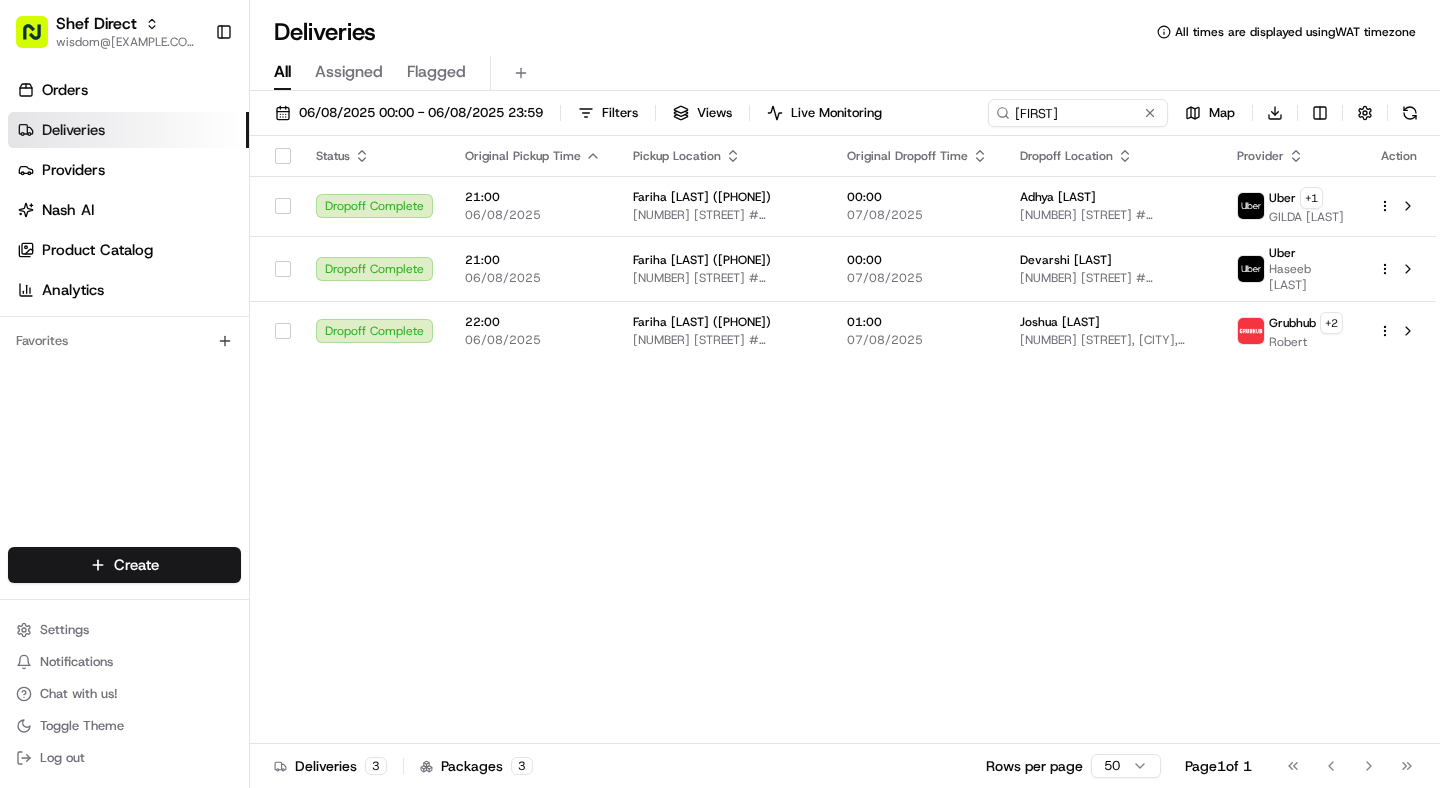 scroll, scrollTop: 0, scrollLeft: 0, axis: both 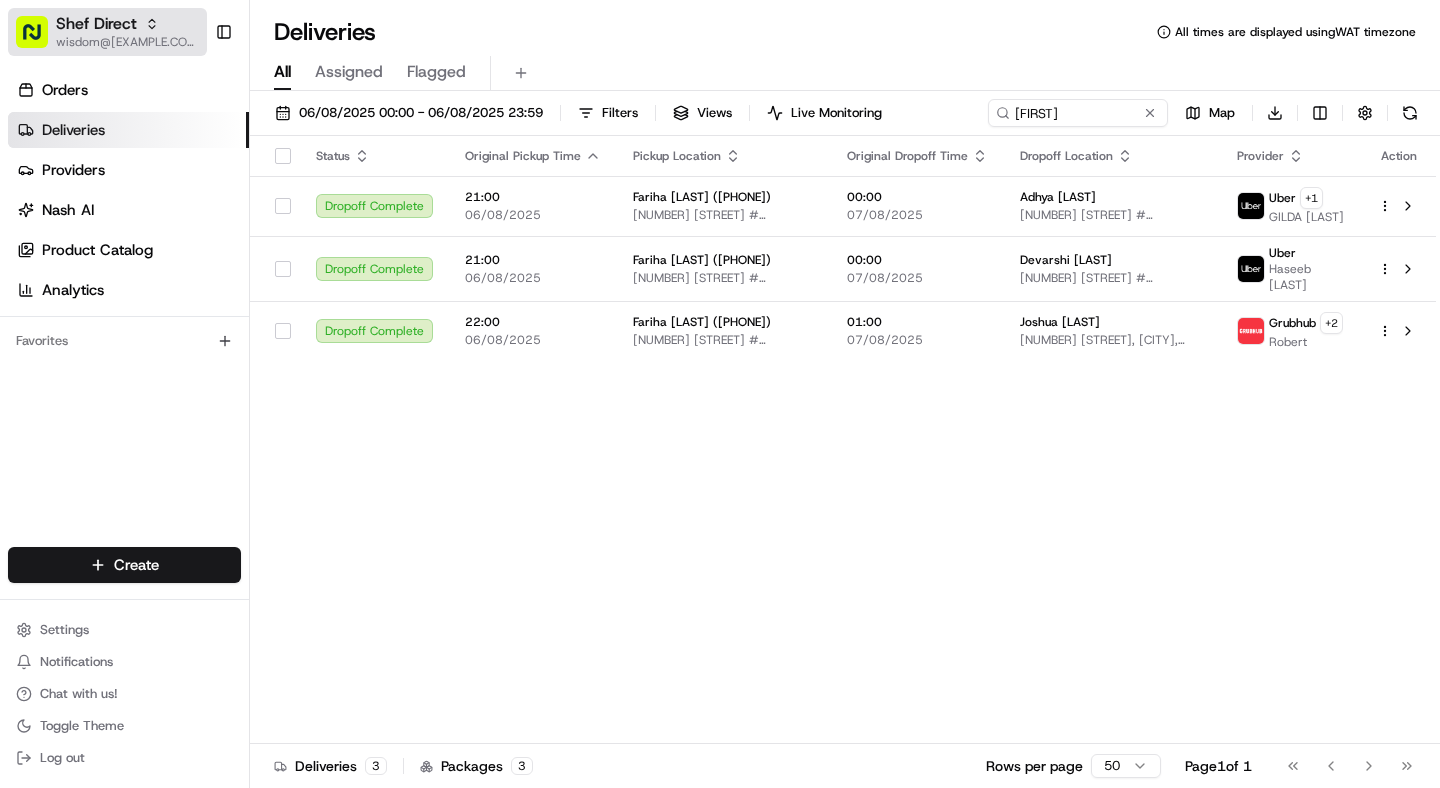 click on "Shef Direct" at bounding box center [96, 24] 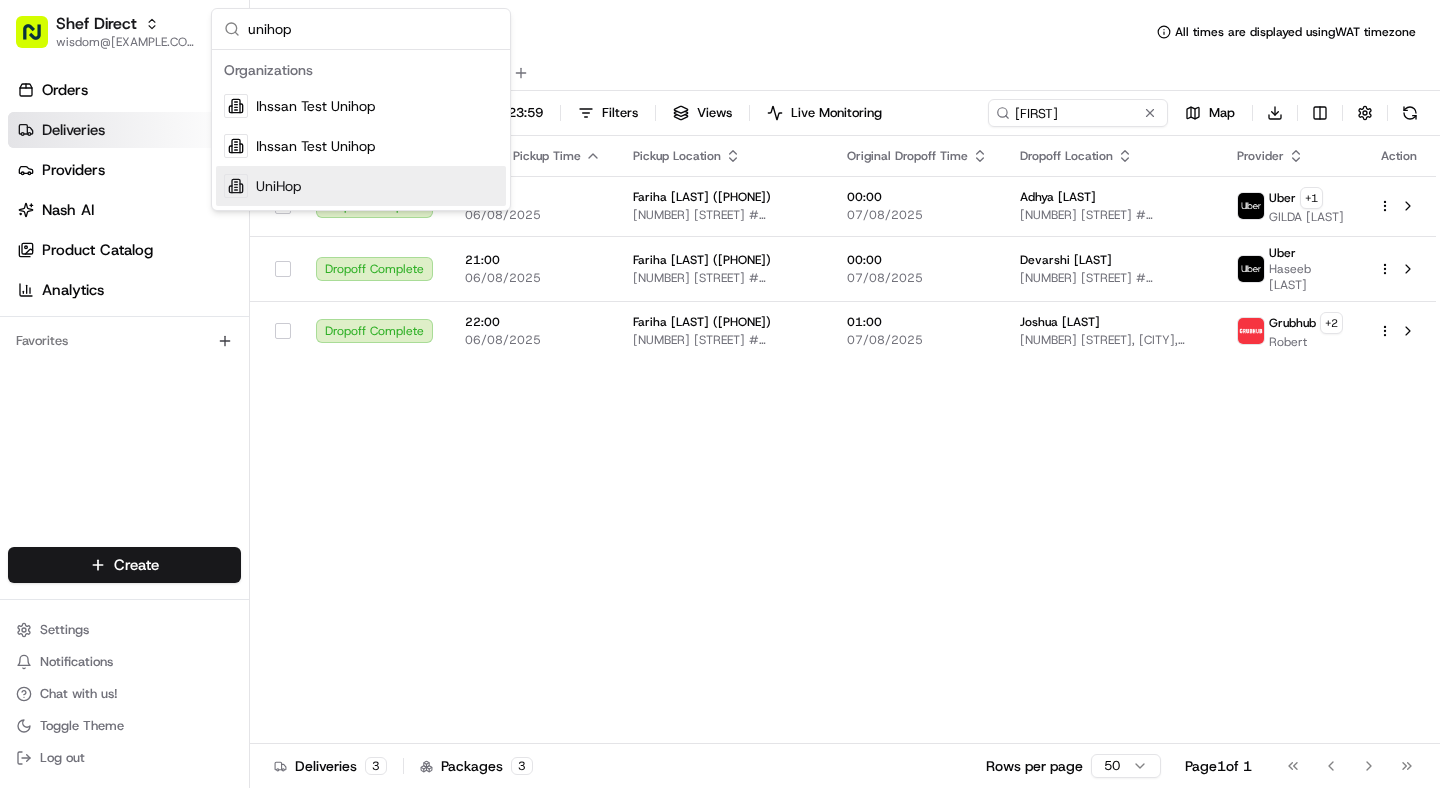 type on "unihop" 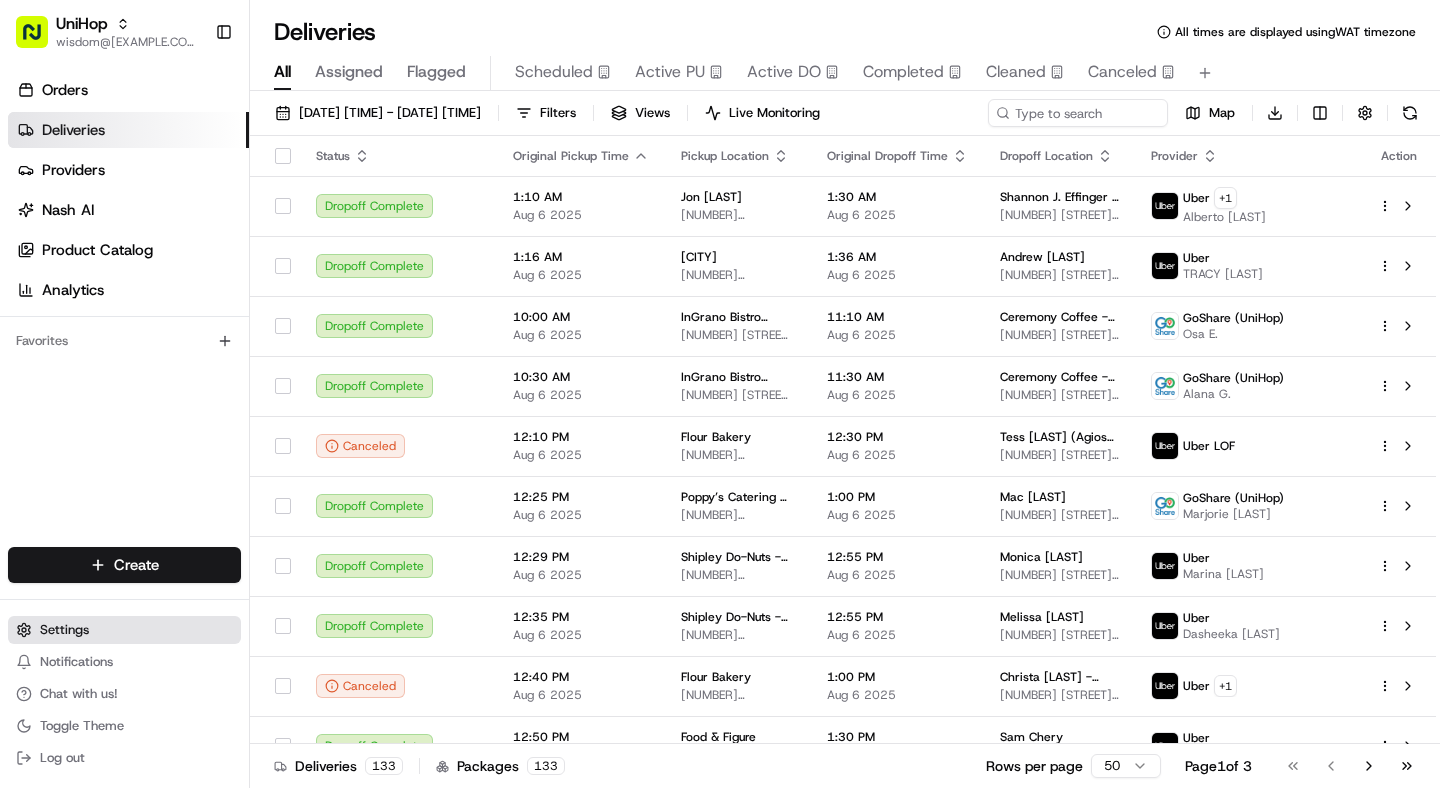 click on "Settings" at bounding box center (124, 630) 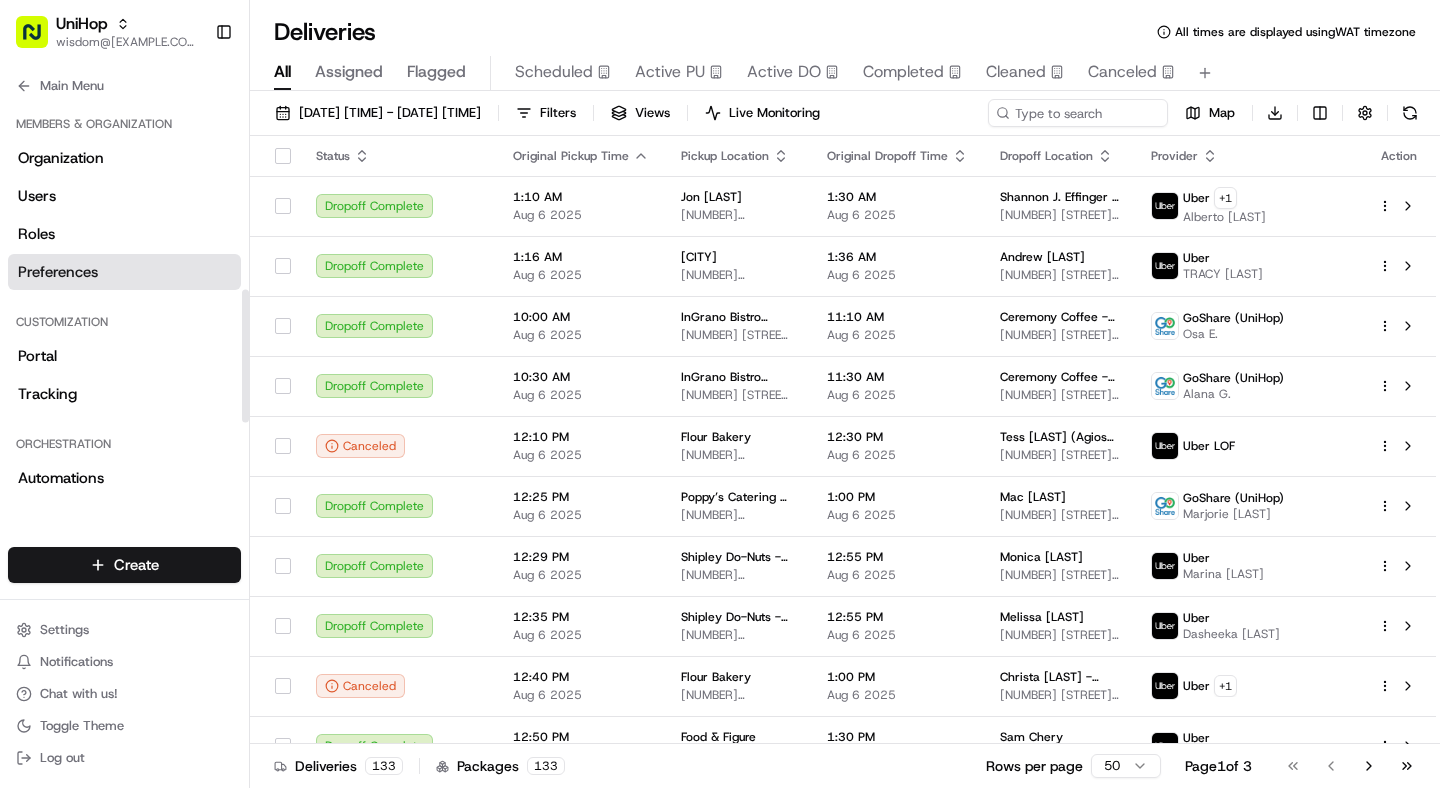 scroll, scrollTop: 740, scrollLeft: 0, axis: vertical 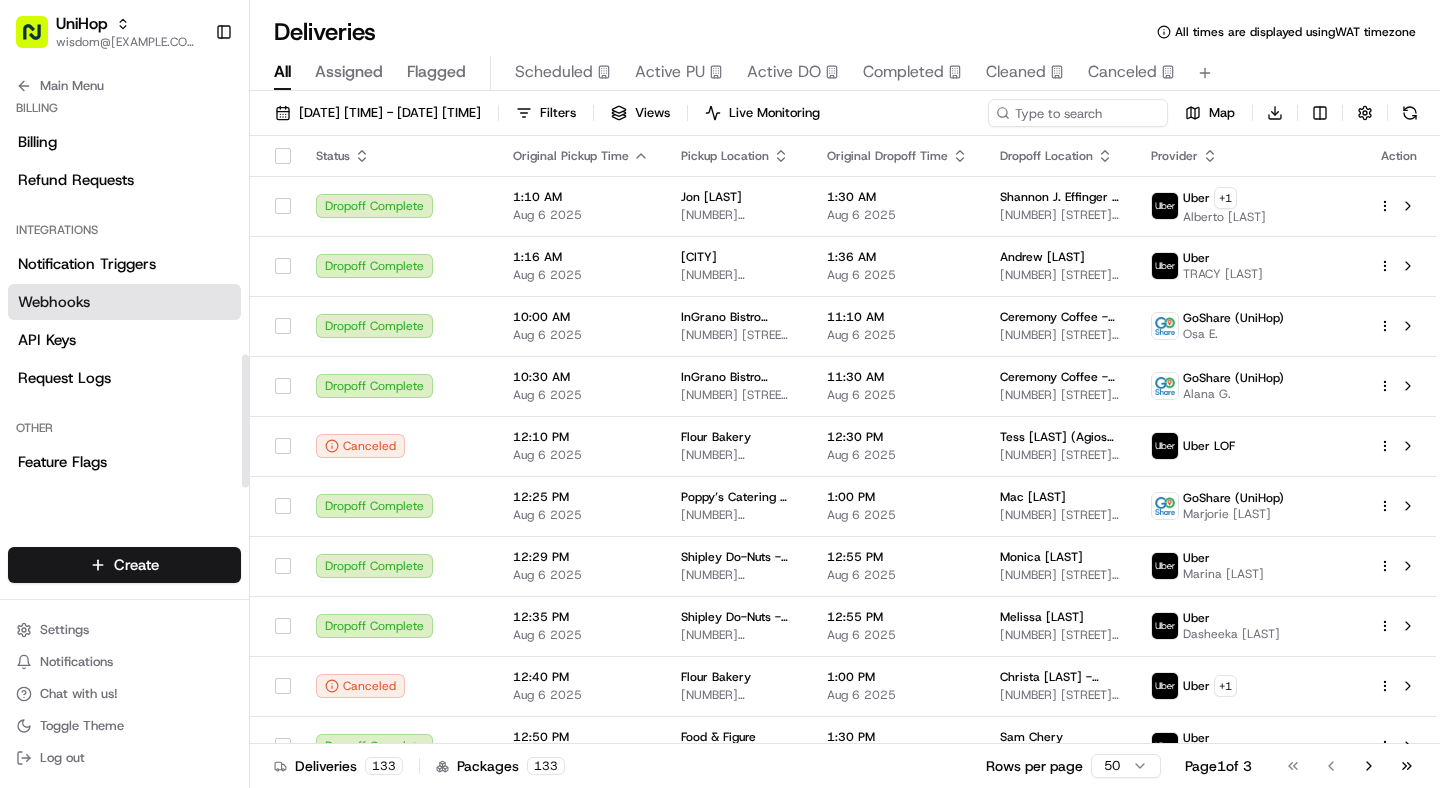 click on "Webhooks" at bounding box center [54, 302] 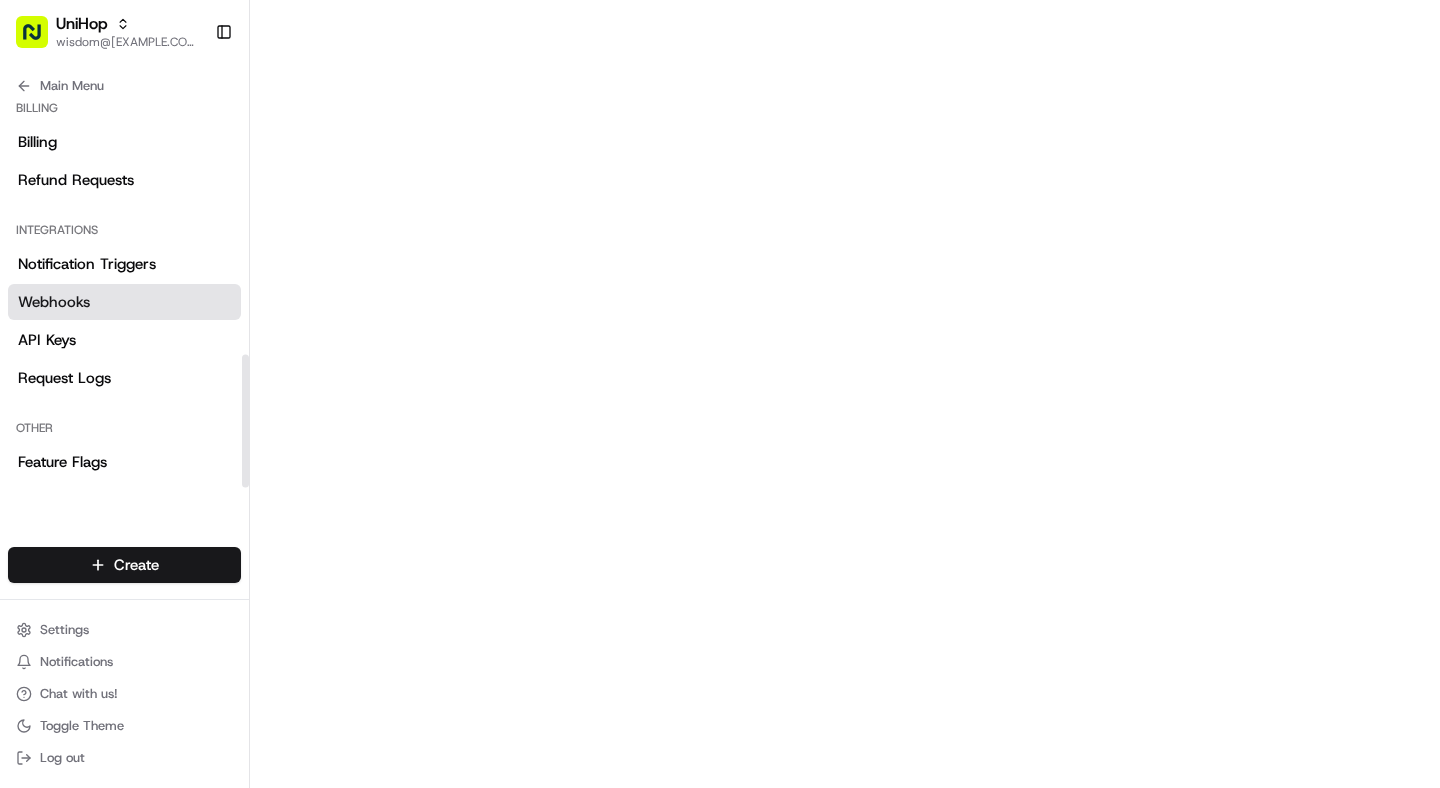 click on "Webhooks" at bounding box center [124, 302] 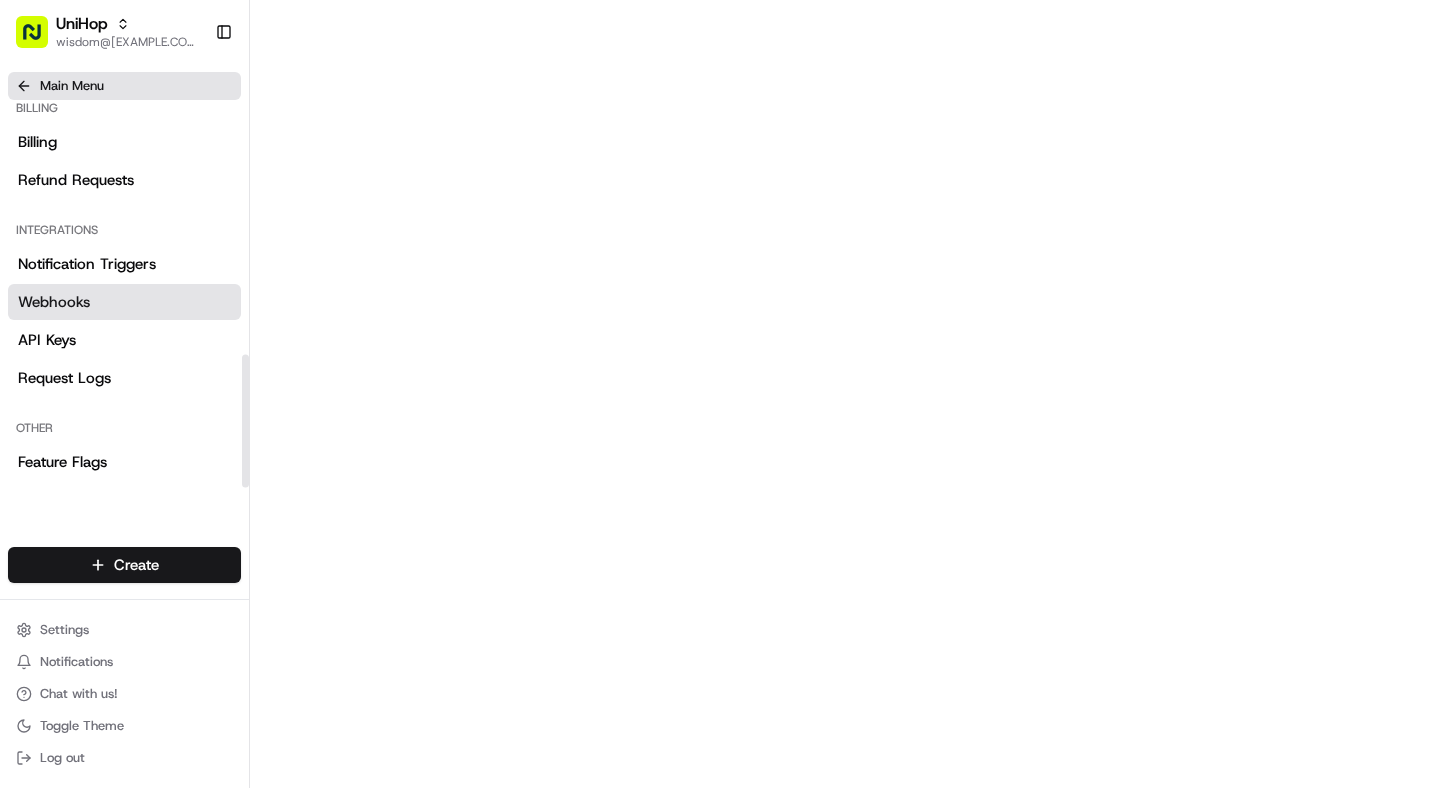 click on "Main Menu" at bounding box center (124, 86) 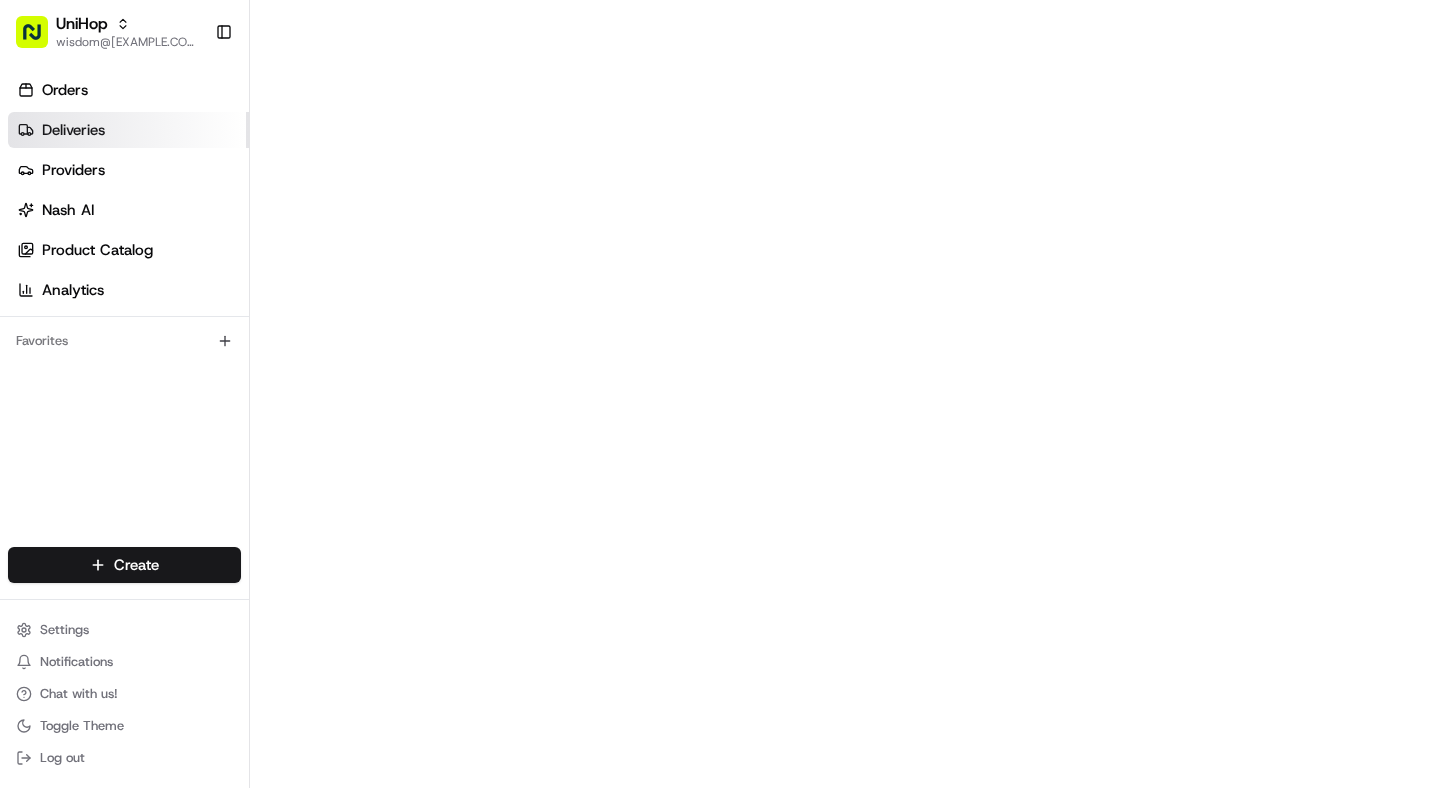click on "Deliveries" at bounding box center [128, 130] 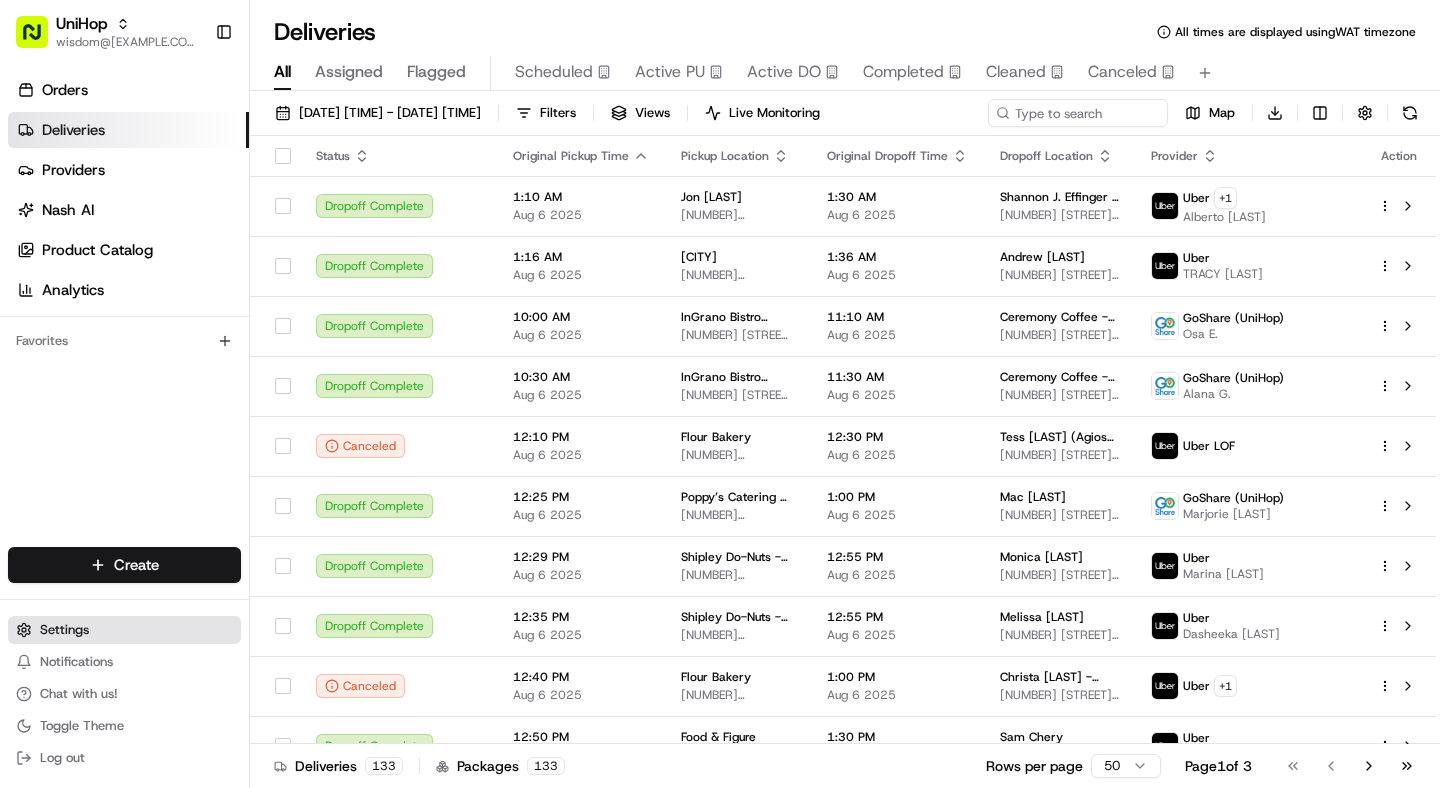 click on "Settings" at bounding box center [124, 630] 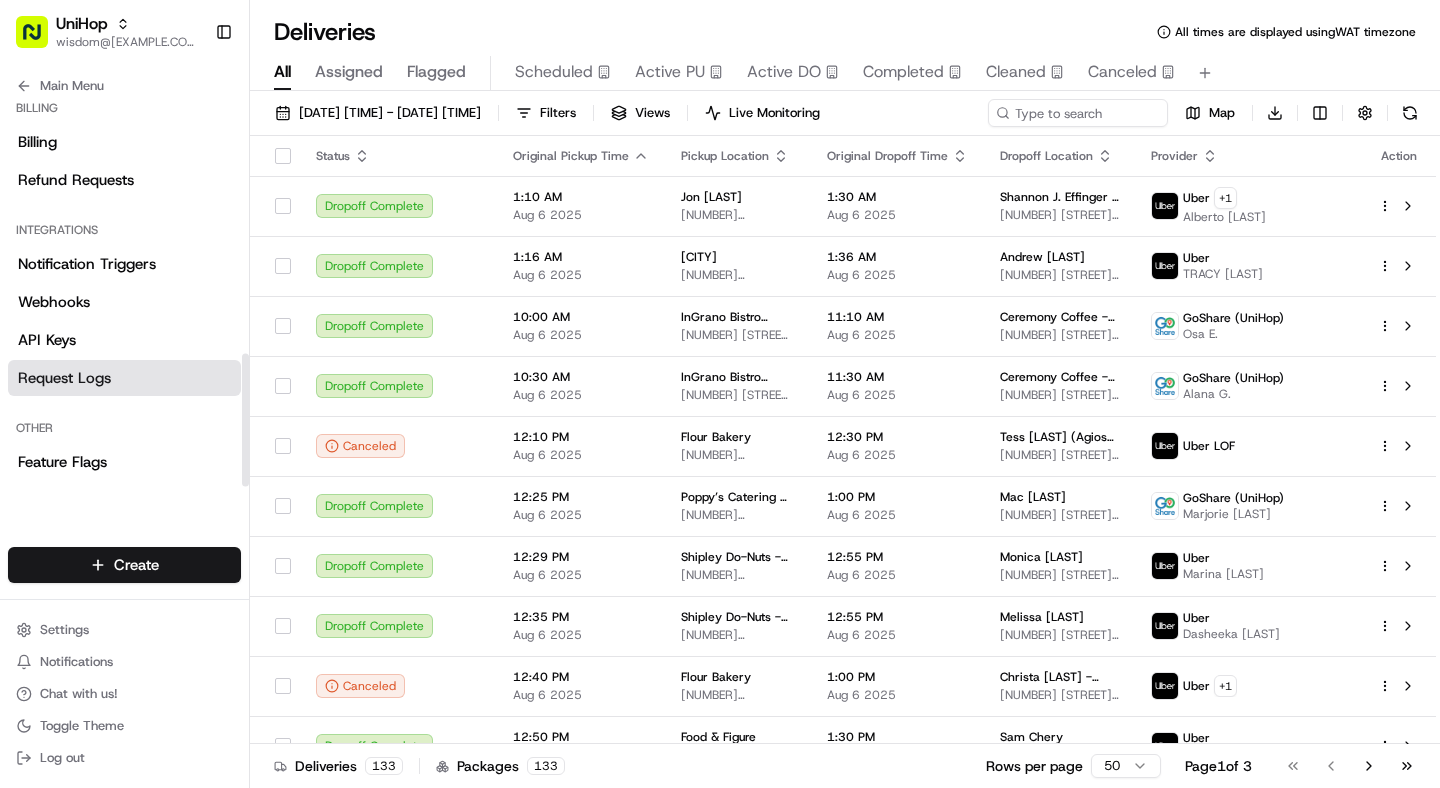 scroll, scrollTop: 728, scrollLeft: 0, axis: vertical 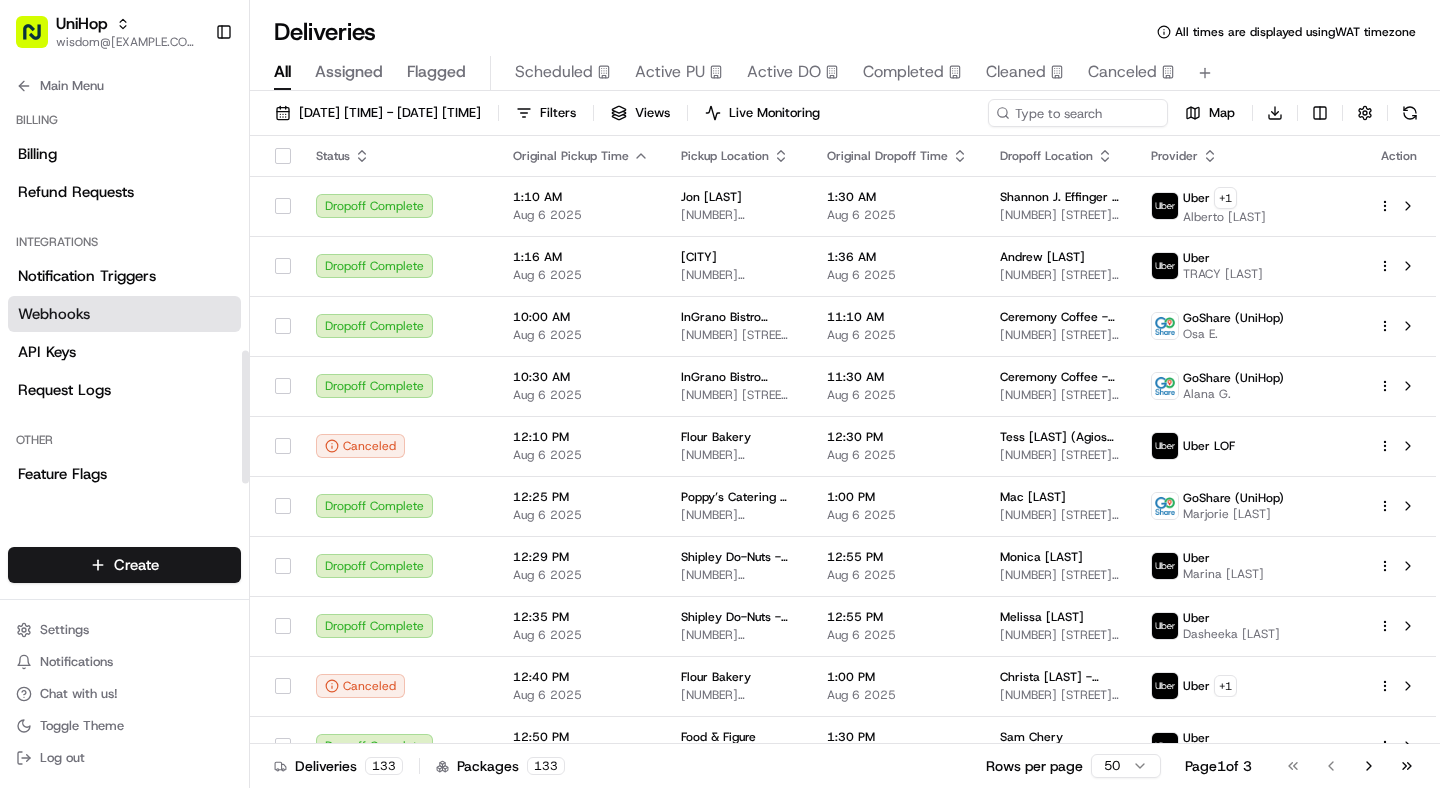 click on "Webhooks" at bounding box center (124, 314) 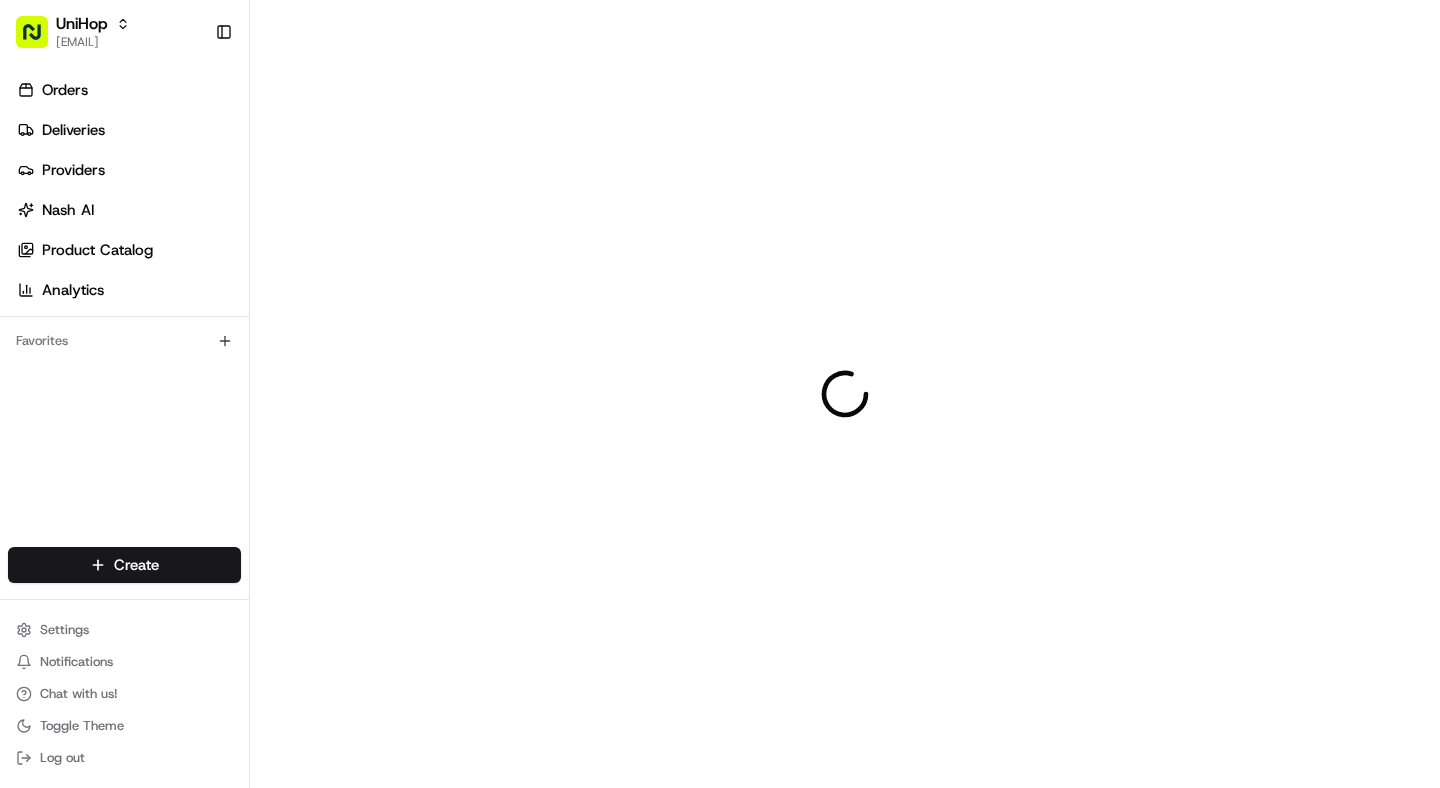 scroll, scrollTop: 0, scrollLeft: 0, axis: both 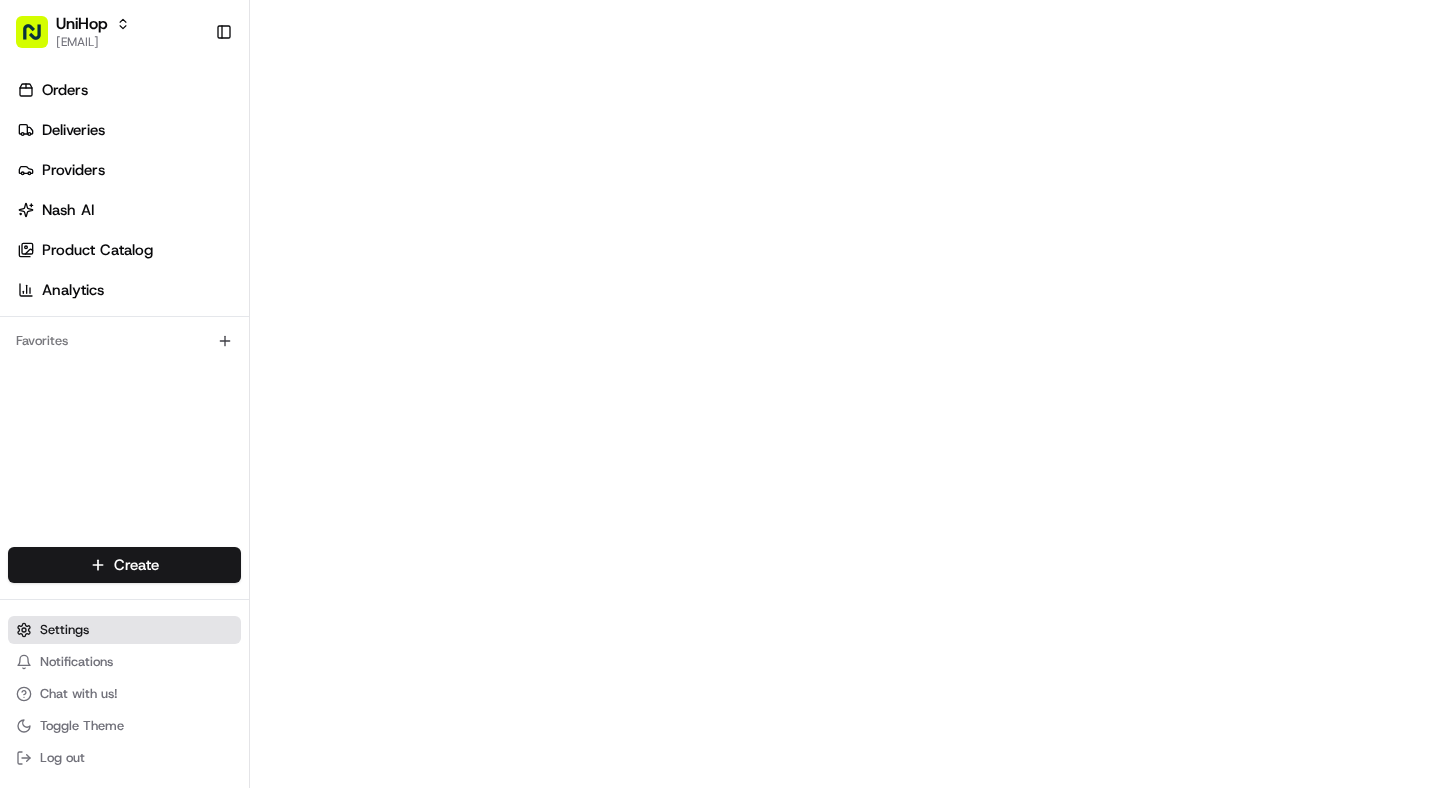 click on "Settings" at bounding box center [124, 630] 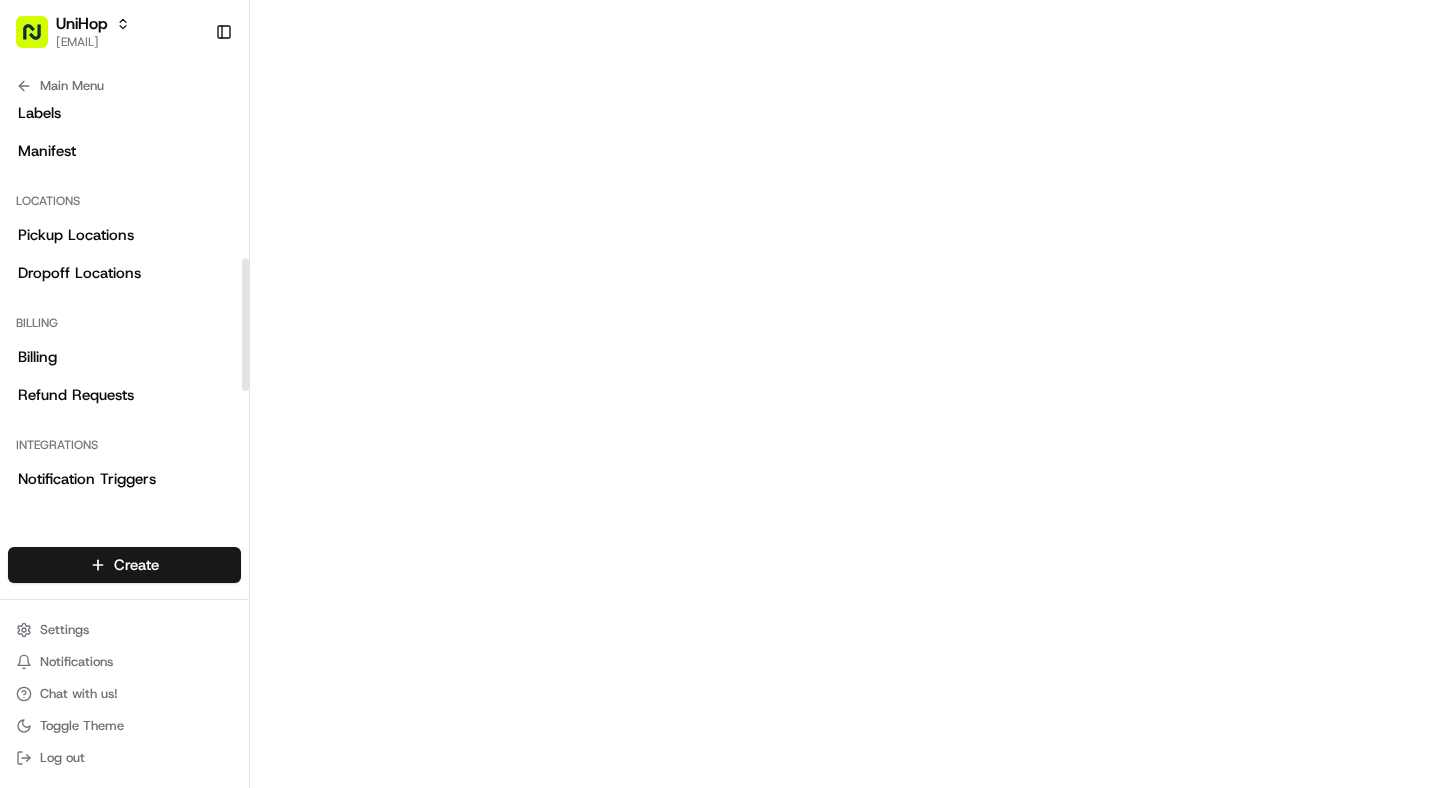 scroll, scrollTop: 548, scrollLeft: 0, axis: vertical 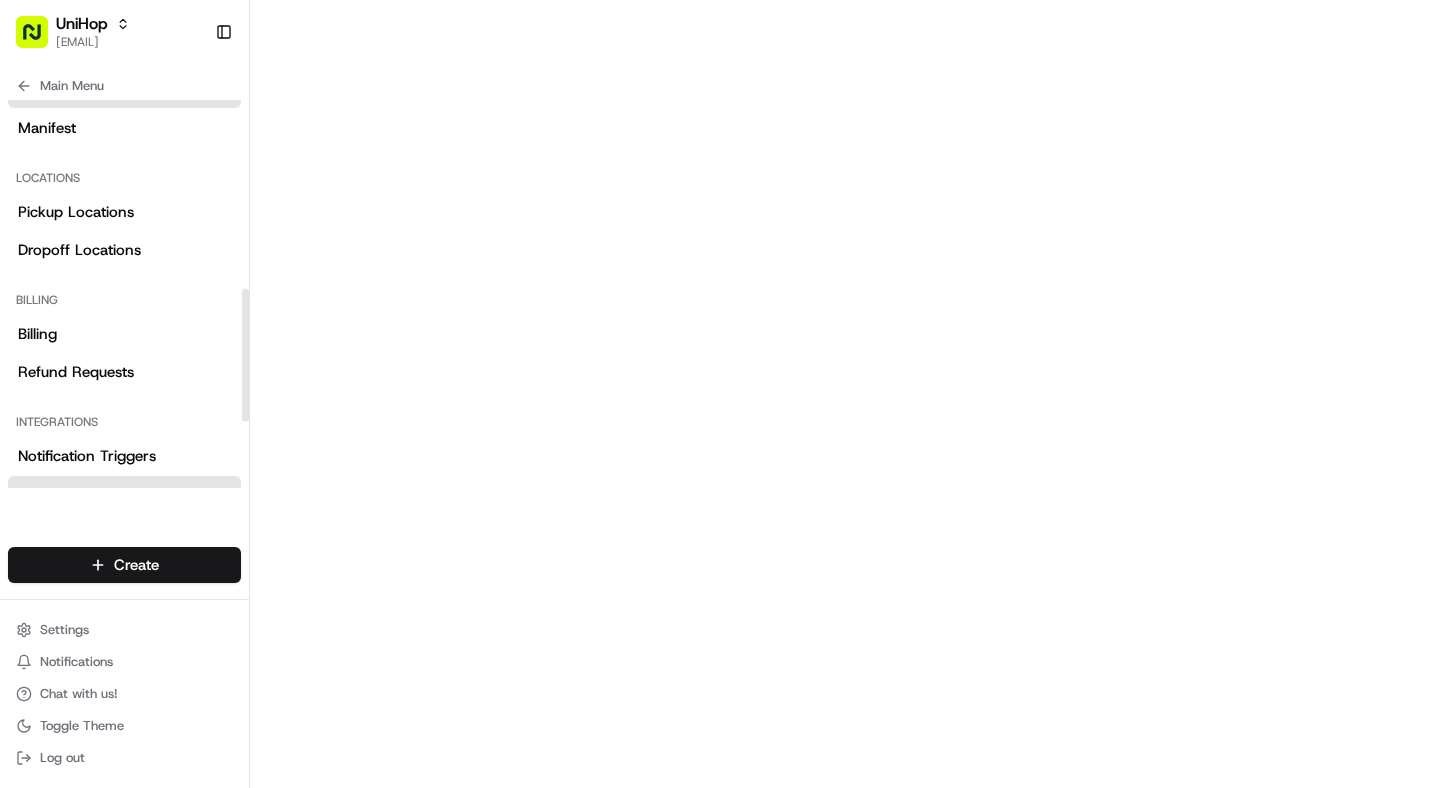 click on "Labels" at bounding box center (124, 90) 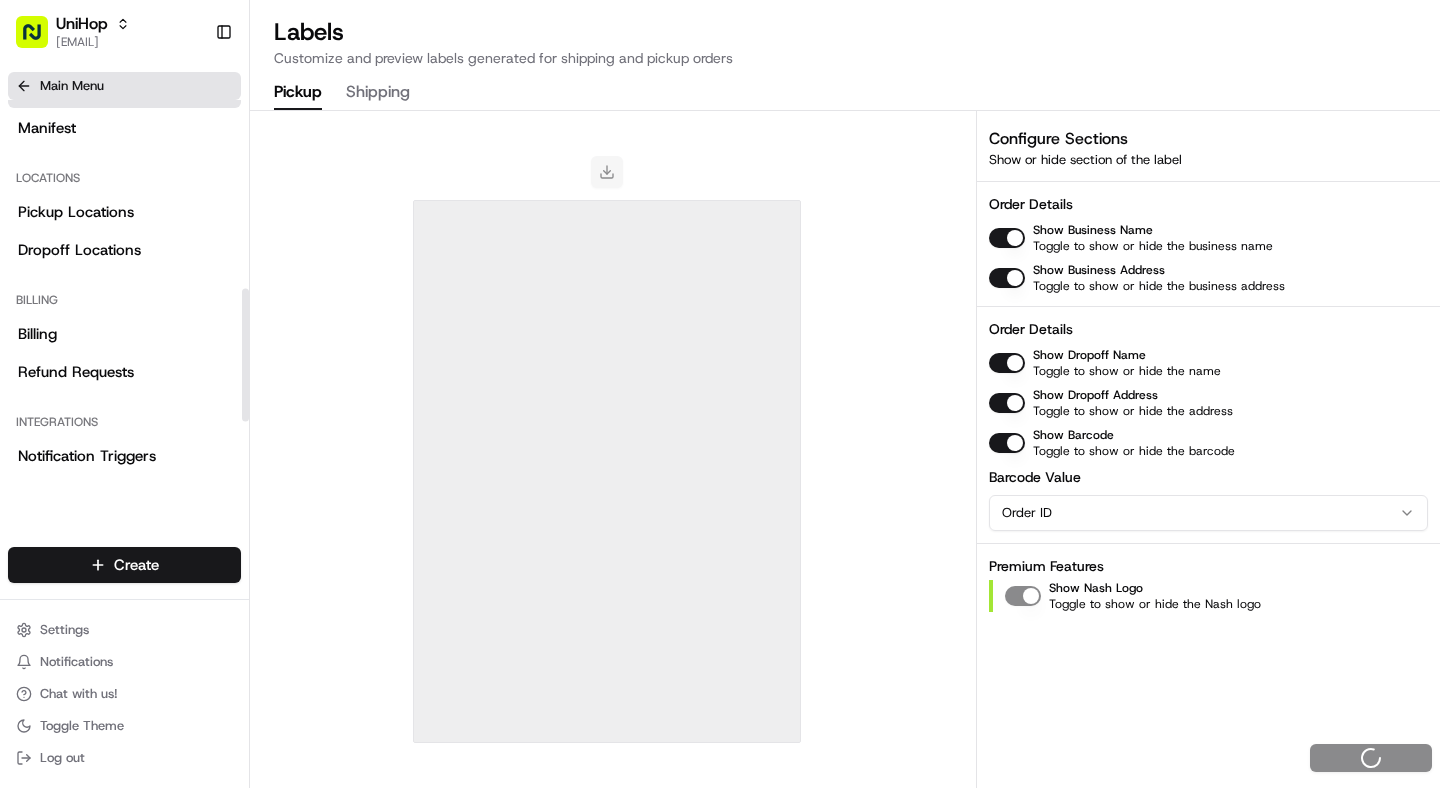click on "Main Menu" at bounding box center [124, 86] 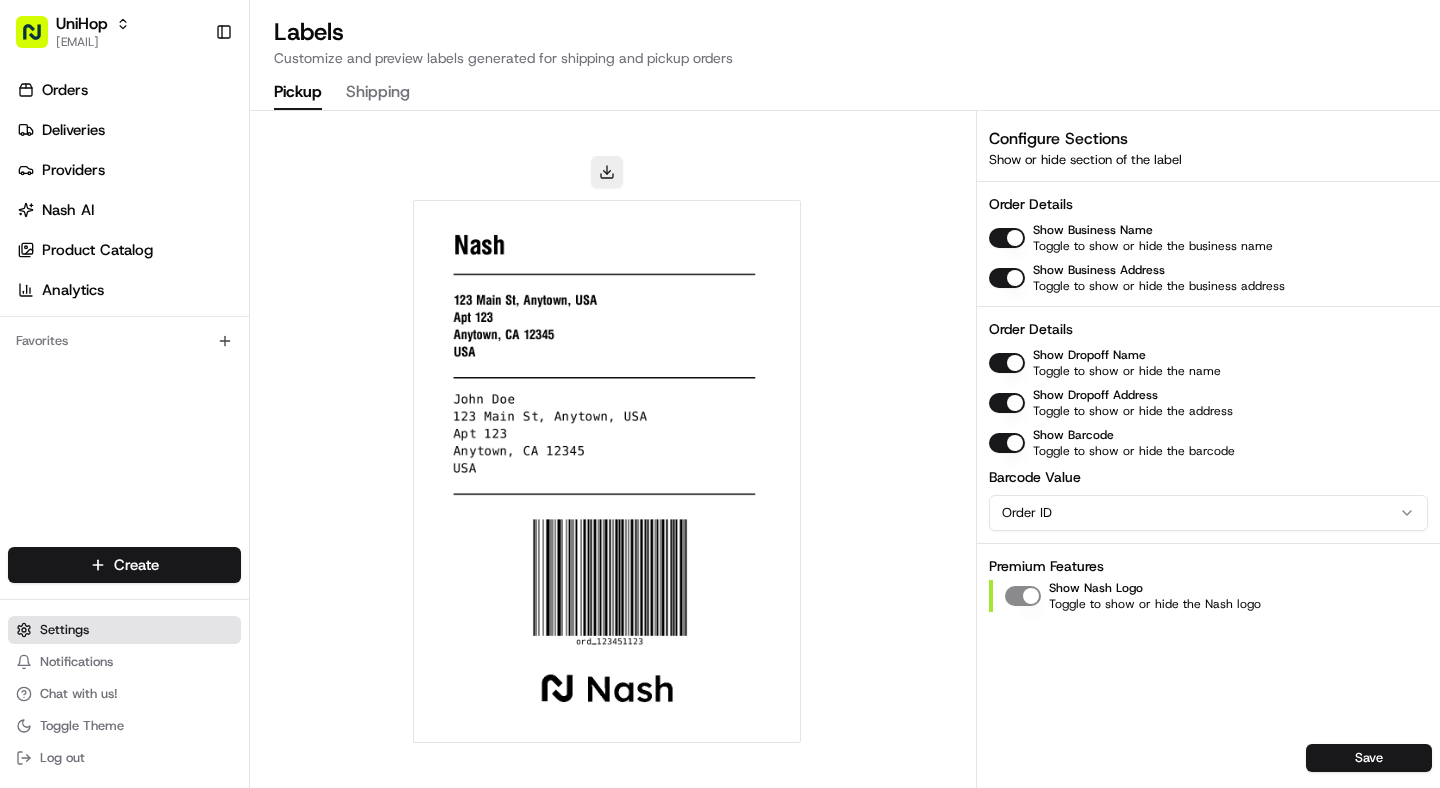 click on "Settings" at bounding box center (64, 630) 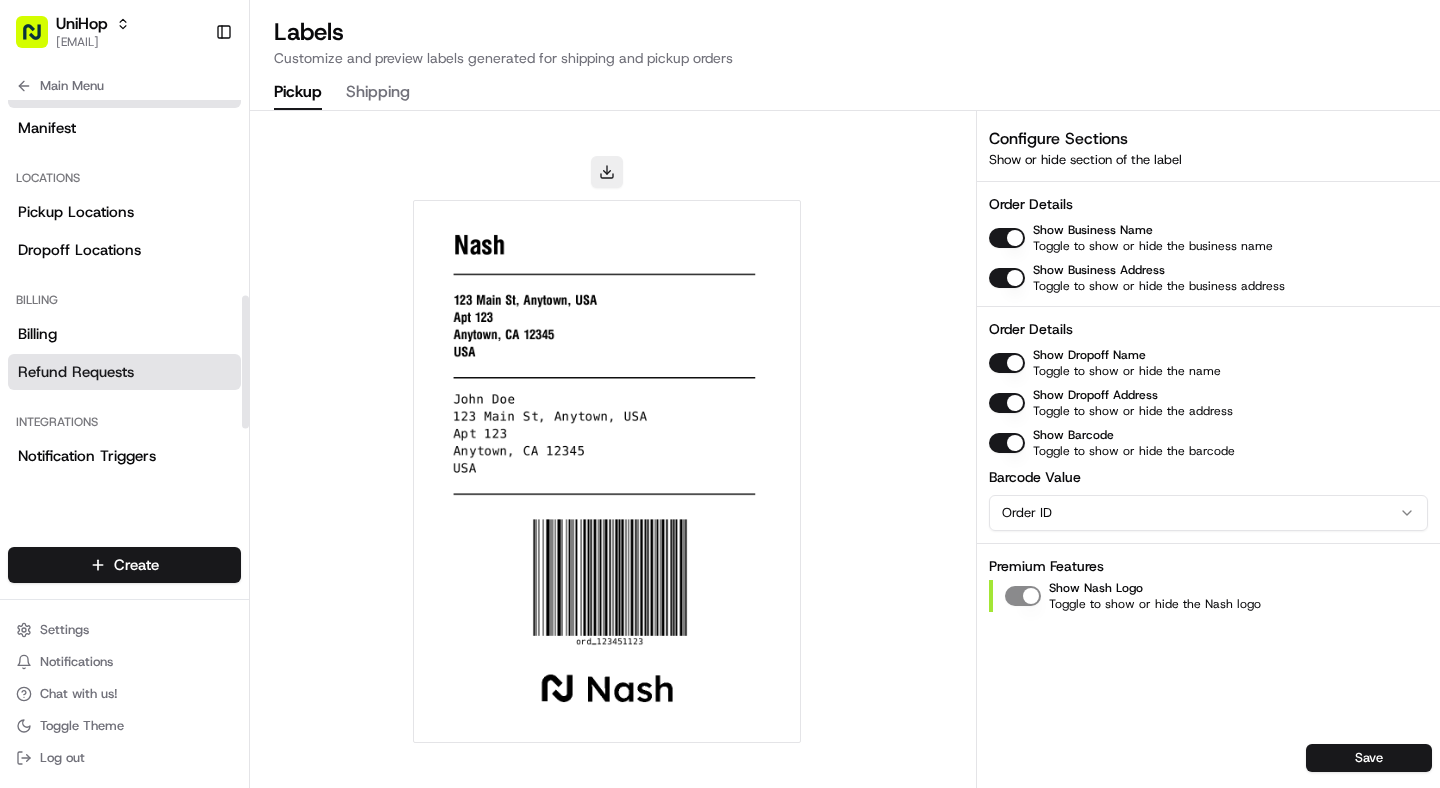scroll, scrollTop: 740, scrollLeft: 0, axis: vertical 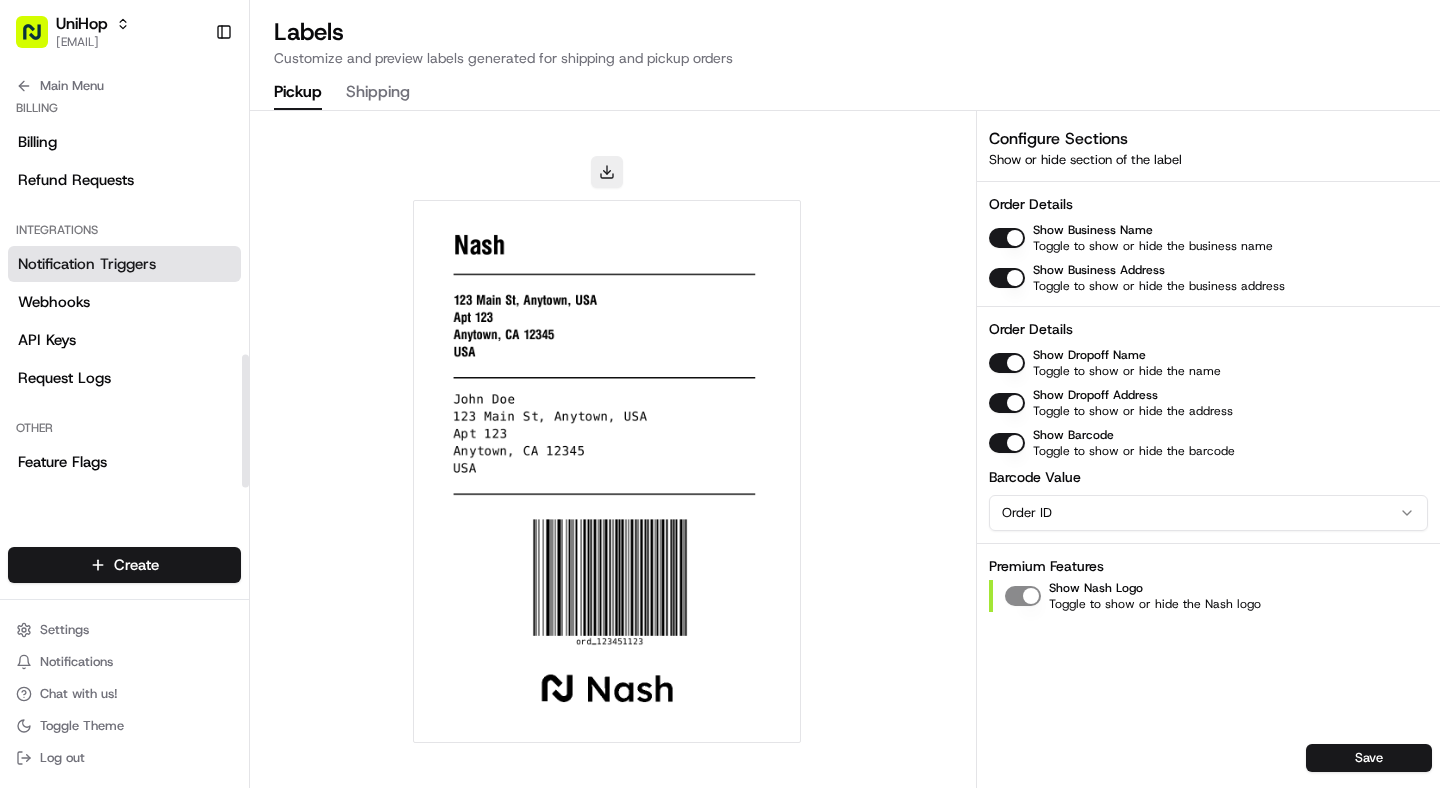 click on "Notification Triggers" at bounding box center (87, 264) 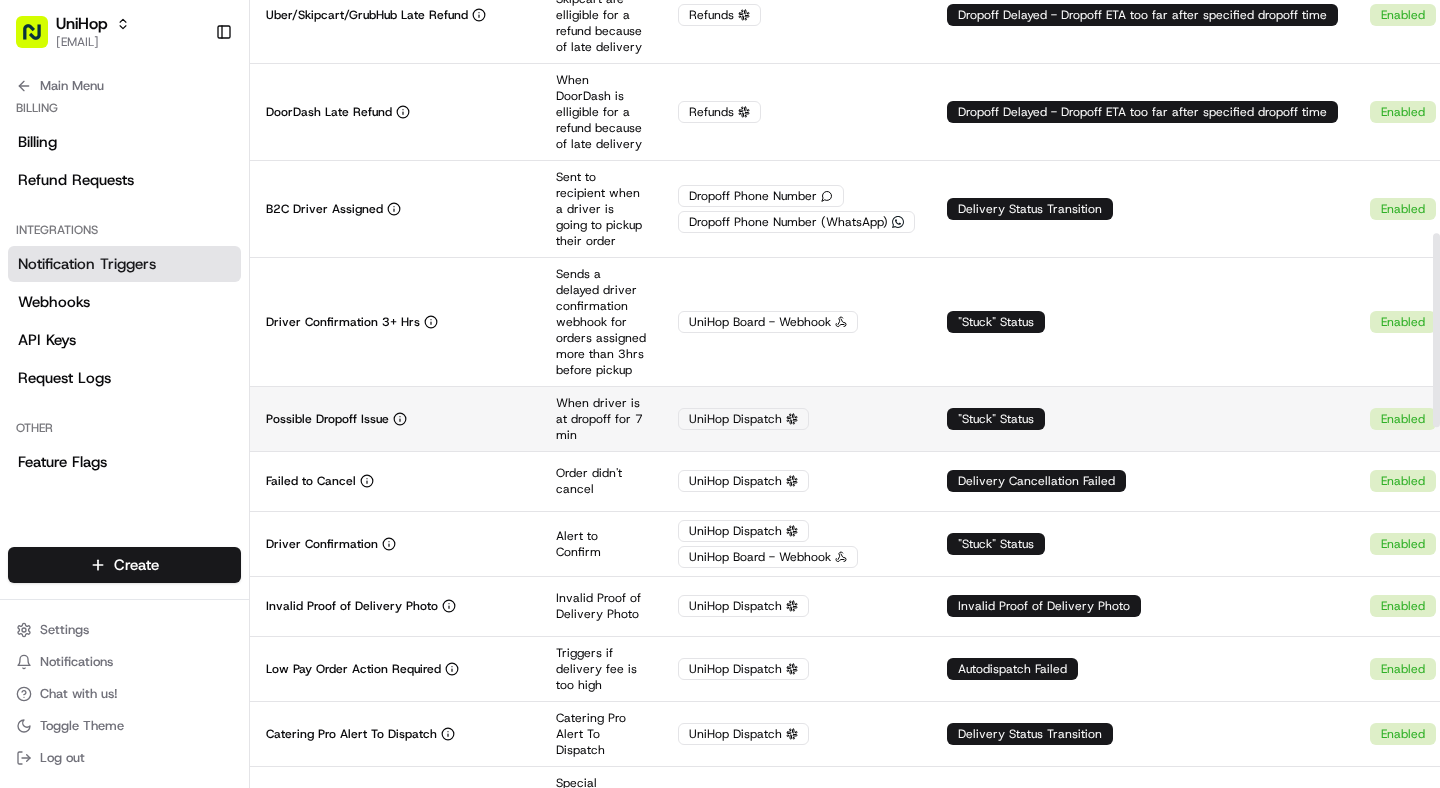 scroll, scrollTop: 940, scrollLeft: 0, axis: vertical 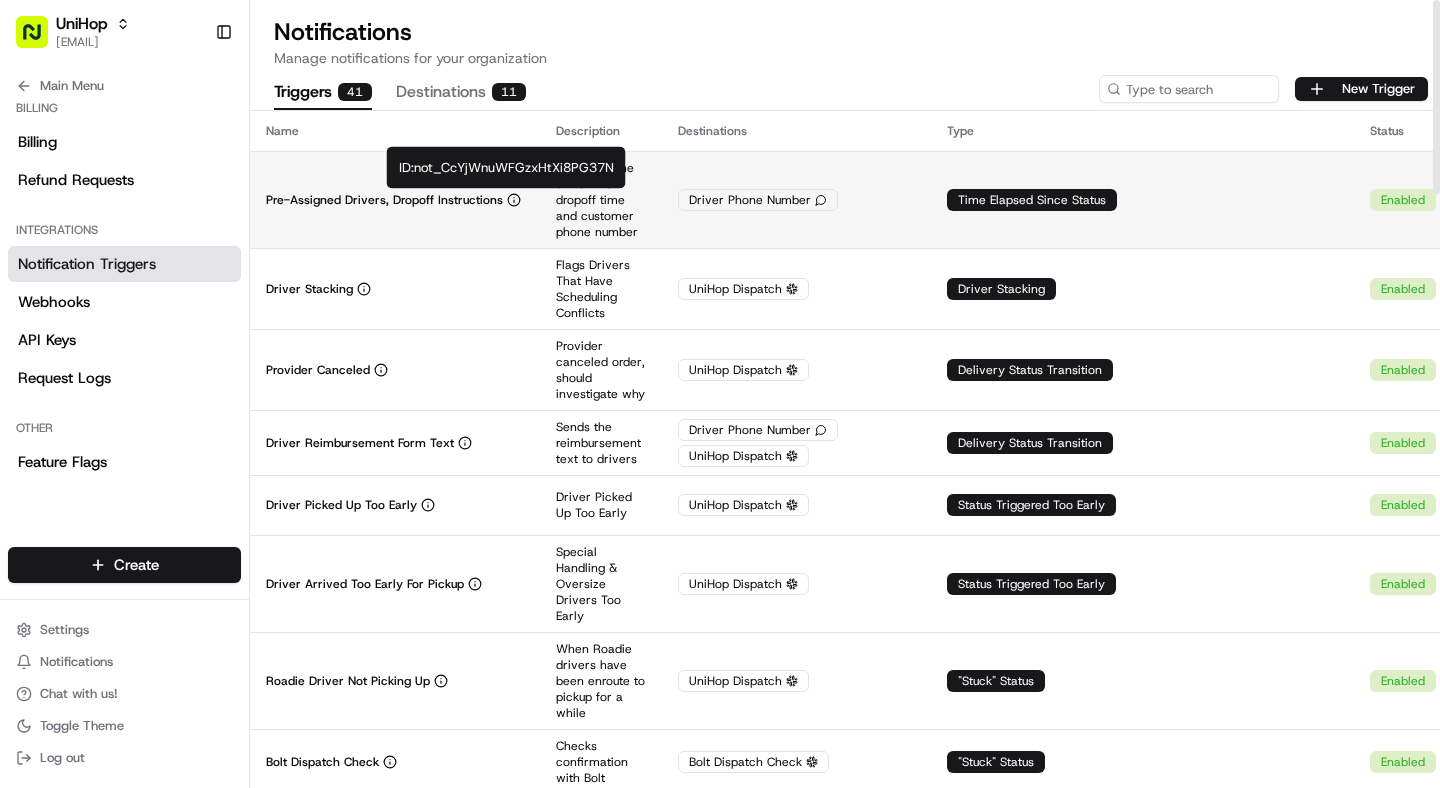 click on "Pre-Assigned Drivers, Dropoff Instructions" at bounding box center (395, 199) 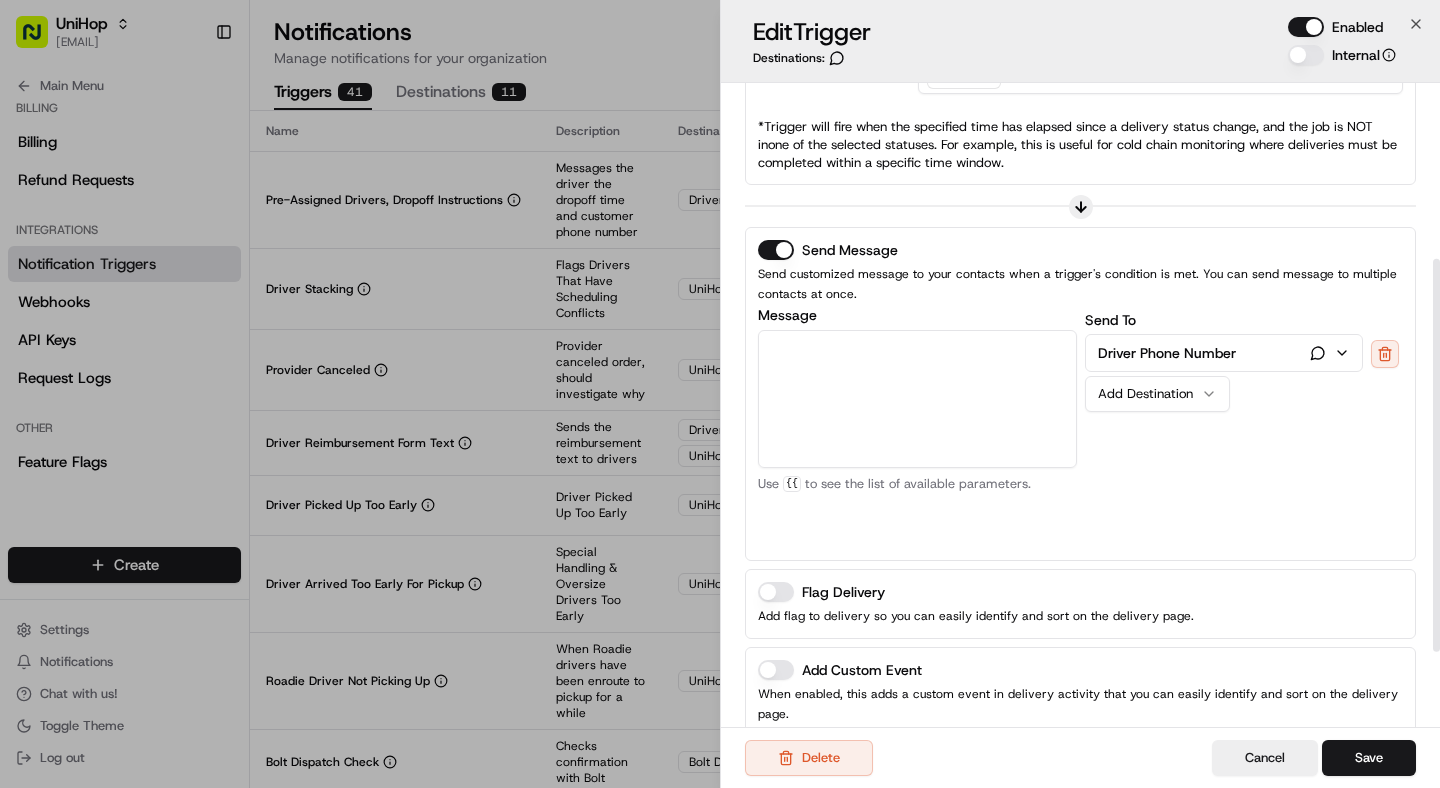 scroll, scrollTop: 365, scrollLeft: 0, axis: vertical 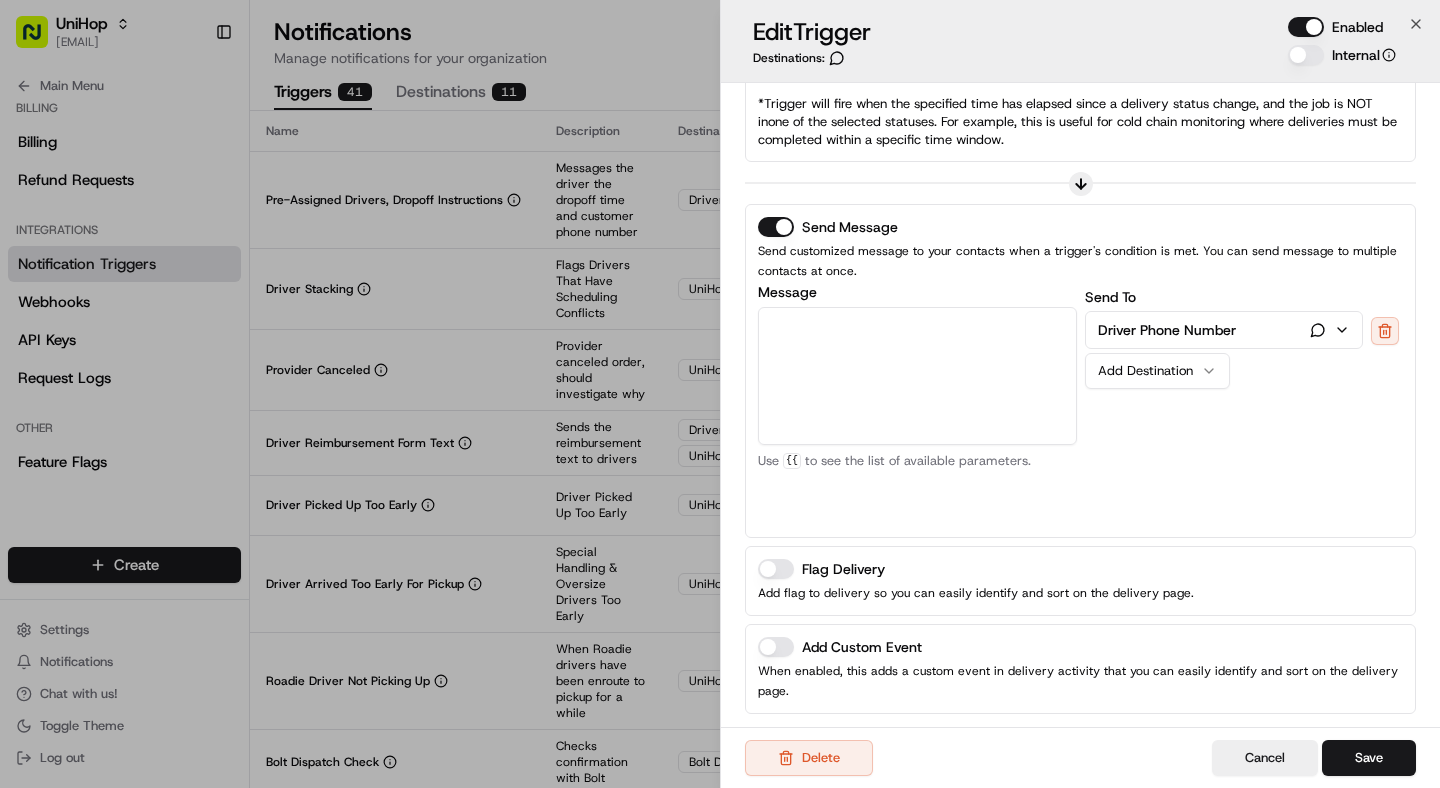click 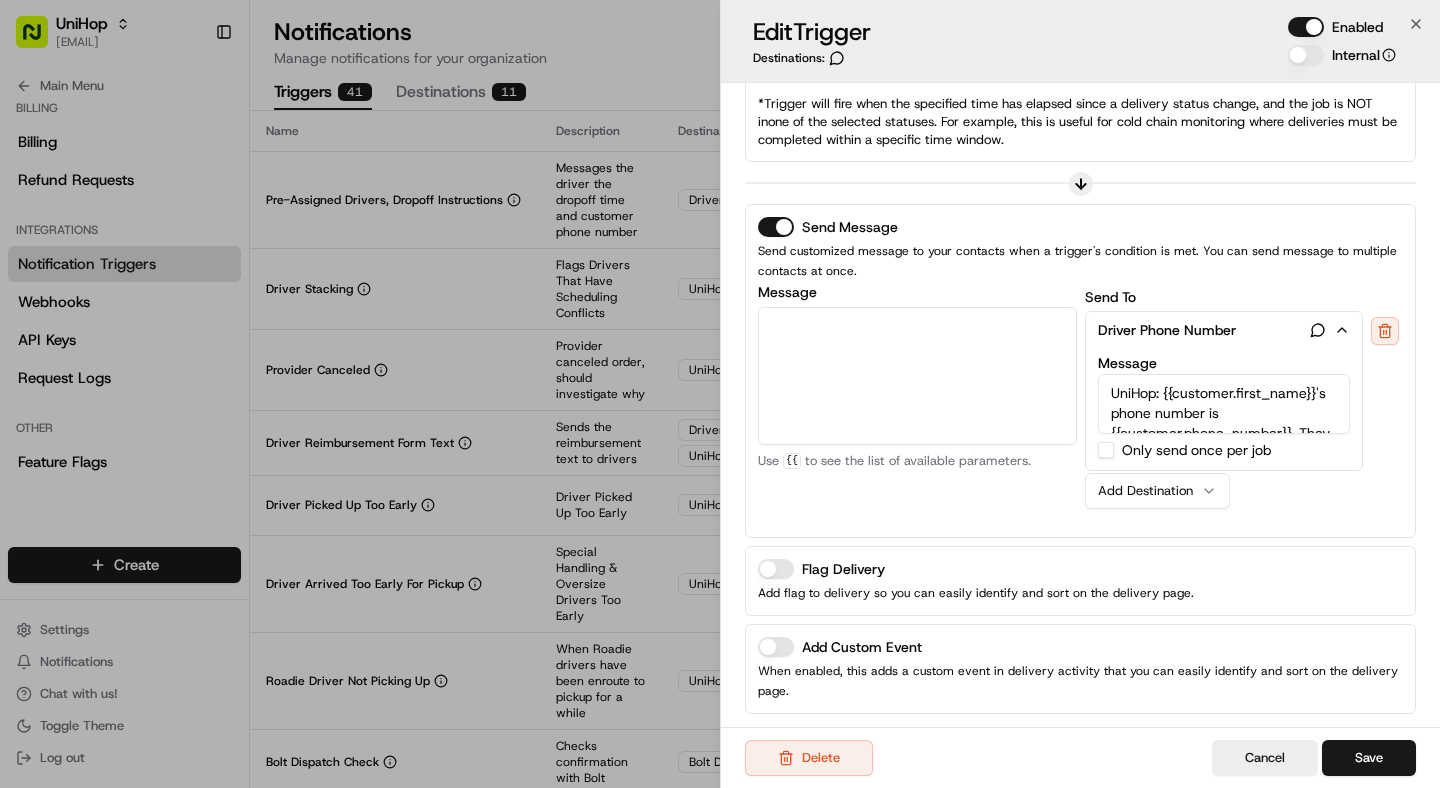 scroll, scrollTop: 354, scrollLeft: 0, axis: vertical 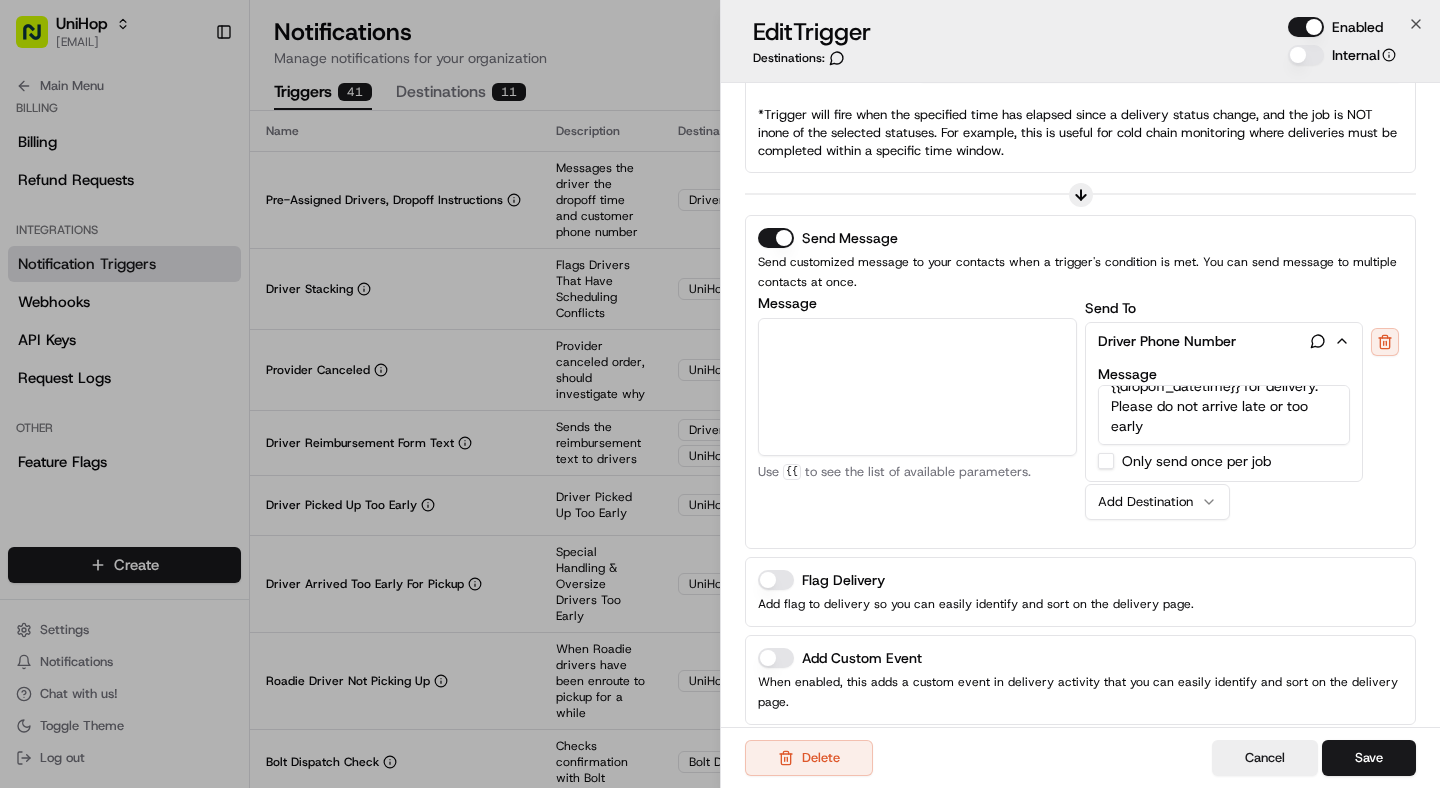 click on "Send To Driver Phone Number Message UniHop: {{customer.first_name}}'s phone number is {{customer.phone_number}}. They requested you arrive at {{dropoff_datetime}} for delivery. Please do not arrive late or too early Customer Email Customer First Name Customer Last Name Customer Phone Number Pickup Business Name Pickup Business Phone Number Pickup Datetime Pickup Email Dropoff Email Dropoff Datetime Dropoff Business Name Provider Name Driver Name Driver Phone Number Organization Name Job Tracking Link Job Details URL Customer Feedback Link Dropoff ETA Pickup ETA Job ID Job Configuration ID Job External Identifier Delivery Incident Report Type Delivery Incident Report Message Proof of Delivery Photo URL Order ID Order Pickup Email Order Dropoff Email Order Portal URL Order External ID Order Validation Errors Request ID Provider's Delivery ID Reference ID Proof of Delivery Upload URL Only send once per job Add Destination" at bounding box center [1244, 416] 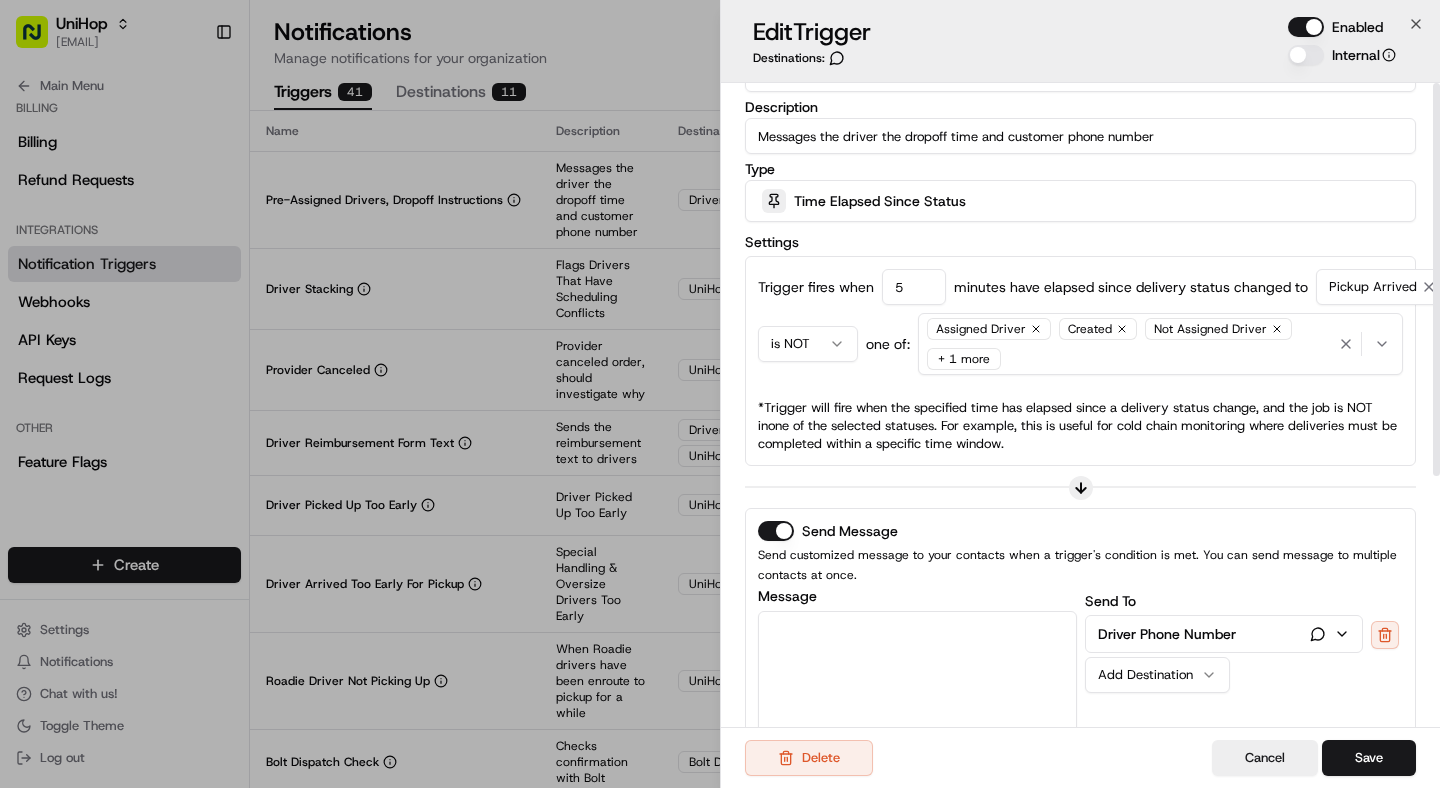 scroll, scrollTop: 0, scrollLeft: 0, axis: both 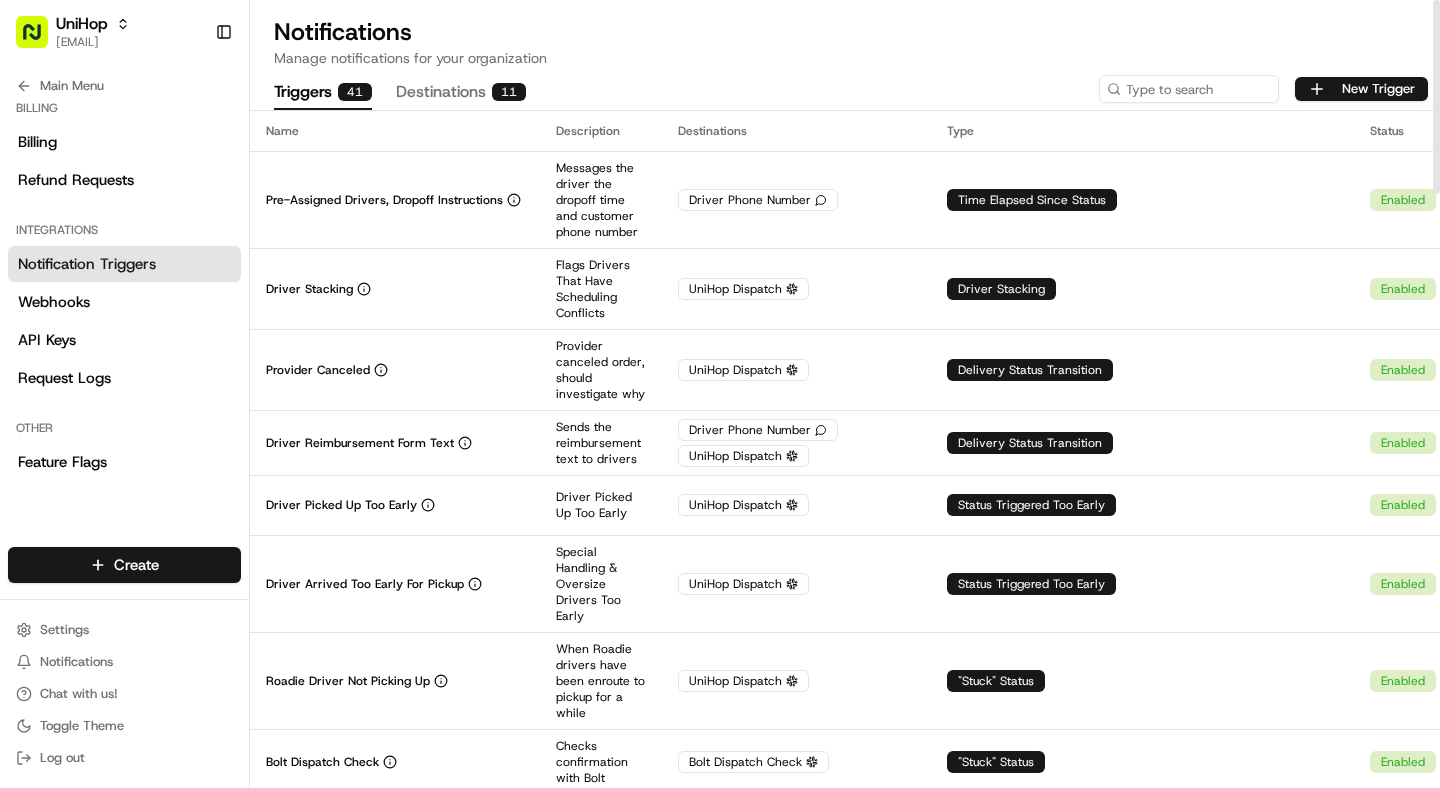 click on "Destinations 11" at bounding box center [461, 93] 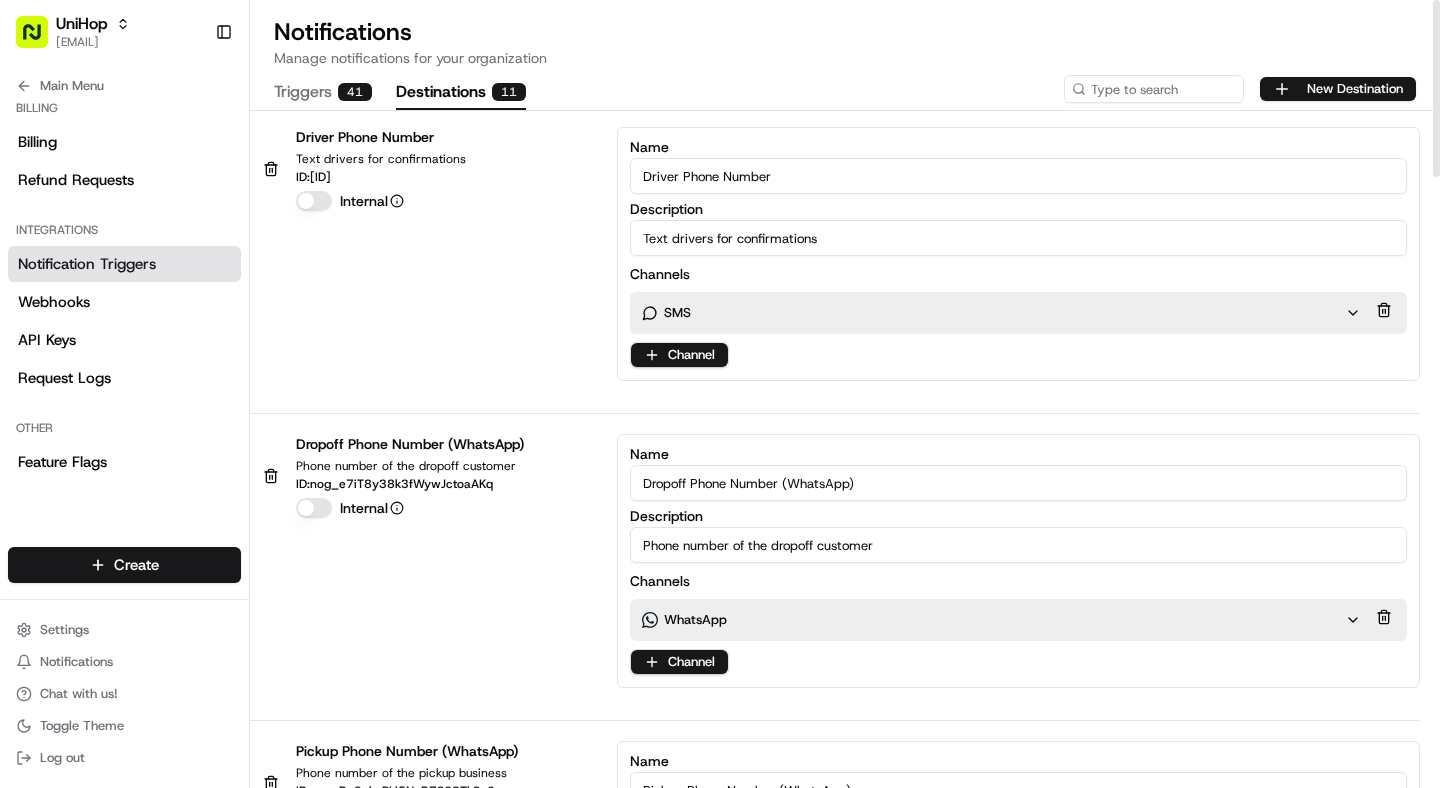 click on "SMS" at bounding box center (993, 313) 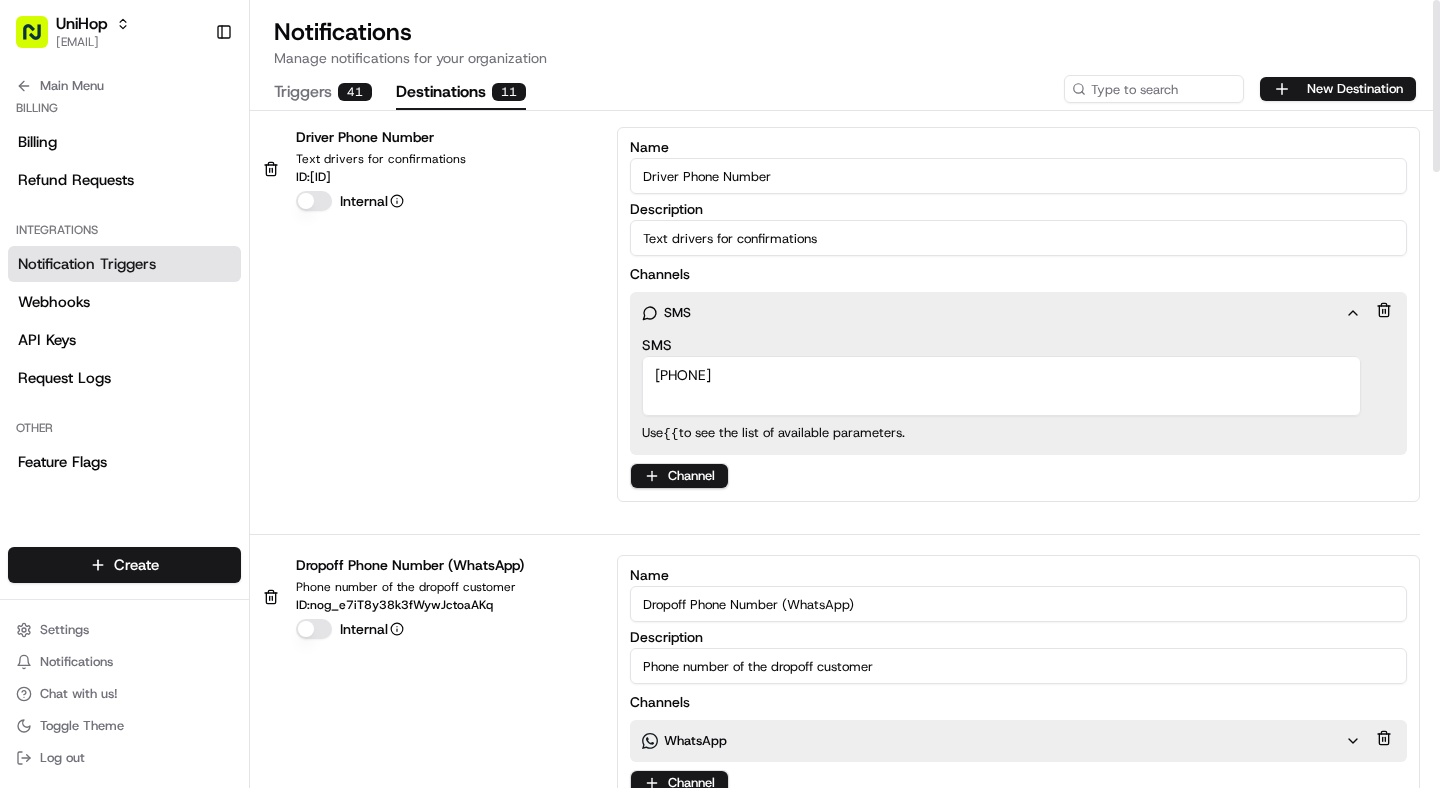 click 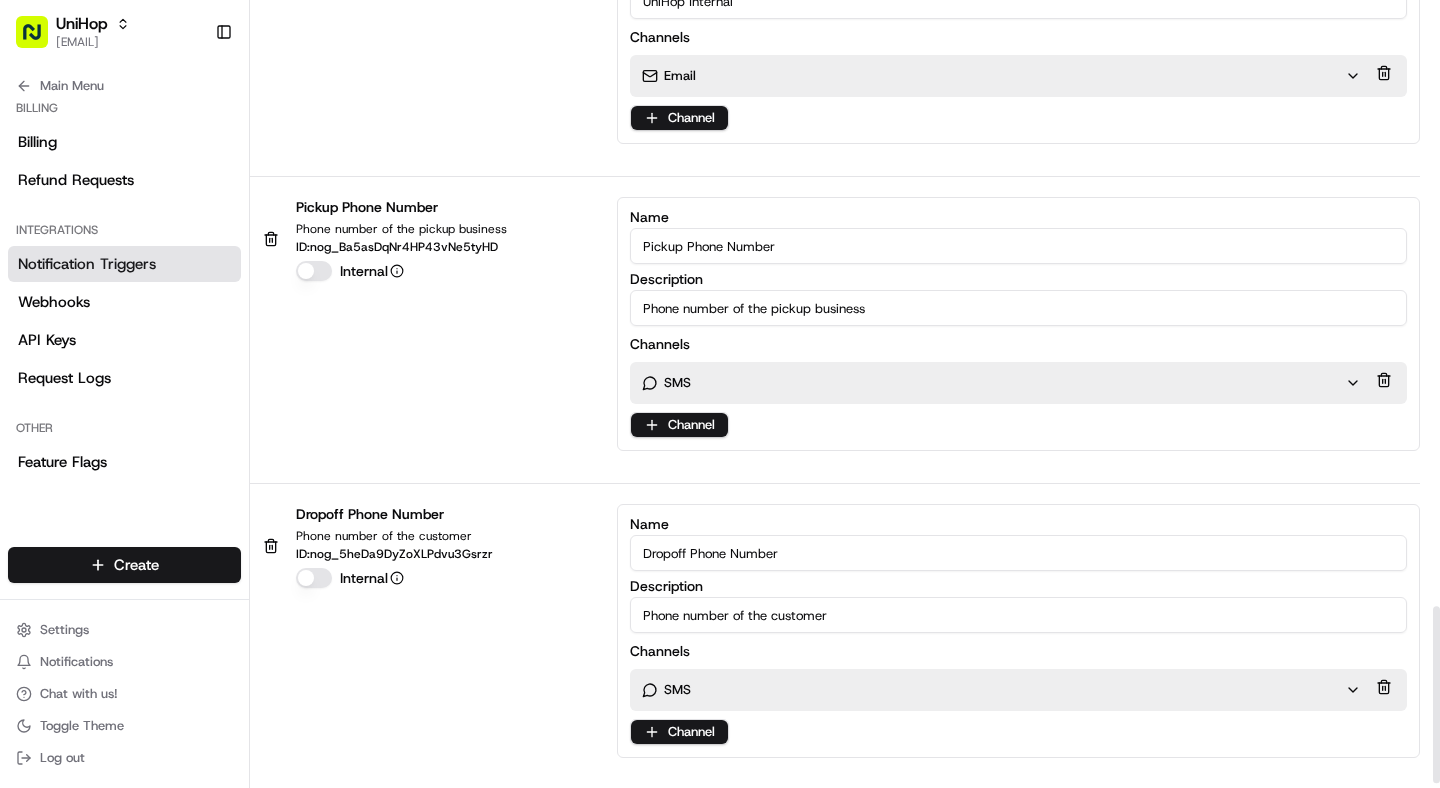 scroll, scrollTop: 2692, scrollLeft: 0, axis: vertical 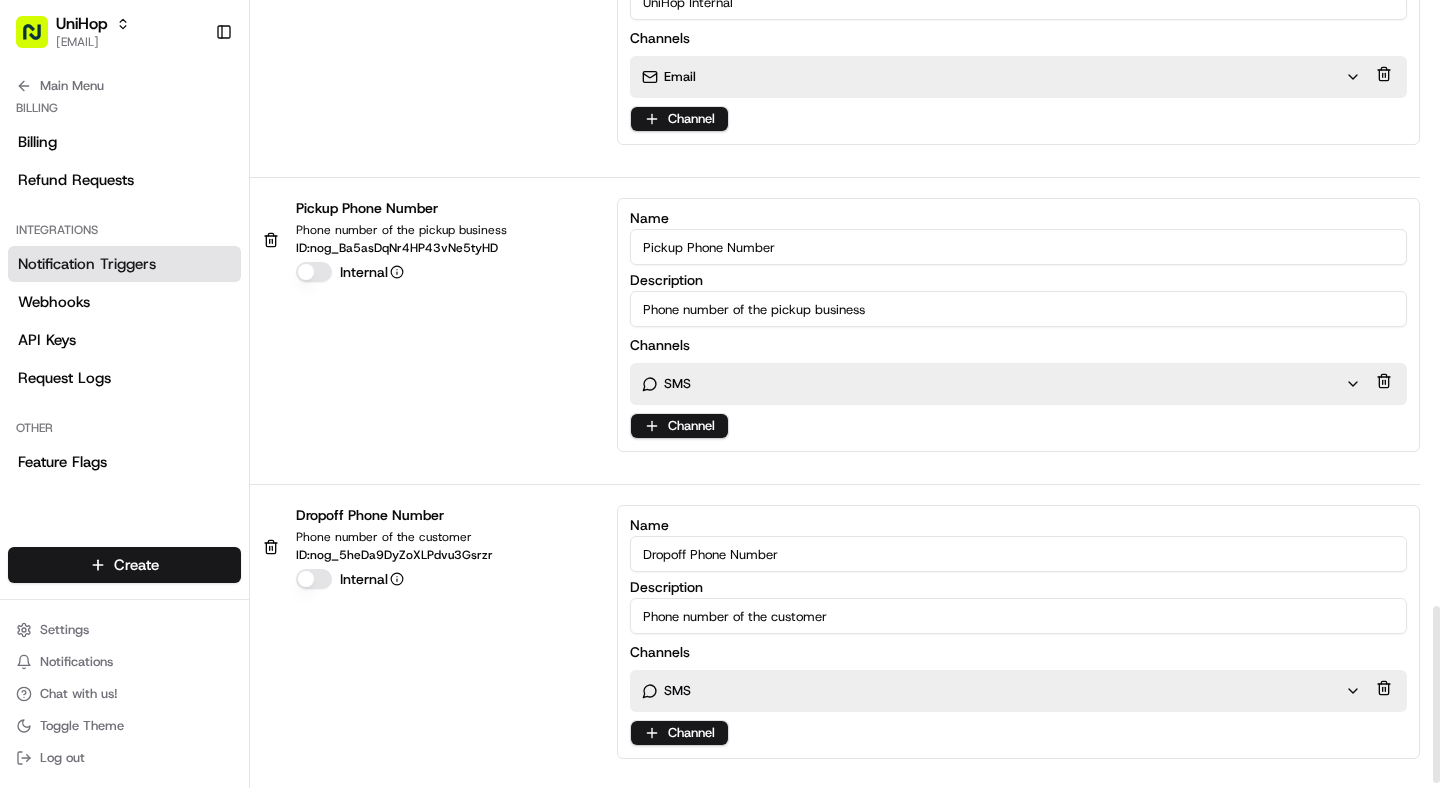 click on "SMS" at bounding box center (993, 384) 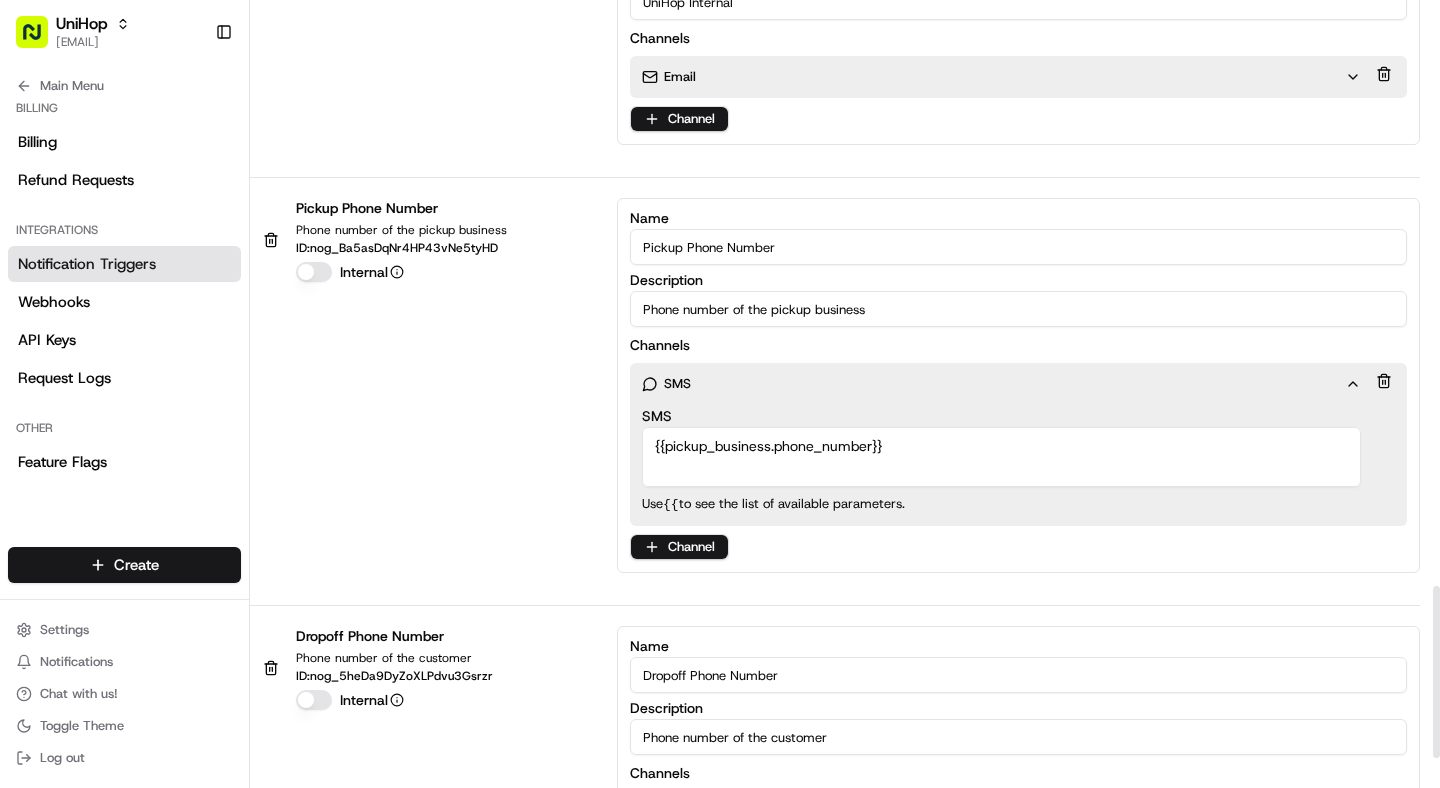 click on "SMS" at bounding box center (993, 384) 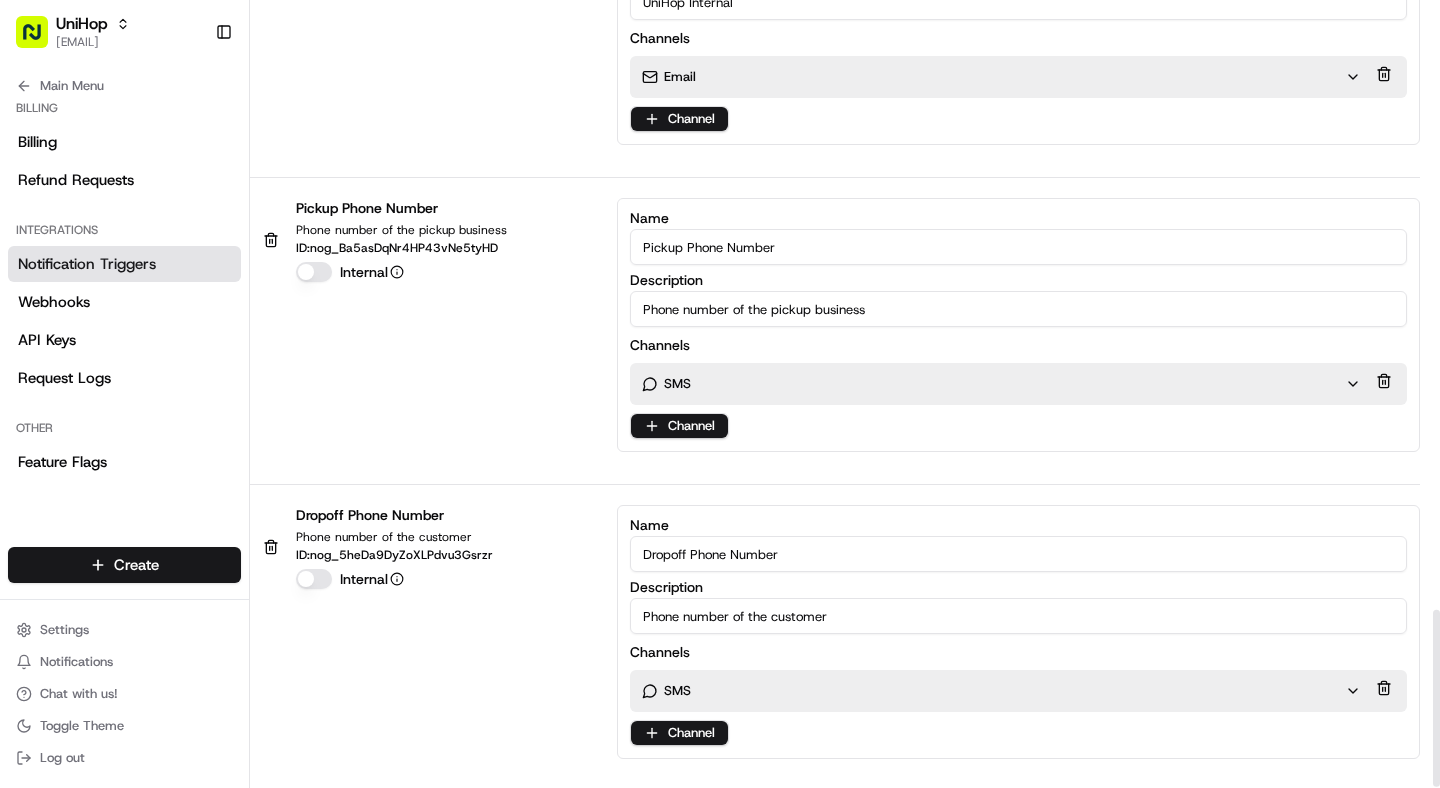 scroll, scrollTop: 2712, scrollLeft: 0, axis: vertical 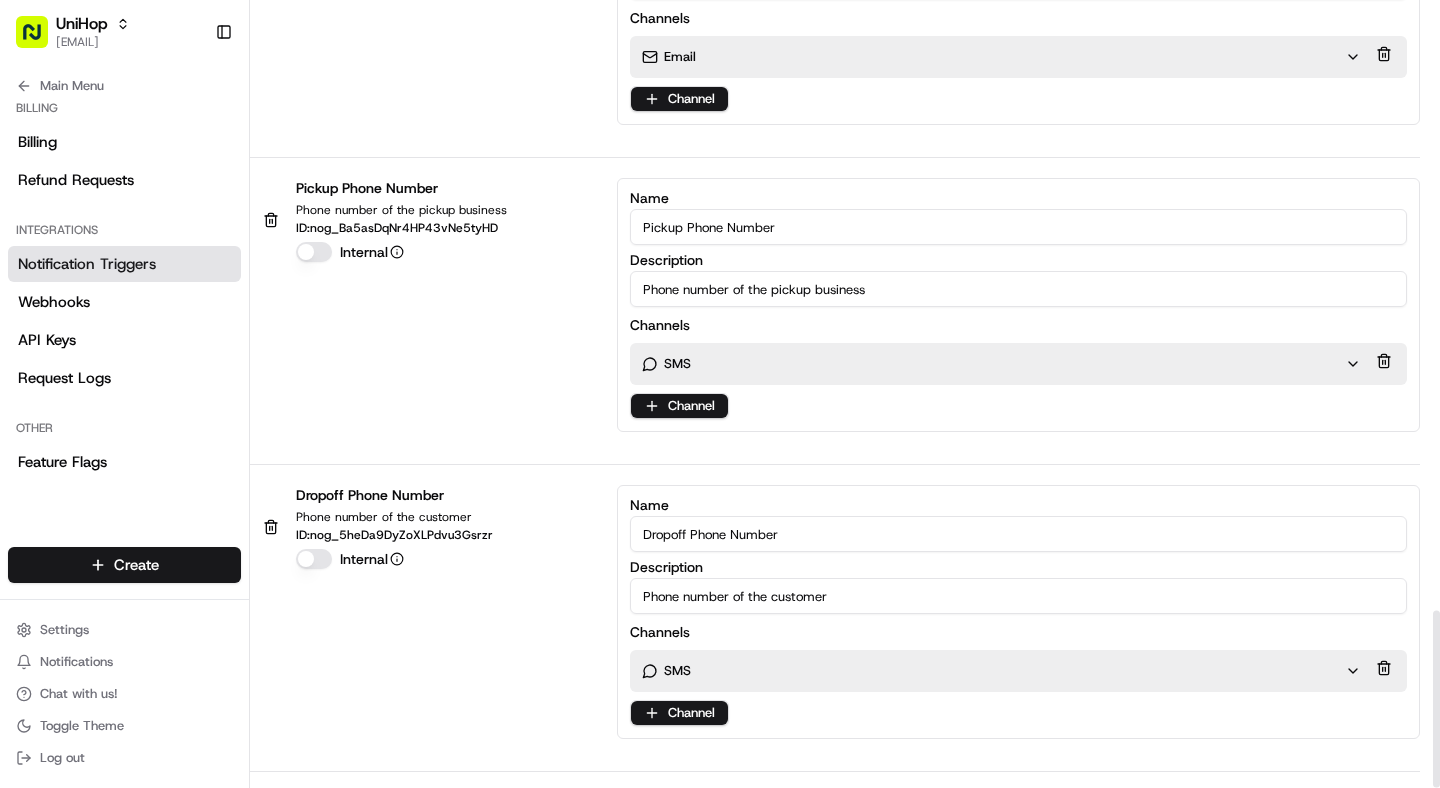 click on "SMS" at bounding box center (1001, 671) 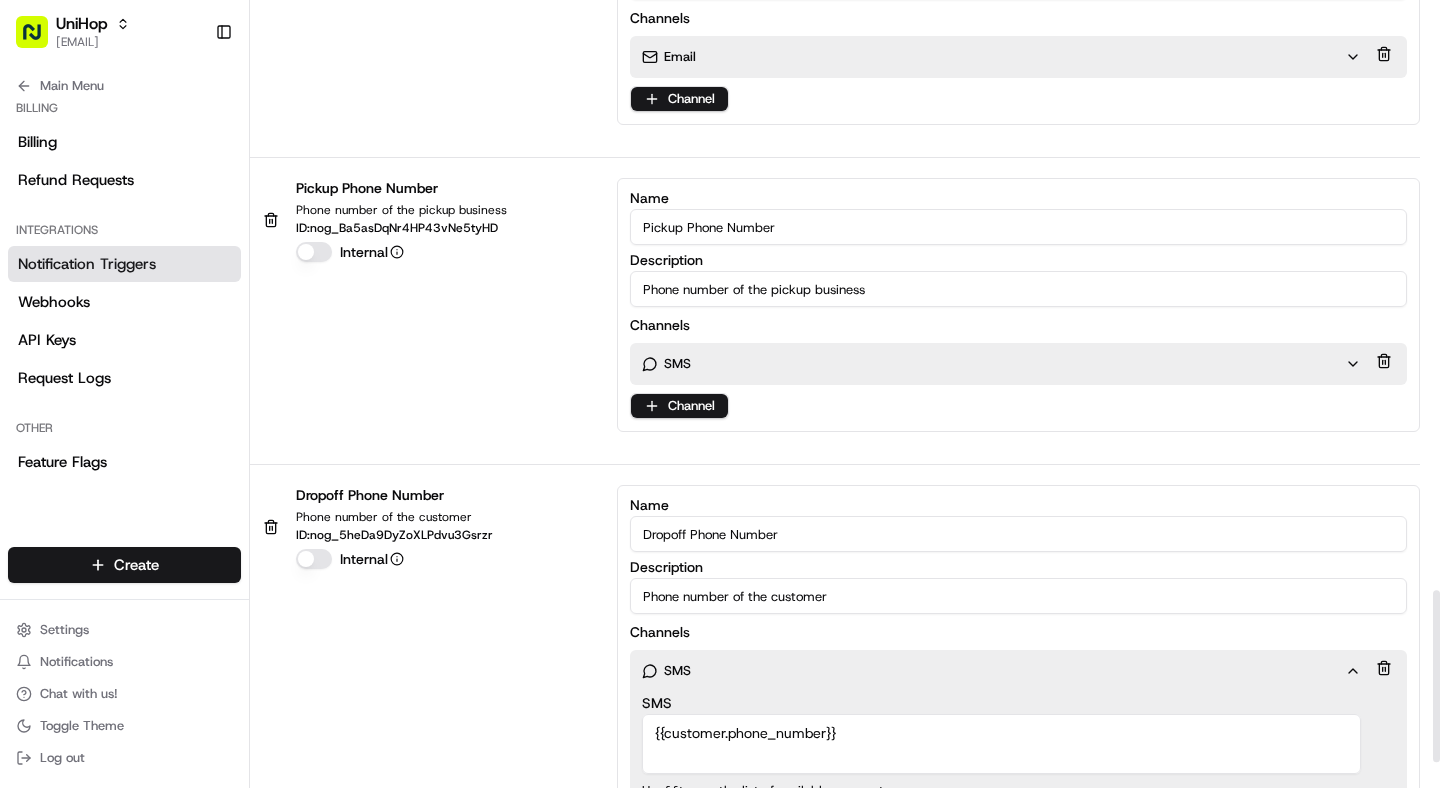 scroll, scrollTop: 2832, scrollLeft: 0, axis: vertical 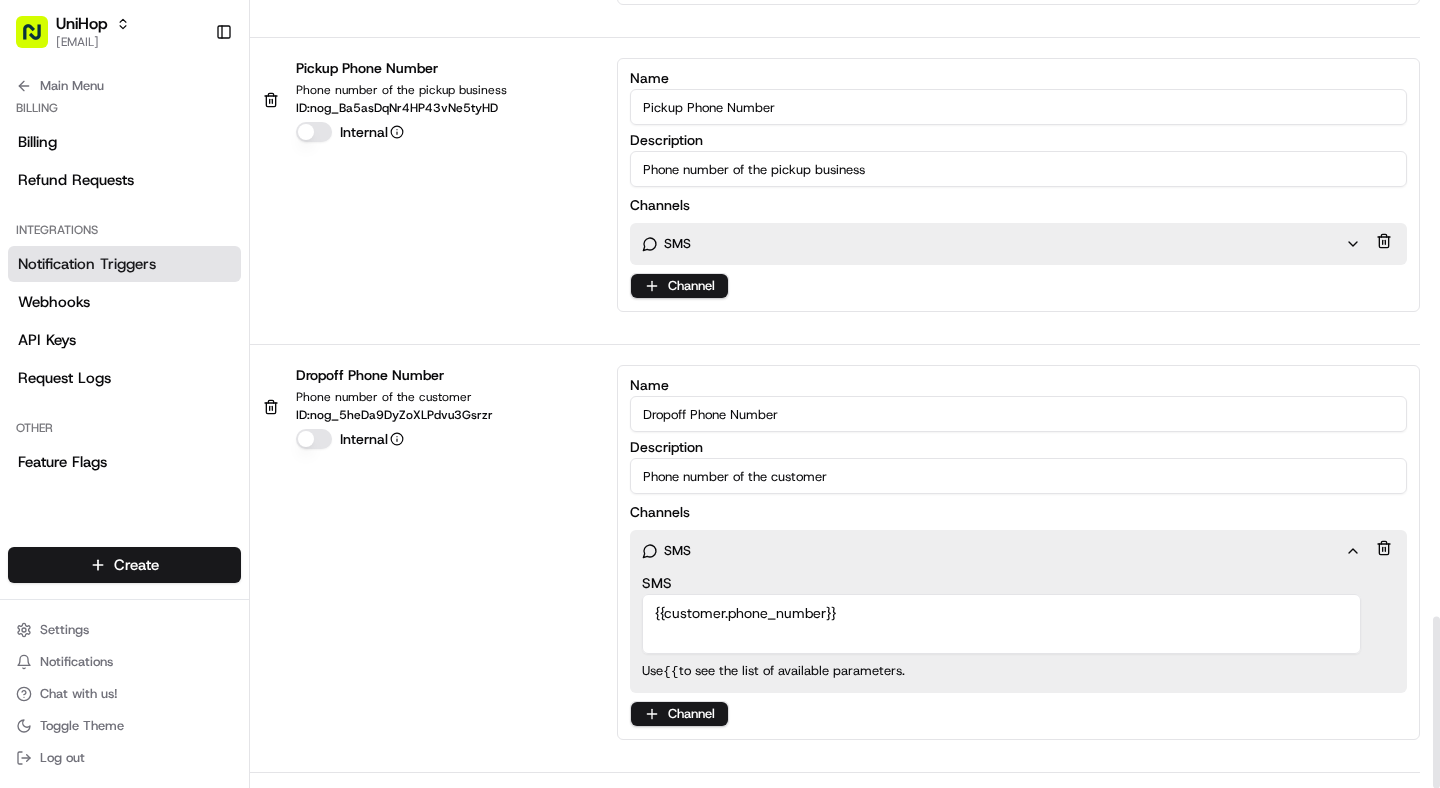 click on "{{customer.phone_number}}" at bounding box center [1001, 624] 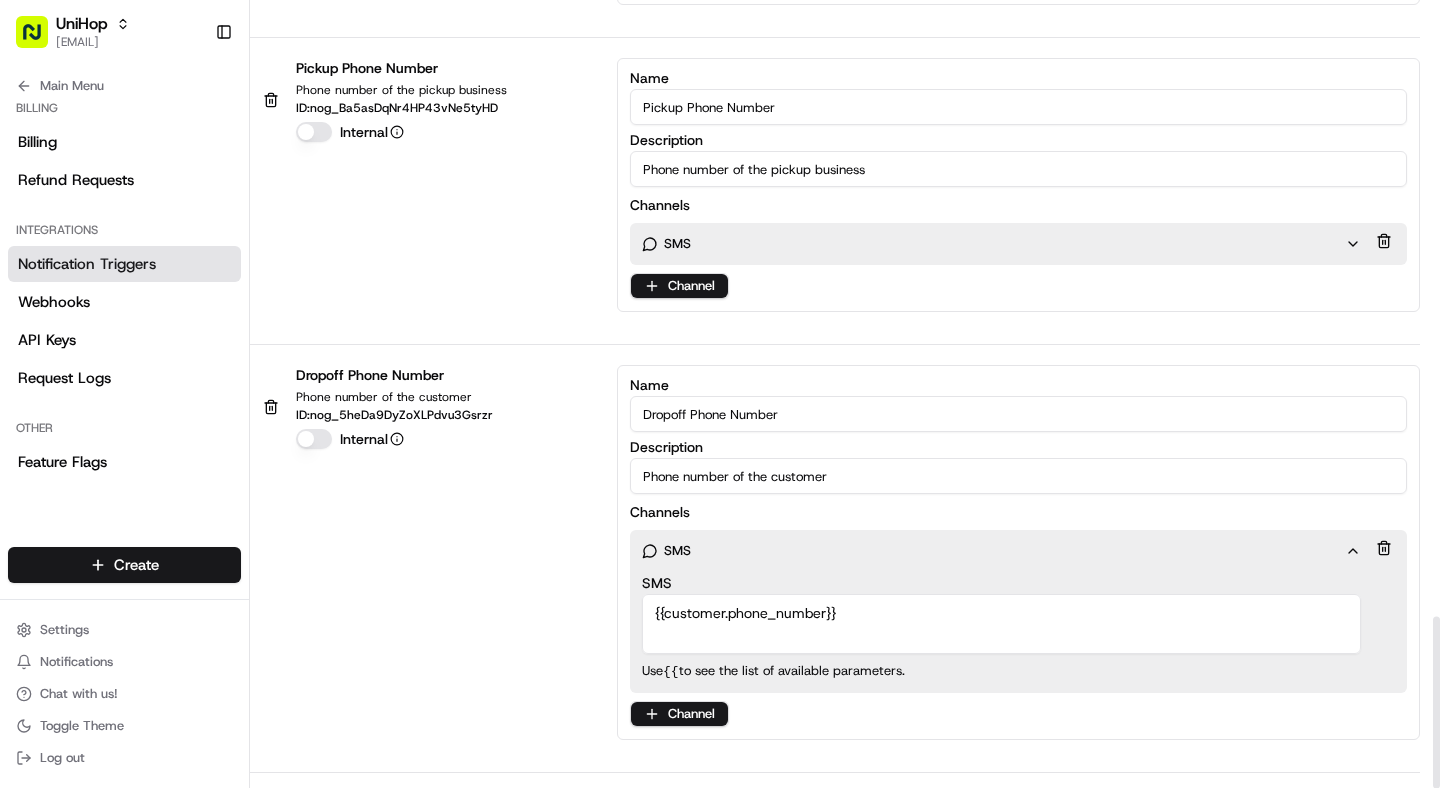 click on "SMS" at bounding box center [993, 244] 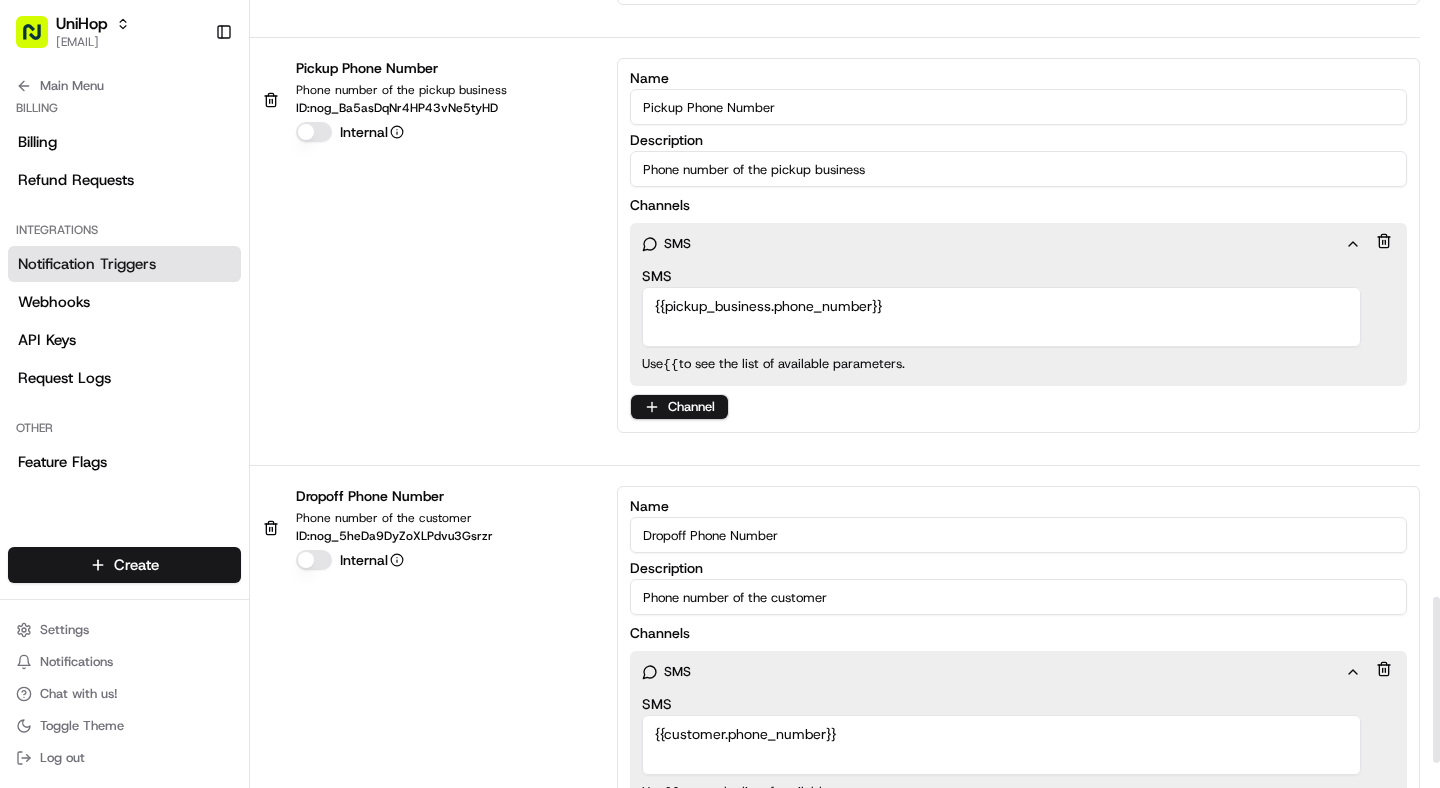 click on "SMS" at bounding box center [993, 244] 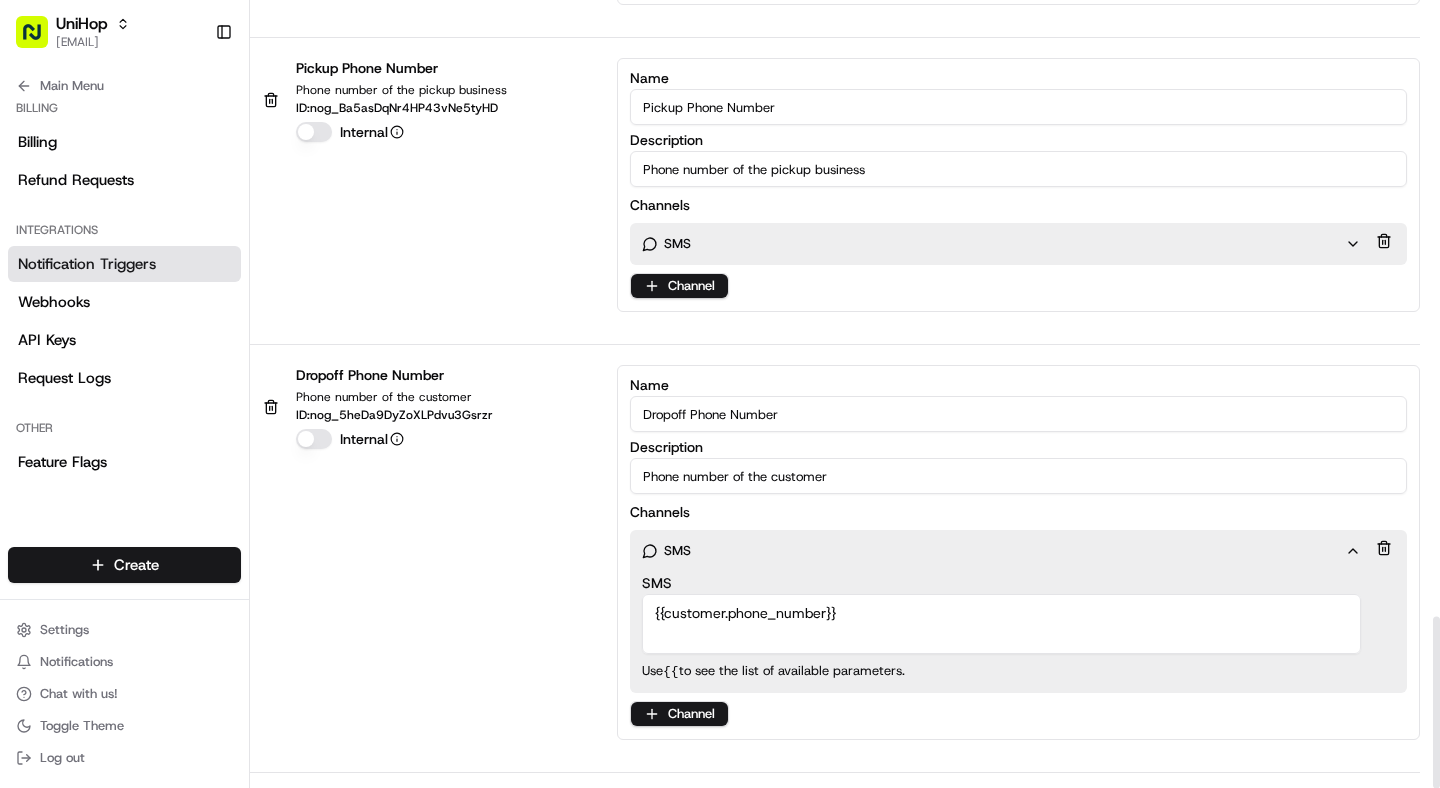 click on "{{customer.phone_number}}" at bounding box center [1001, 624] 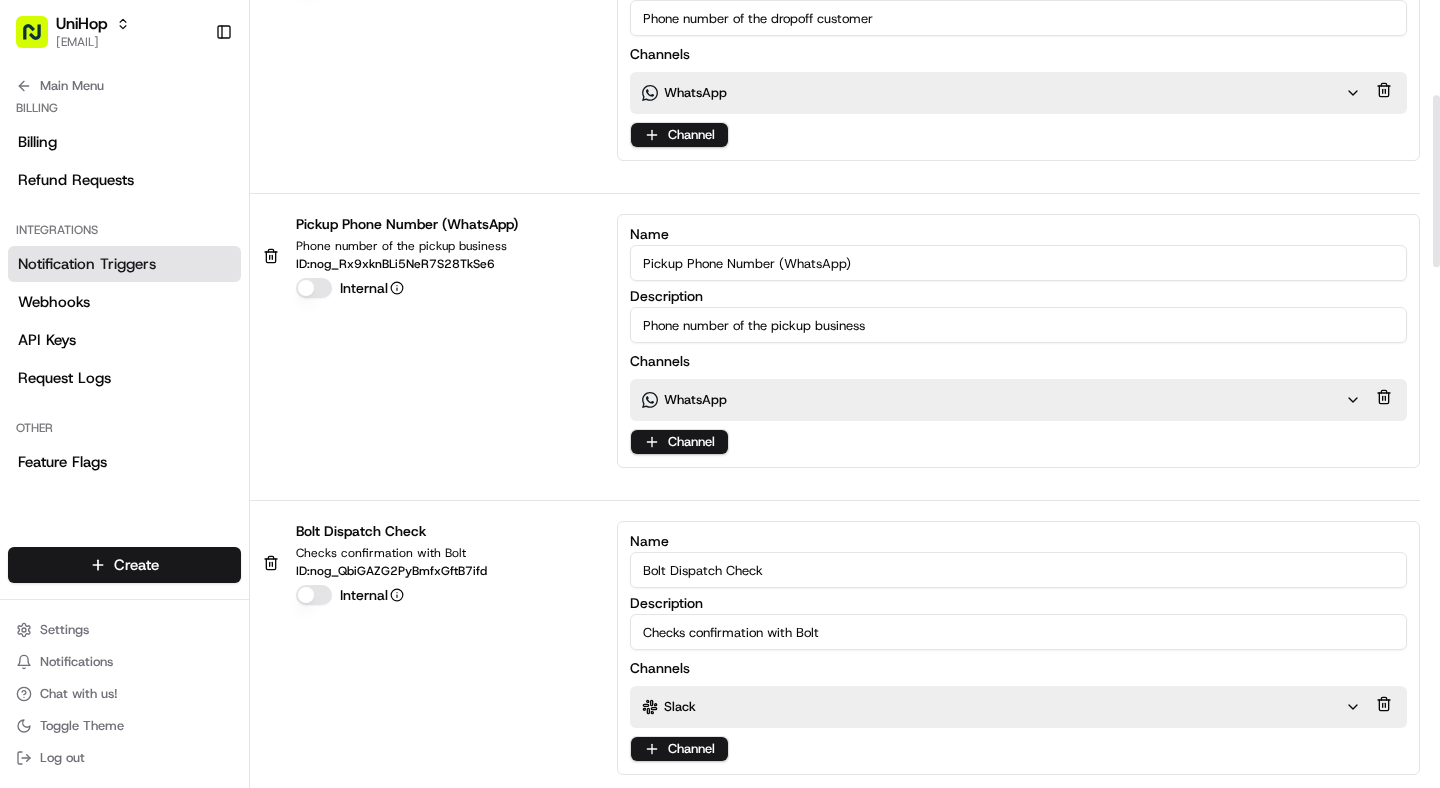 scroll, scrollTop: 0, scrollLeft: 0, axis: both 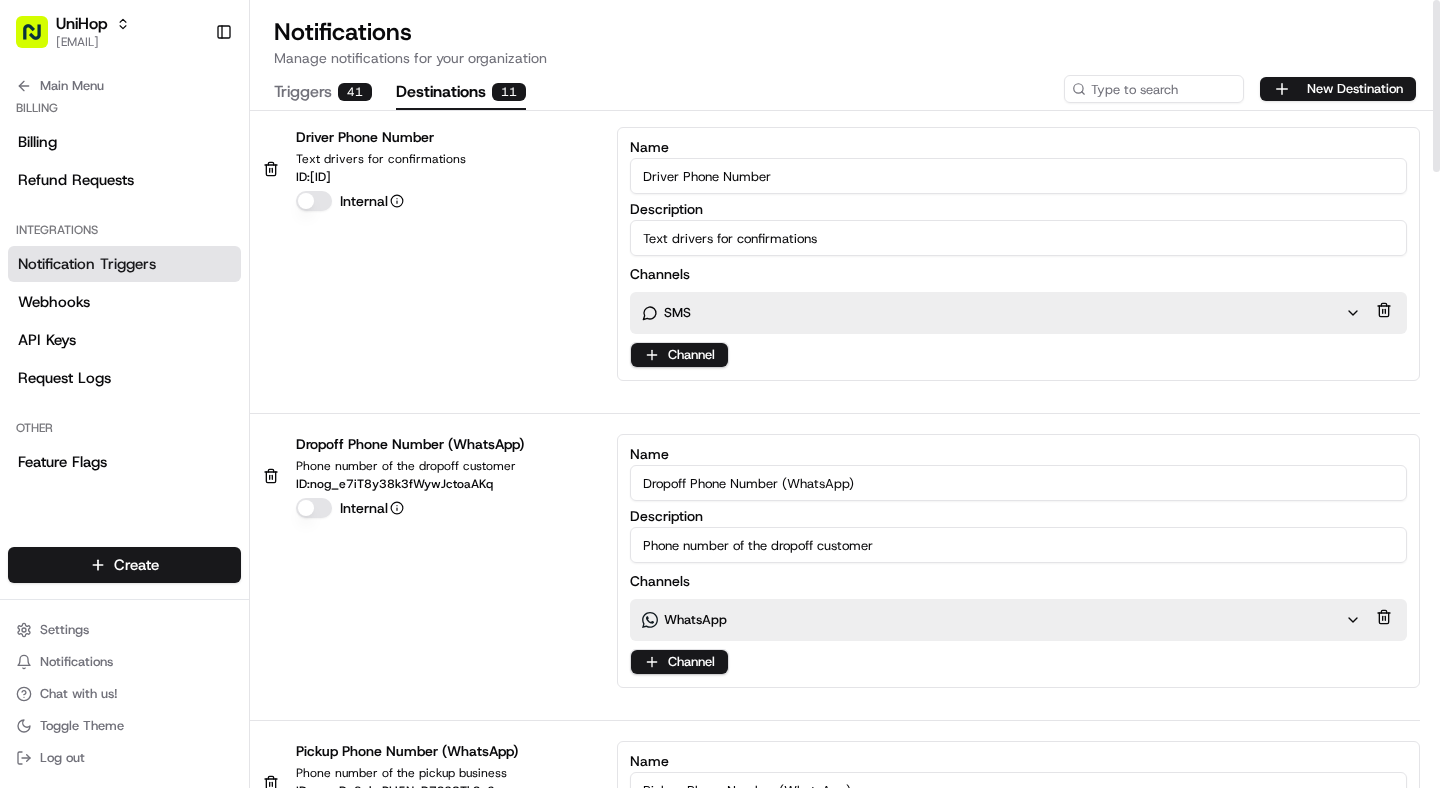 click on "Driver Phone Number Text drivers for confirmations ID:  nog_juamF9ezs7S73jkSZ8M2U4 Internal   Name Driver Phone Number Description Text drivers for confirmations Channels SMS Channel" at bounding box center [835, 254] 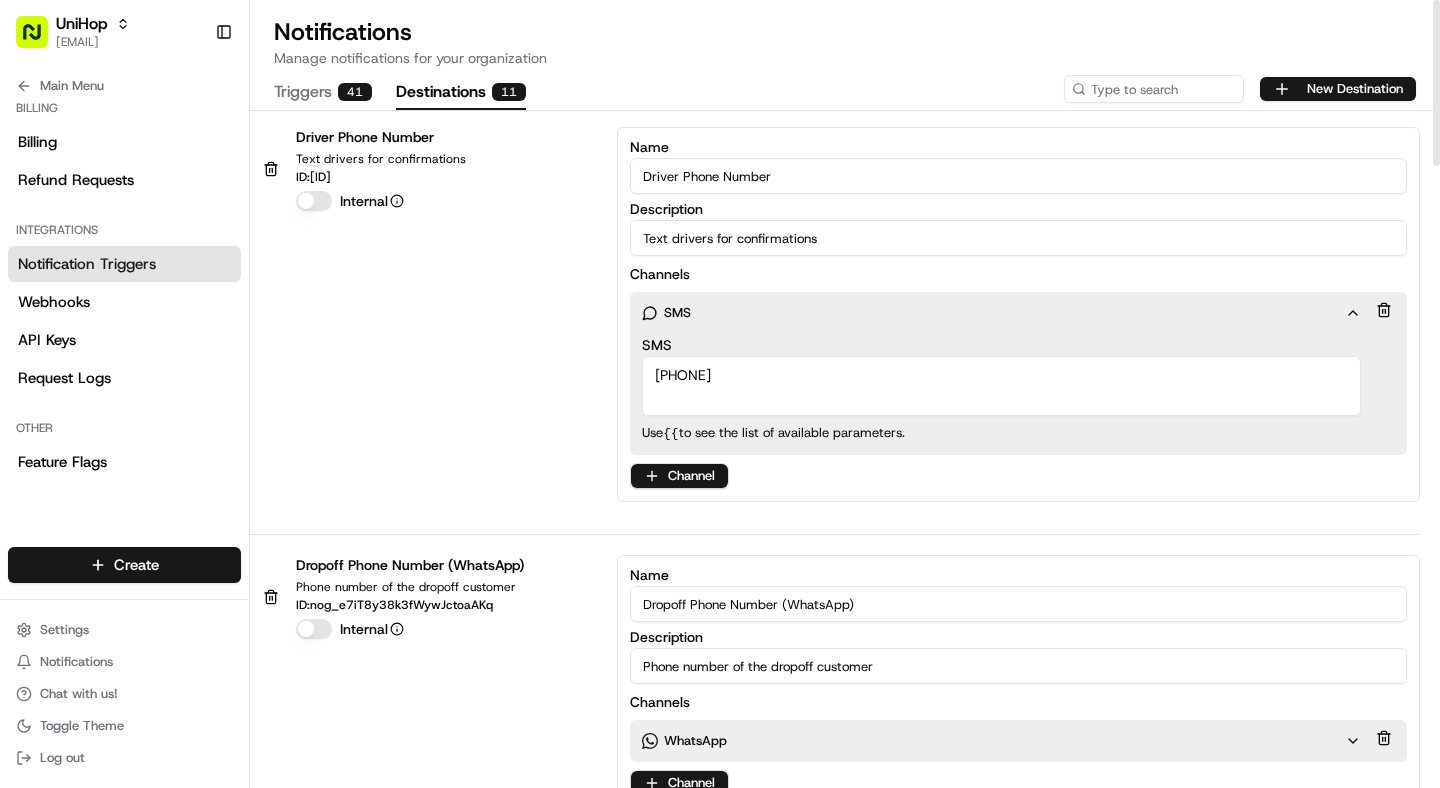 click on "+18477089538" at bounding box center [1001, 386] 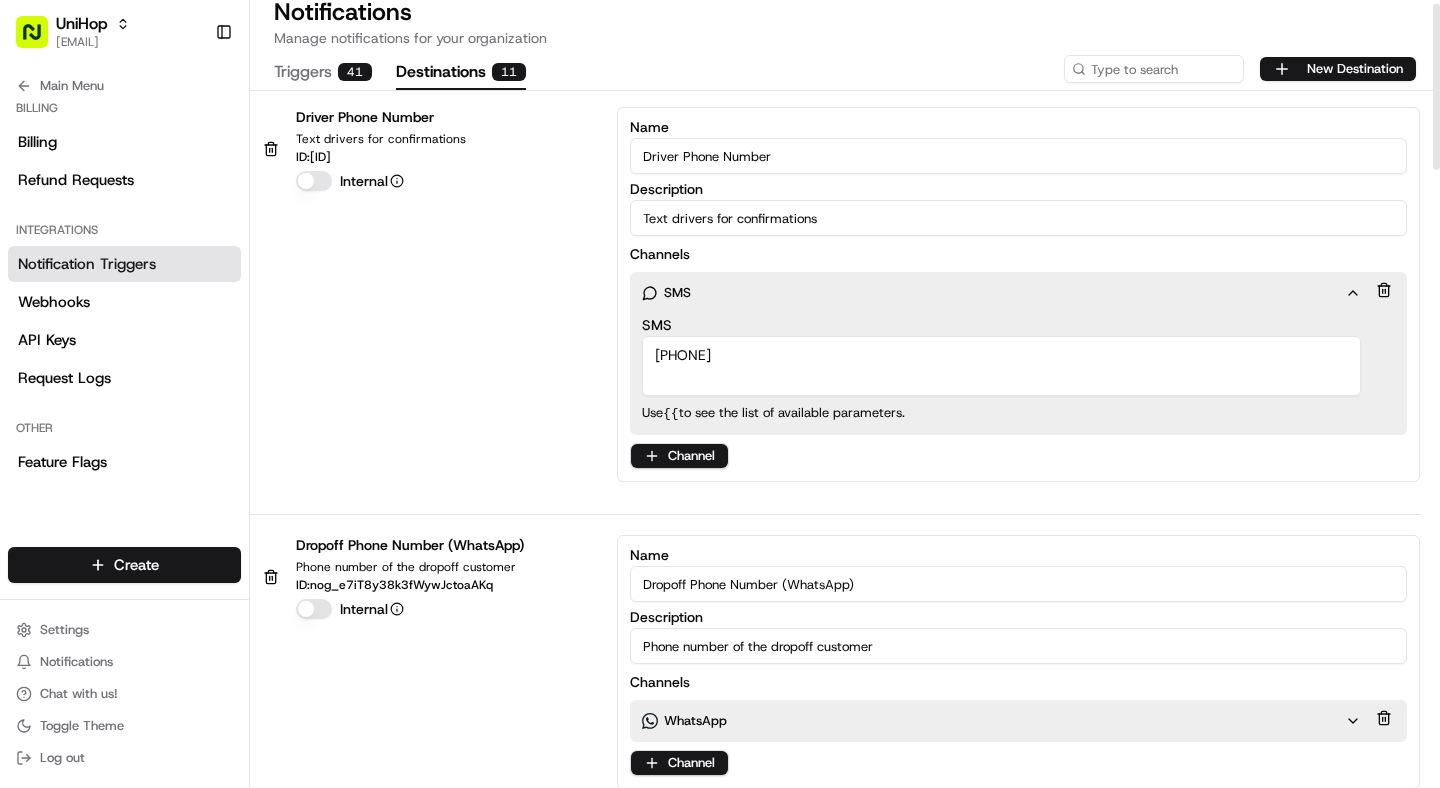 scroll, scrollTop: 18, scrollLeft: 0, axis: vertical 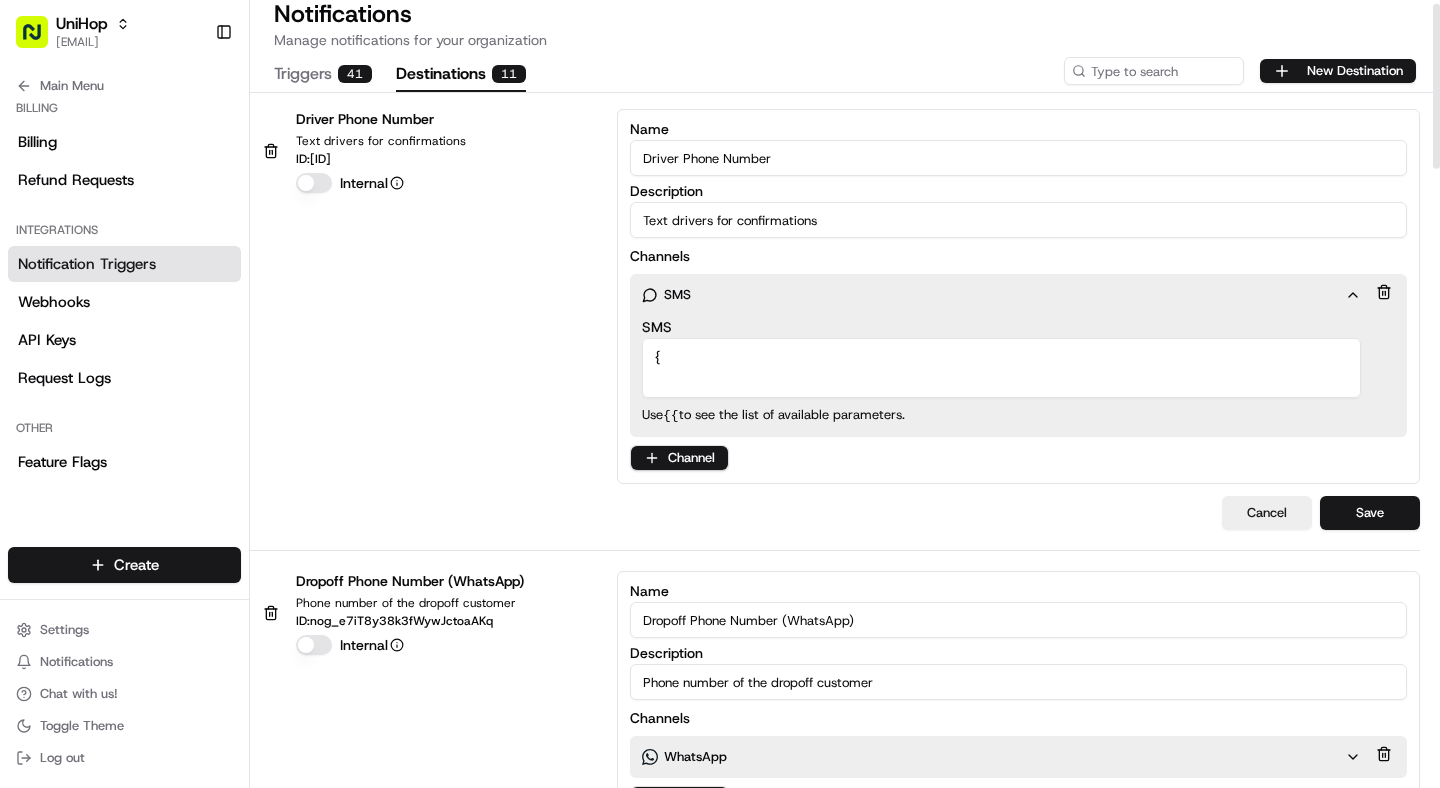 type on "{{" 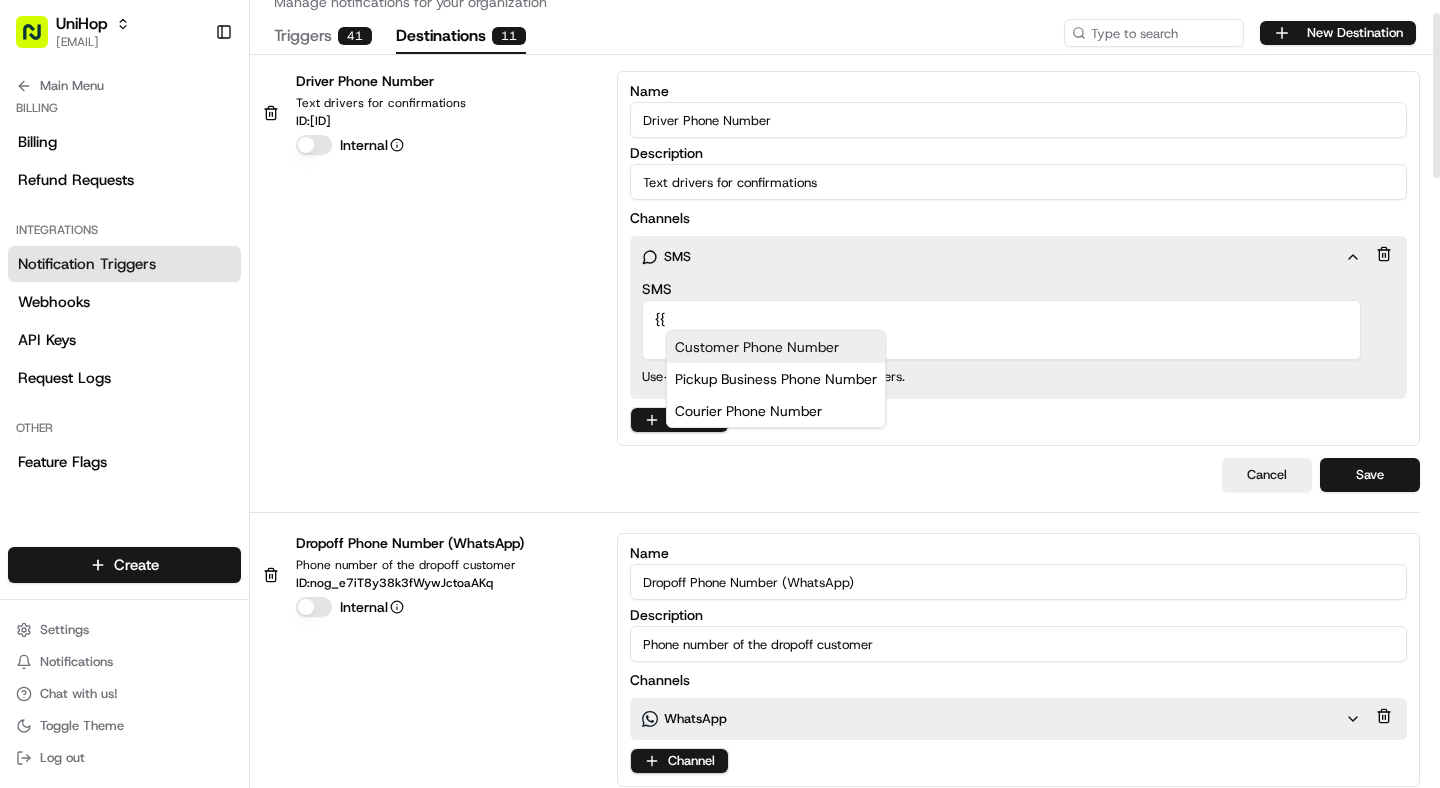 scroll, scrollTop: 63, scrollLeft: 0, axis: vertical 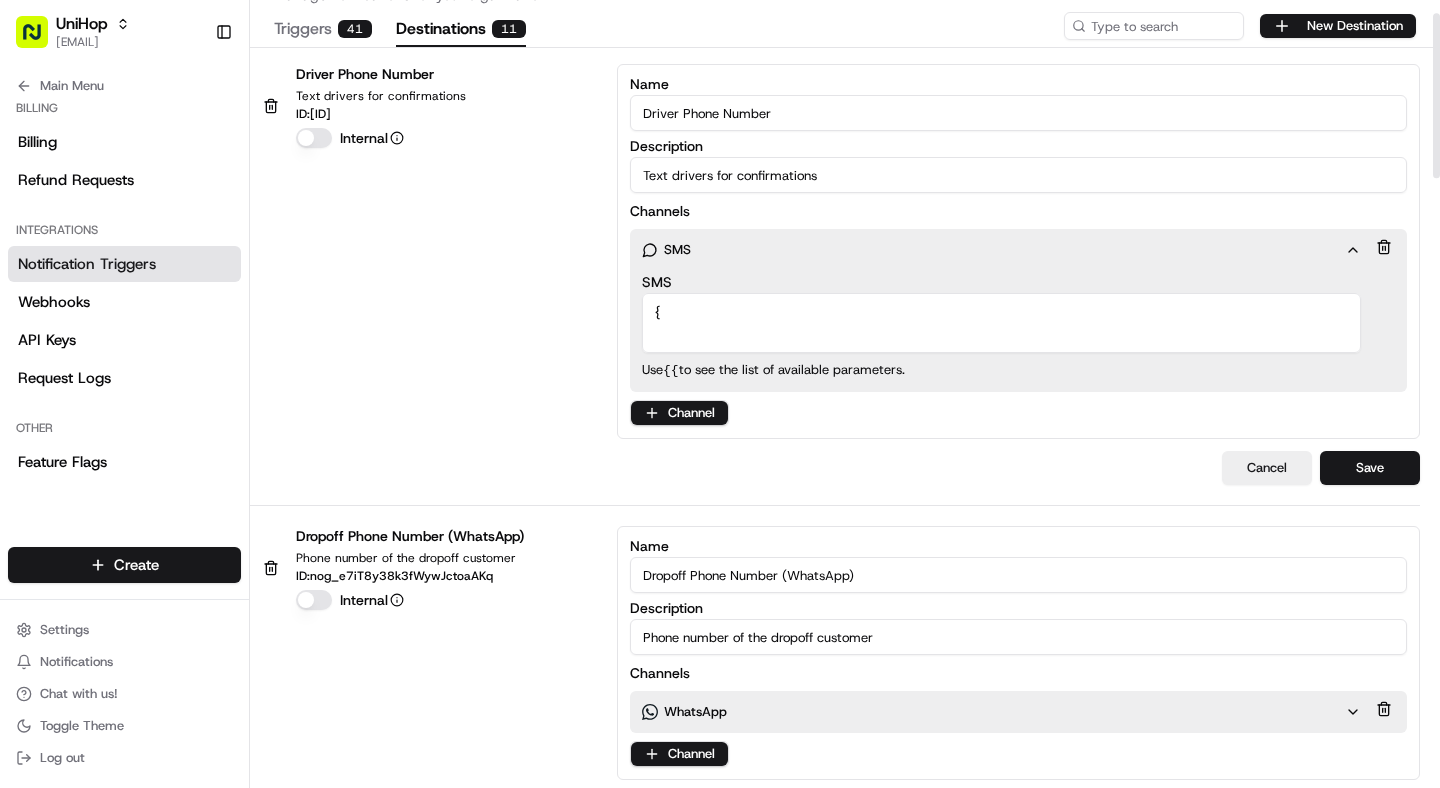 type on "+18477089538" 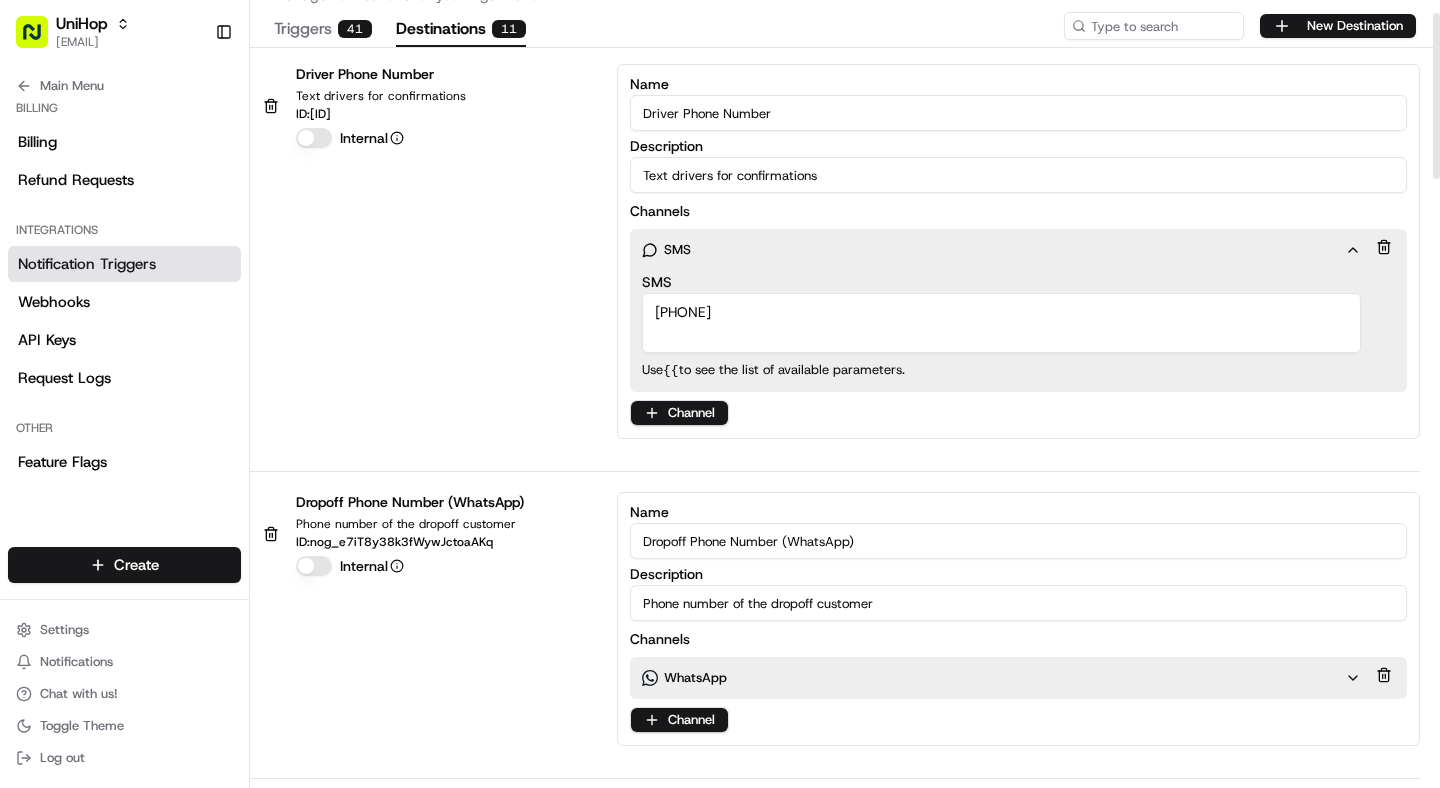 scroll, scrollTop: 62, scrollLeft: 0, axis: vertical 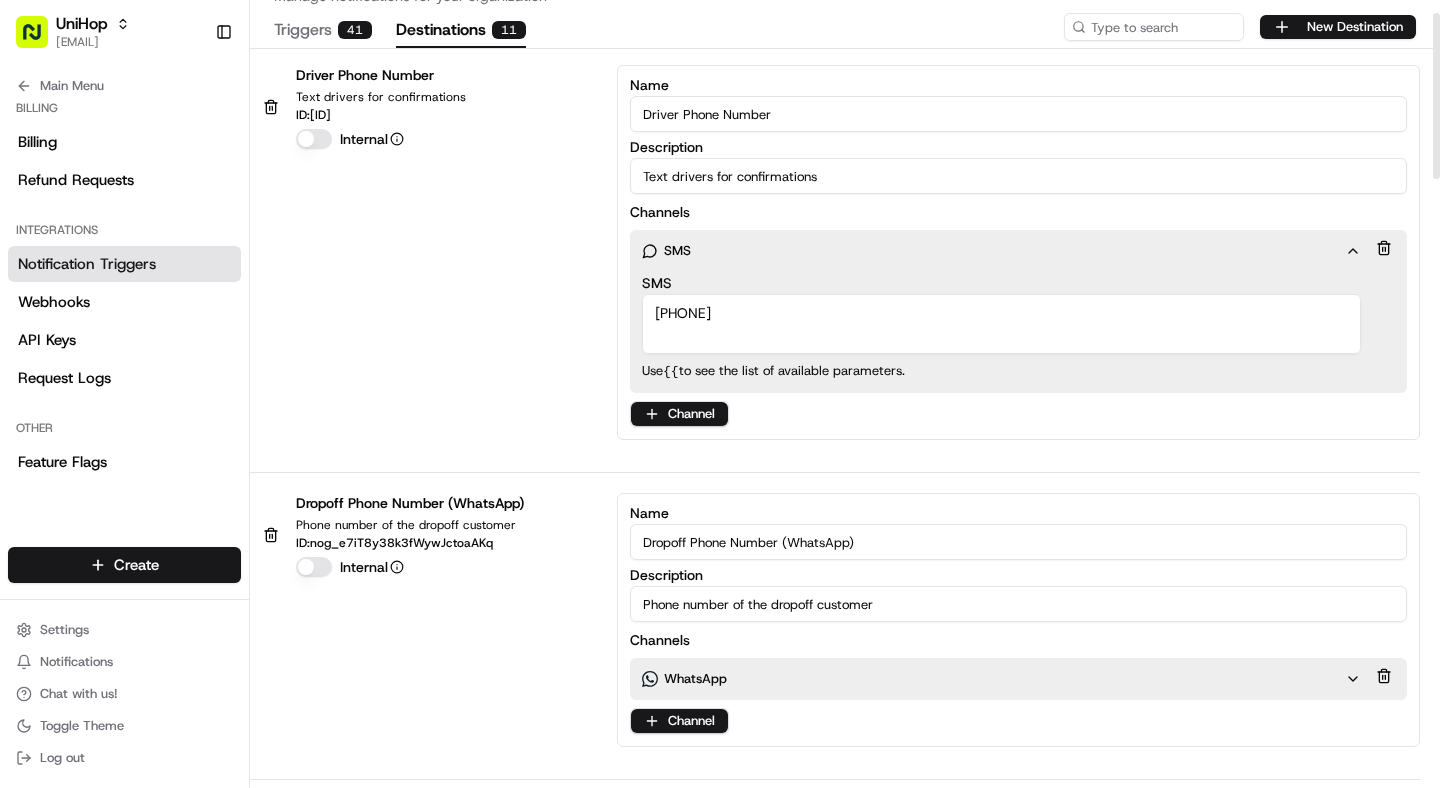click on "Driver Phone Number Text drivers for confirmations ID:  nog_juamF9ezs7S73jkSZ8M2U4 Internal   Name Driver Phone Number Description Text drivers for confirmations Channels SMS SMS +18477089538 Customer Phone Number Pickup Business Phone Number Courier Phone Number Use  {{  to see the list of available parameters. Channel" at bounding box center (835, 252) 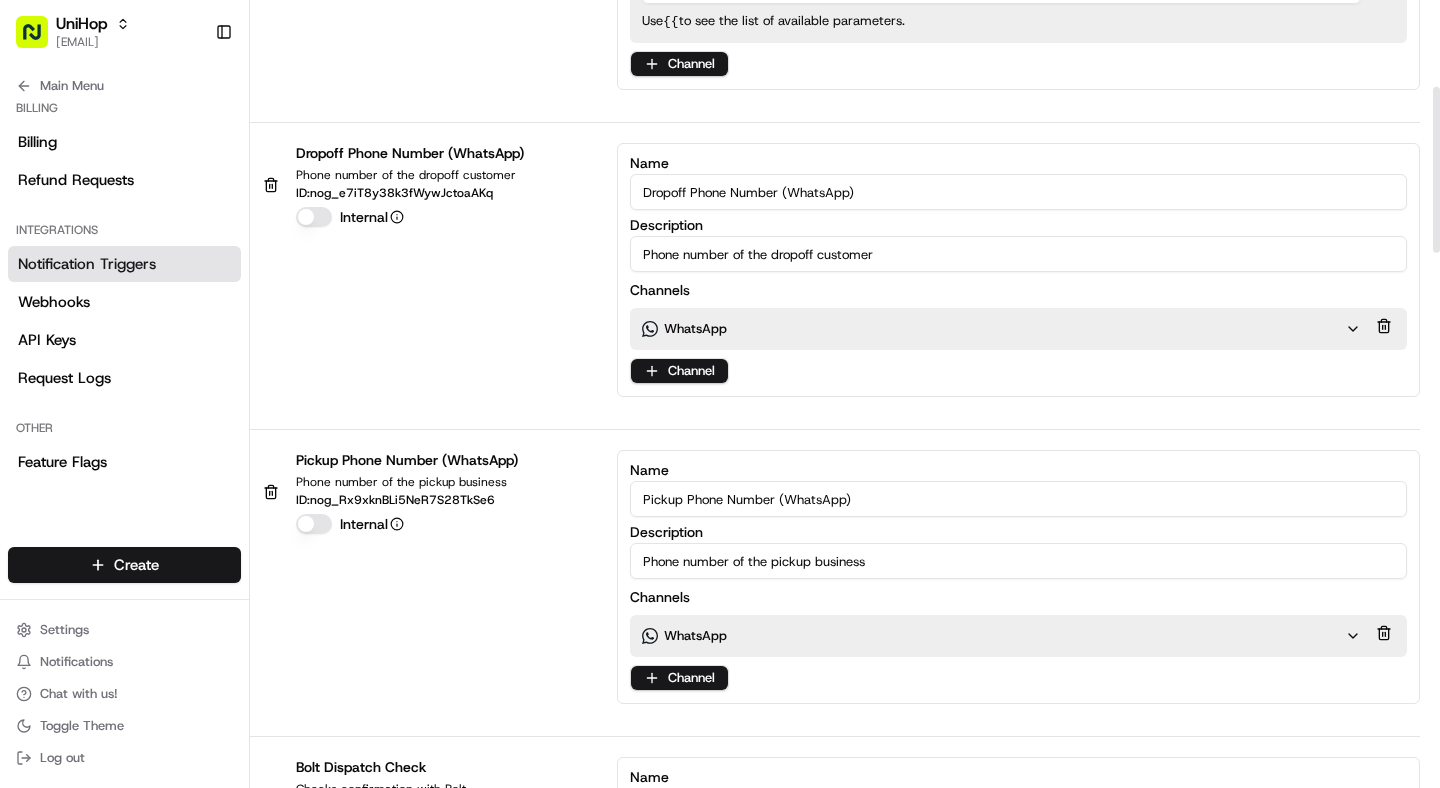 scroll, scrollTop: 0, scrollLeft: 0, axis: both 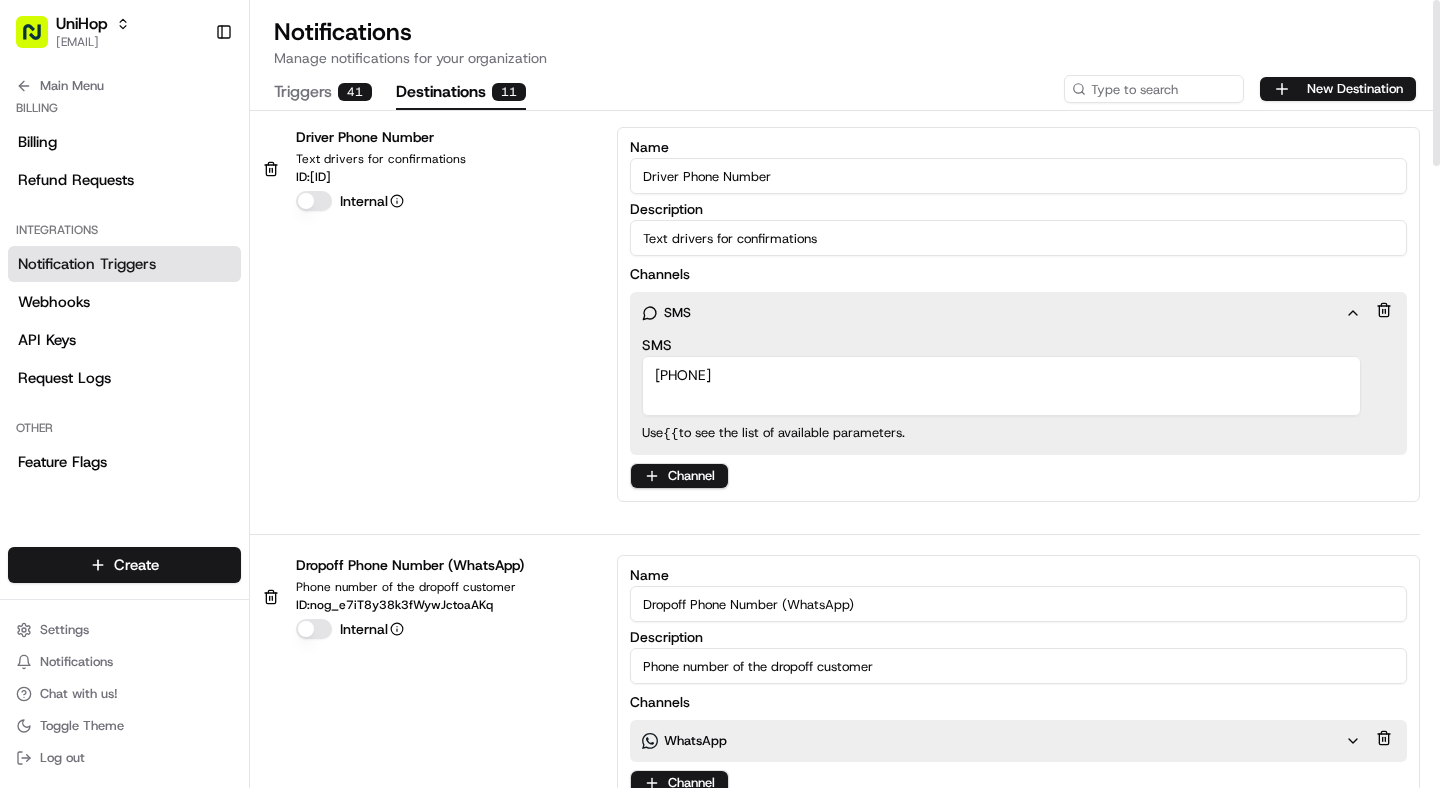 click on "Triggers 41" at bounding box center (323, 93) 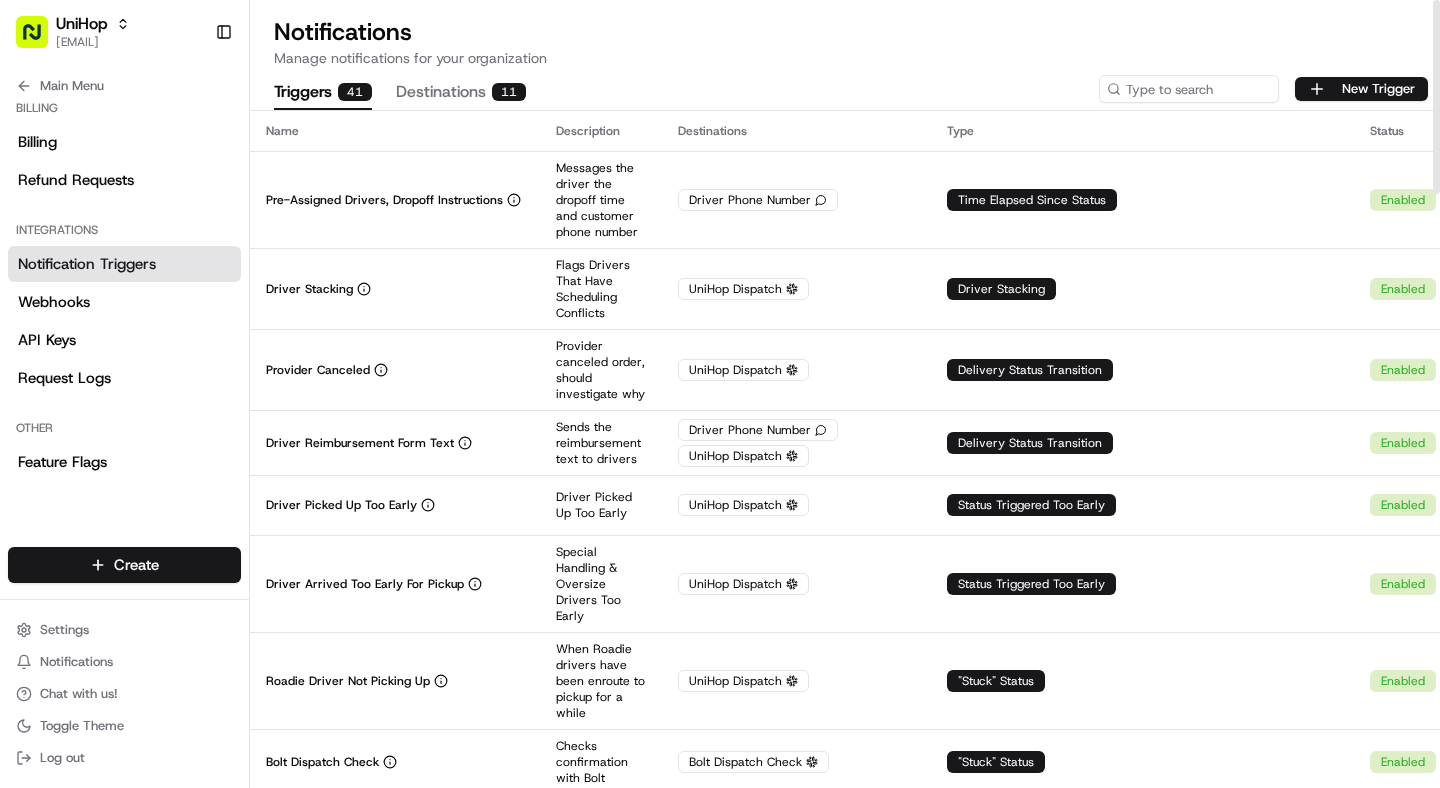 click on "Destinations 11" at bounding box center [461, 93] 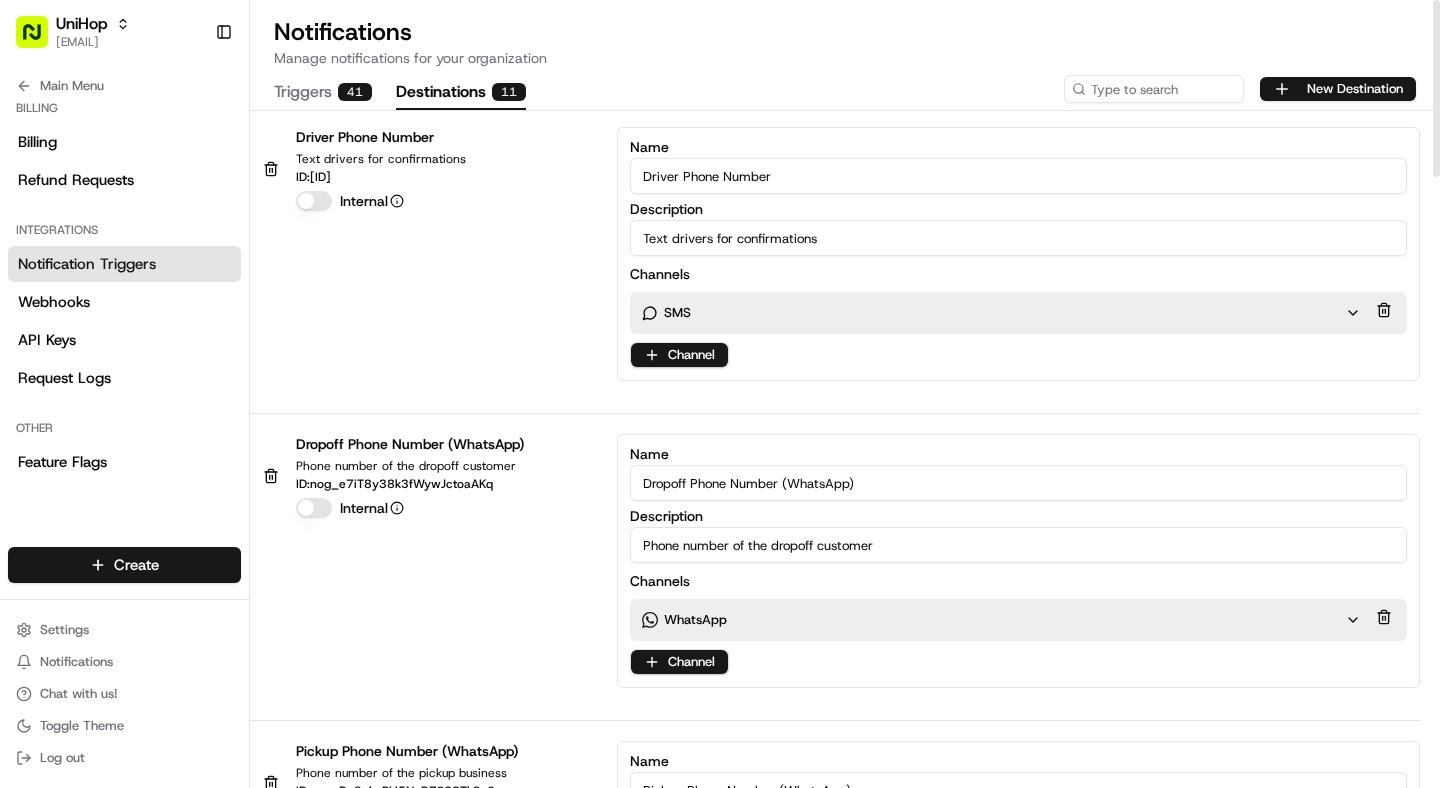 click on "SMS" at bounding box center (993, 313) 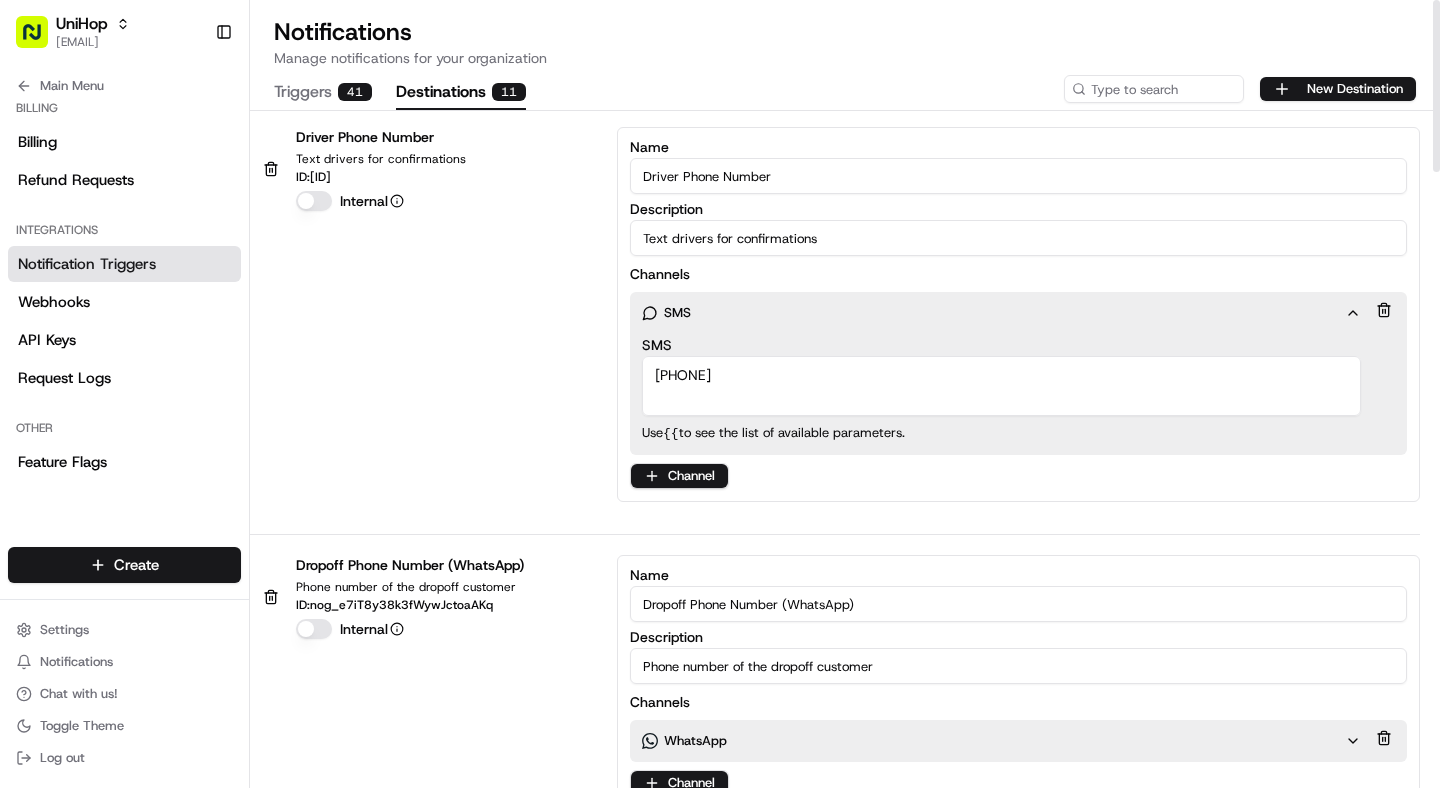 click on "Triggers 41" at bounding box center [323, 93] 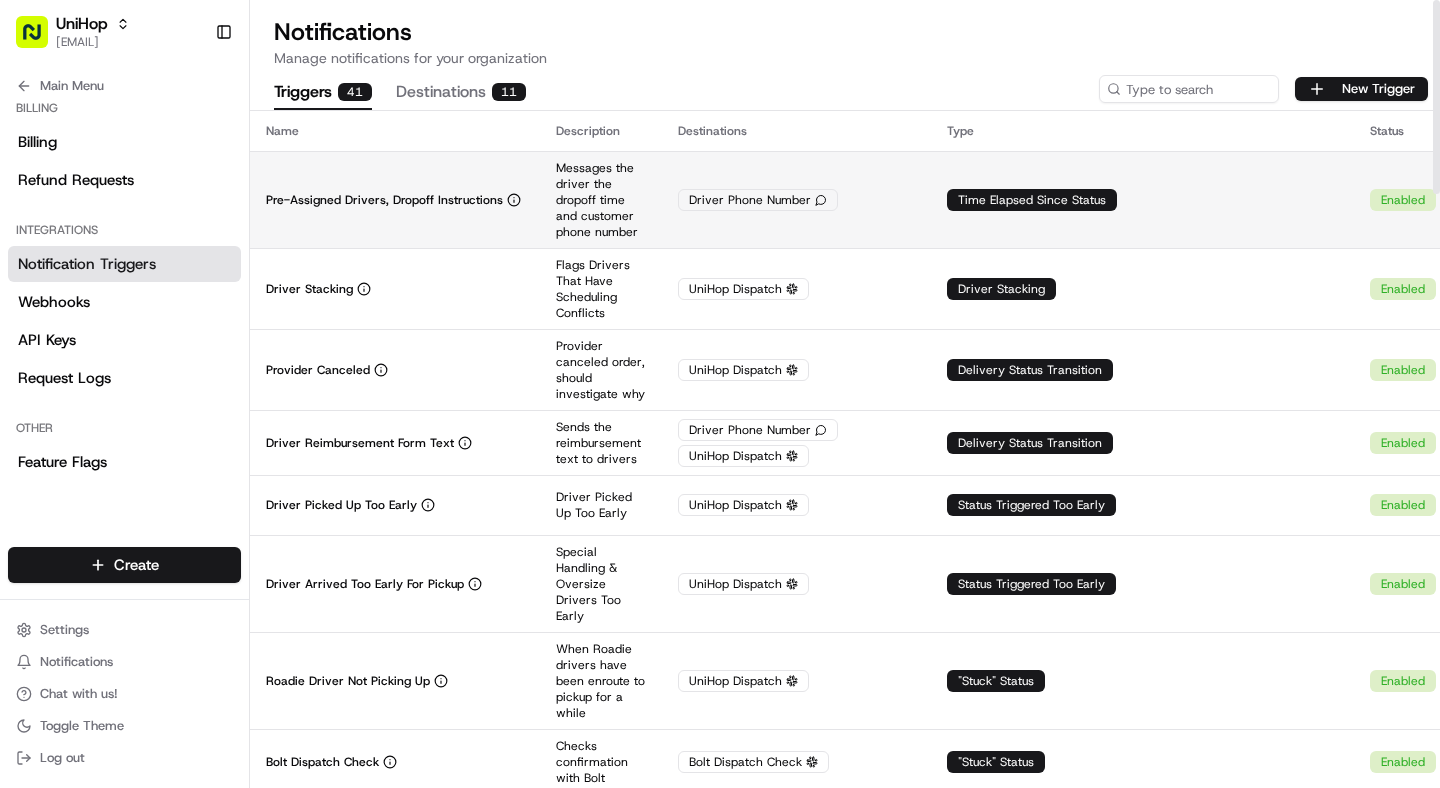 click on "Pre-Assigned Drivers, Dropoff Instructions" at bounding box center [395, 199] 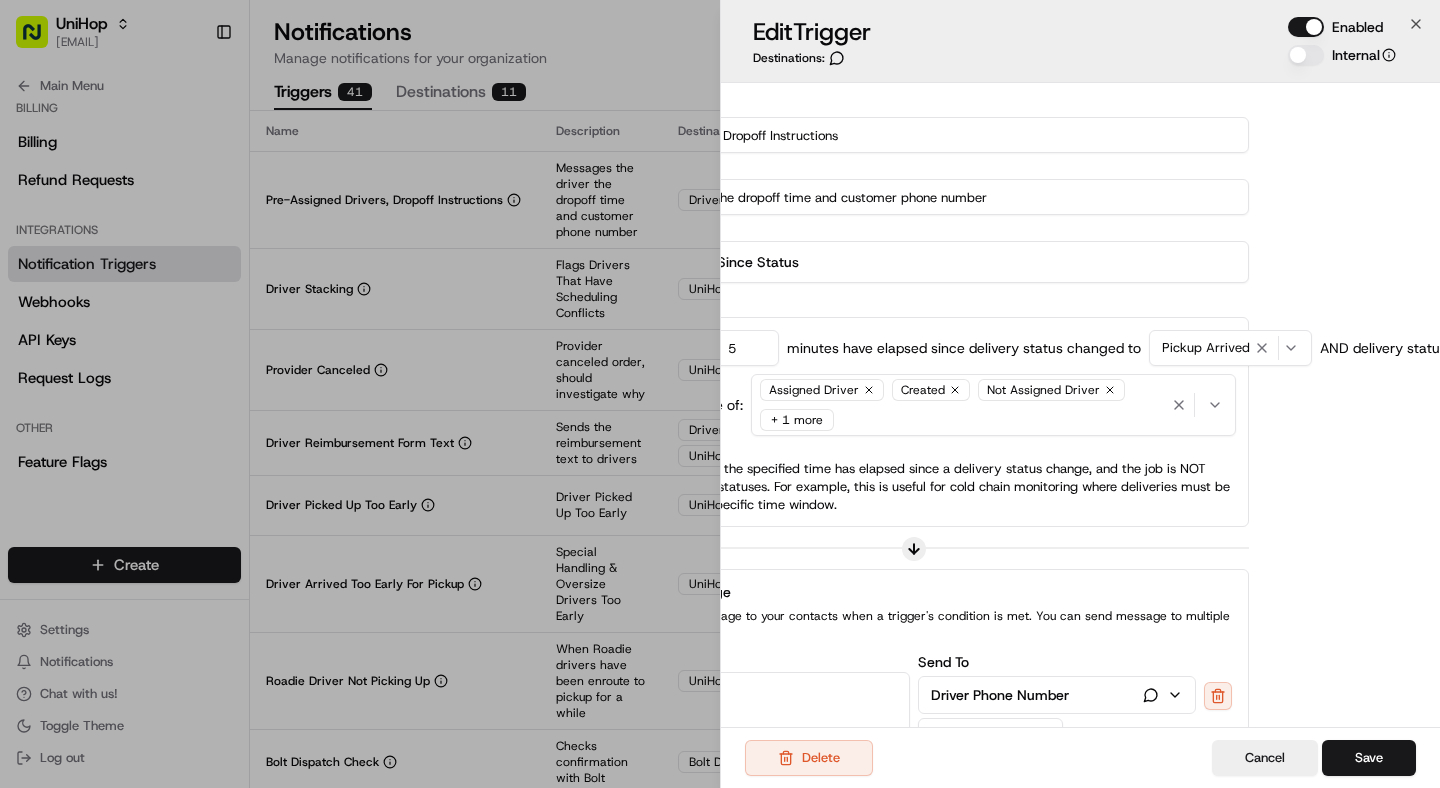 scroll, scrollTop: 0, scrollLeft: 0, axis: both 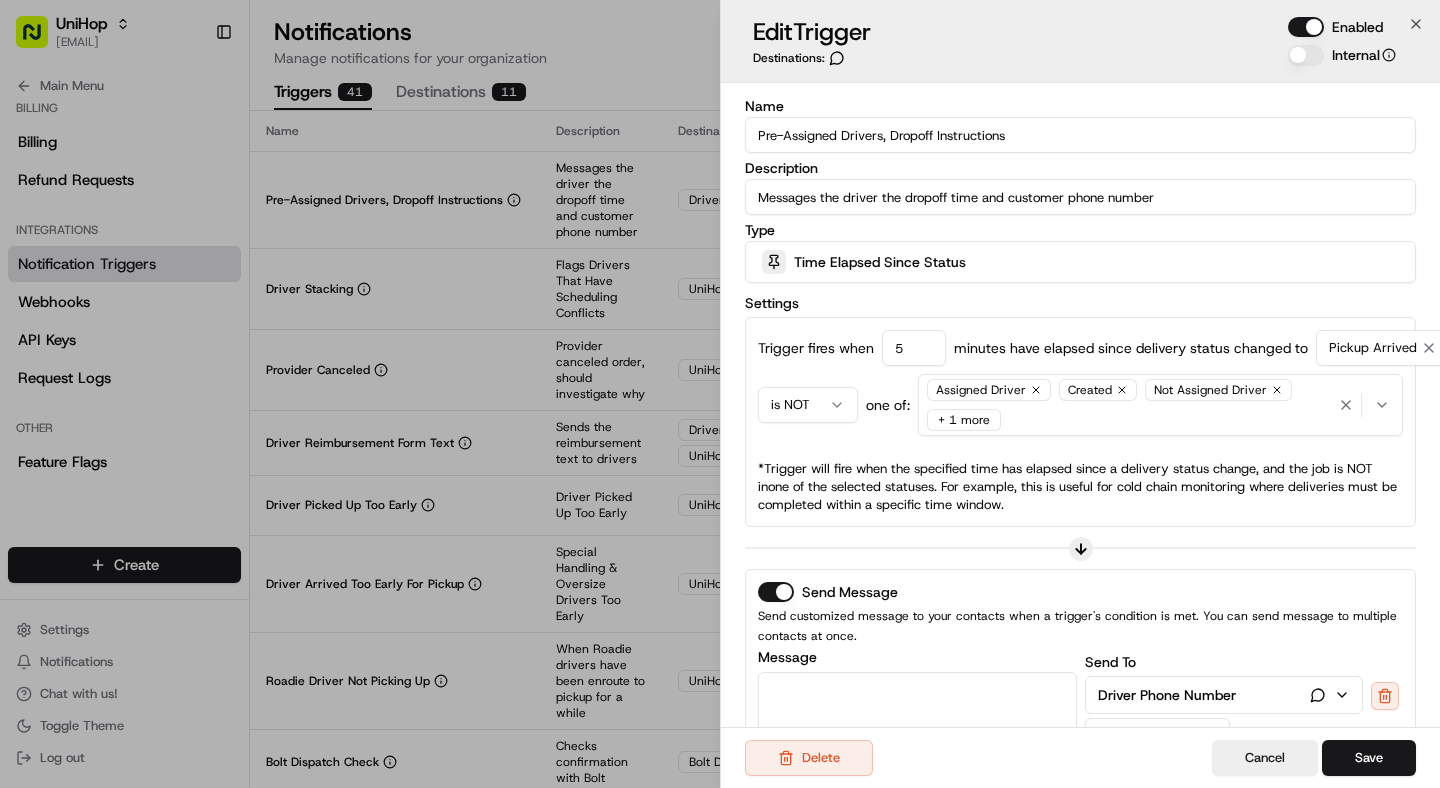 click on "Assigned Driver Created Not Assigned Driver + 1 more" at bounding box center [1129, 405] 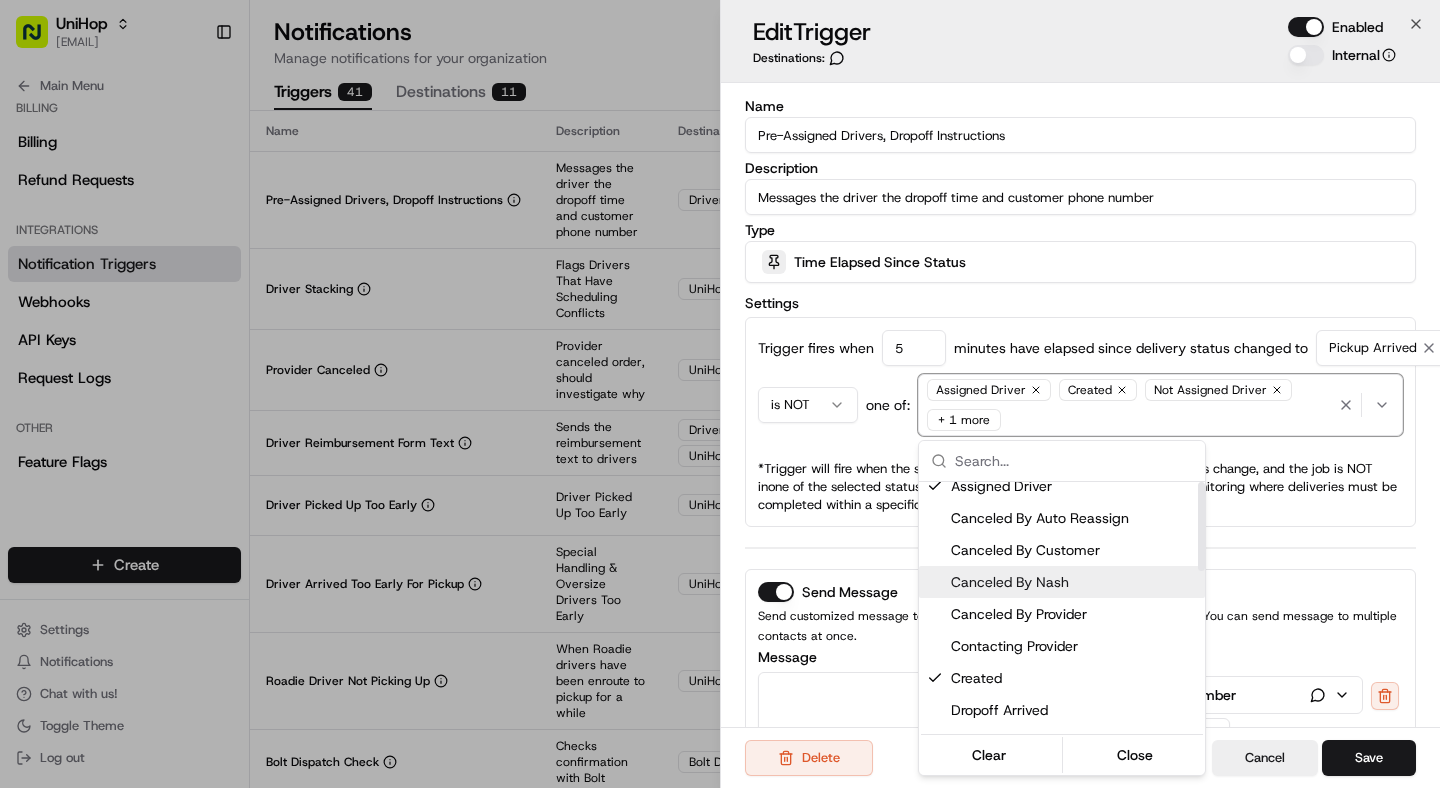 scroll, scrollTop: 0, scrollLeft: 0, axis: both 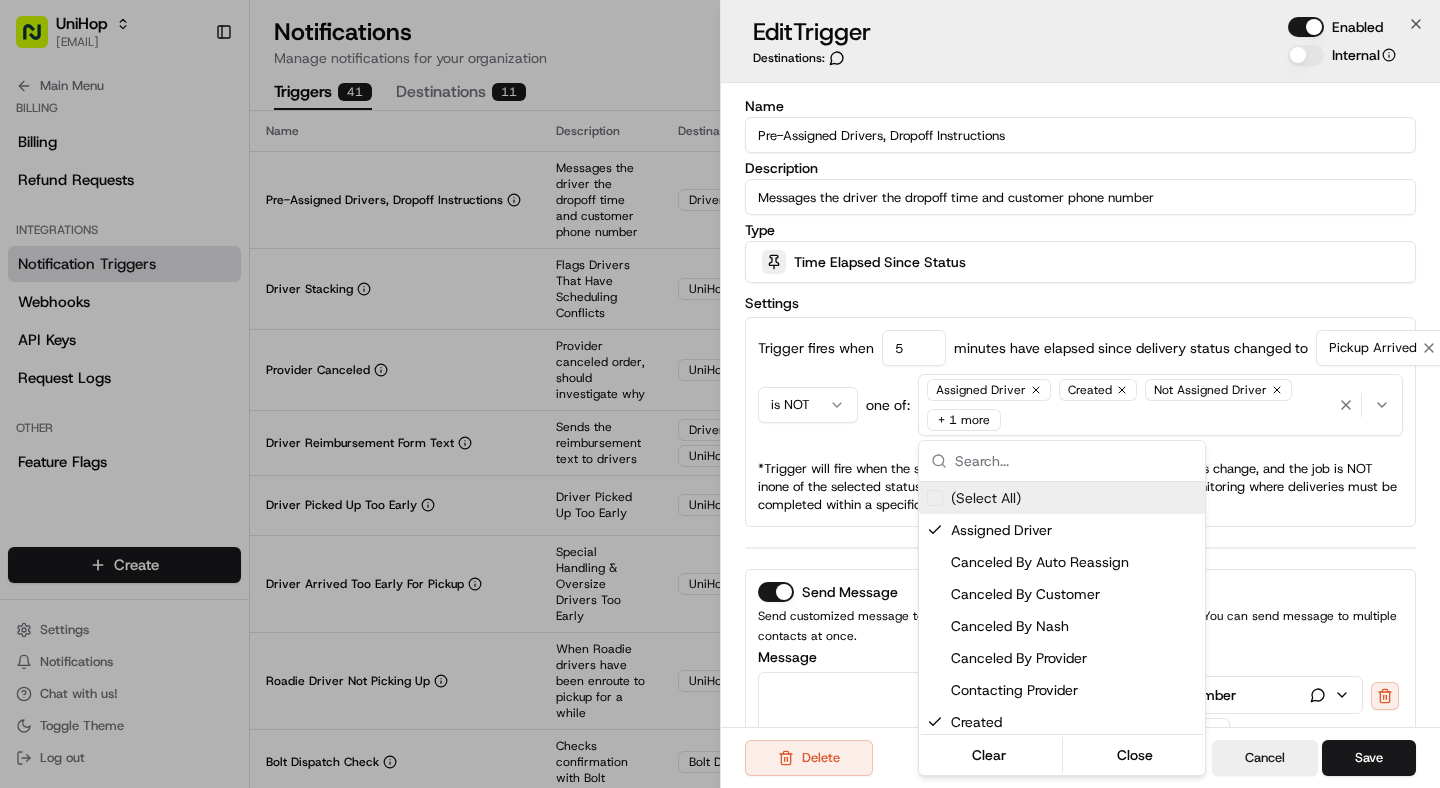 click at bounding box center (720, 394) 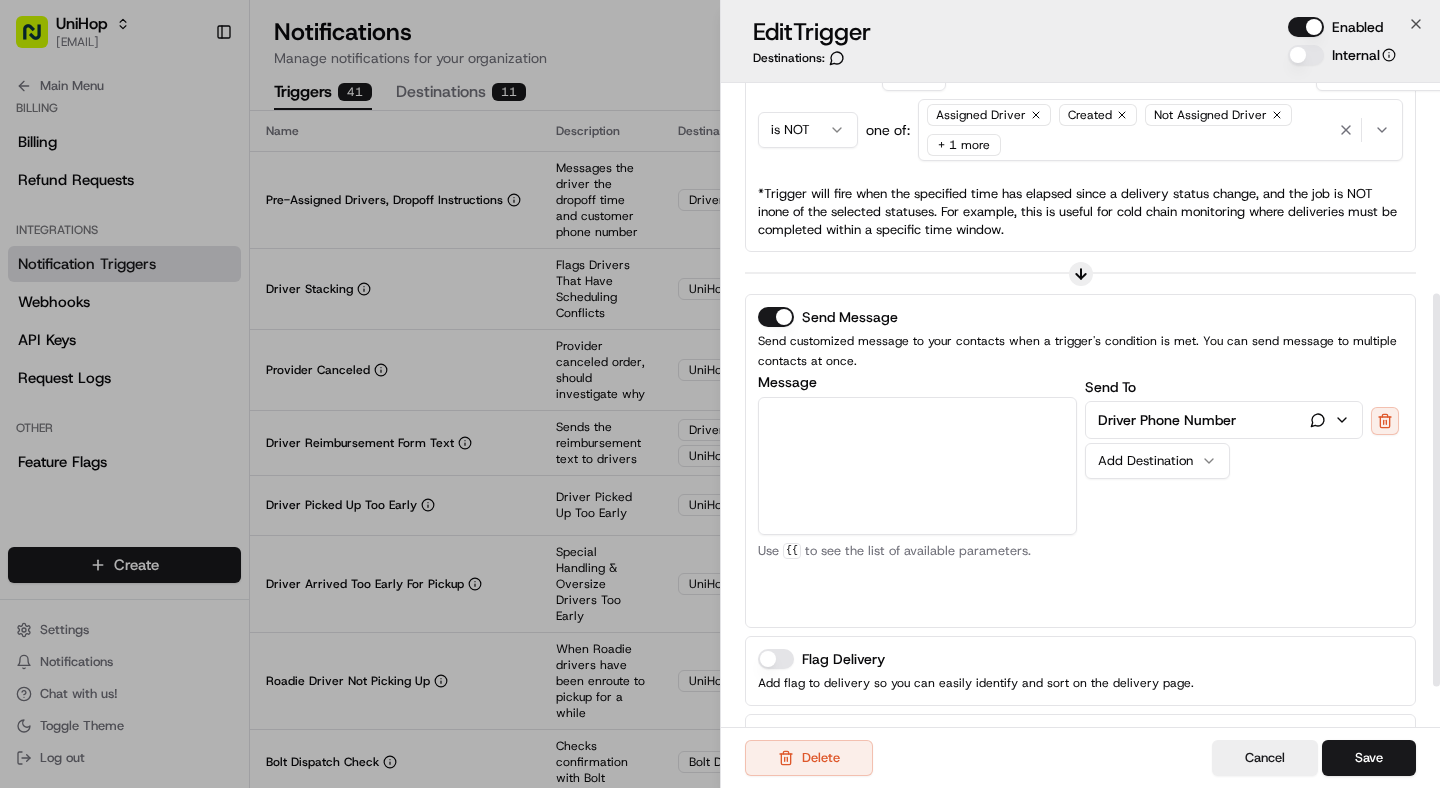 scroll, scrollTop: 412, scrollLeft: 0, axis: vertical 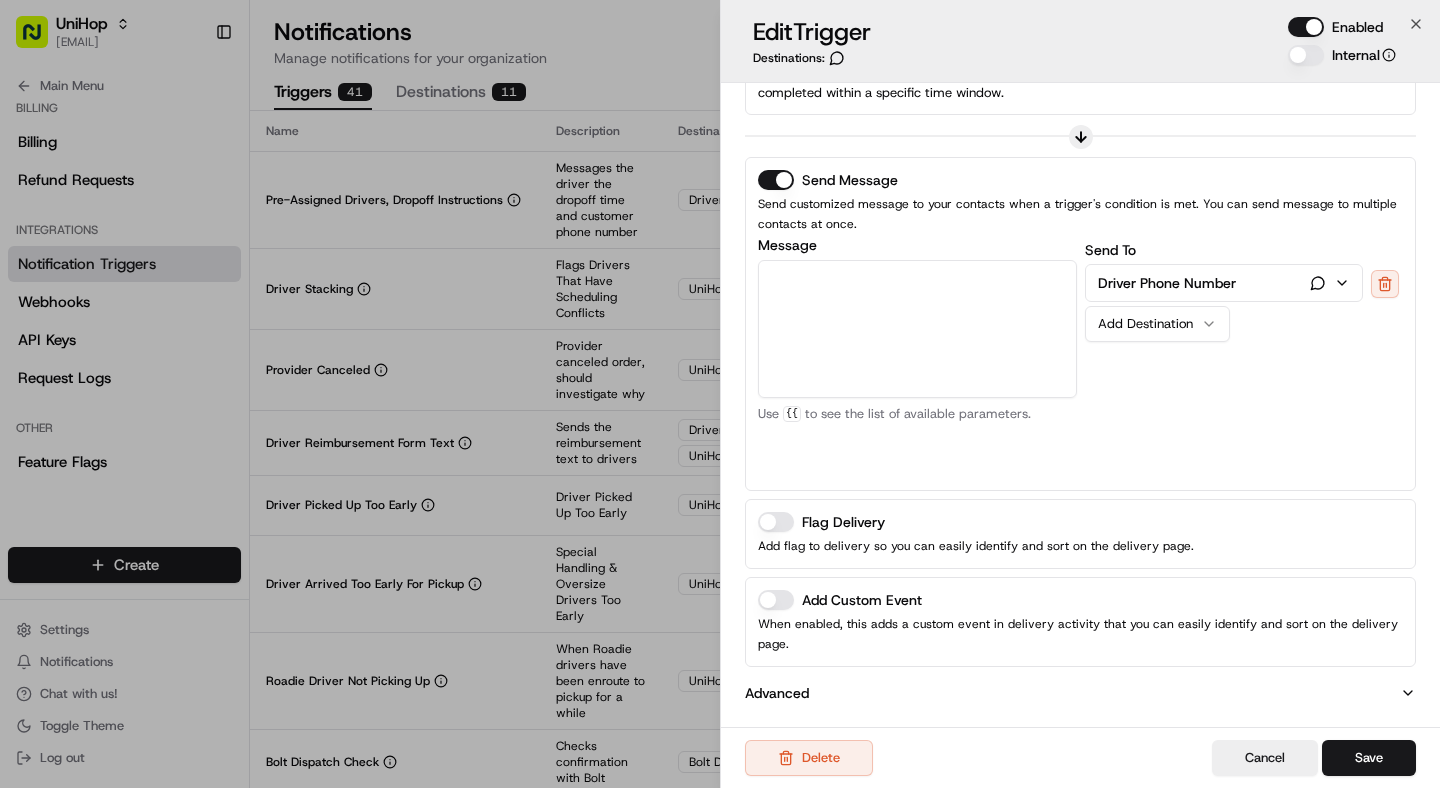 click on "Advanced" at bounding box center (777, 693) 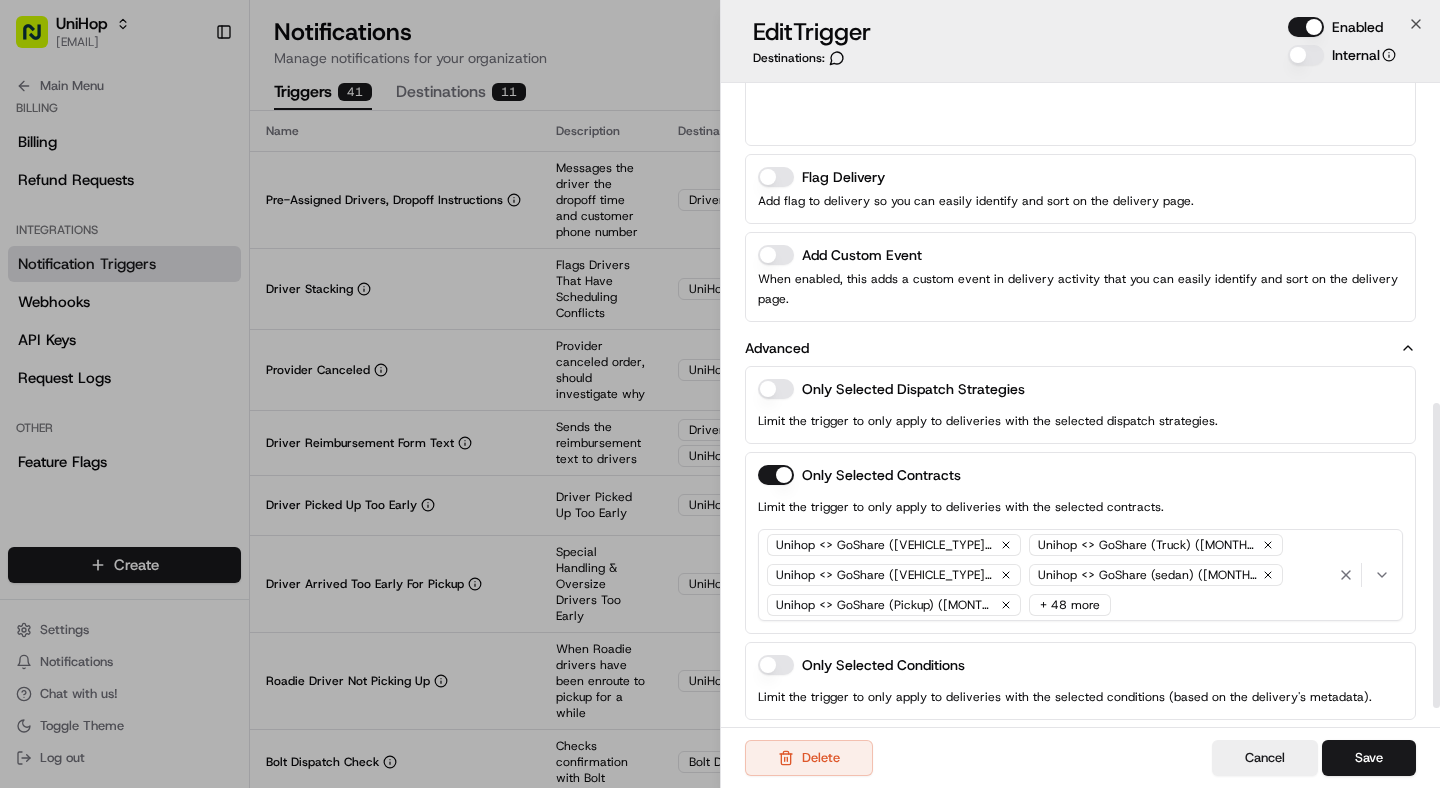 scroll, scrollTop: 774, scrollLeft: 0, axis: vertical 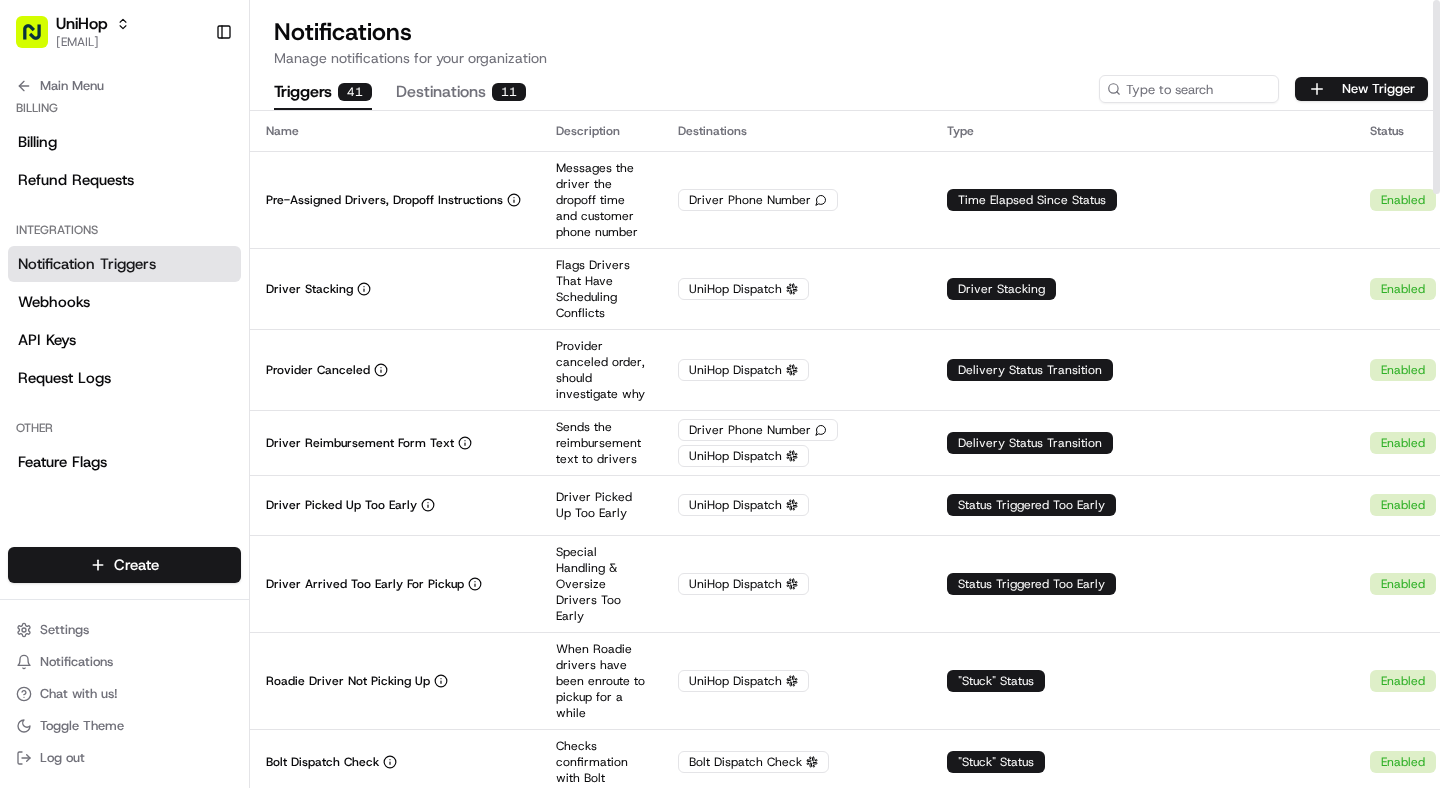 click on "Destinations 11" at bounding box center (461, 93) 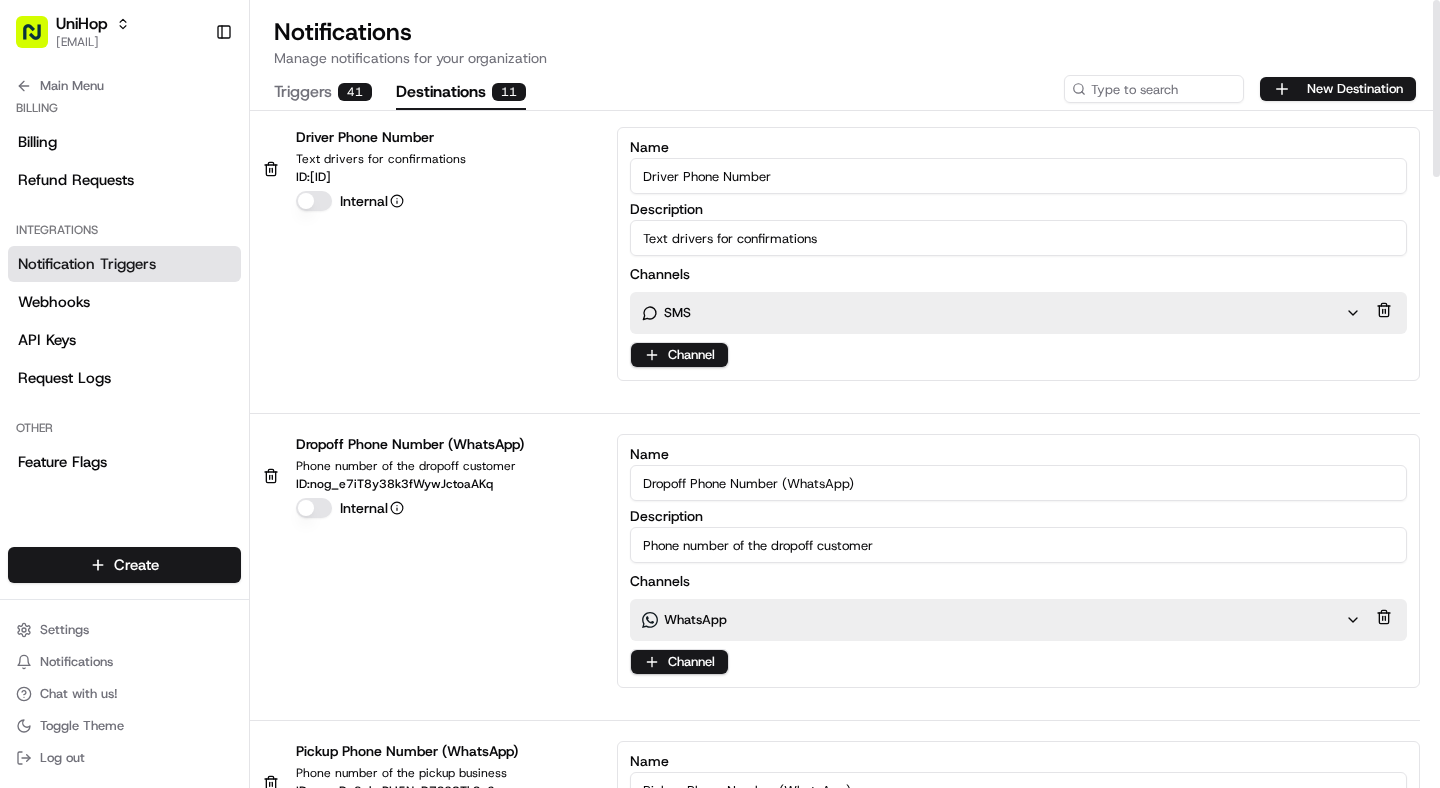 click on "SMS" at bounding box center [993, 313] 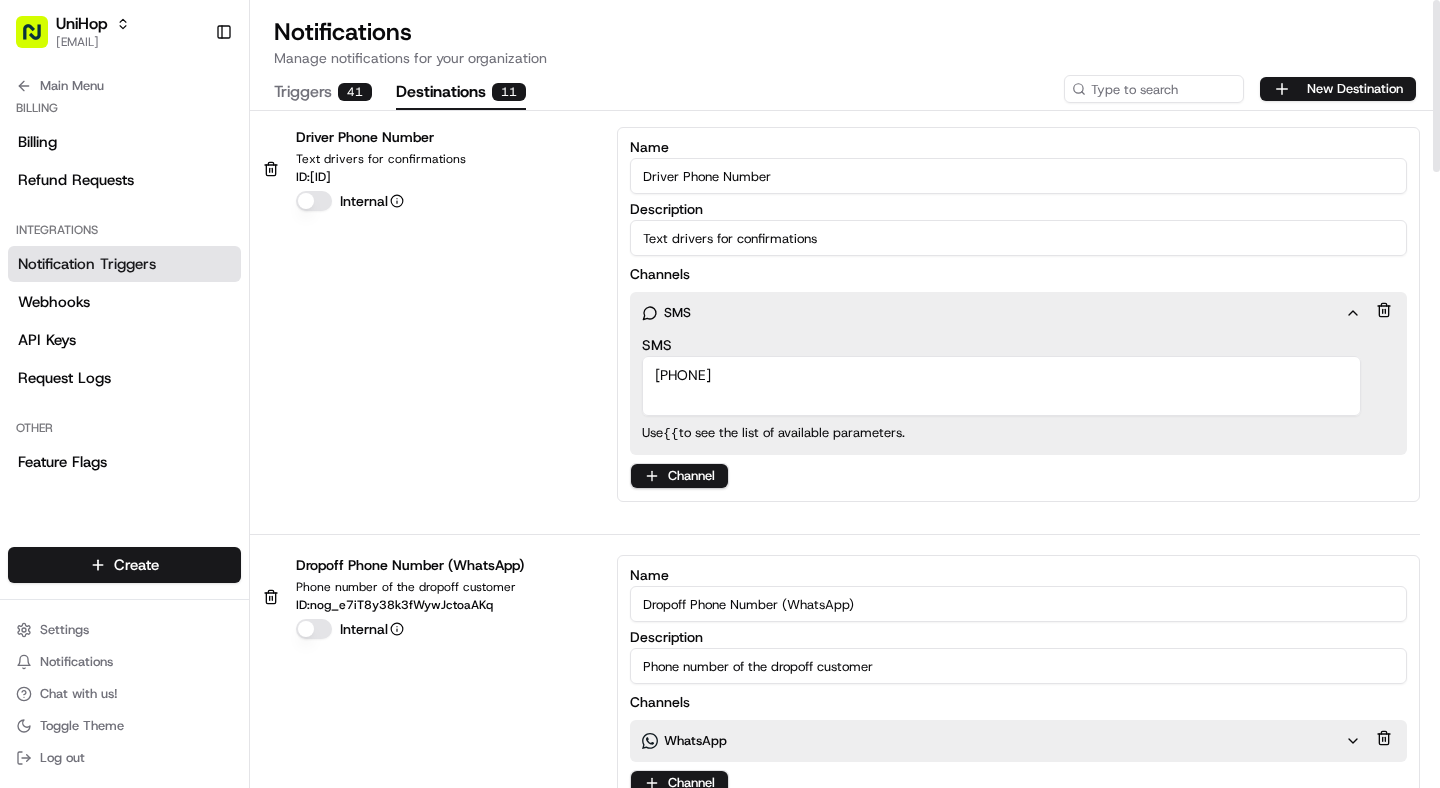 click on "Triggers 41" at bounding box center [323, 93] 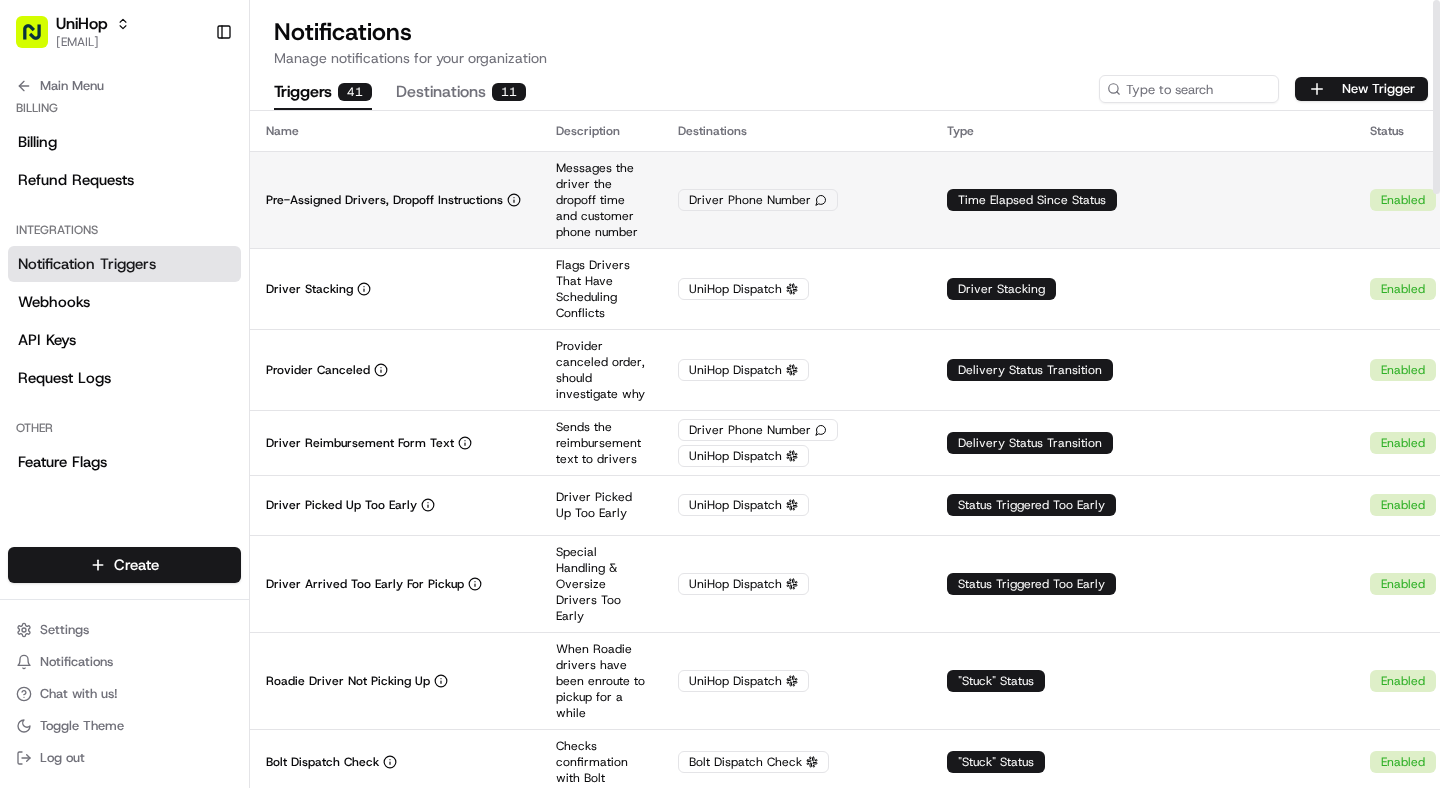 click on "Pre-Assigned Drivers, Dropoff Instructions" at bounding box center [395, 199] 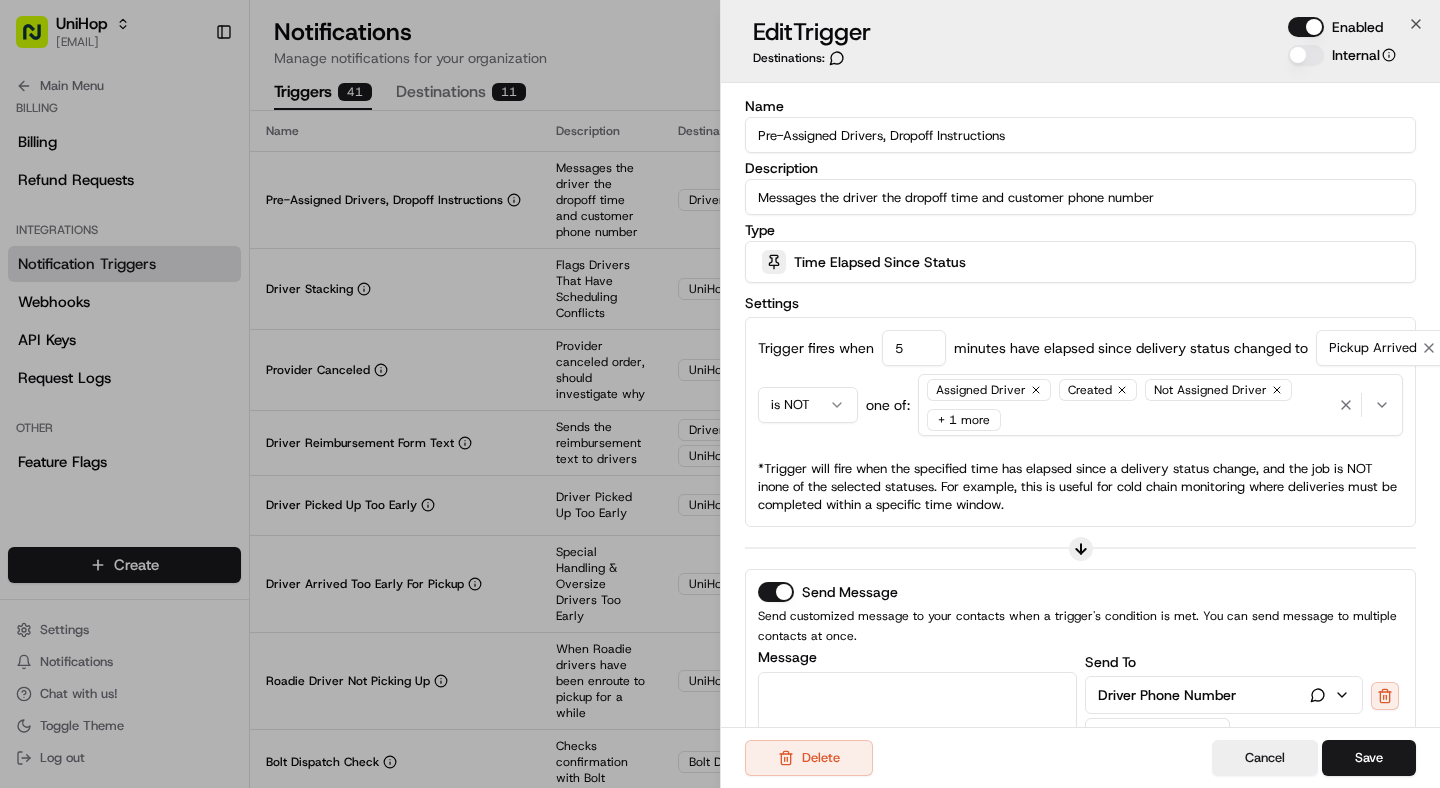 scroll, scrollTop: 412, scrollLeft: 0, axis: vertical 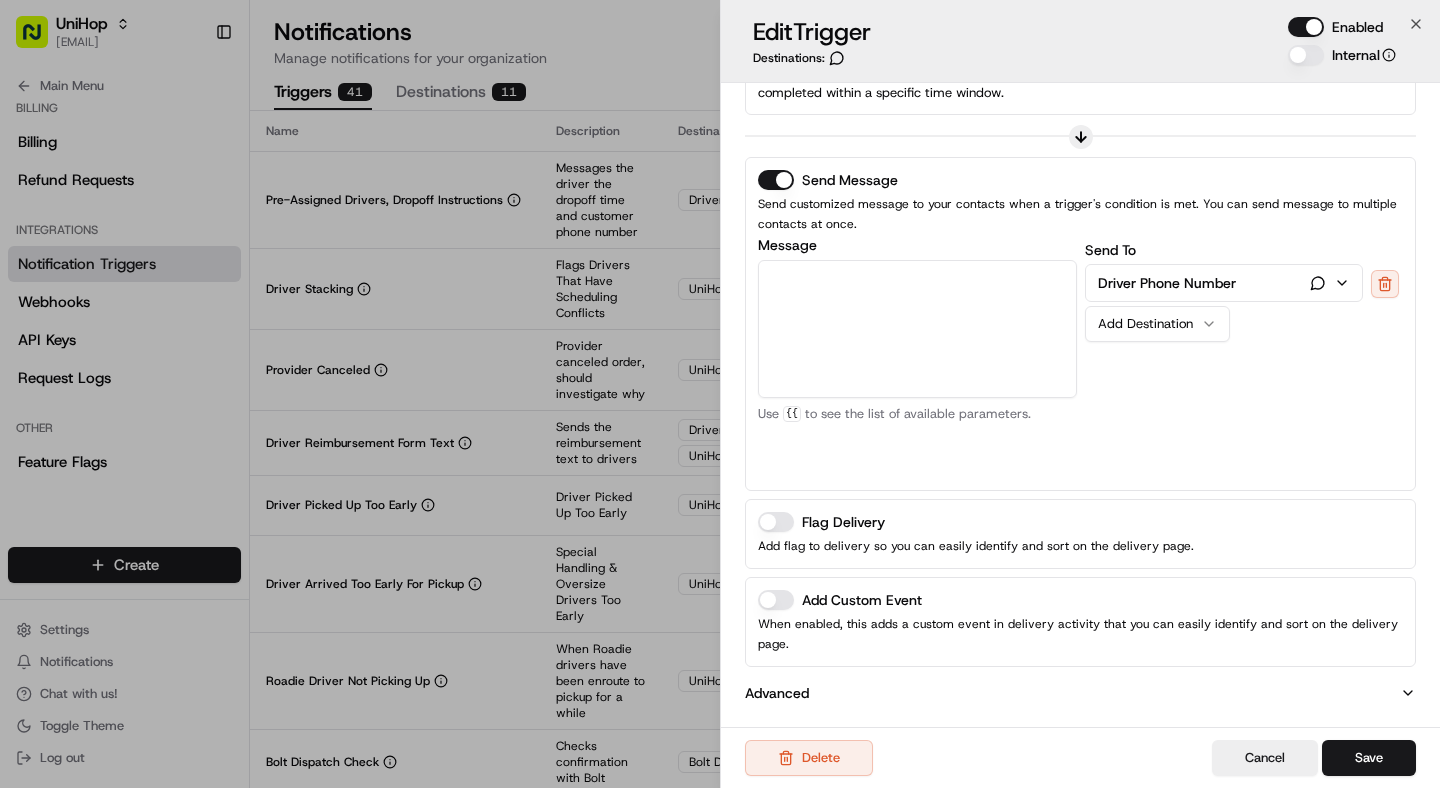 click on "Advanced" at bounding box center [777, 693] 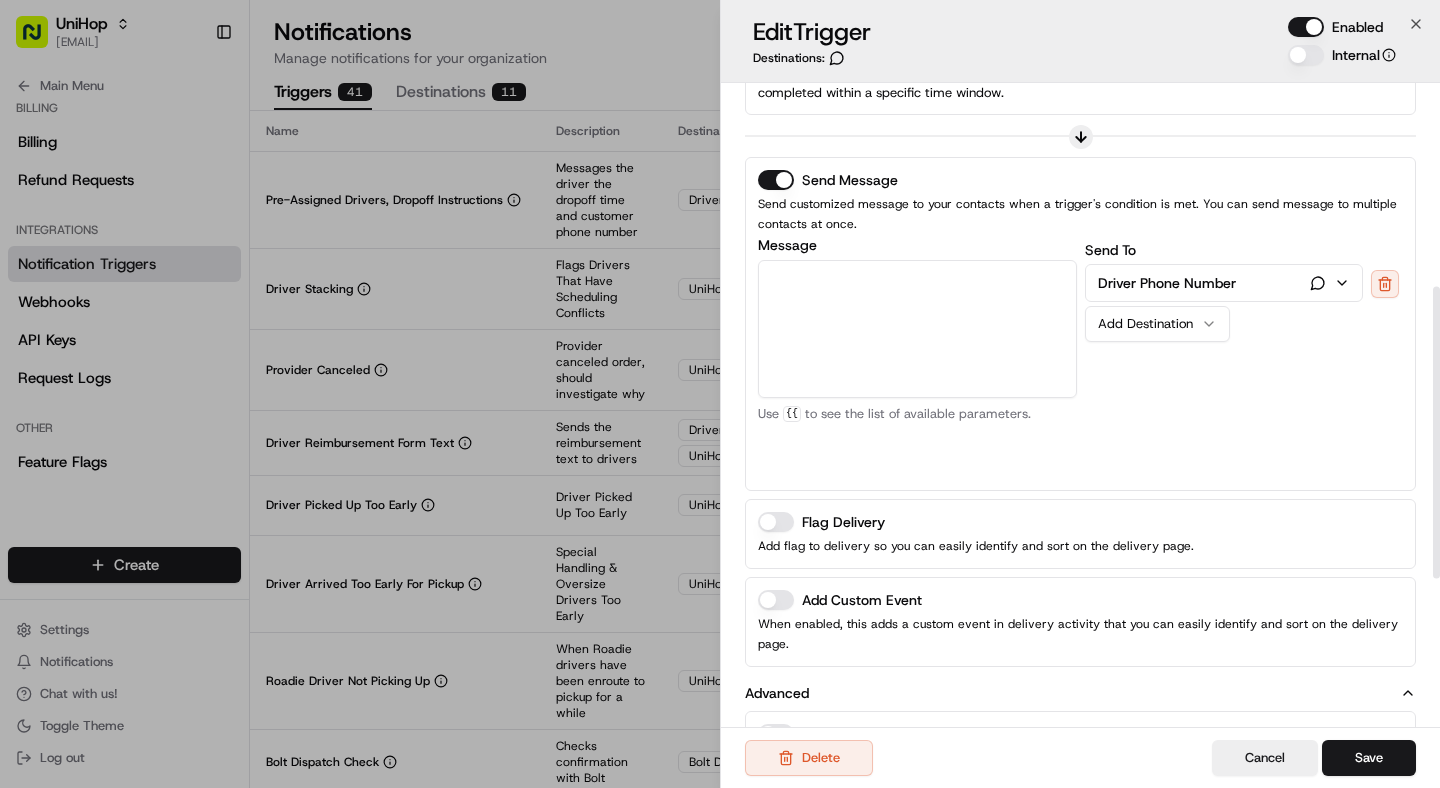 scroll, scrollTop: 774, scrollLeft: 0, axis: vertical 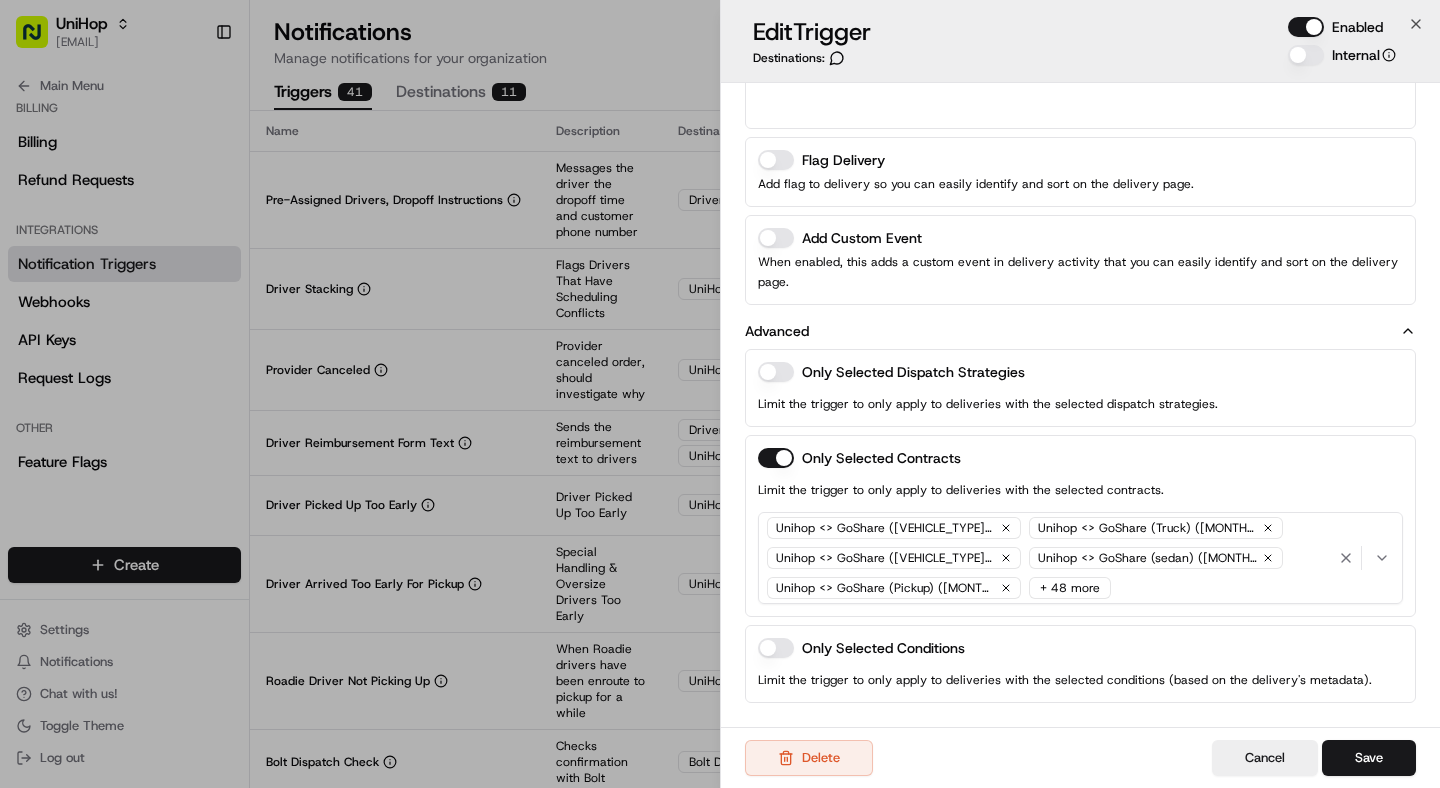 click on "Unihop <> GoShare (Van) (Jan 2025)  Unihop <> GoShare (Truck) (Jan 2025)  Unihop <> GoShare (SUV) (Jan 2025)  Unihop <> GoShare (sedan) (Jan 2025)  Unihop <> GoShare (Pickup) (Jan 2025)  + 48 more" at bounding box center (1049, 558) 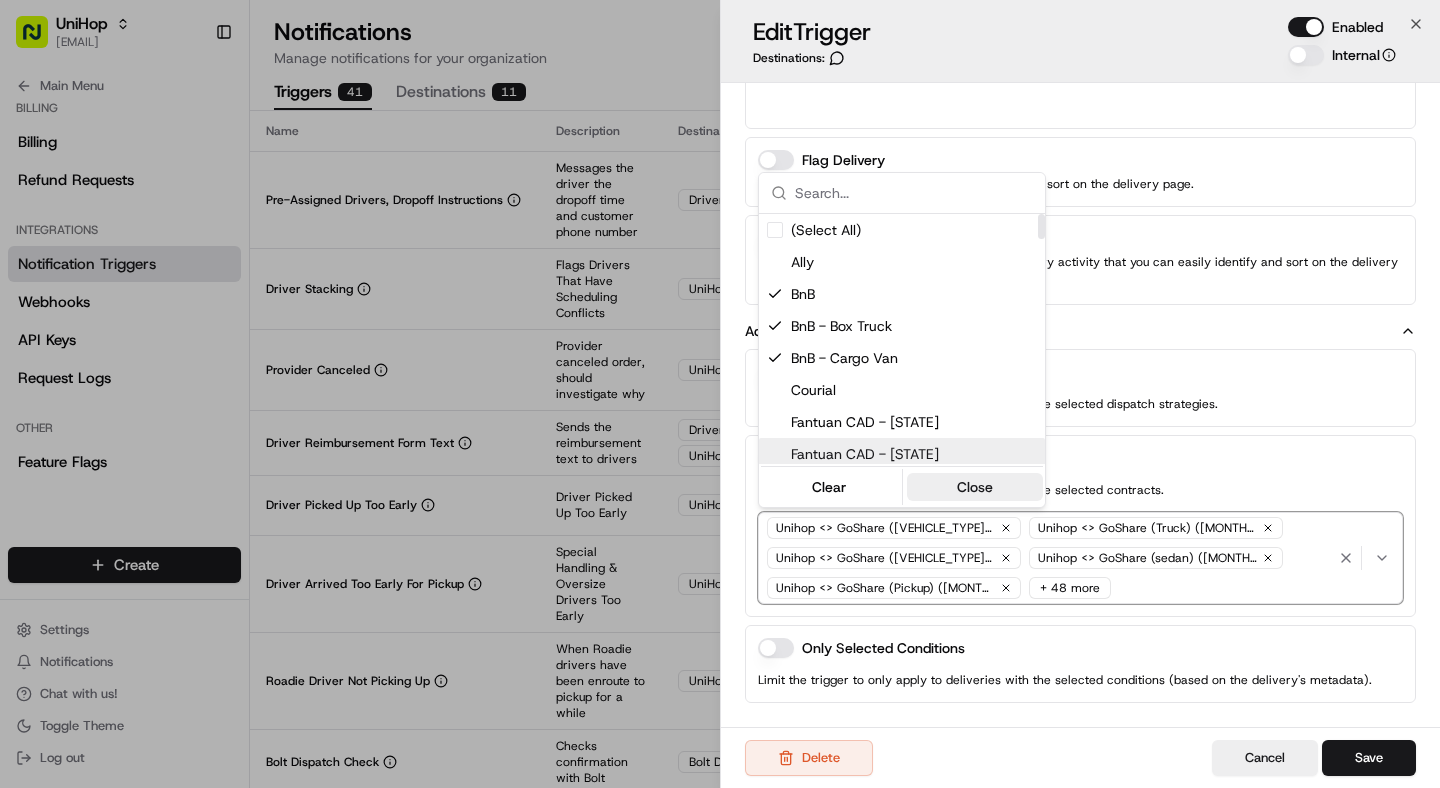 click on "Close" at bounding box center [975, 487] 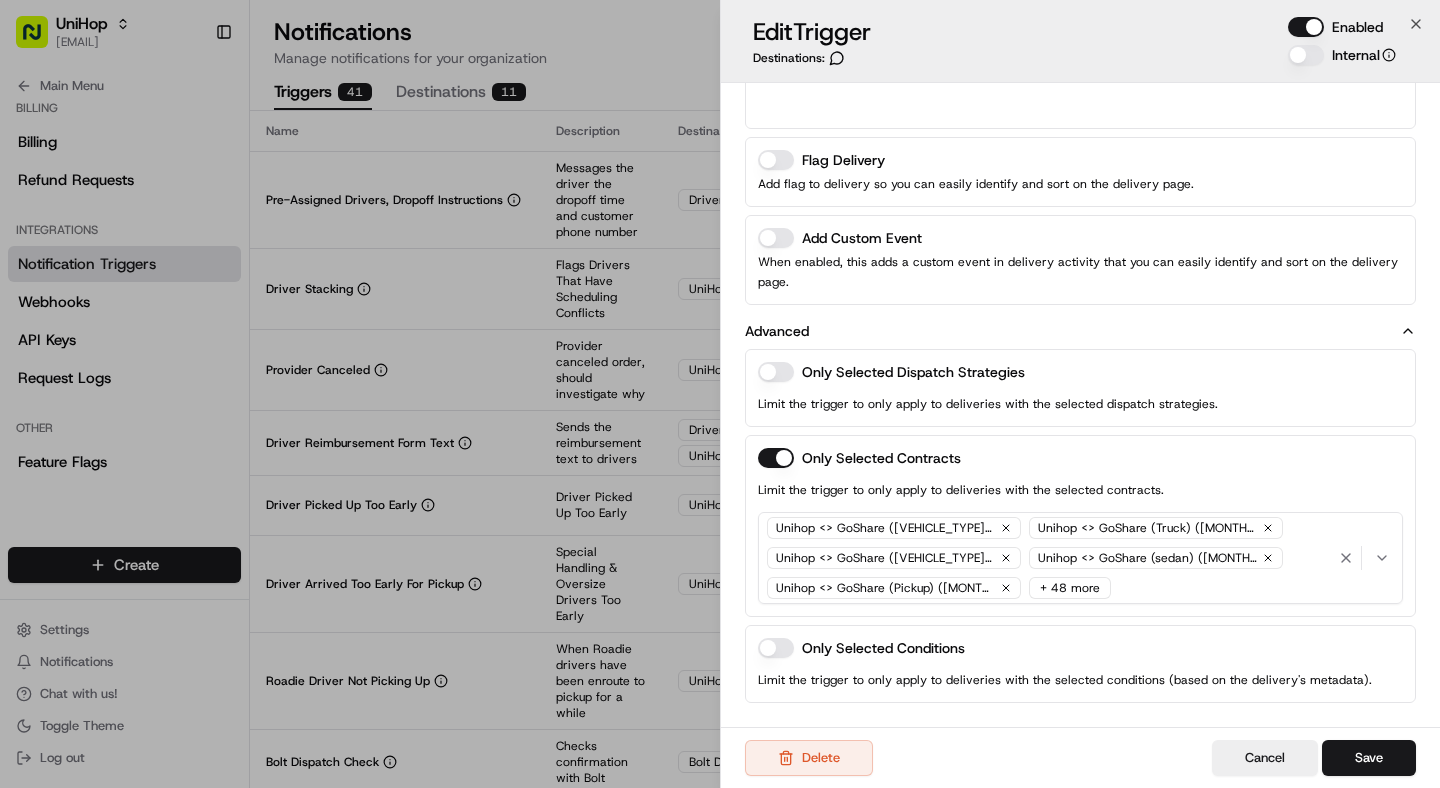 click 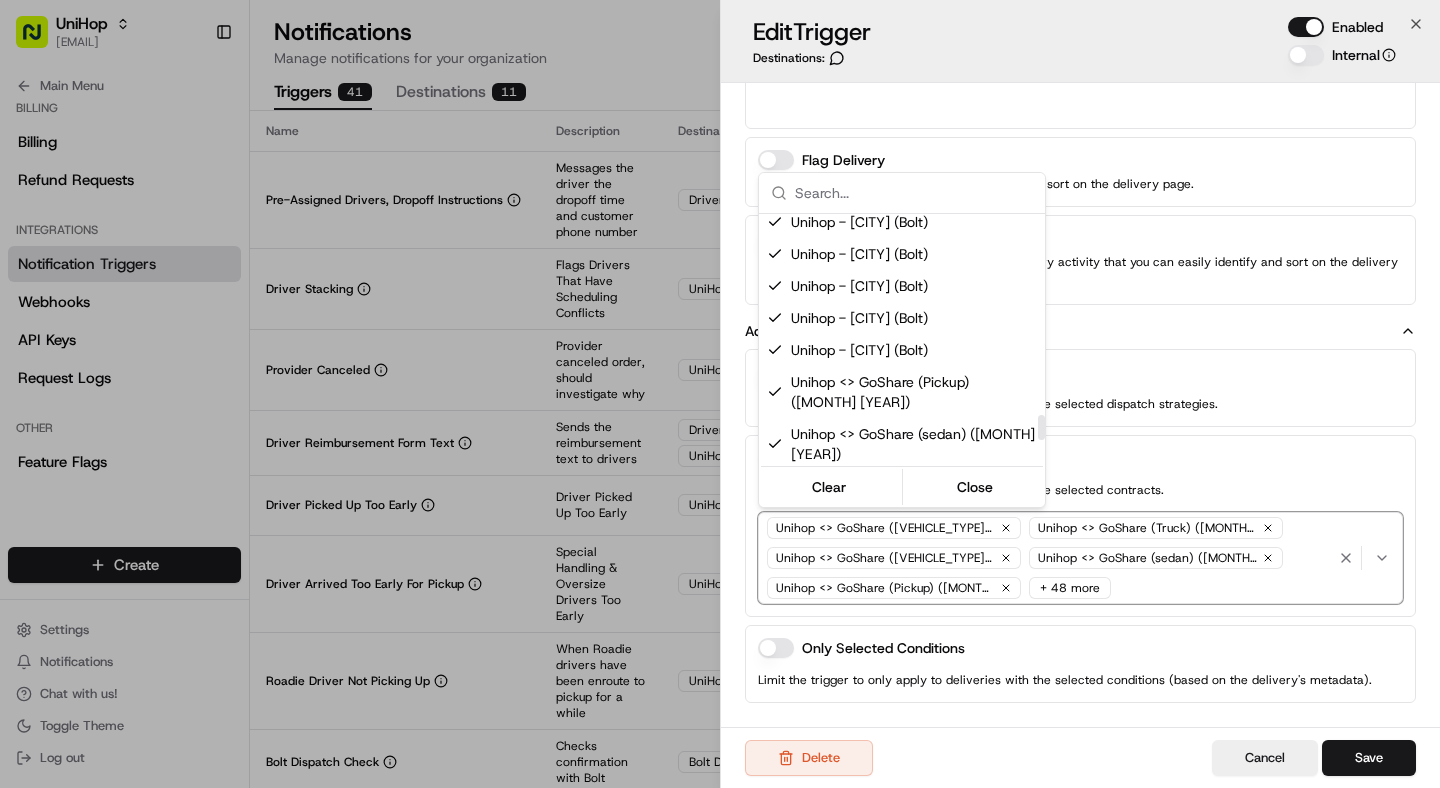 scroll, scrollTop: 2250, scrollLeft: 0, axis: vertical 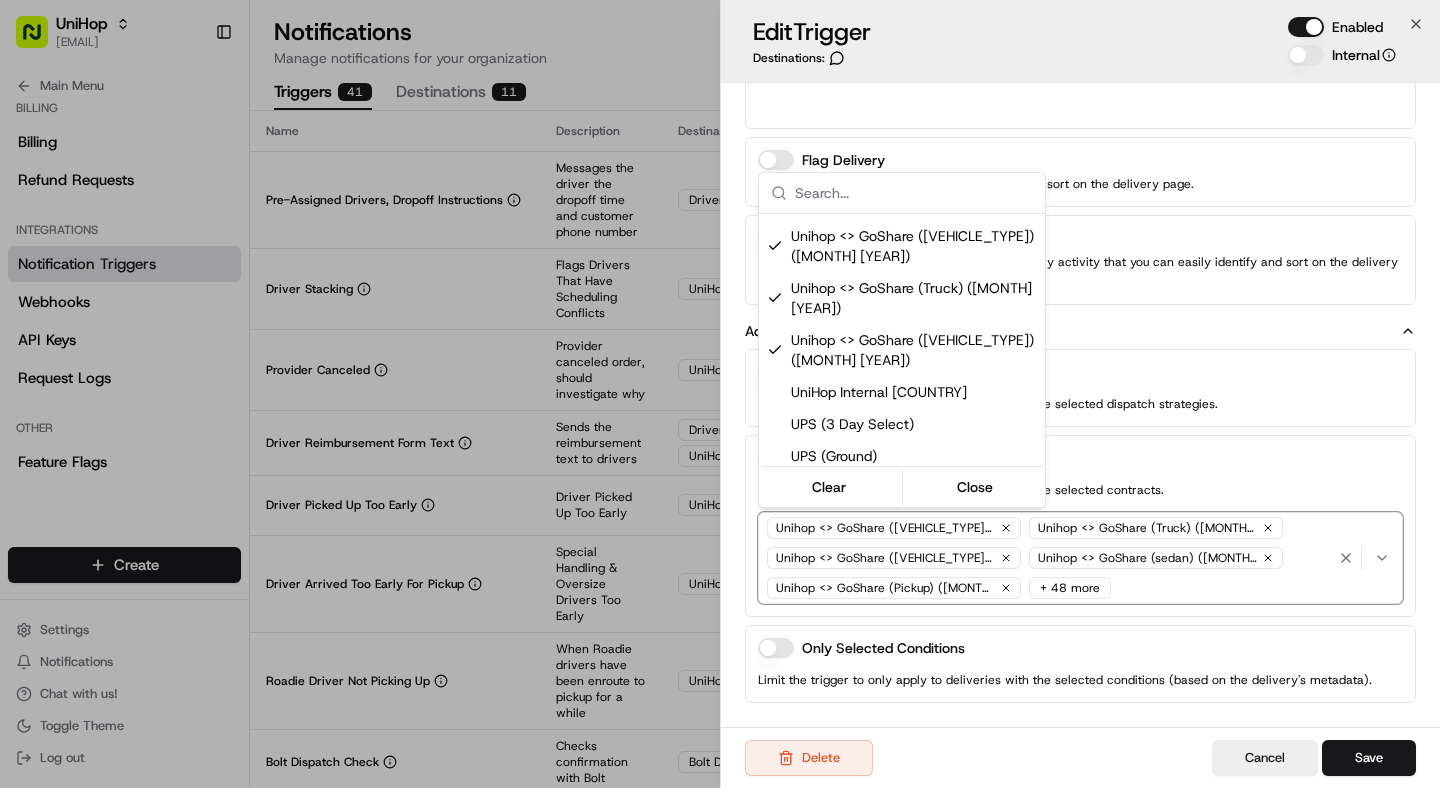 click at bounding box center (720, 394) 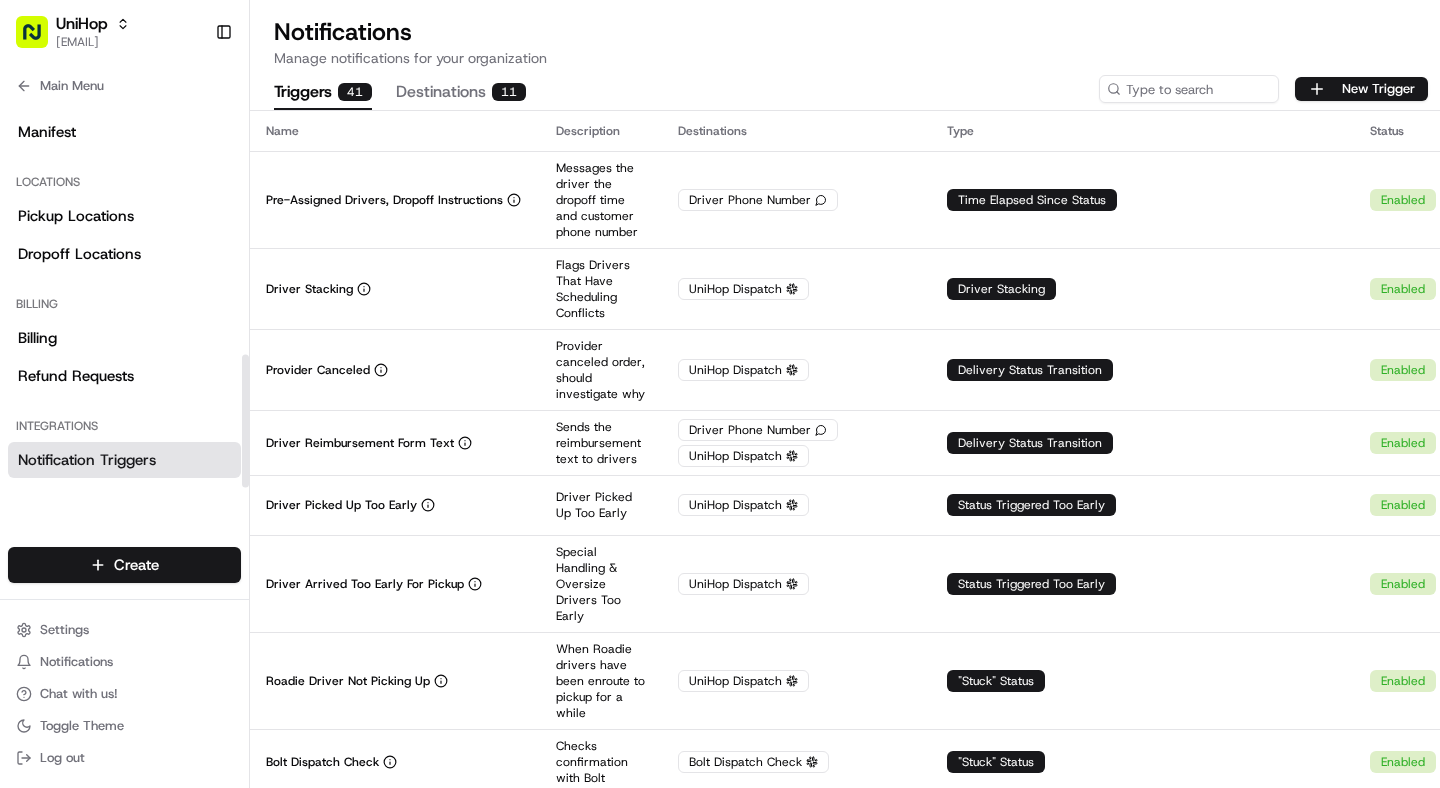 scroll, scrollTop: 740, scrollLeft: 0, axis: vertical 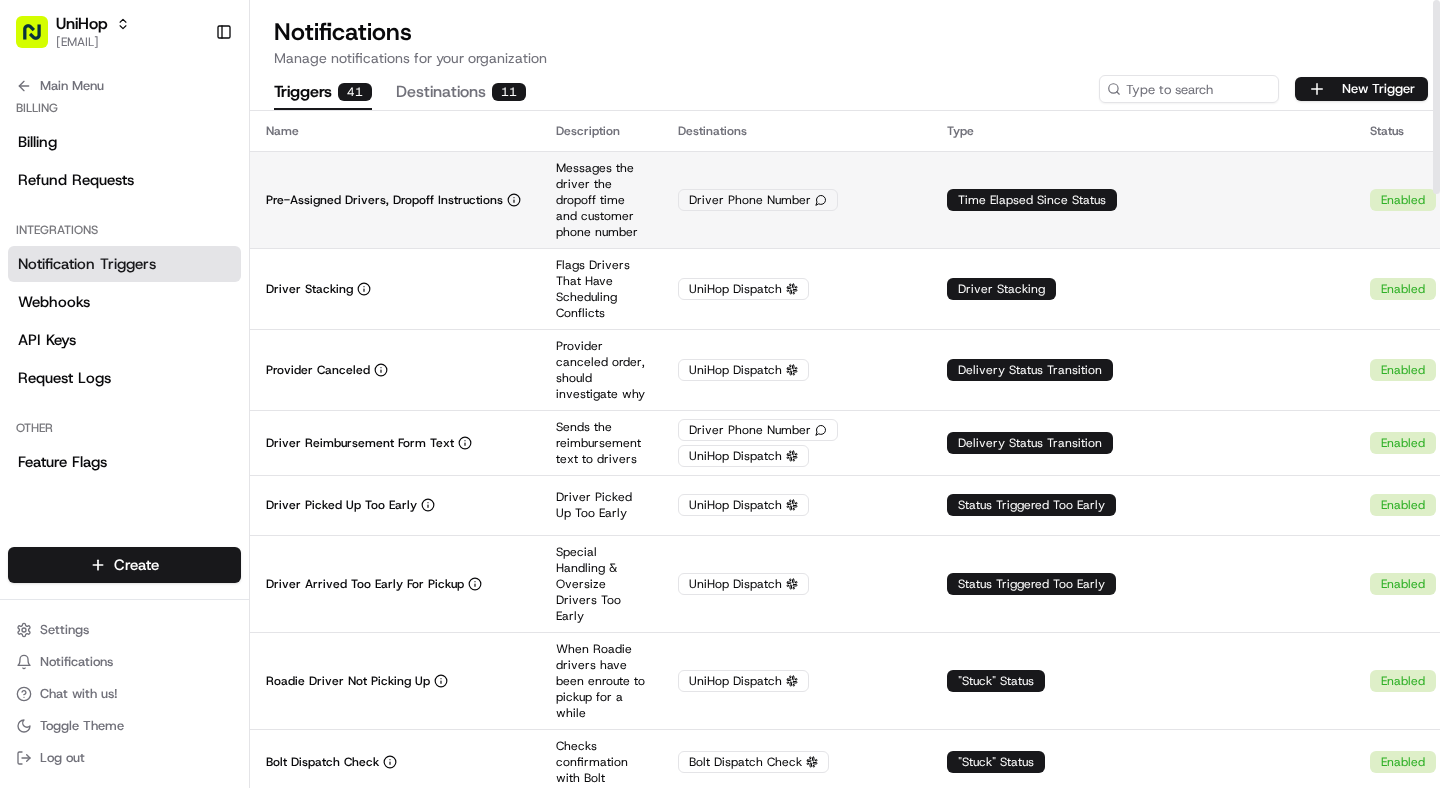 click on "Pre-Assigned Drivers, Dropoff Instructions" at bounding box center [395, 199] 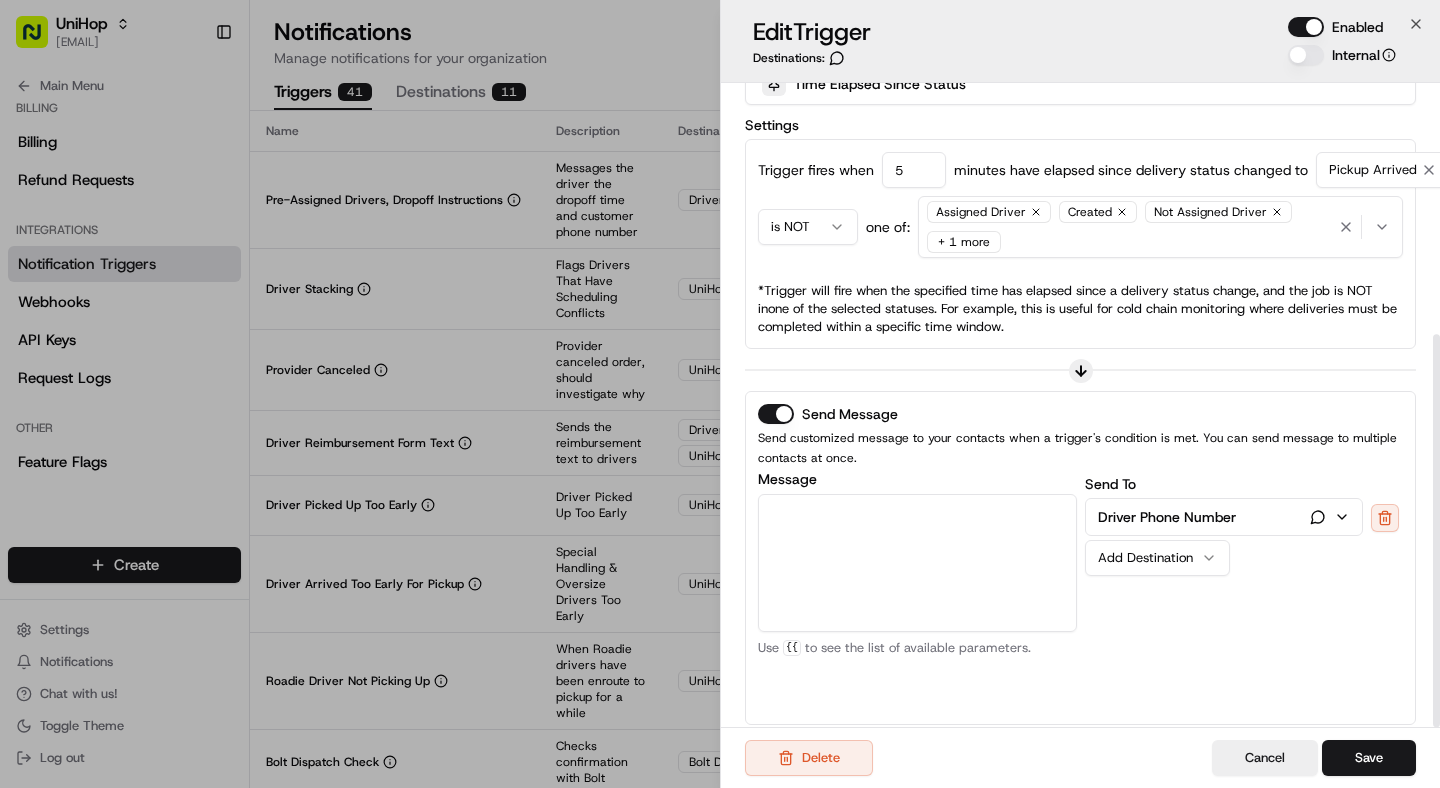 scroll, scrollTop: 412, scrollLeft: 0, axis: vertical 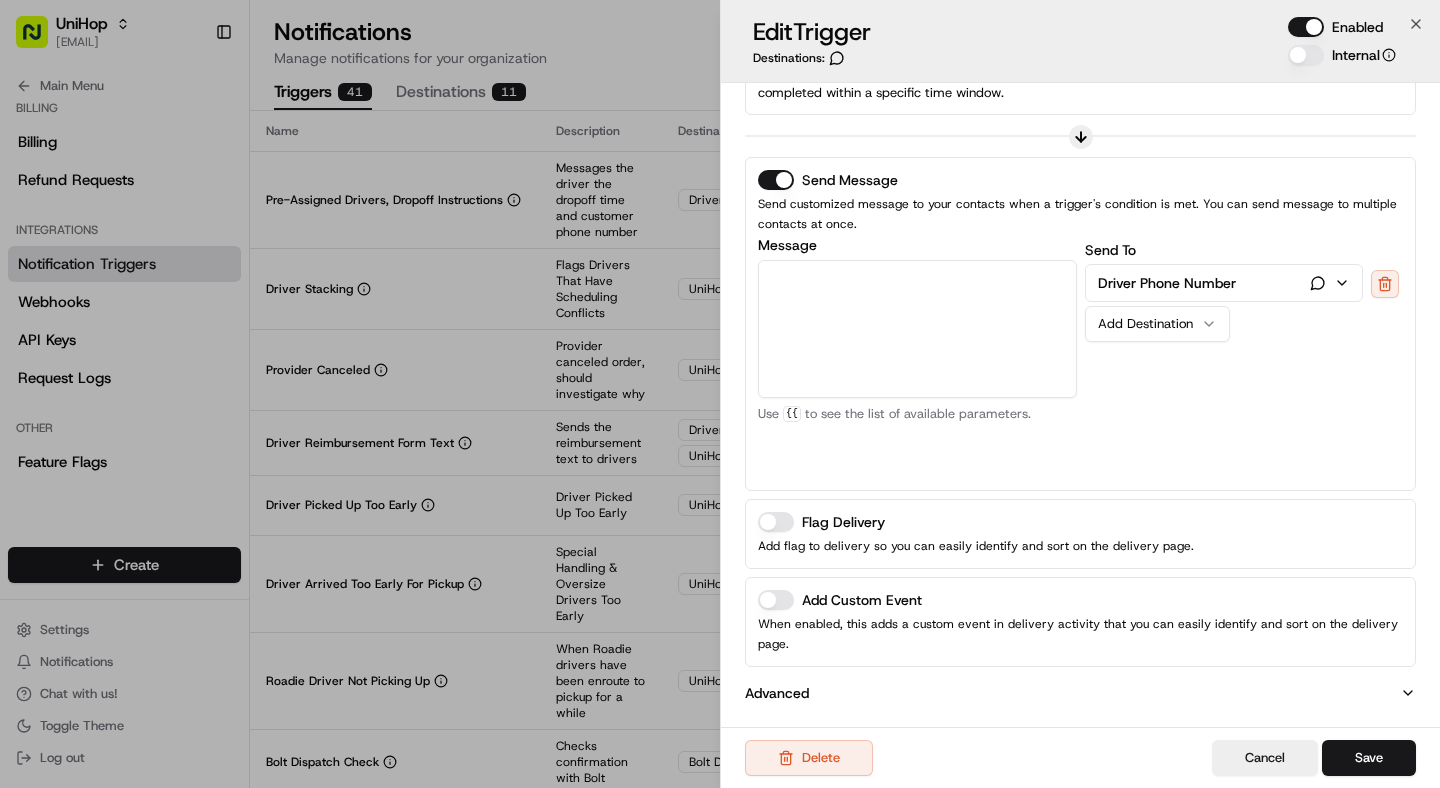 click 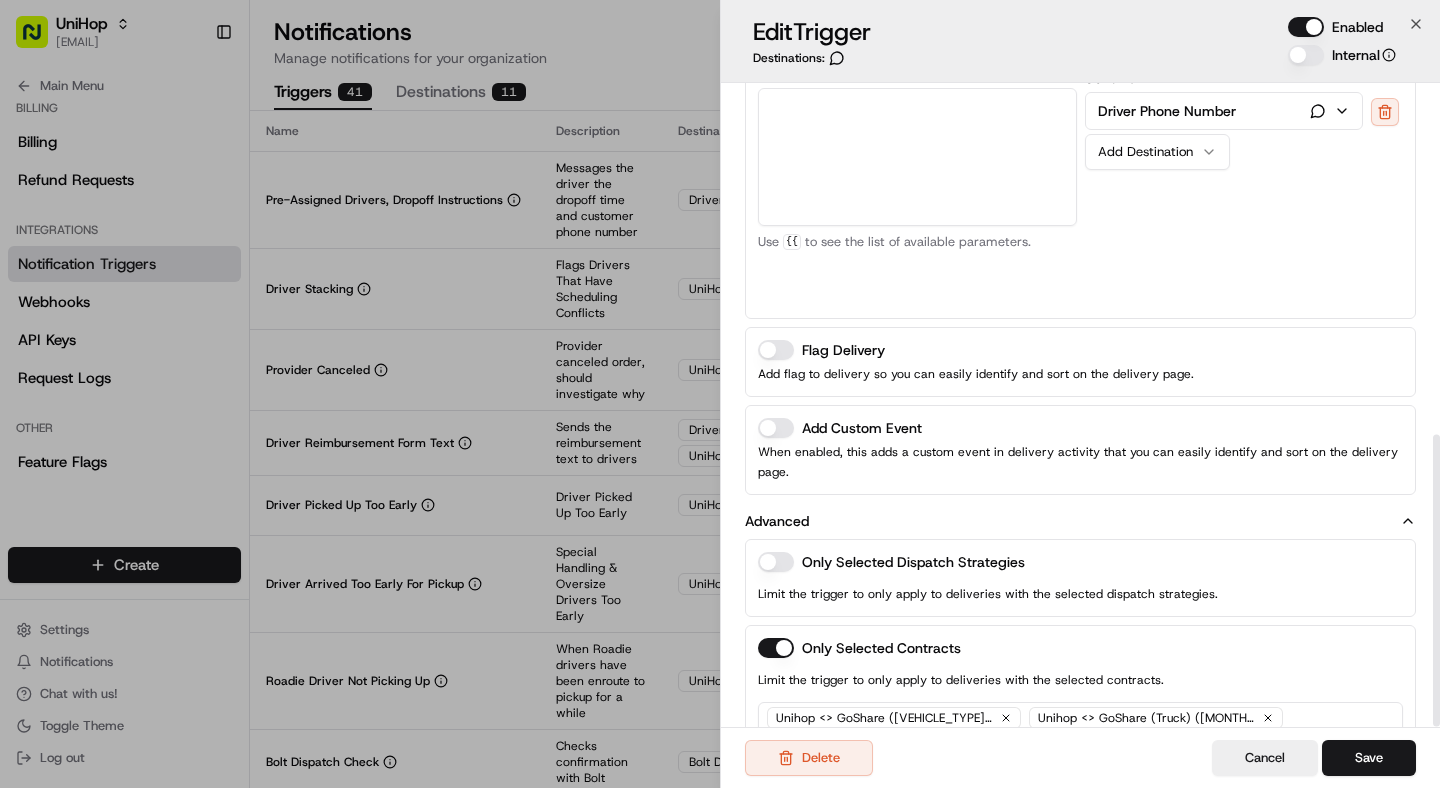 scroll, scrollTop: 774, scrollLeft: 0, axis: vertical 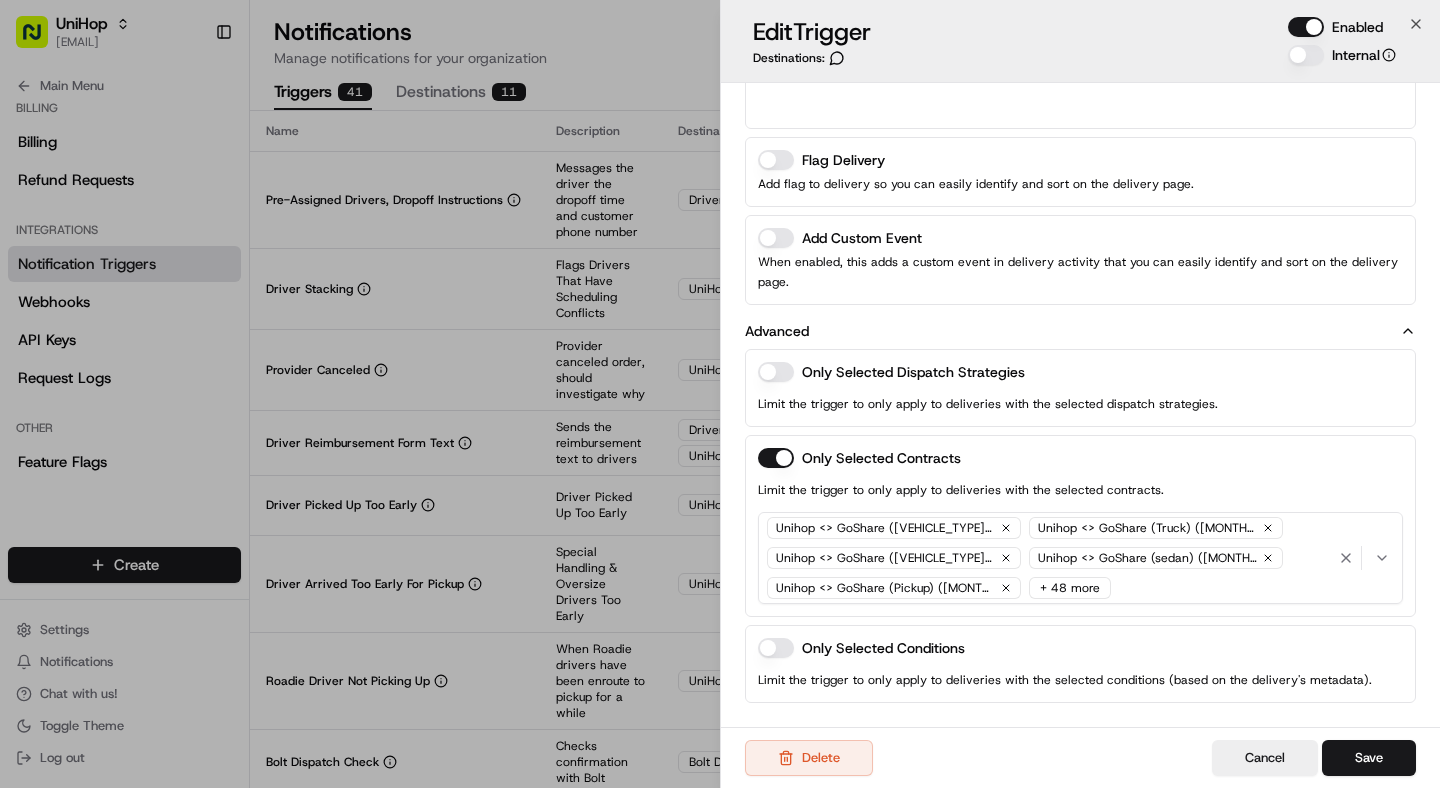 click 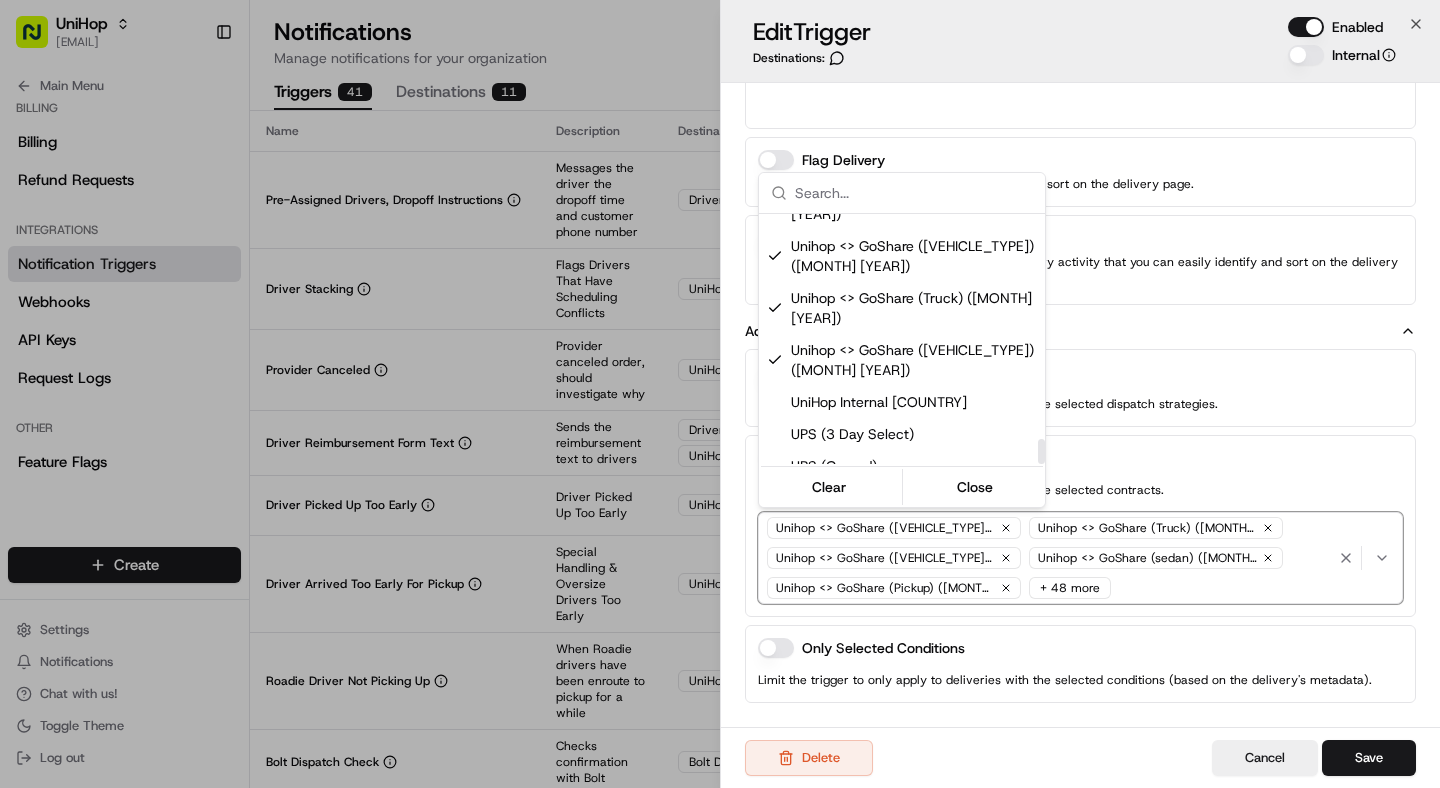 scroll, scrollTop: 2250, scrollLeft: 0, axis: vertical 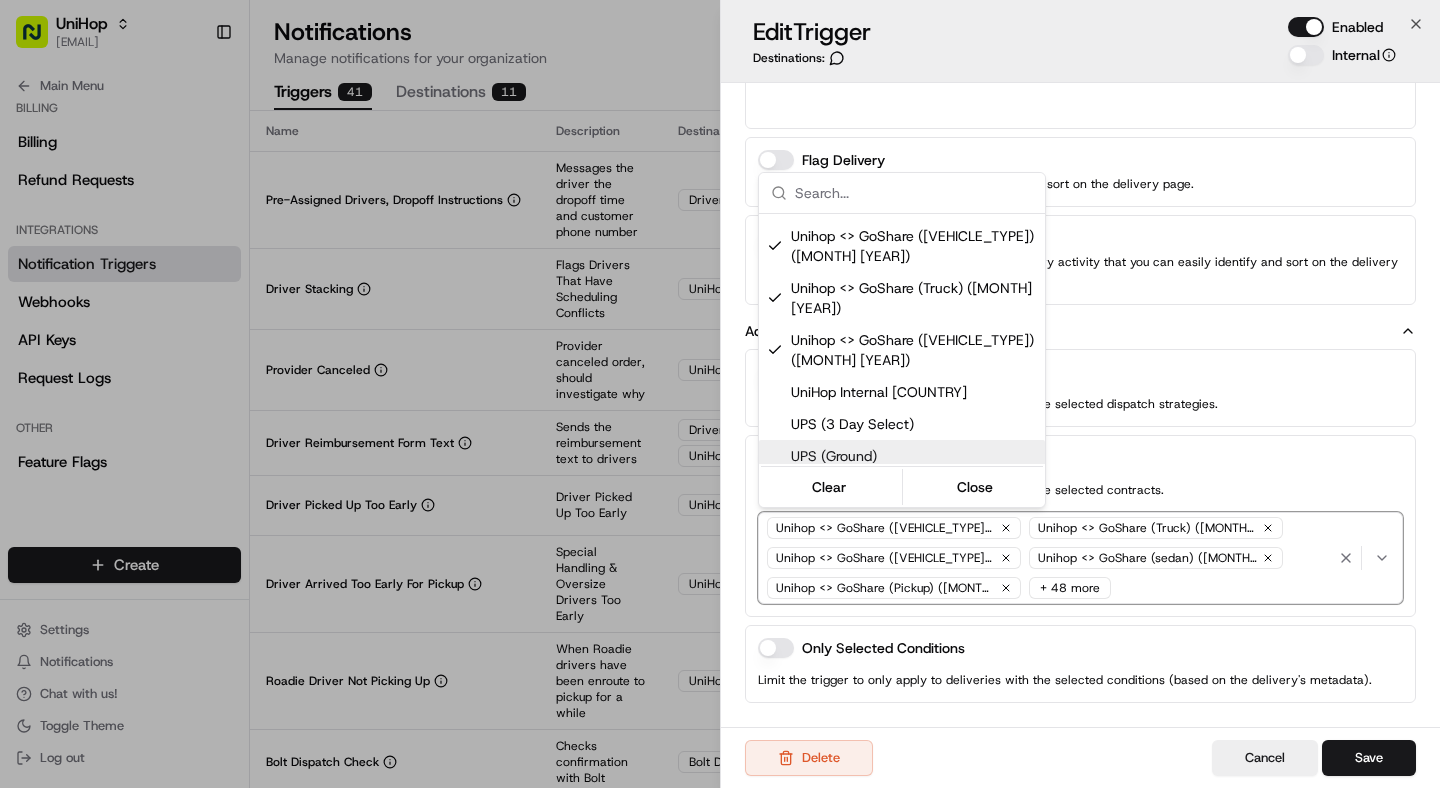 click at bounding box center [720, 394] 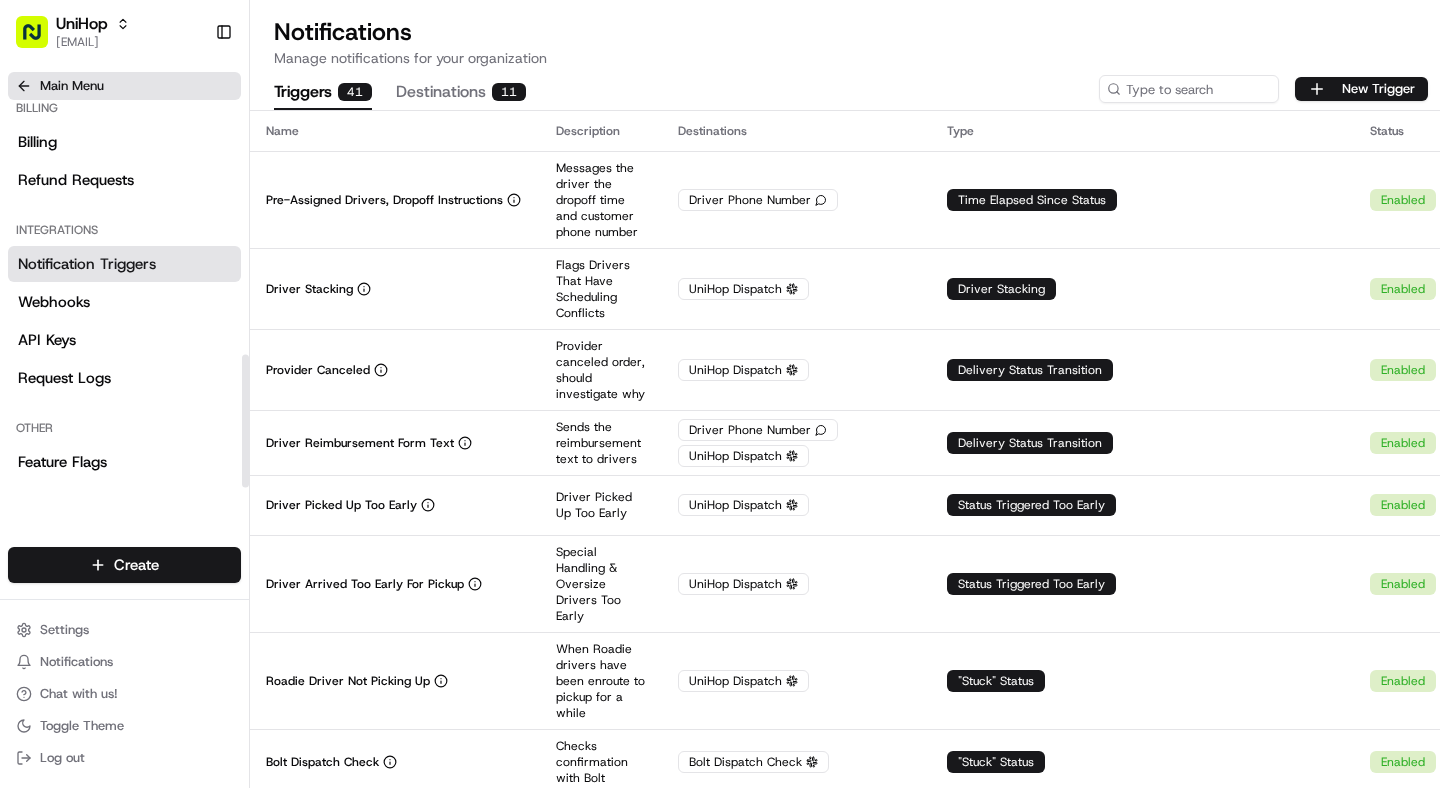 click 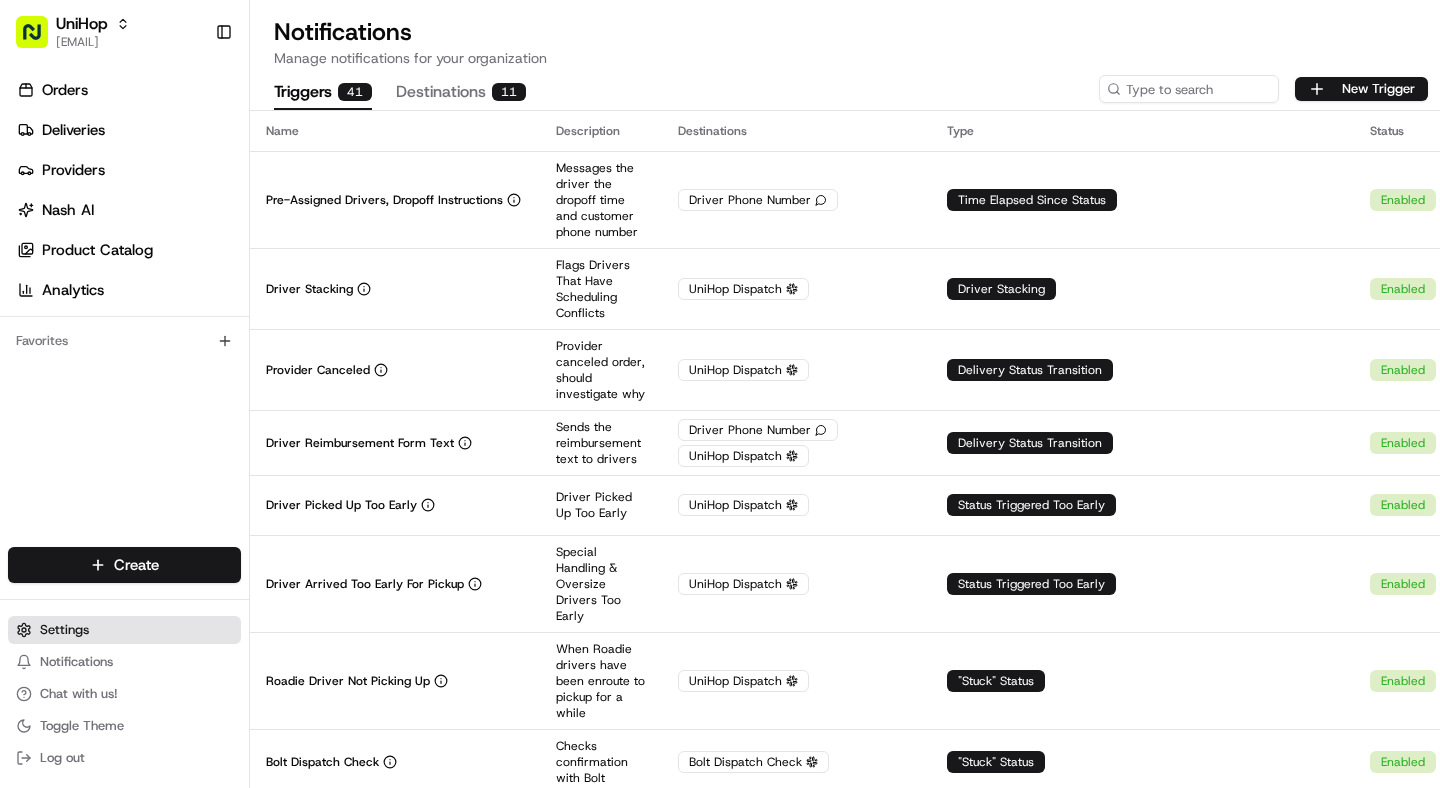 click on "Settings" at bounding box center [64, 630] 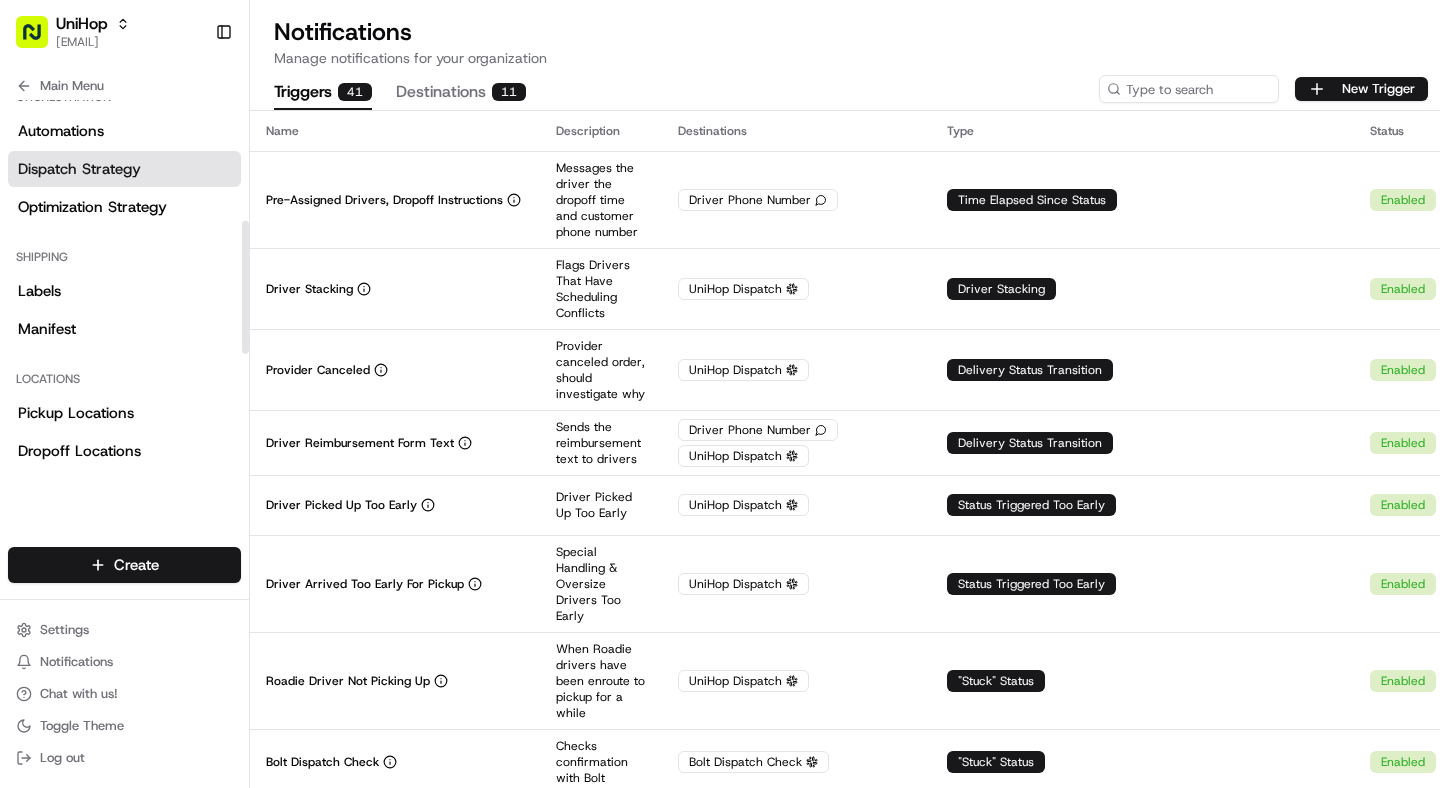 scroll, scrollTop: 351, scrollLeft: 0, axis: vertical 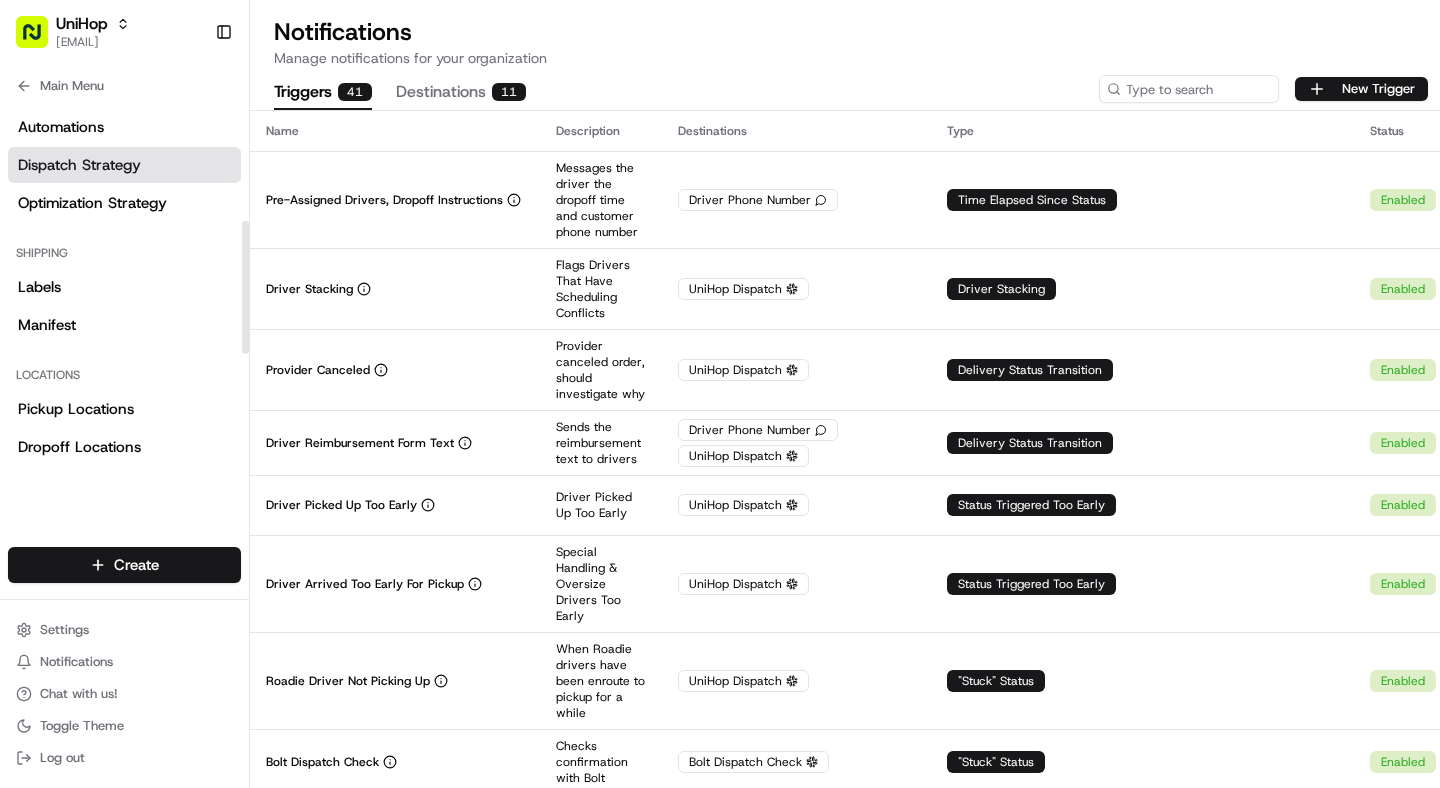 click on "Dispatch Strategy" at bounding box center (124, 165) 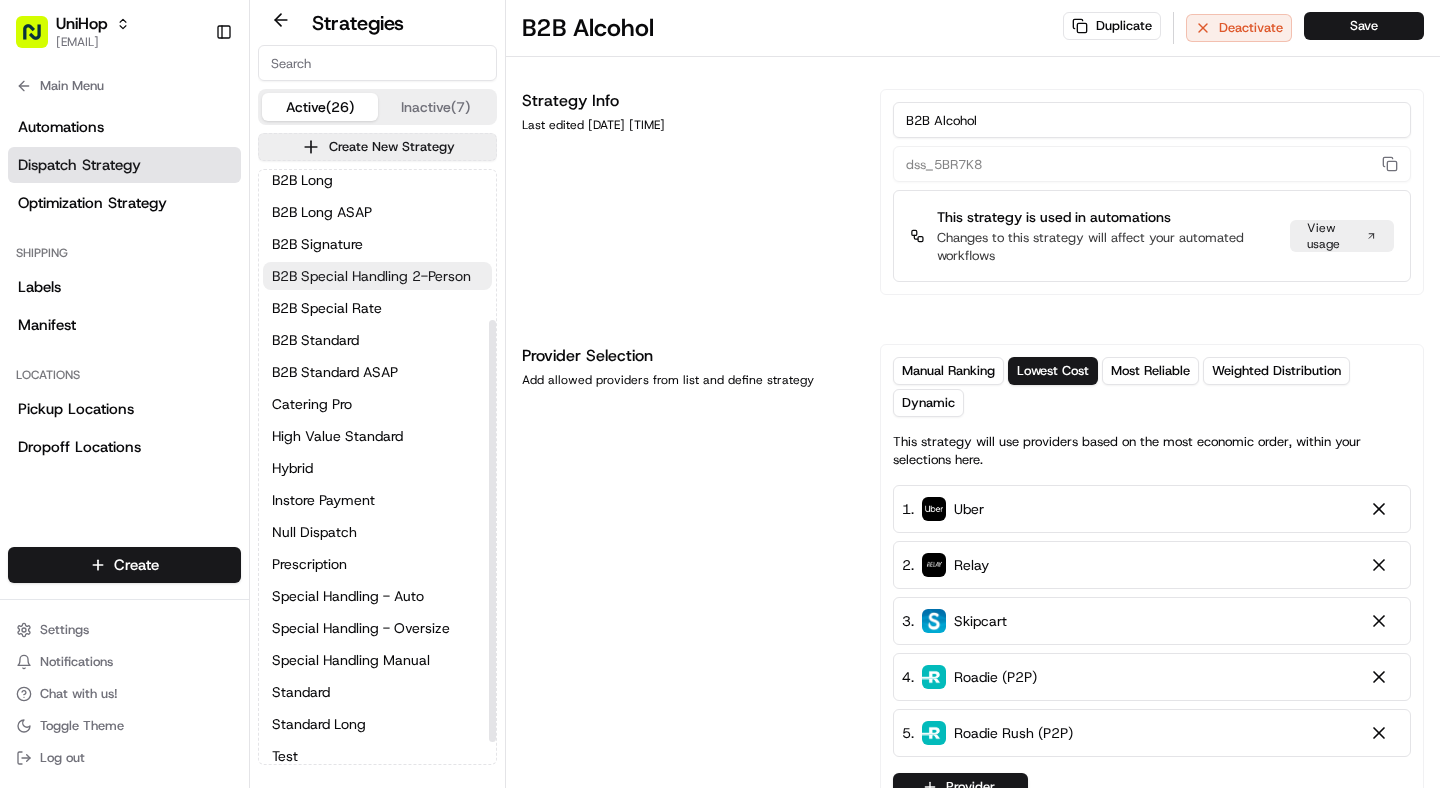scroll, scrollTop: 242, scrollLeft: 0, axis: vertical 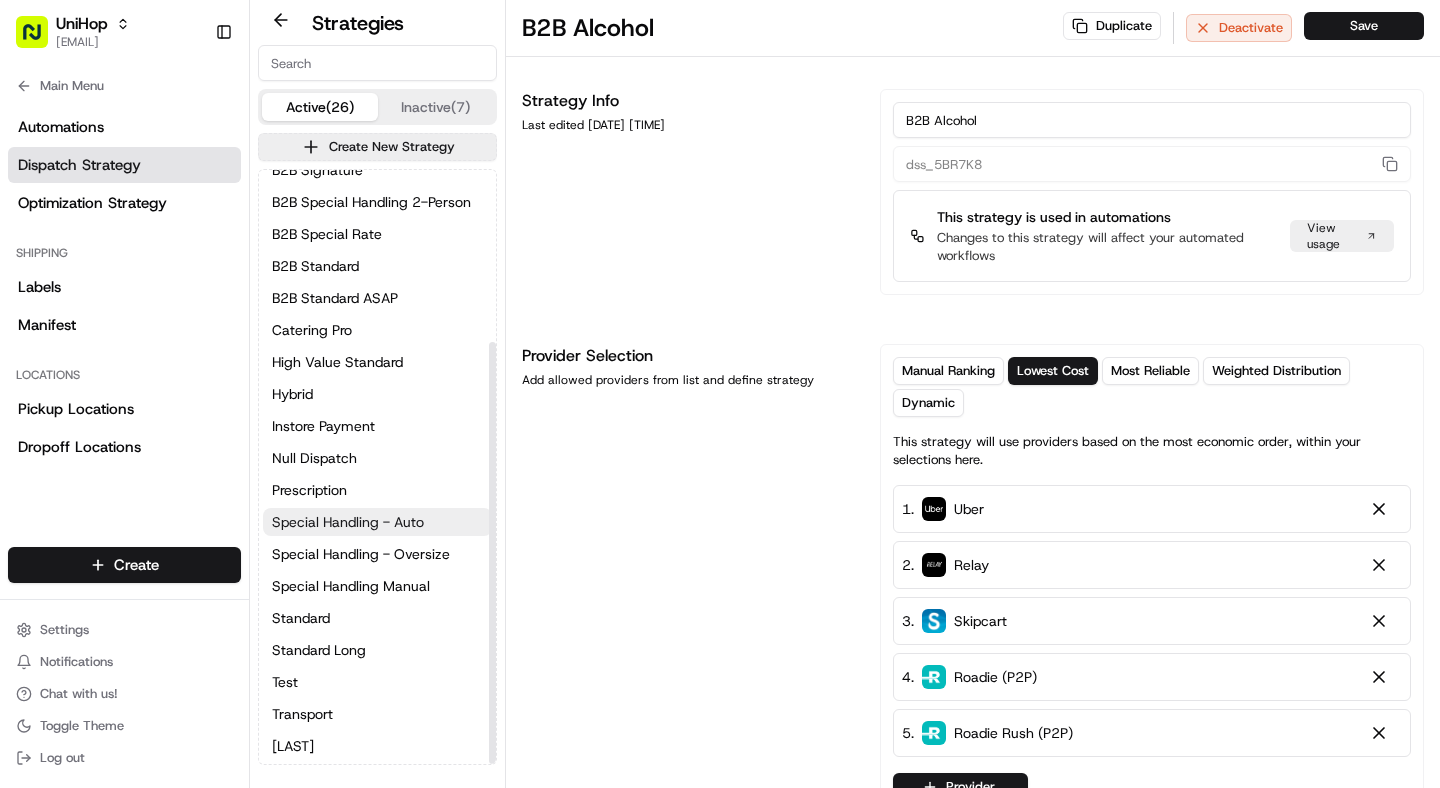 click on "Special Handling - Auto" at bounding box center [348, 522] 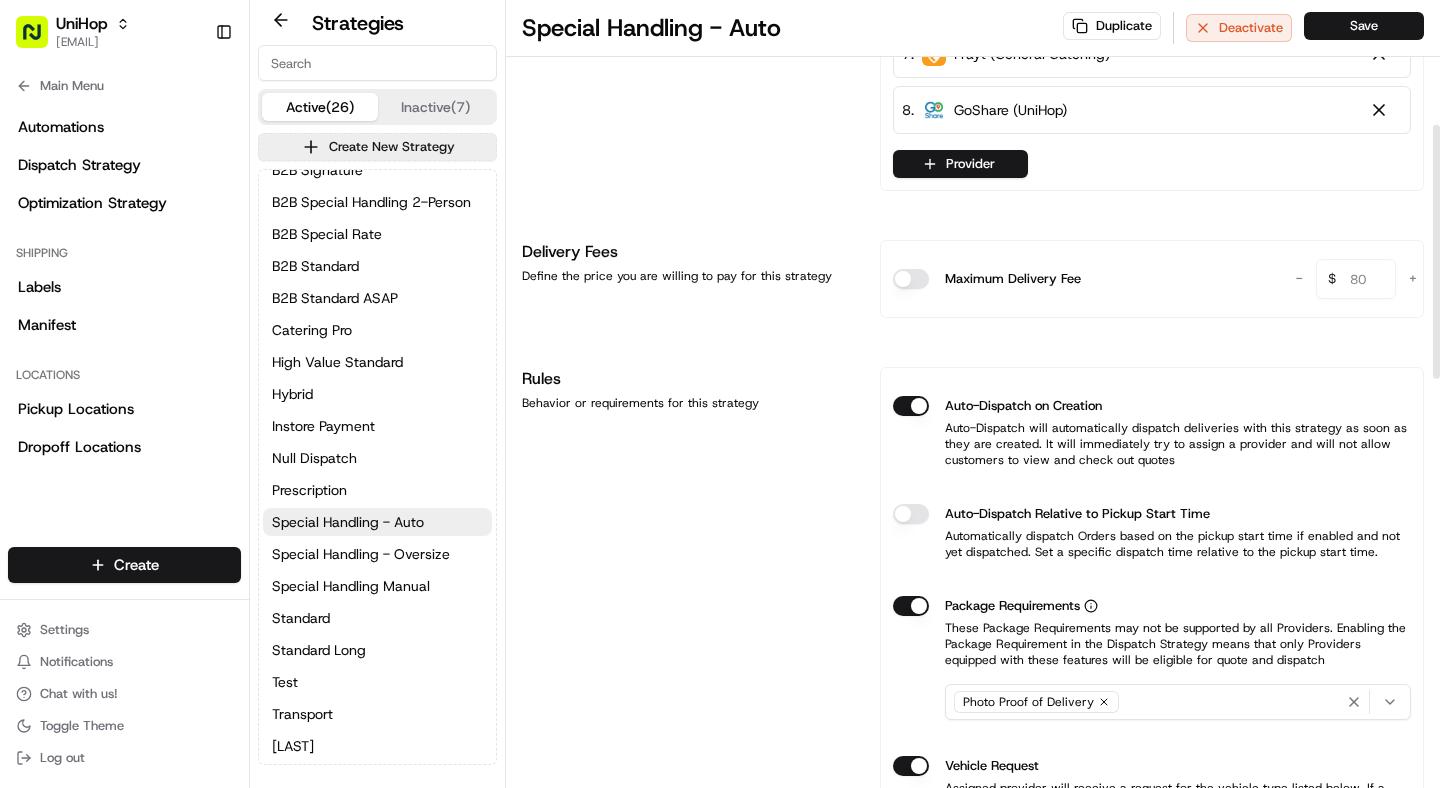 scroll, scrollTop: 321, scrollLeft: 0, axis: vertical 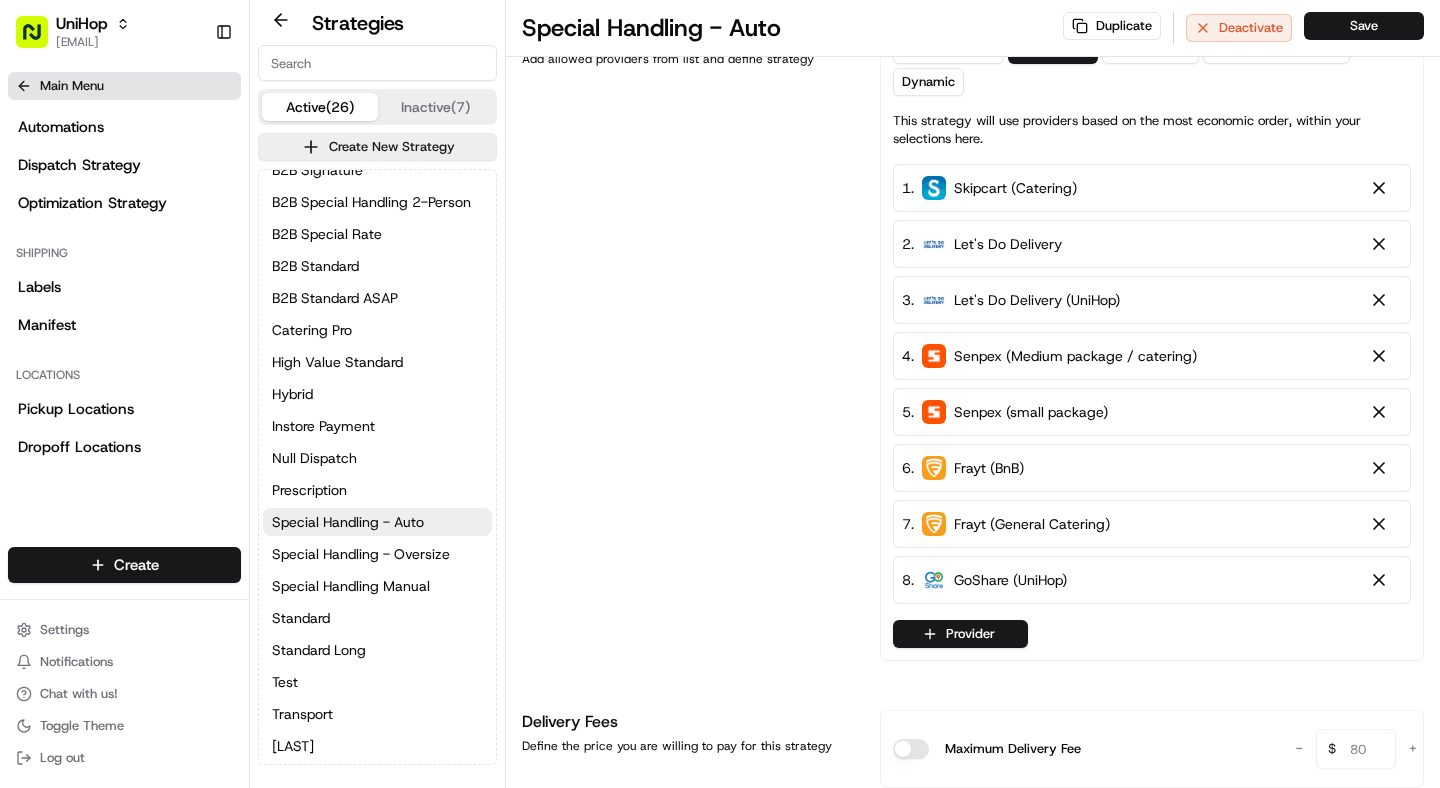 click on "Main Menu" at bounding box center [72, 86] 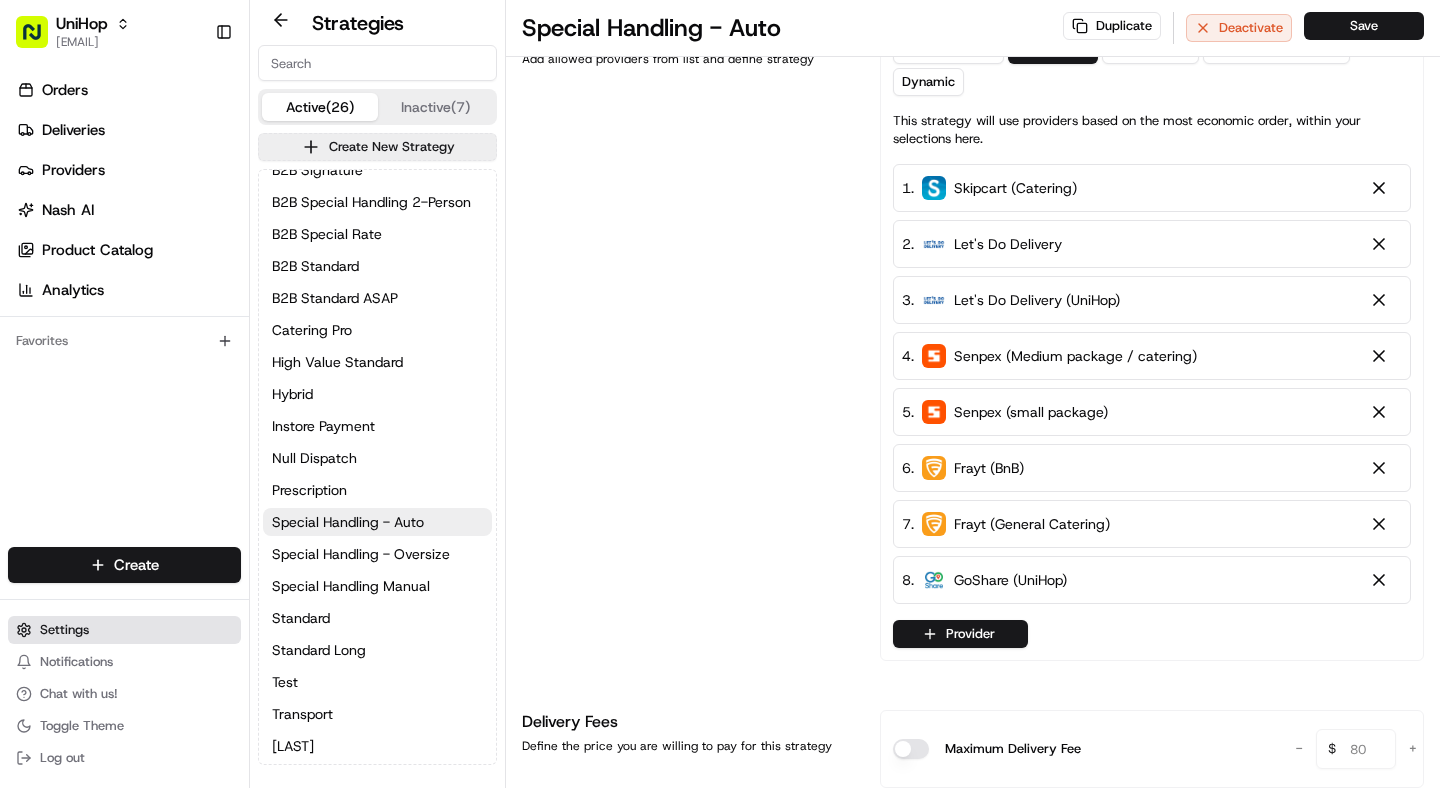 click on "Settings" at bounding box center [64, 630] 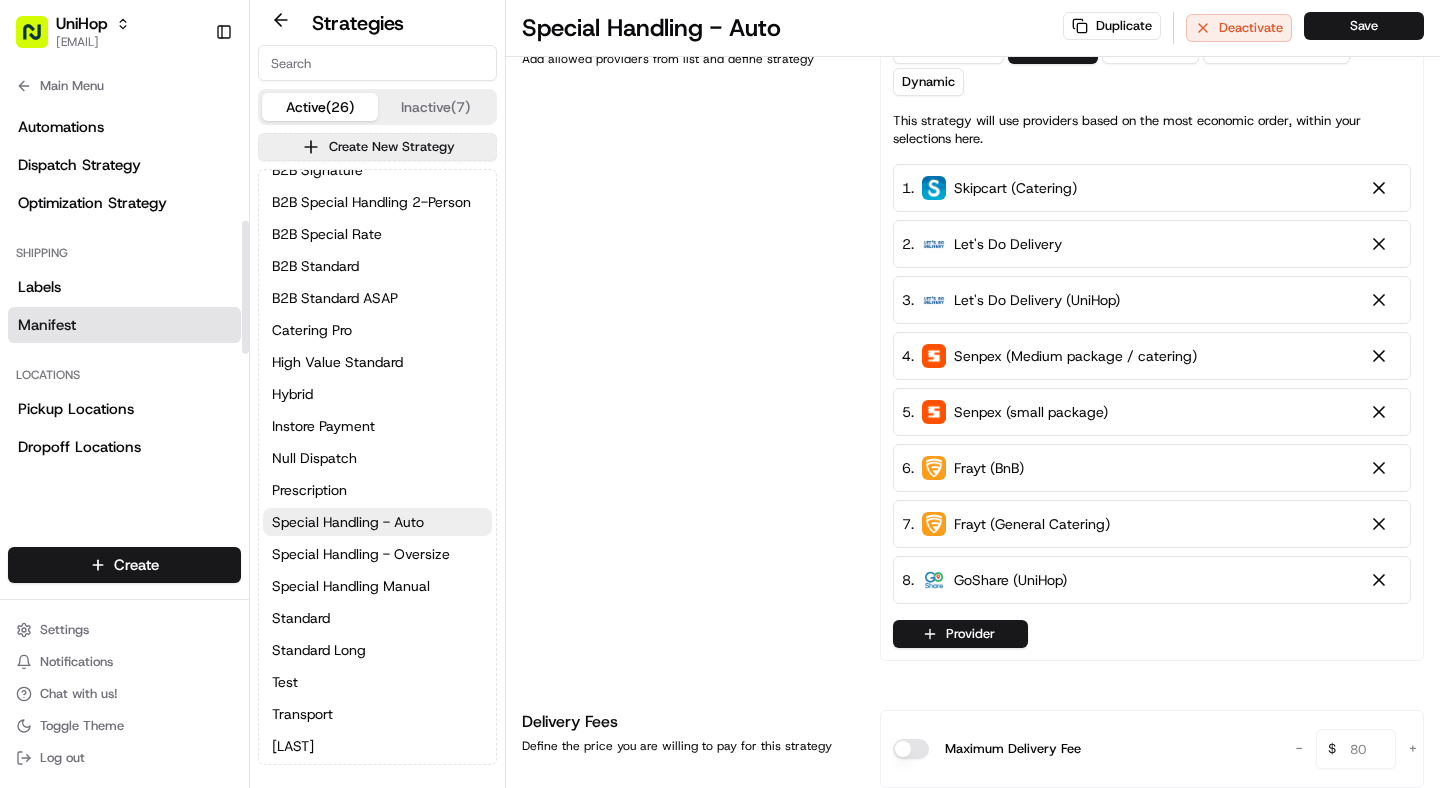 scroll, scrollTop: 740, scrollLeft: 0, axis: vertical 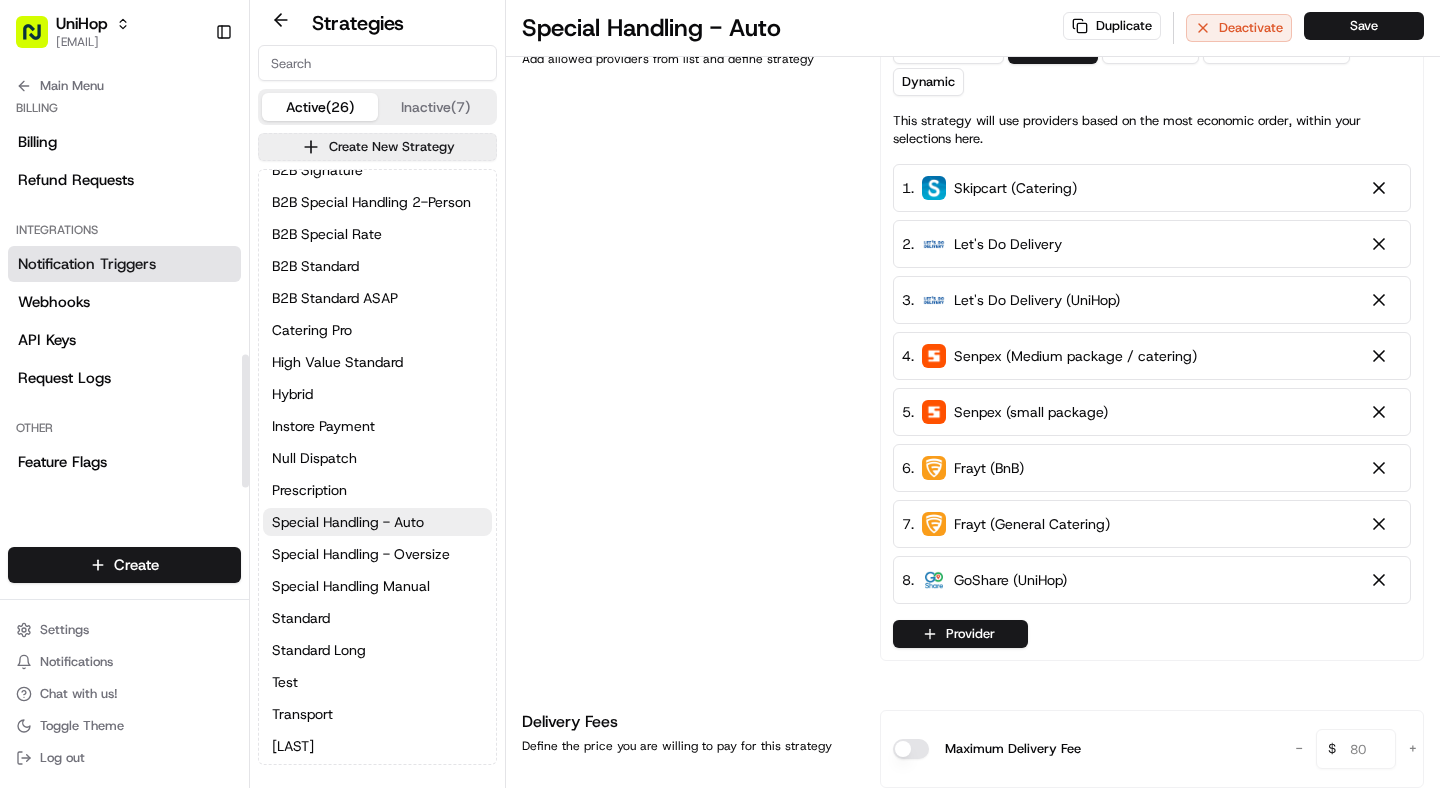 click on "Notification Triggers" at bounding box center [87, 264] 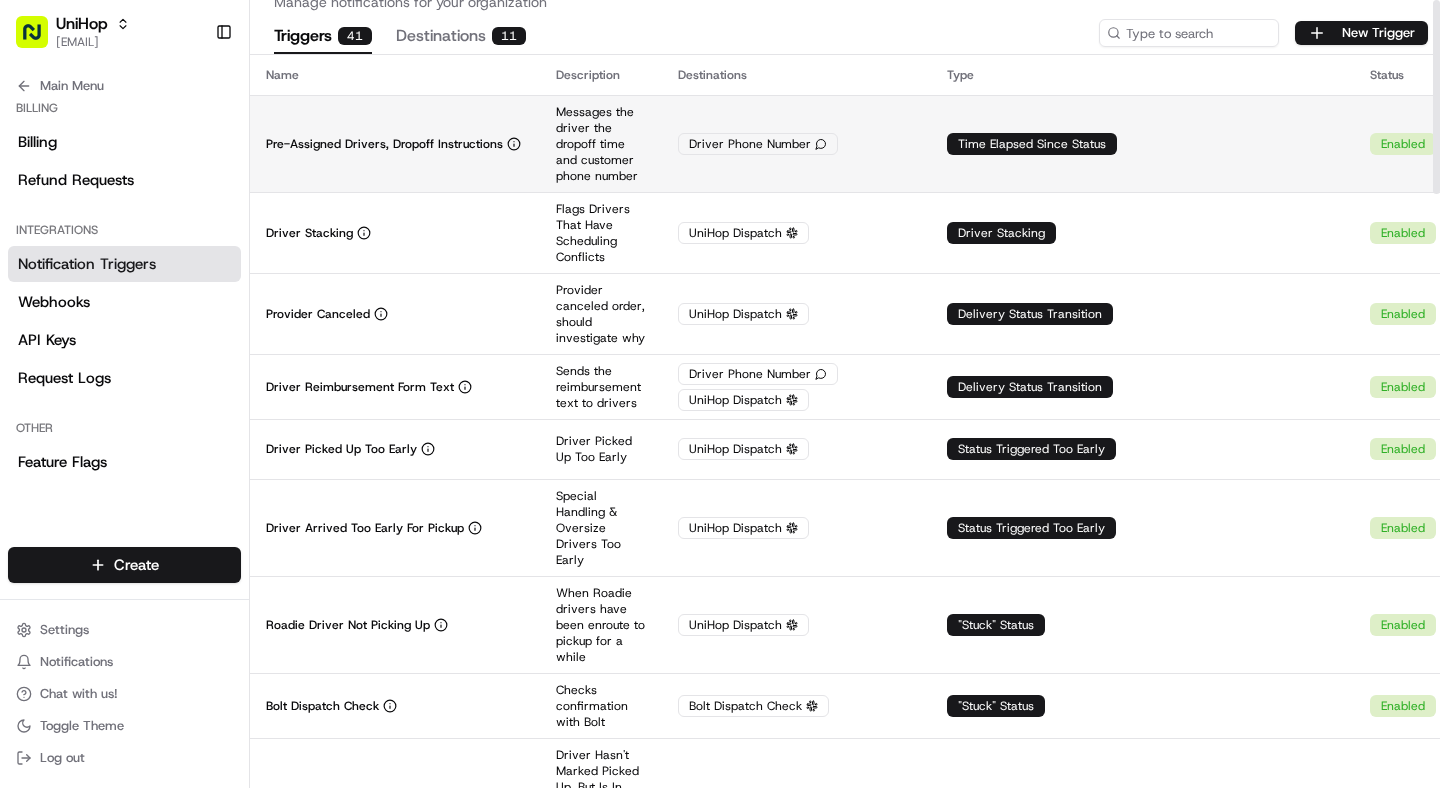scroll, scrollTop: 0, scrollLeft: 0, axis: both 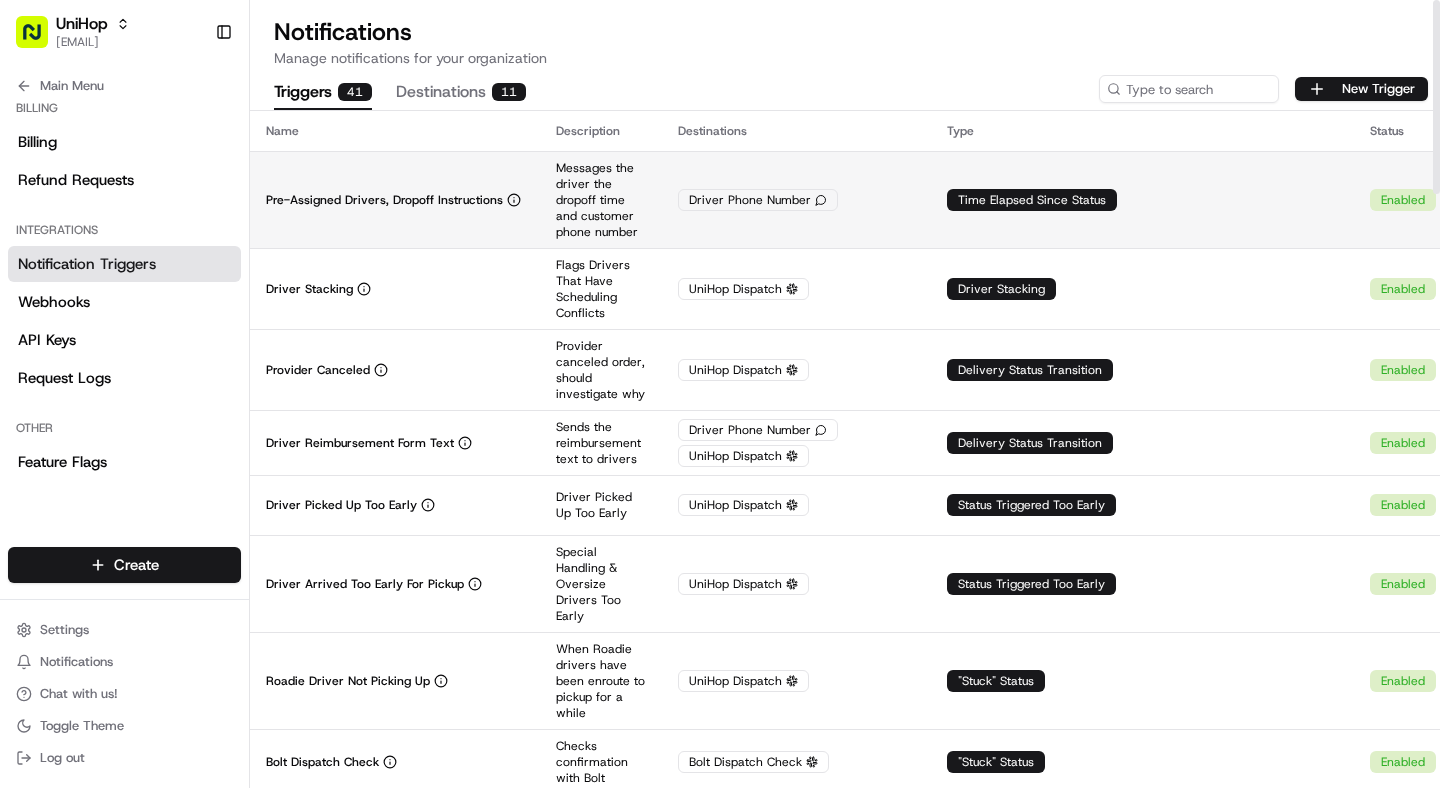 click on "Pre-Assigned Drivers, Dropoff Instructions" at bounding box center (395, 199) 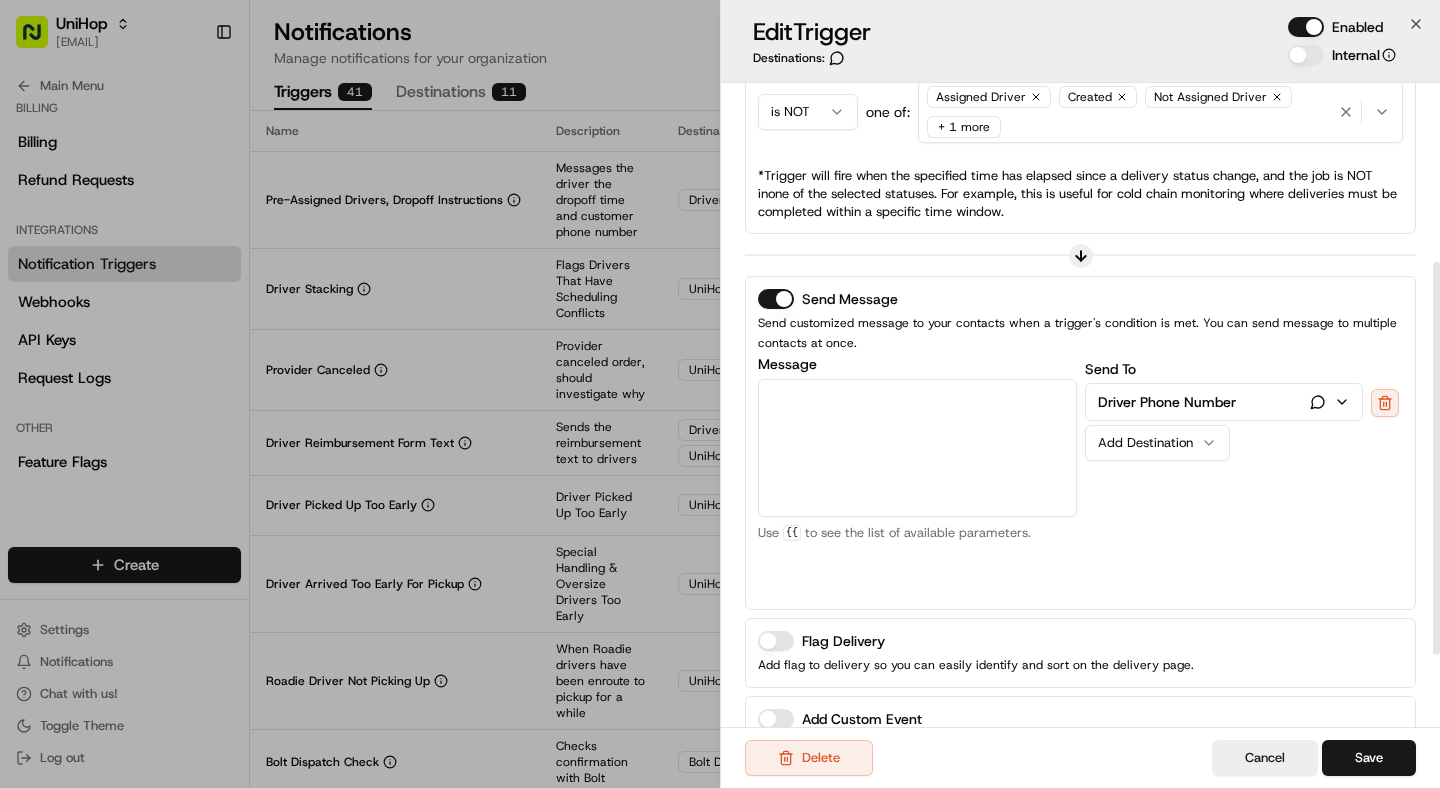 scroll, scrollTop: 412, scrollLeft: 0, axis: vertical 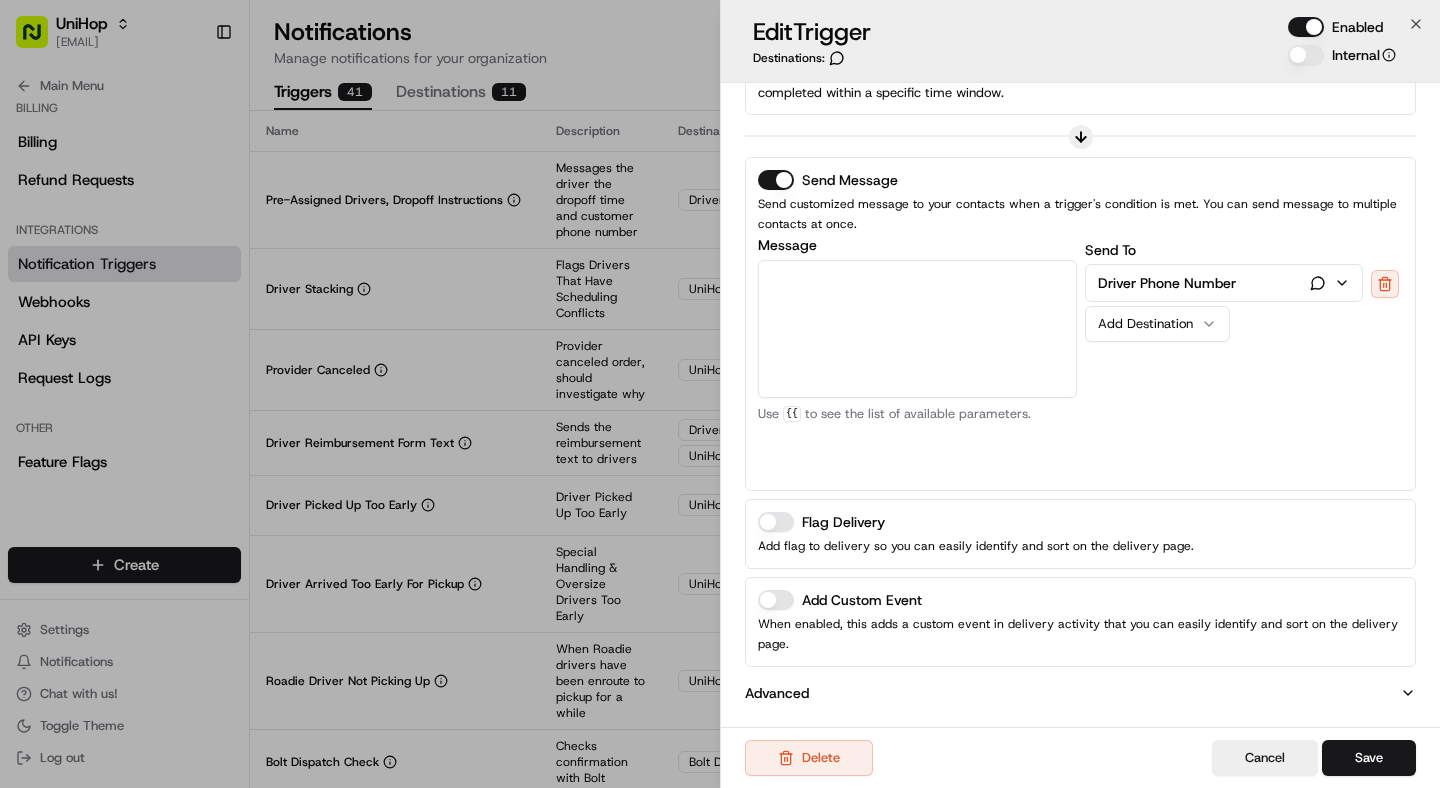 click on "Advanced" at bounding box center [777, 693] 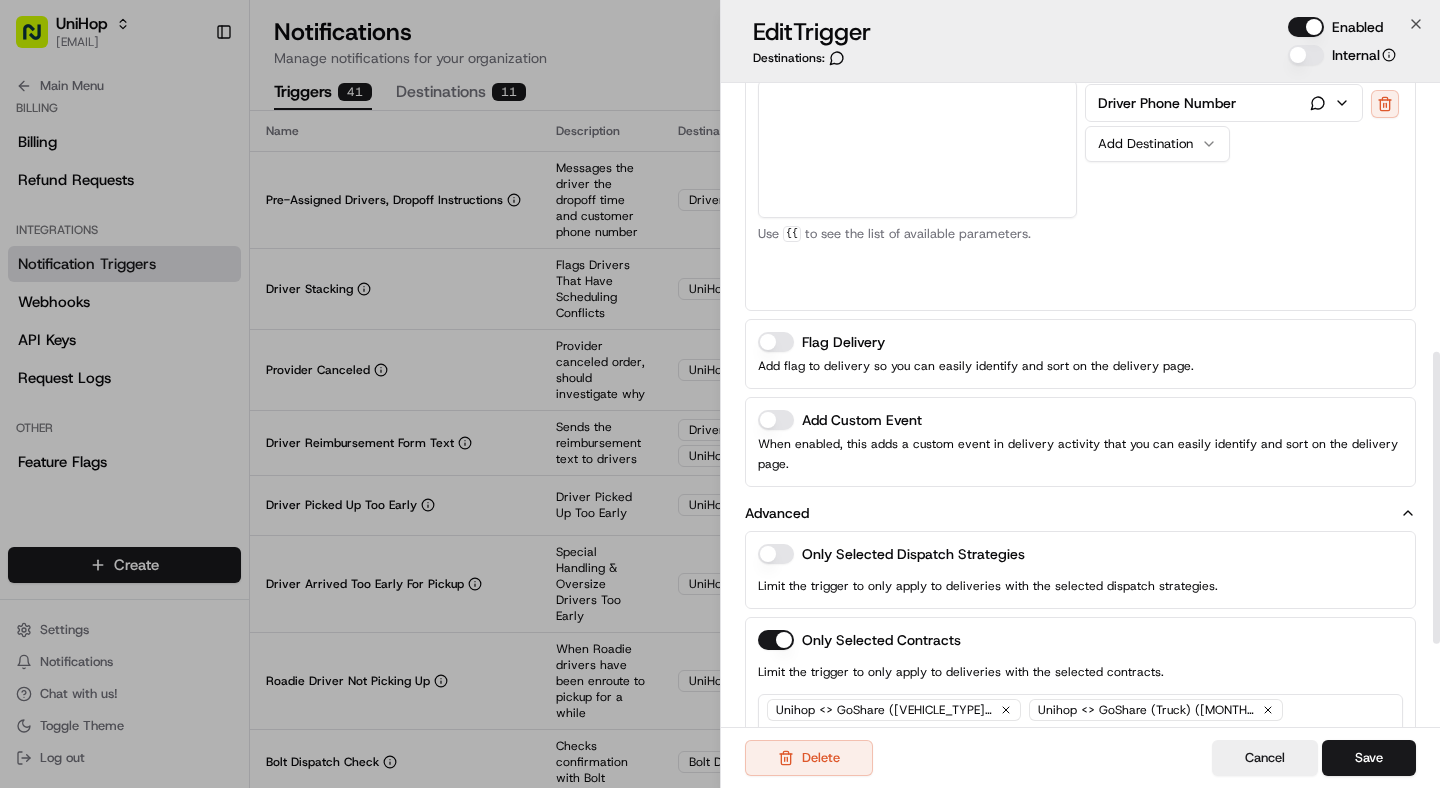 scroll, scrollTop: 774, scrollLeft: 0, axis: vertical 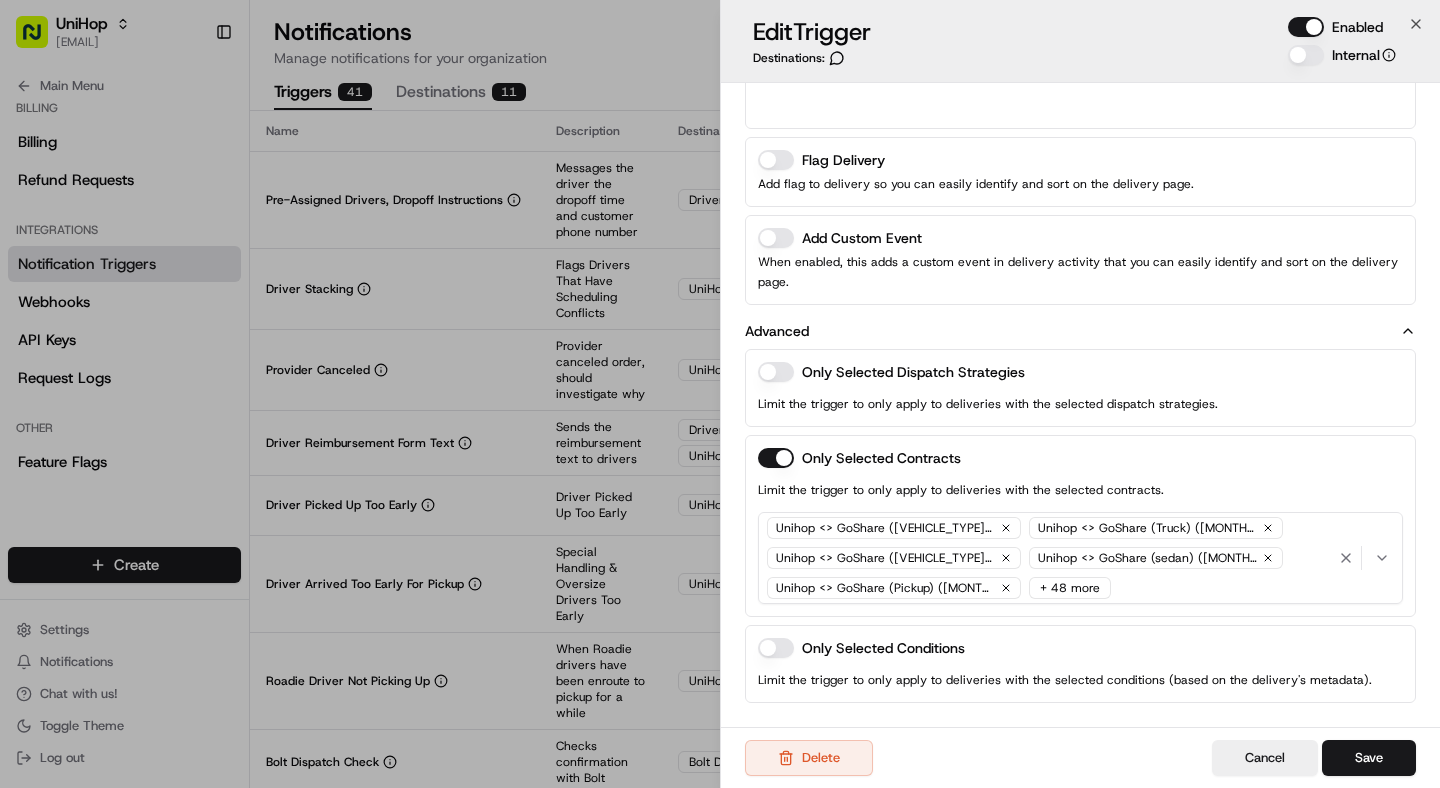 click 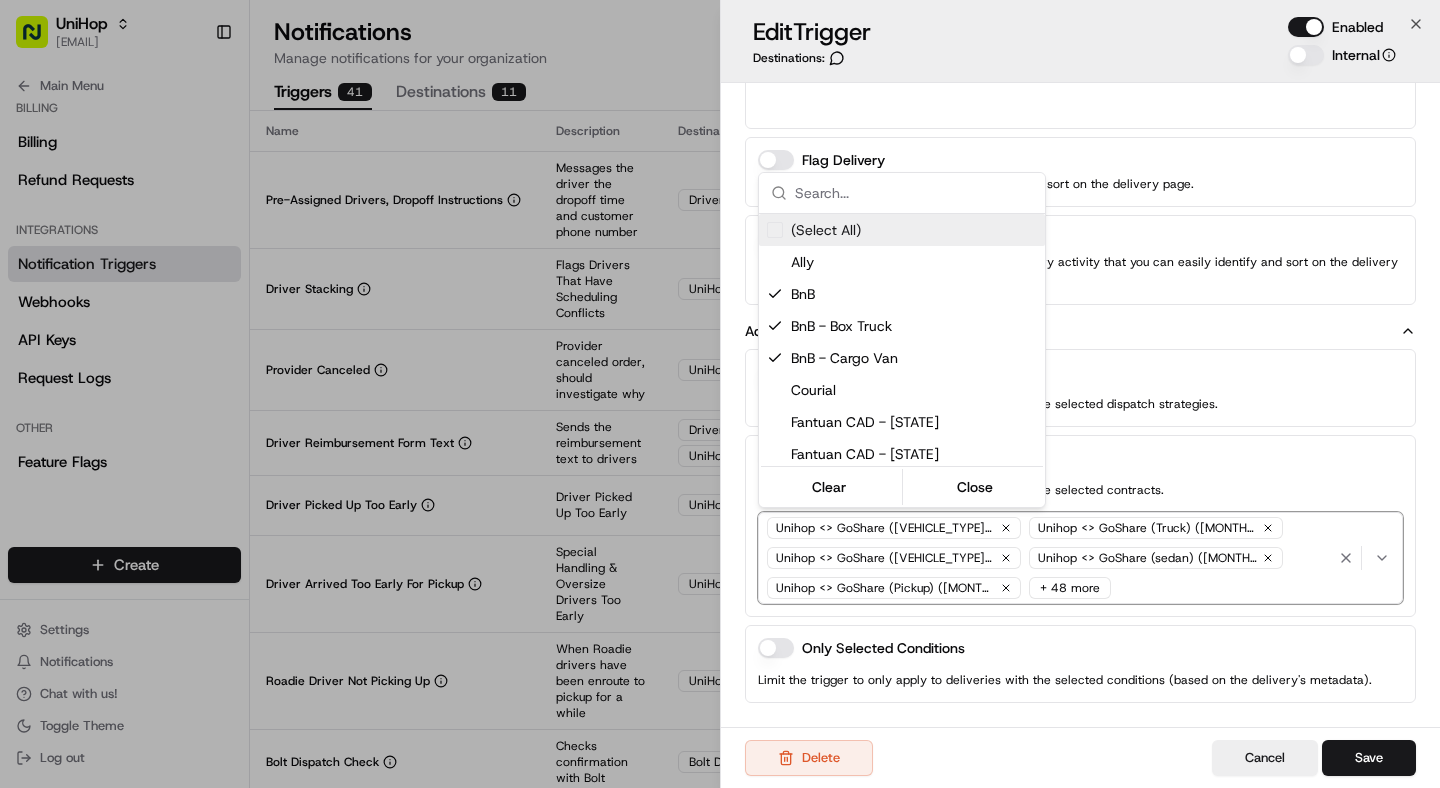 click 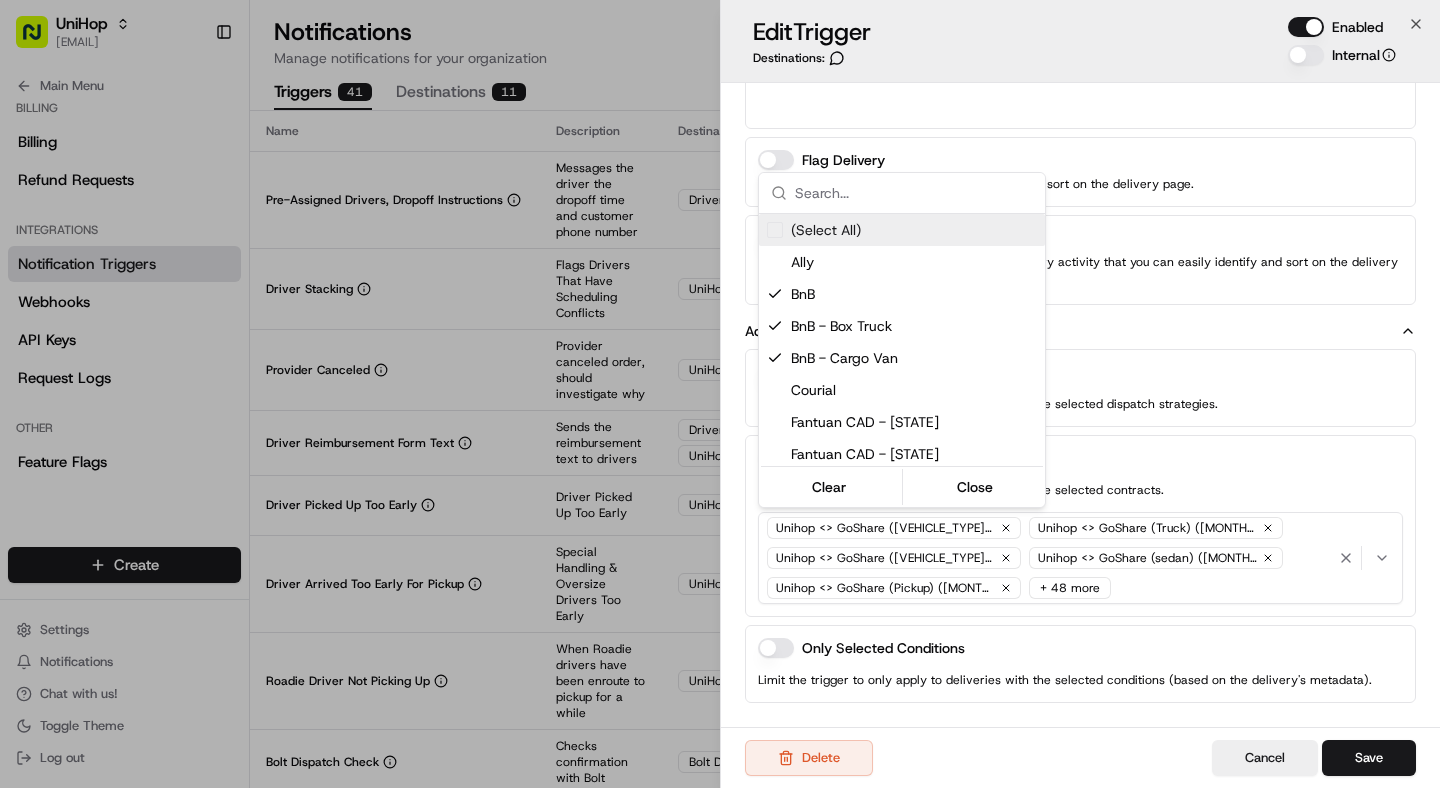 click at bounding box center (720, 394) 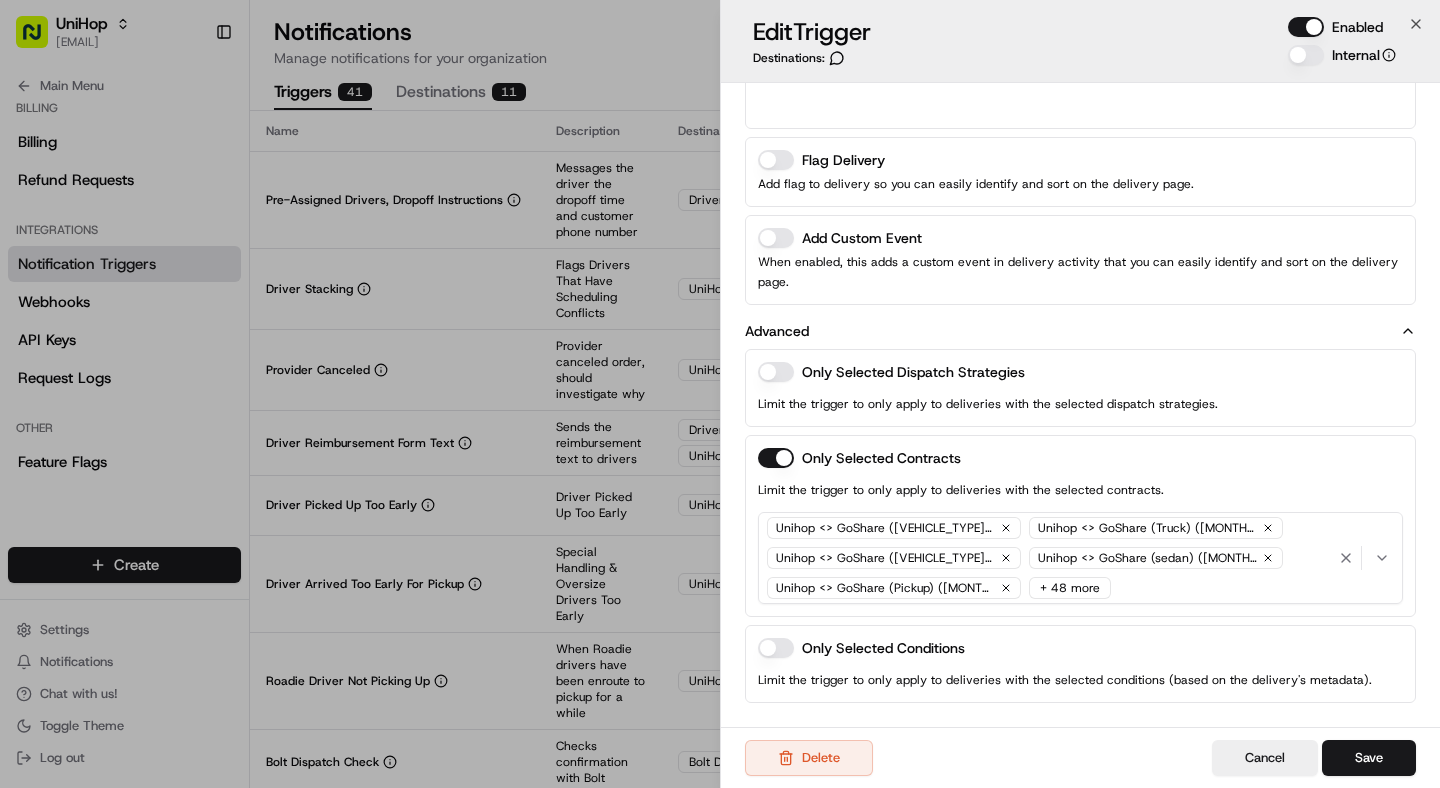 click 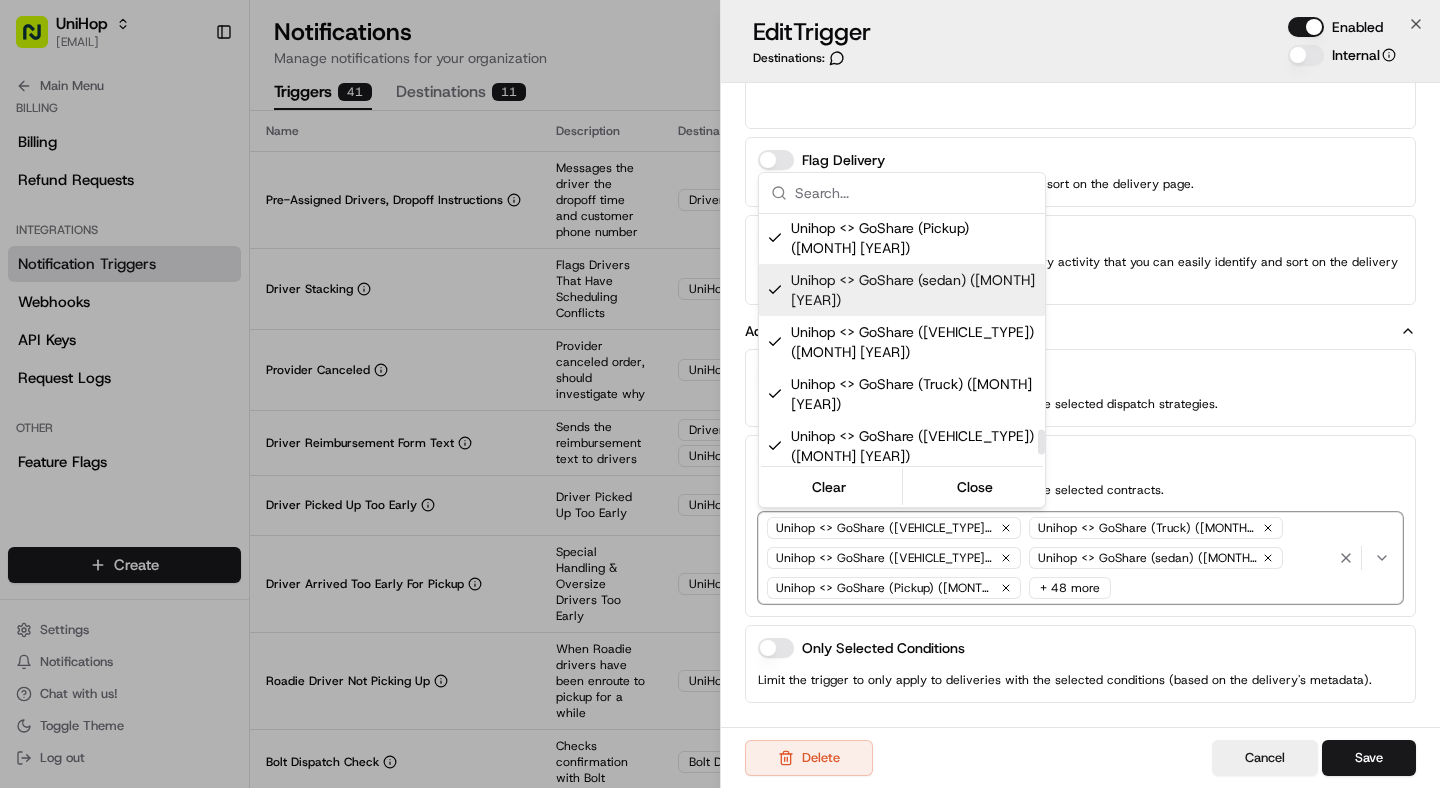 scroll, scrollTop: 2155, scrollLeft: 0, axis: vertical 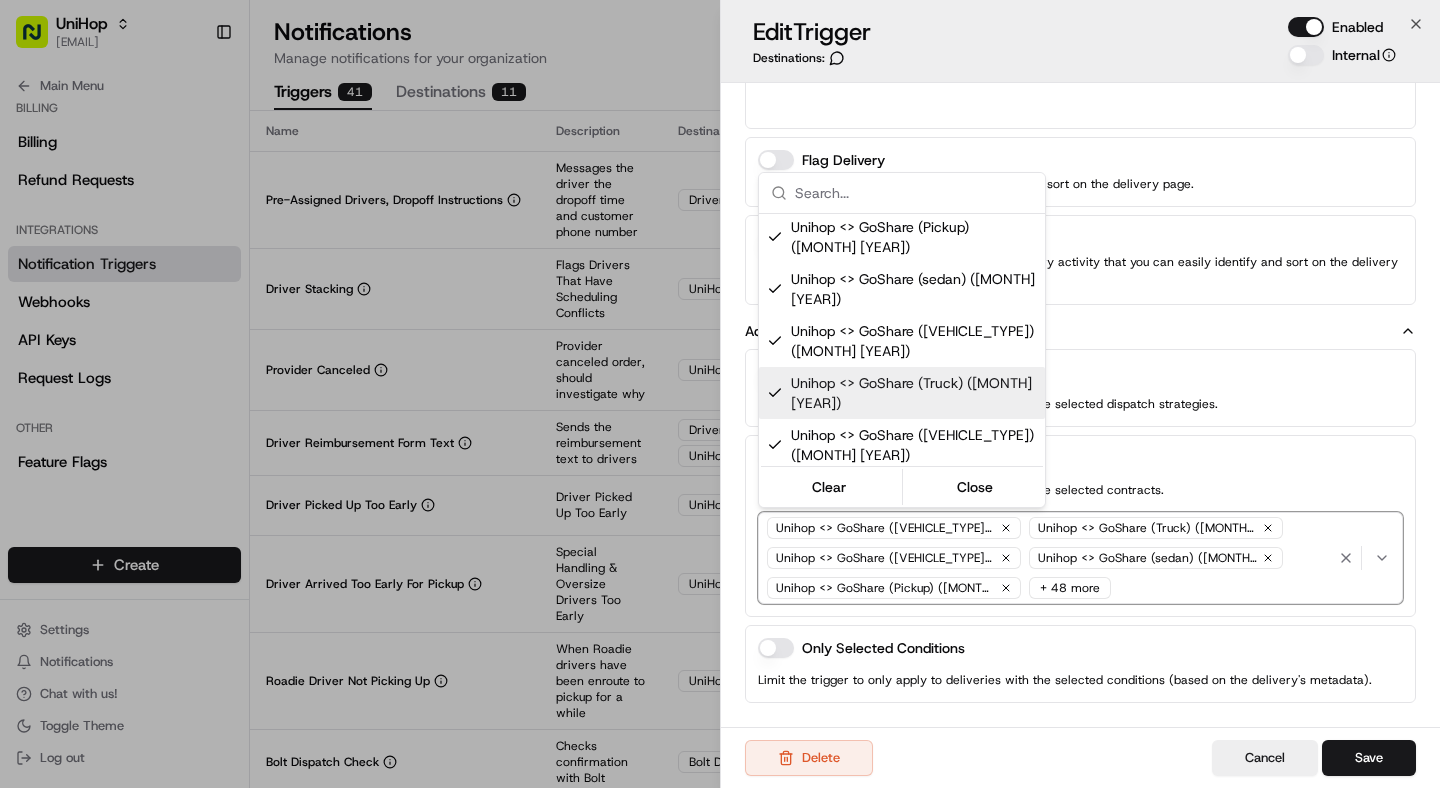 click at bounding box center [720, 394] 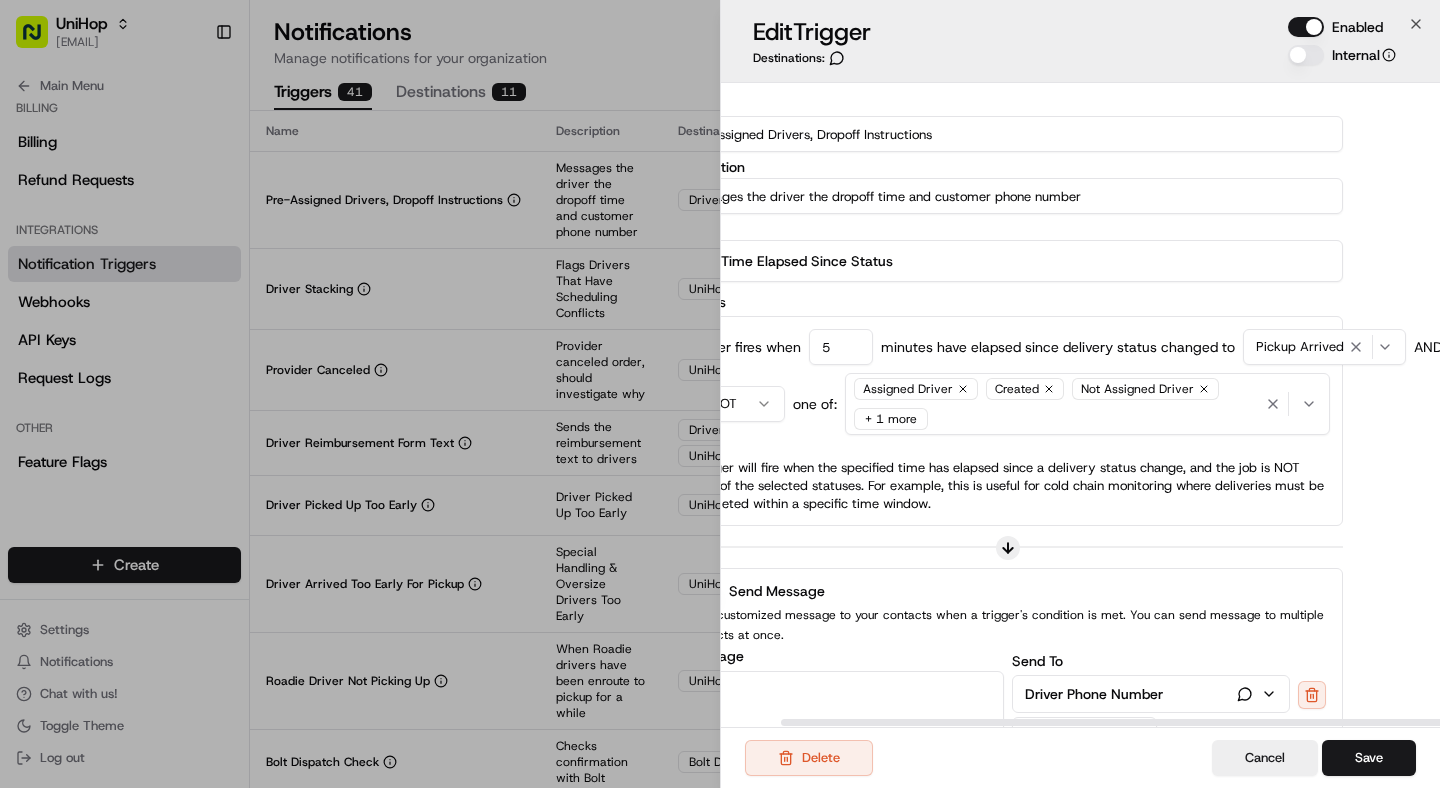 scroll, scrollTop: 1, scrollLeft: 0, axis: vertical 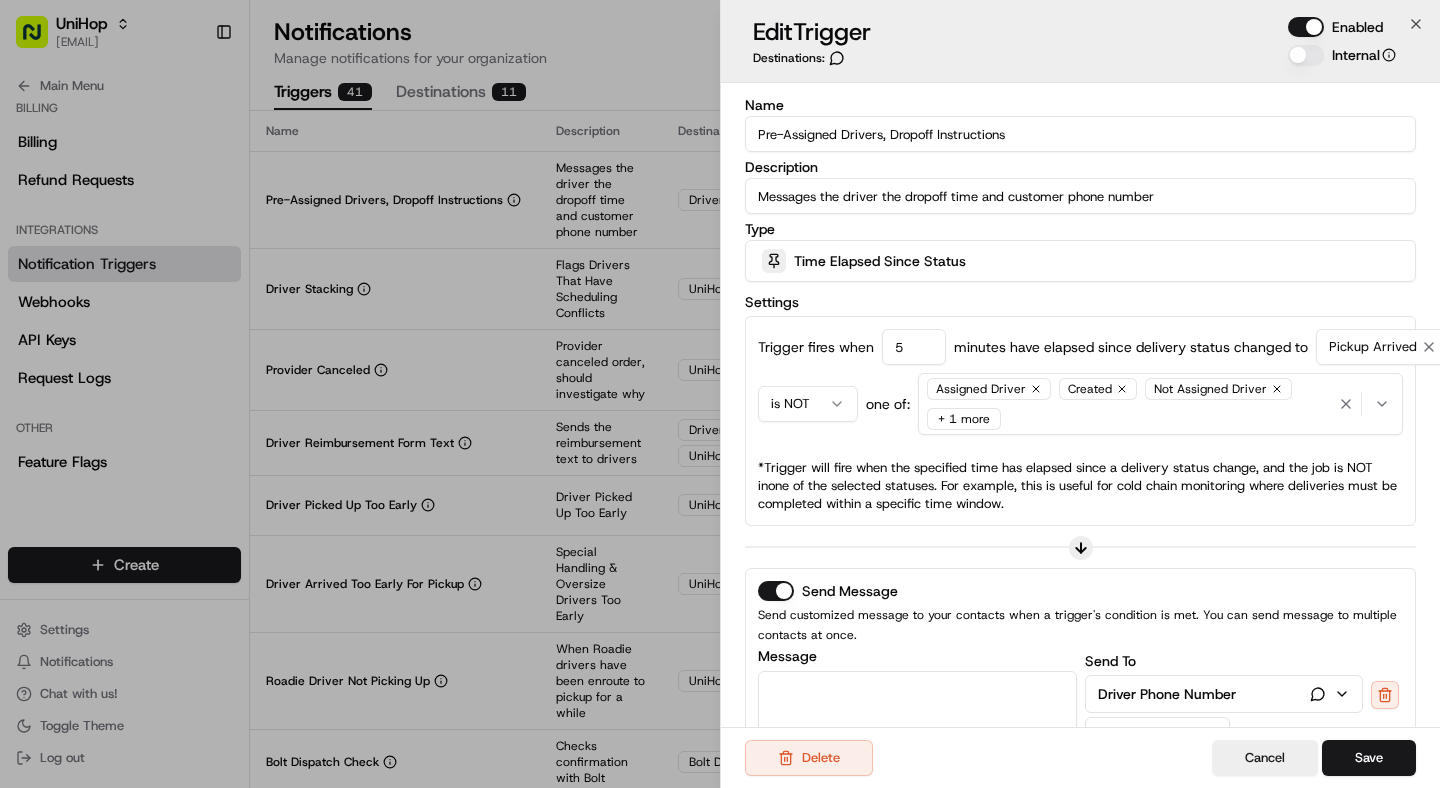 click on "Settings Trigger fires when 5 minutes have elapsed since delivery status changed to Pickup Arrived AND delivery status is NOT one of: Assigned Driver Created Not Assigned Driver + 1 more *Trigger will fire when the specified time has elapsed since a delivery status change, and the job   is NOT in  one of the selected statuses. For example, this is useful for cold chain monitoring where deliveries must be completed within a specific time window." at bounding box center [1080, 408] 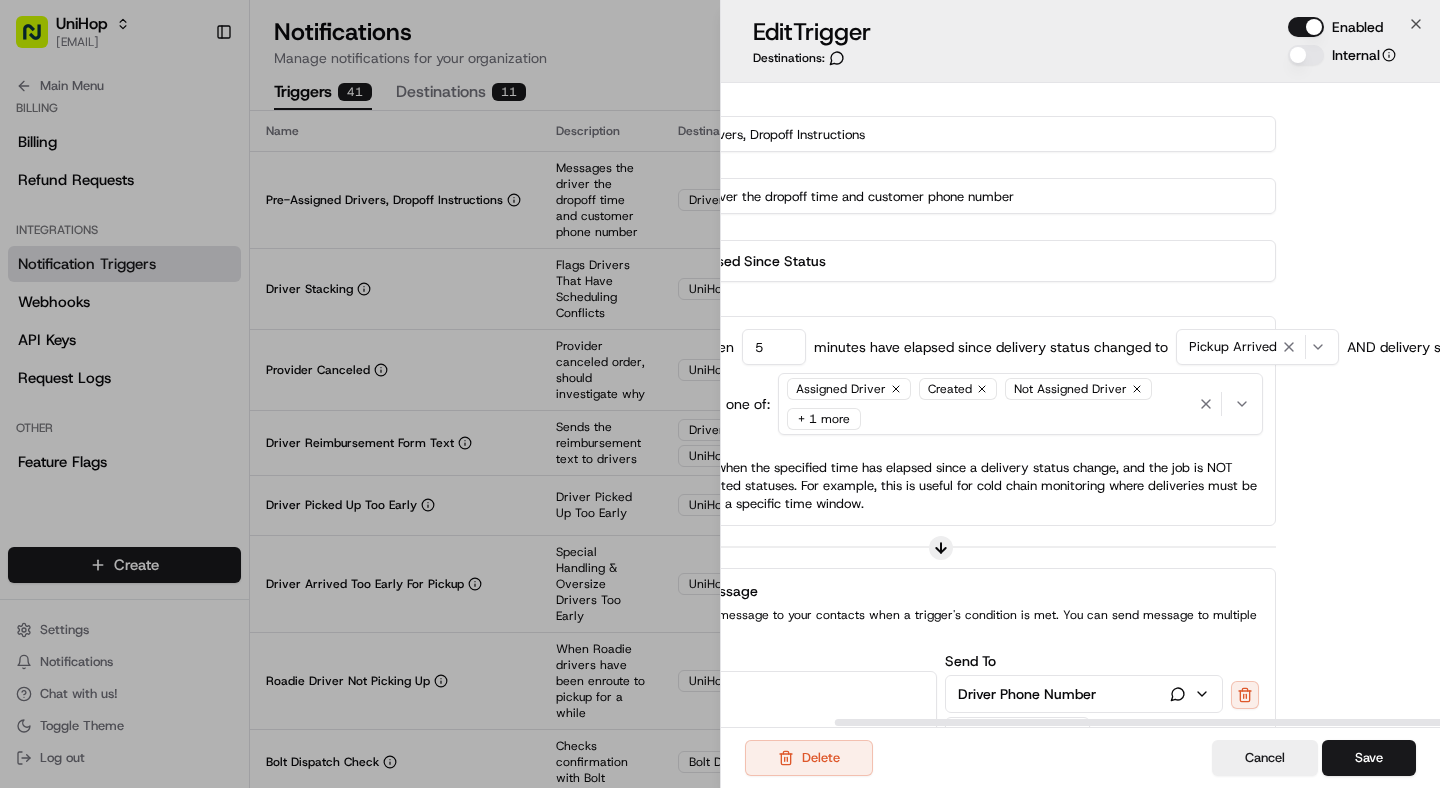 scroll, scrollTop: 1, scrollLeft: 139, axis: both 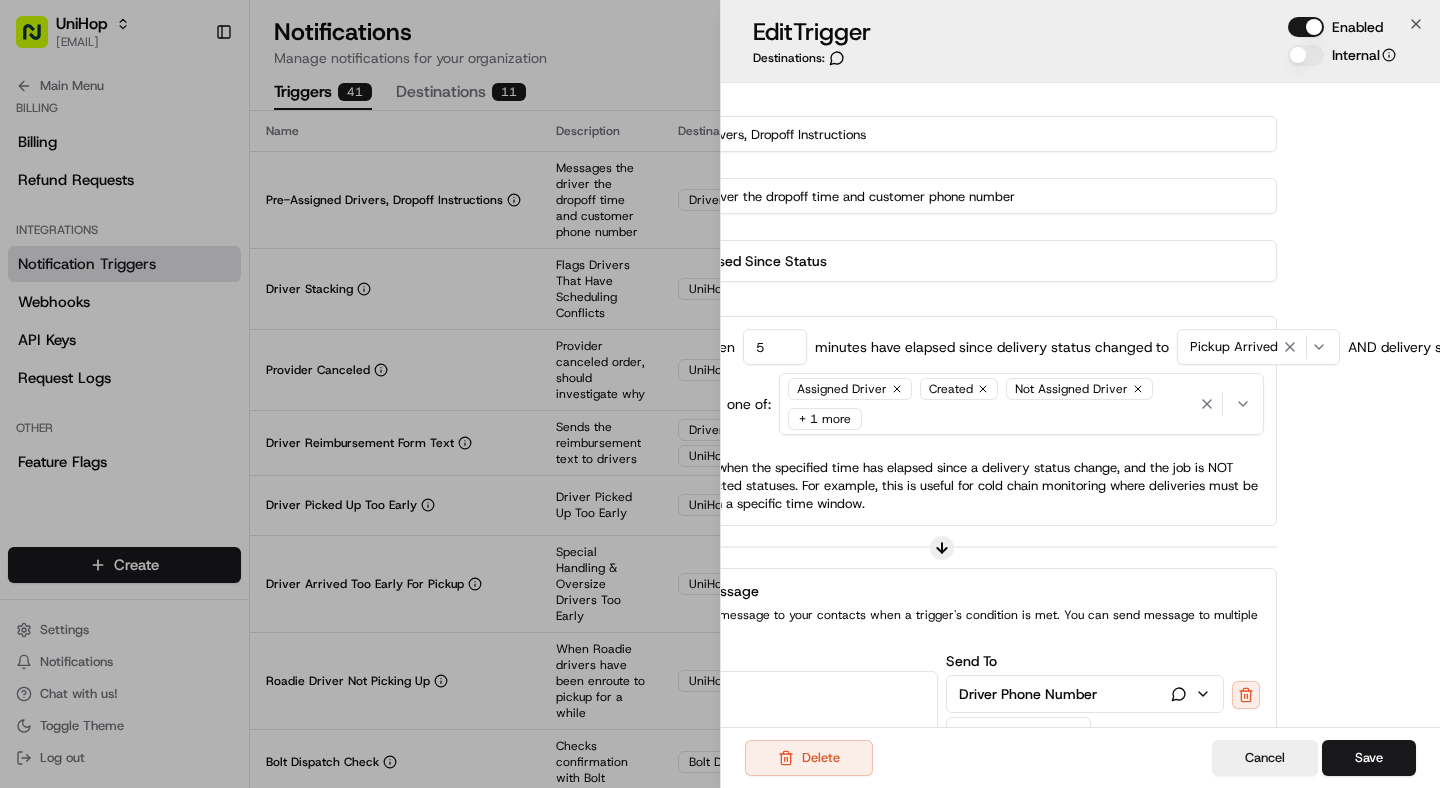 click 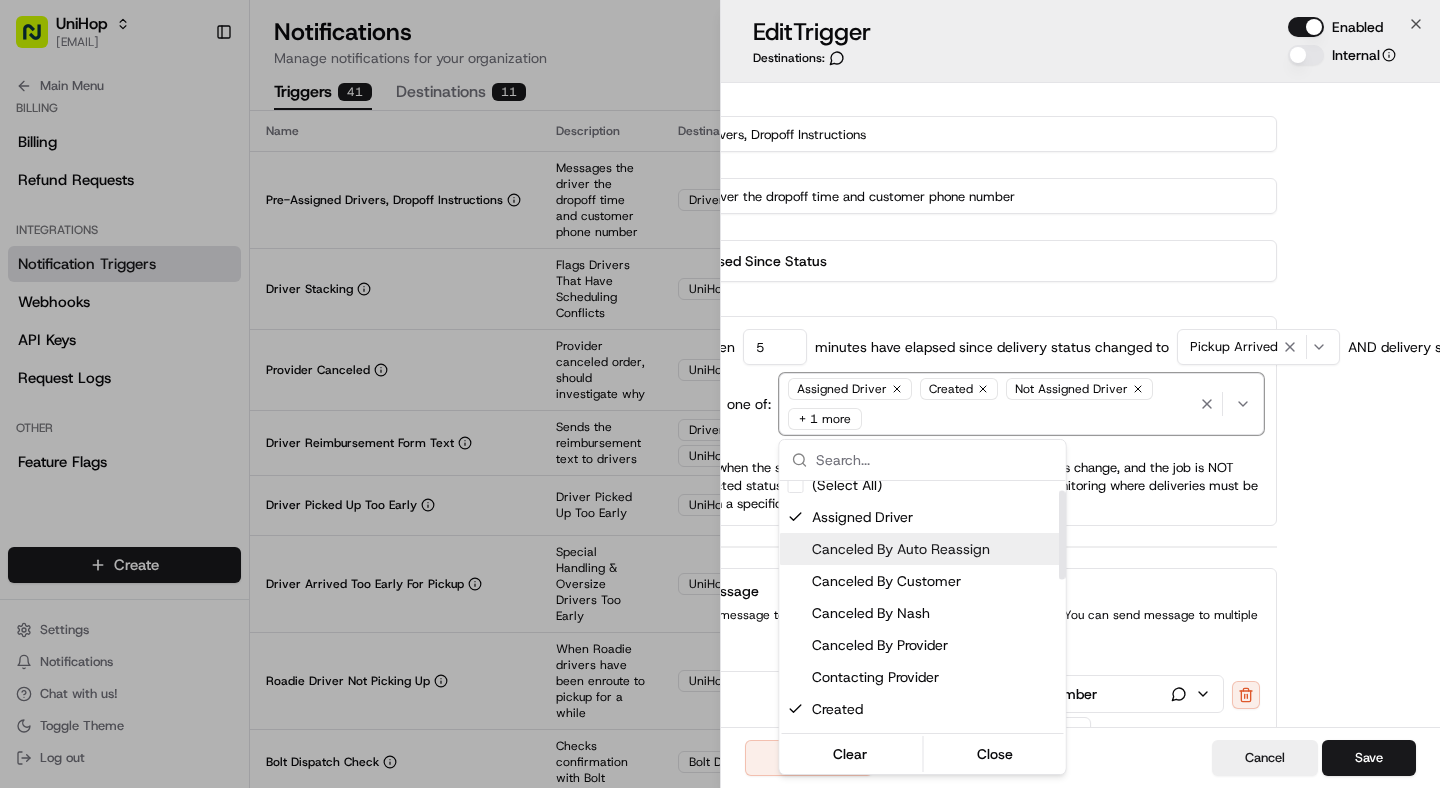 scroll, scrollTop: 0, scrollLeft: 0, axis: both 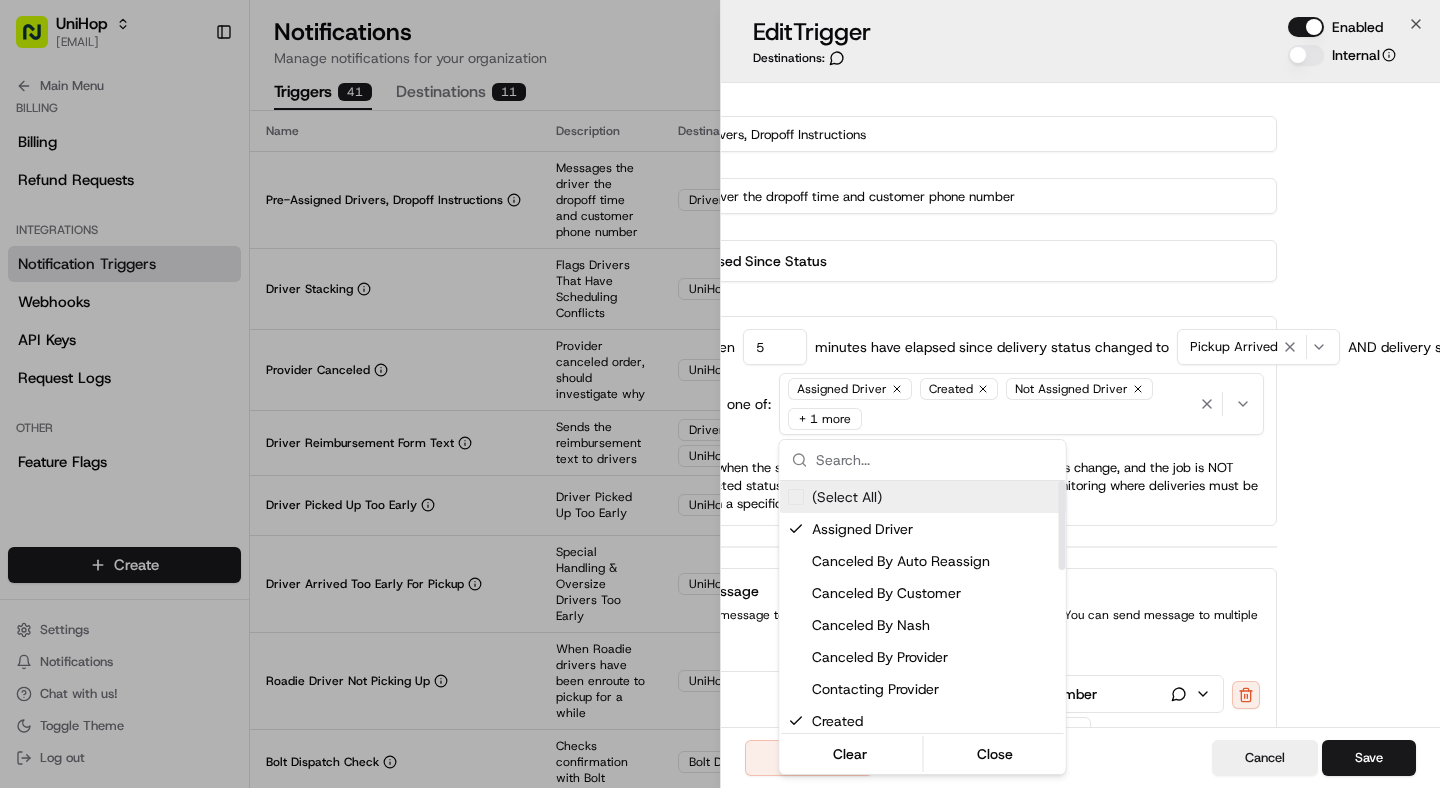 click at bounding box center (720, 394) 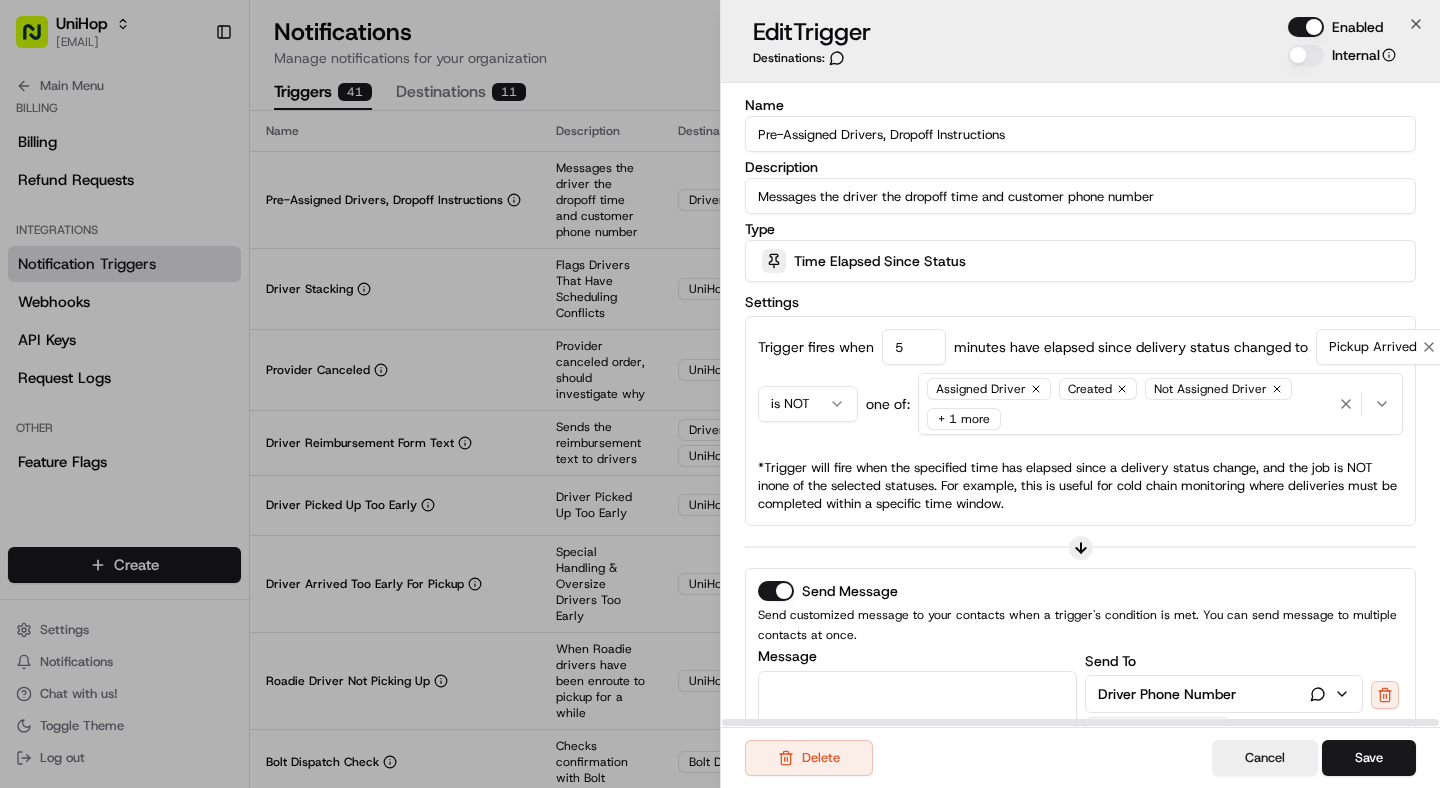 scroll, scrollTop: 1, scrollLeft: 0, axis: vertical 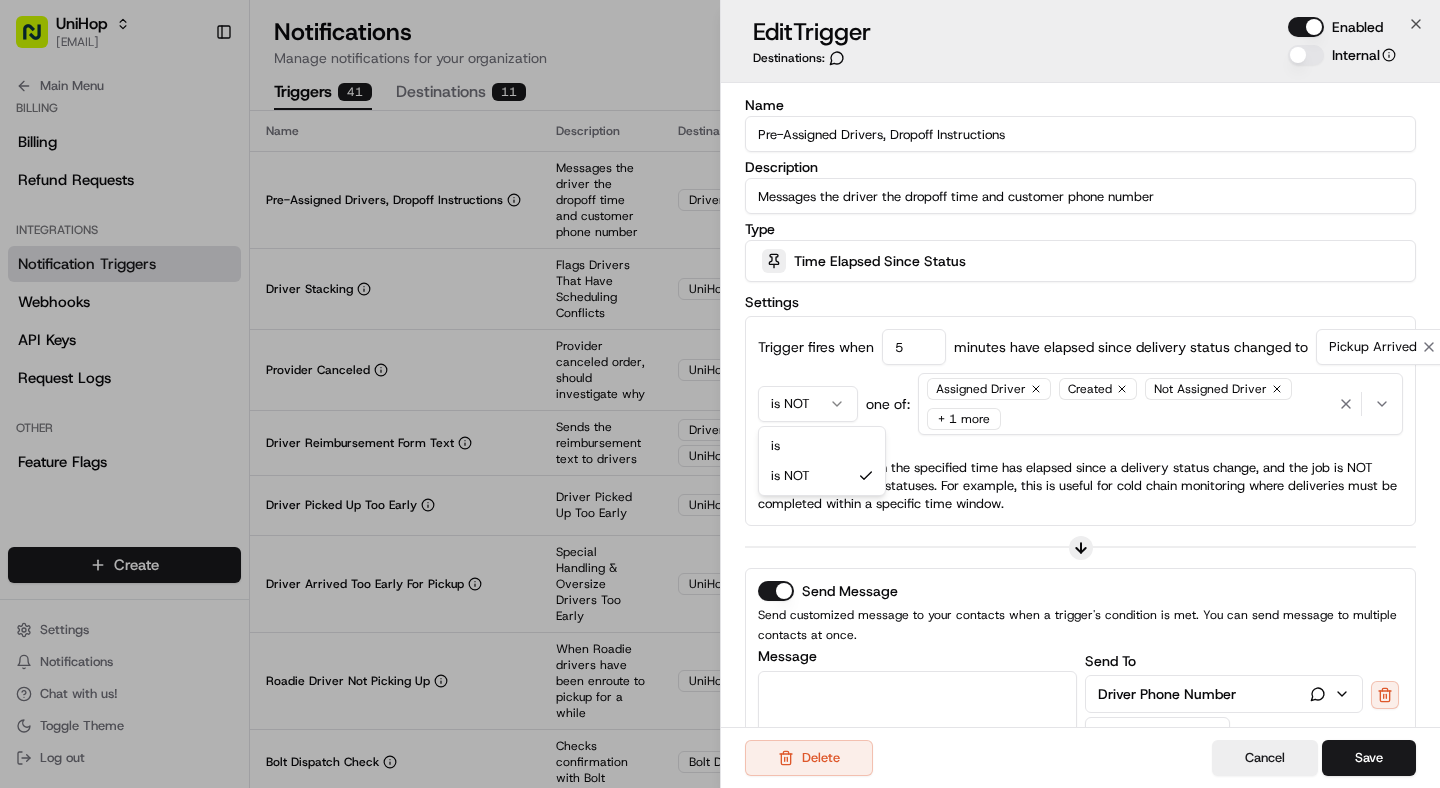 click 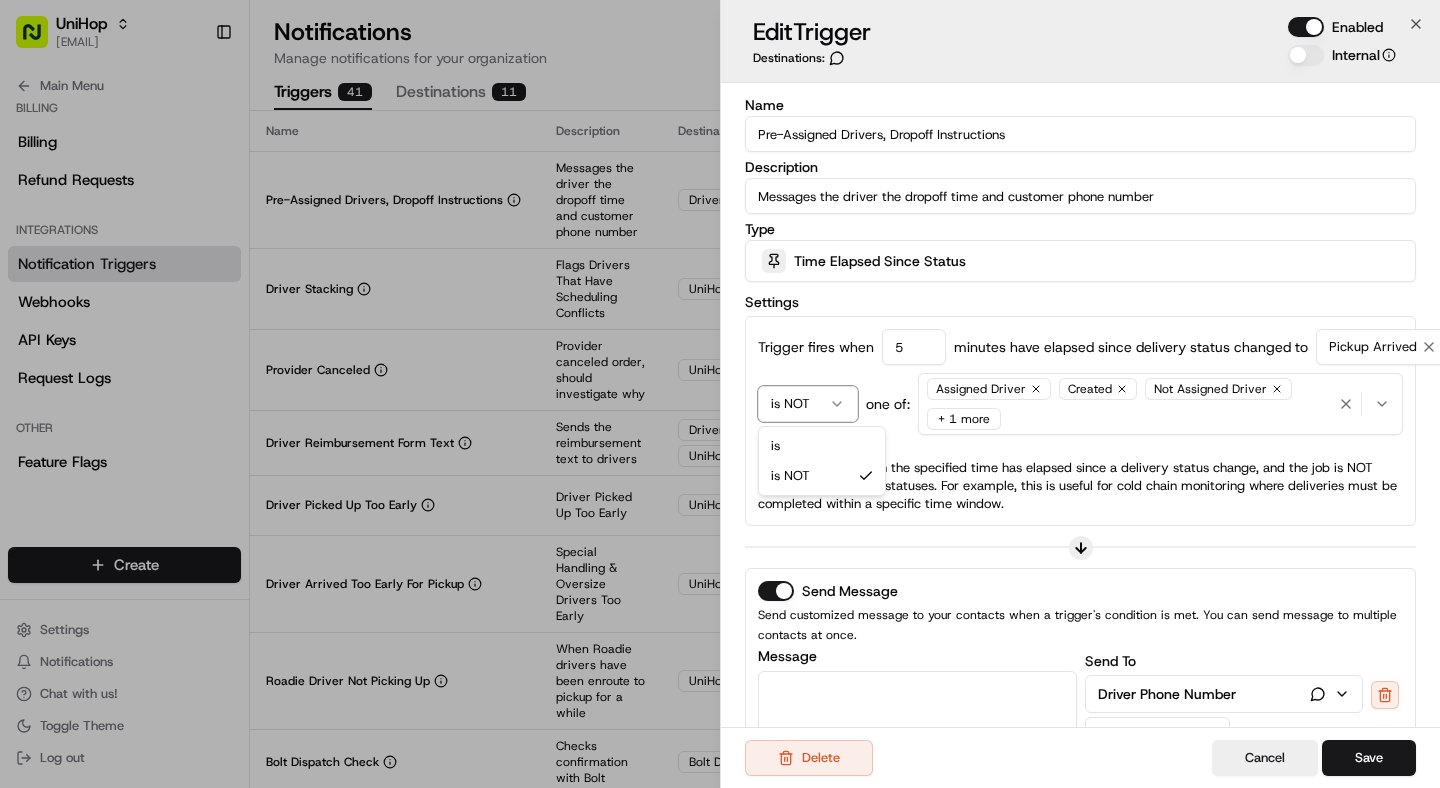 click 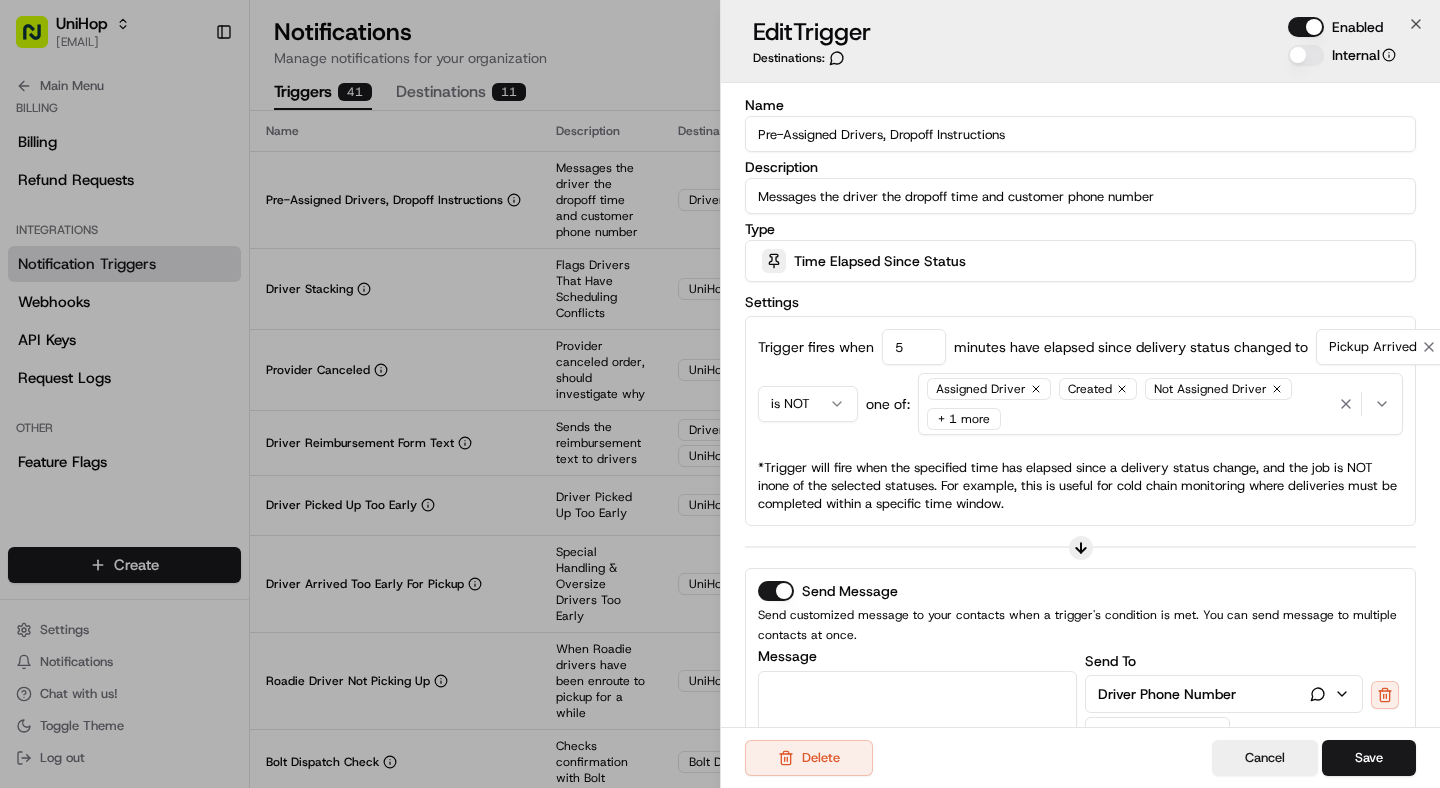 click on "Trigger fires when 5 minutes have elapsed since delivery status changed to Pickup Arrived AND delivery status is NOT one of: Assigned Driver Created Not Assigned Driver + 1 more *Trigger will fire when the specified time has elapsed since a delivery status change, and the job   is NOT in  one of the selected statuses. For example, this is useful for cold chain monitoring where deliveries must be completed within a specific time window." at bounding box center [1080, 421] 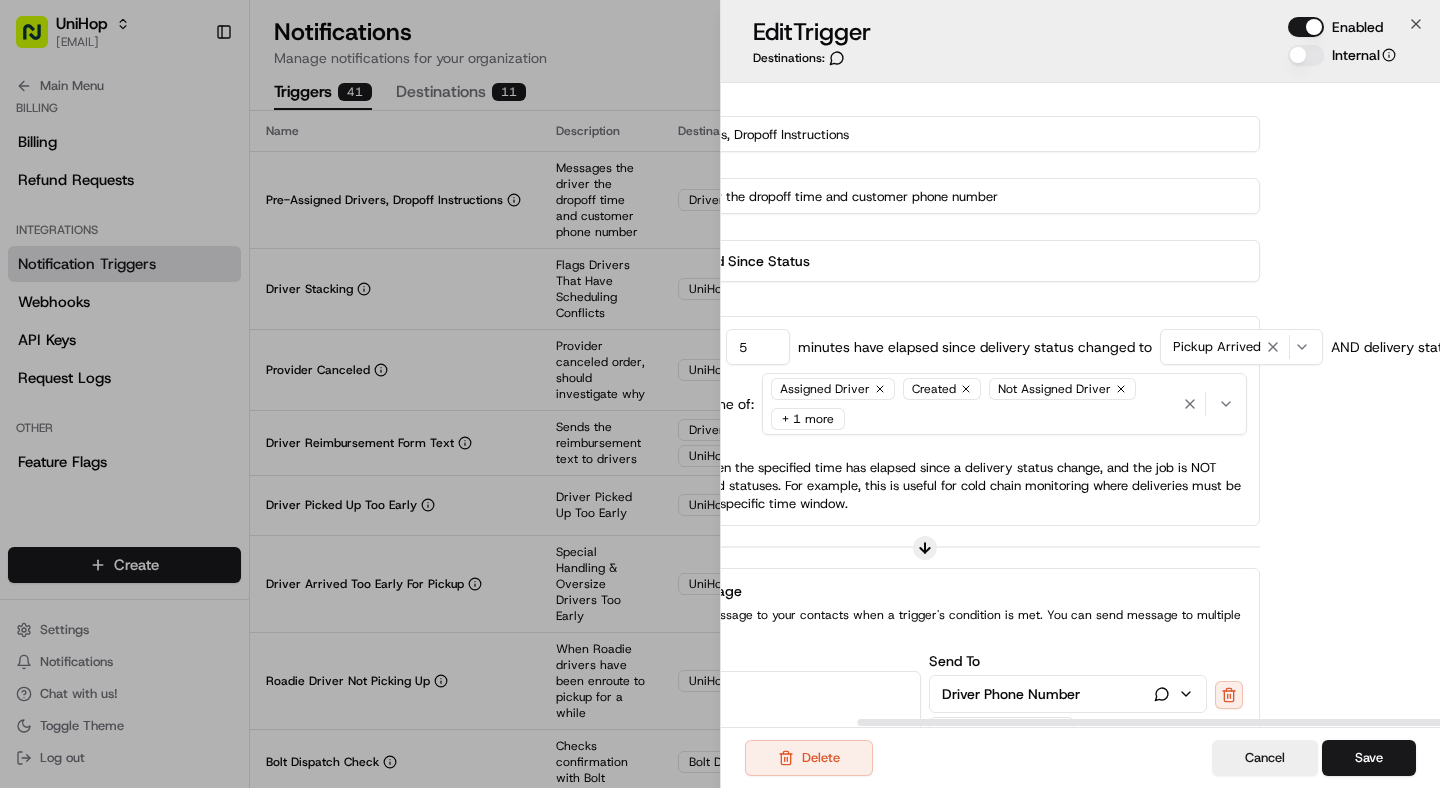 scroll, scrollTop: 1, scrollLeft: 167, axis: both 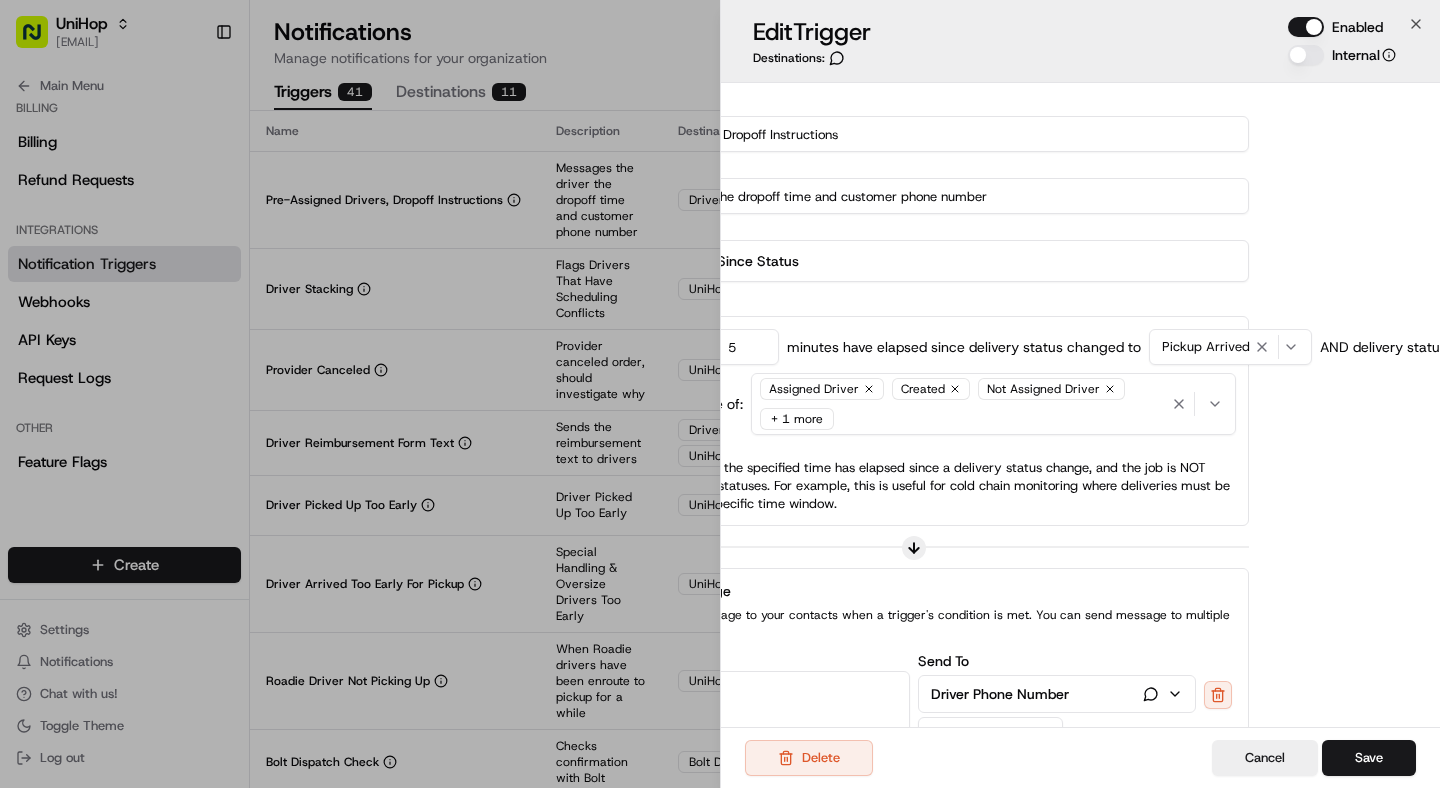 click 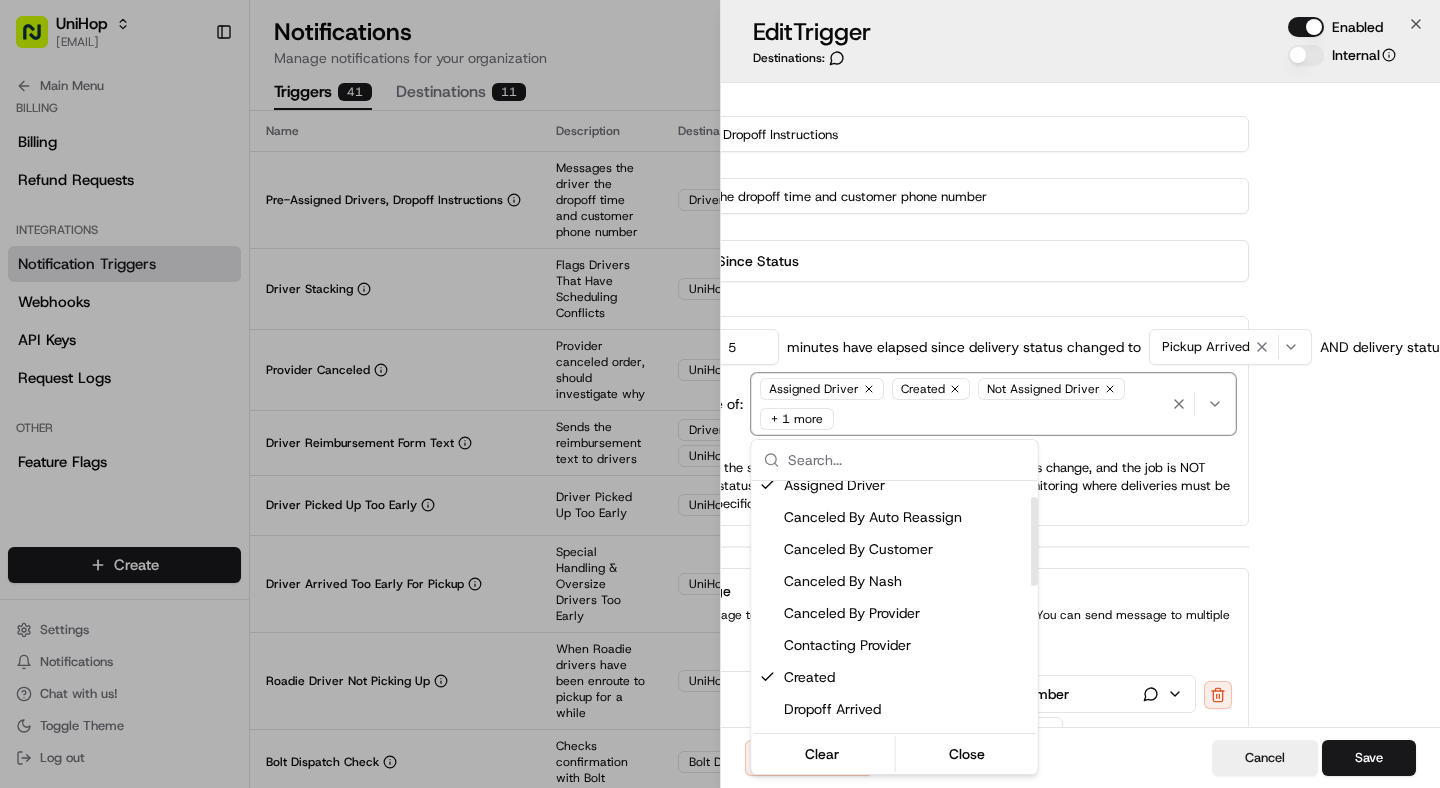 scroll, scrollTop: 45, scrollLeft: 0, axis: vertical 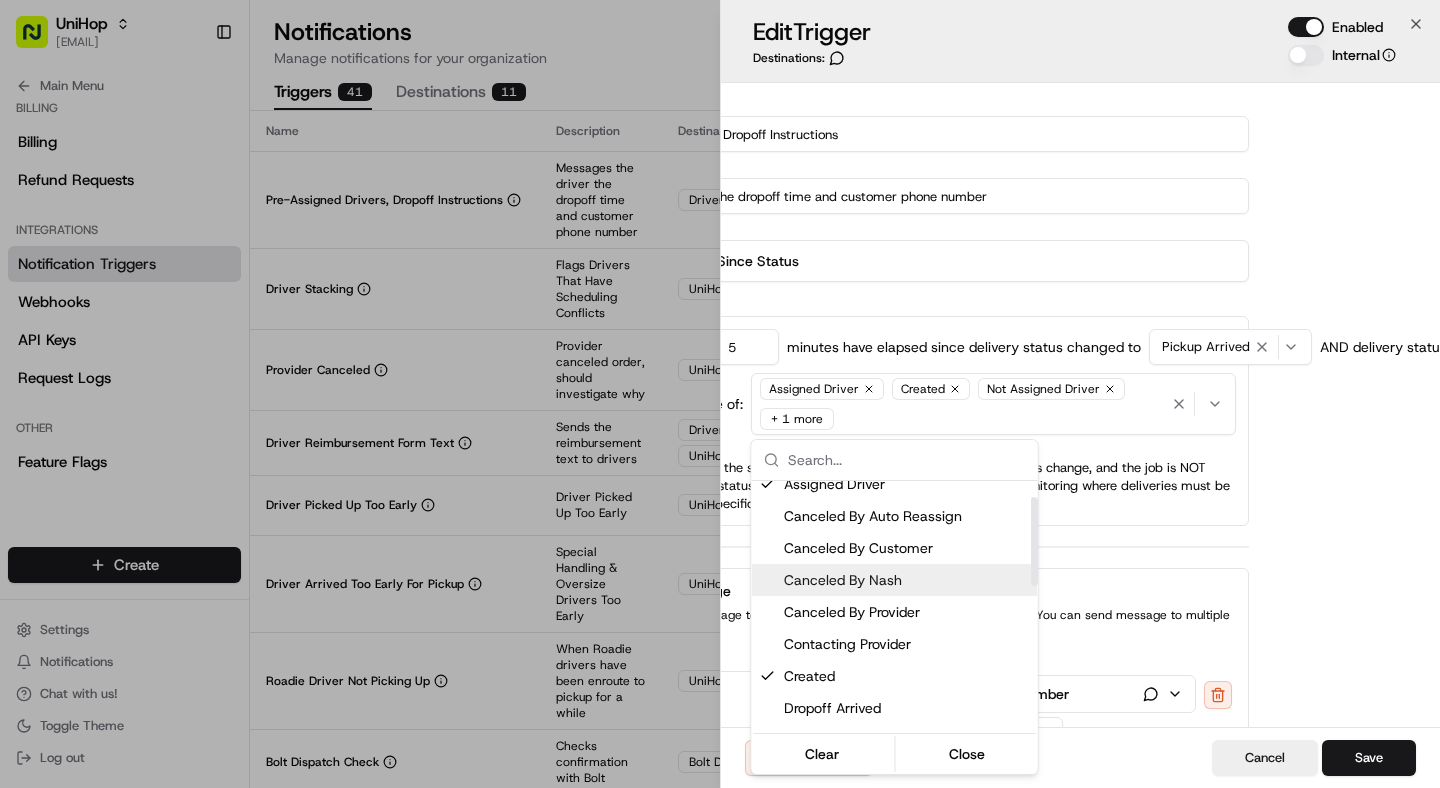 click at bounding box center [720, 394] 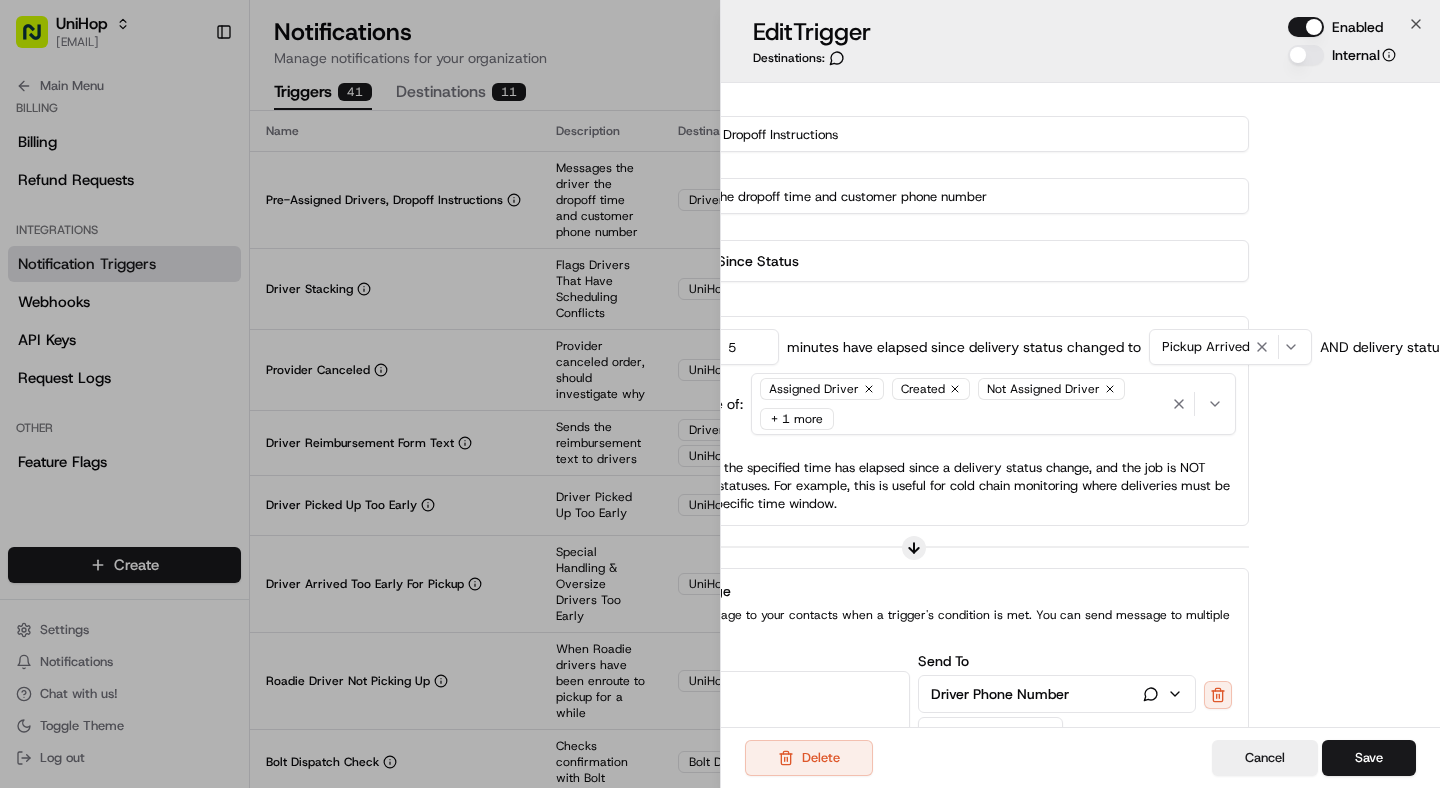 scroll, scrollTop: 1, scrollLeft: 0, axis: vertical 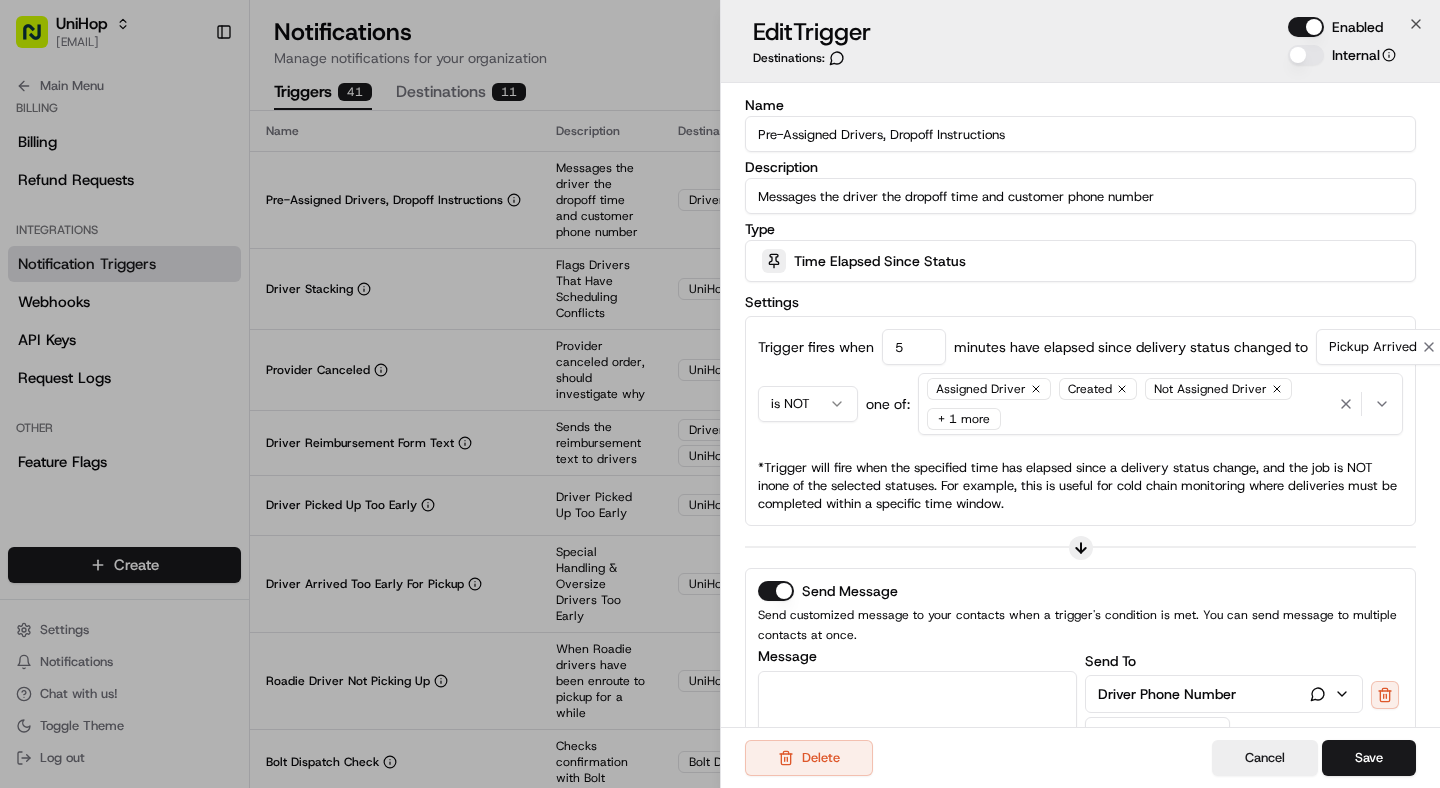 click at bounding box center (1366, 404) 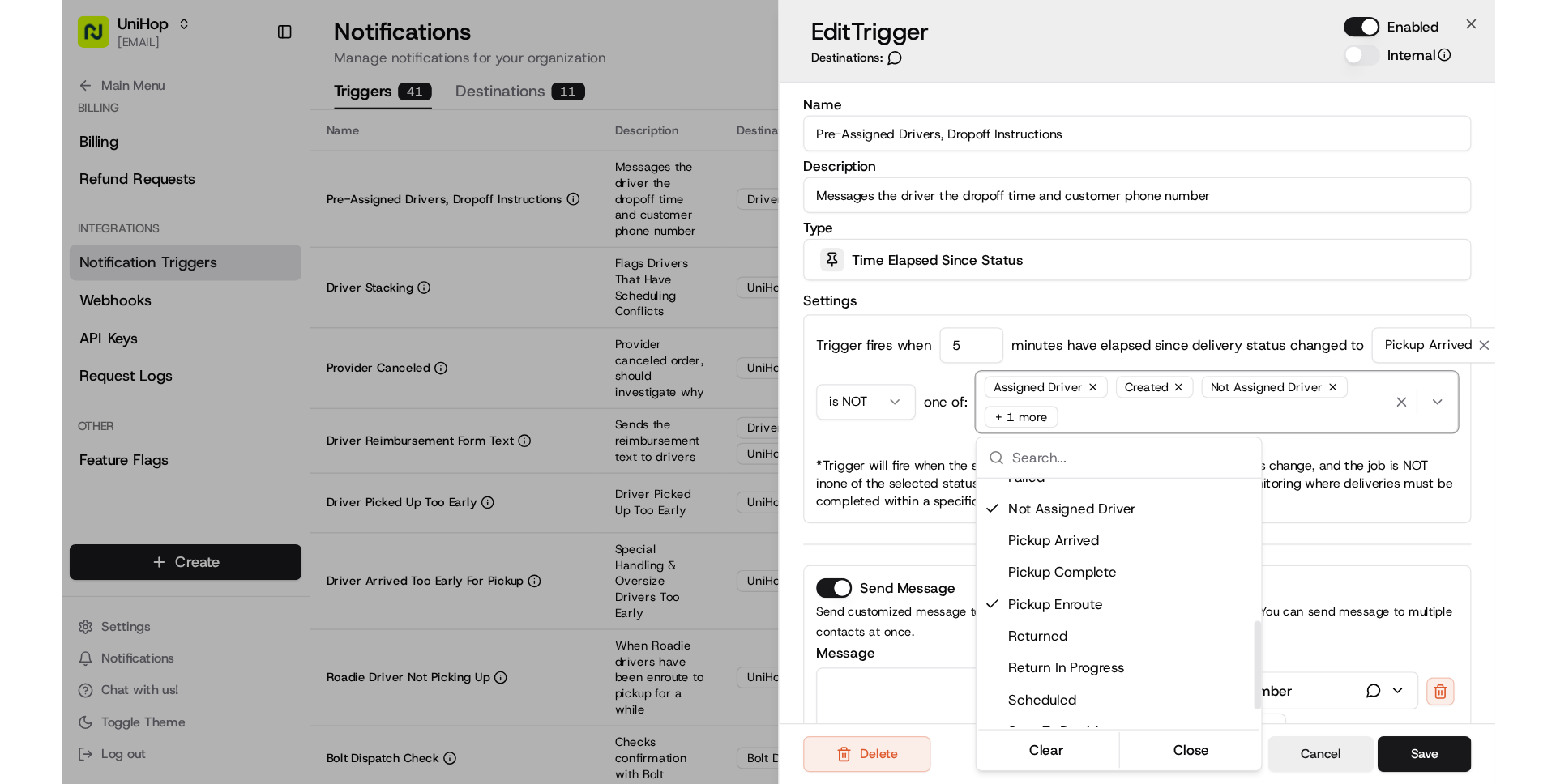 scroll, scrollTop: 326, scrollLeft: 0, axis: vertical 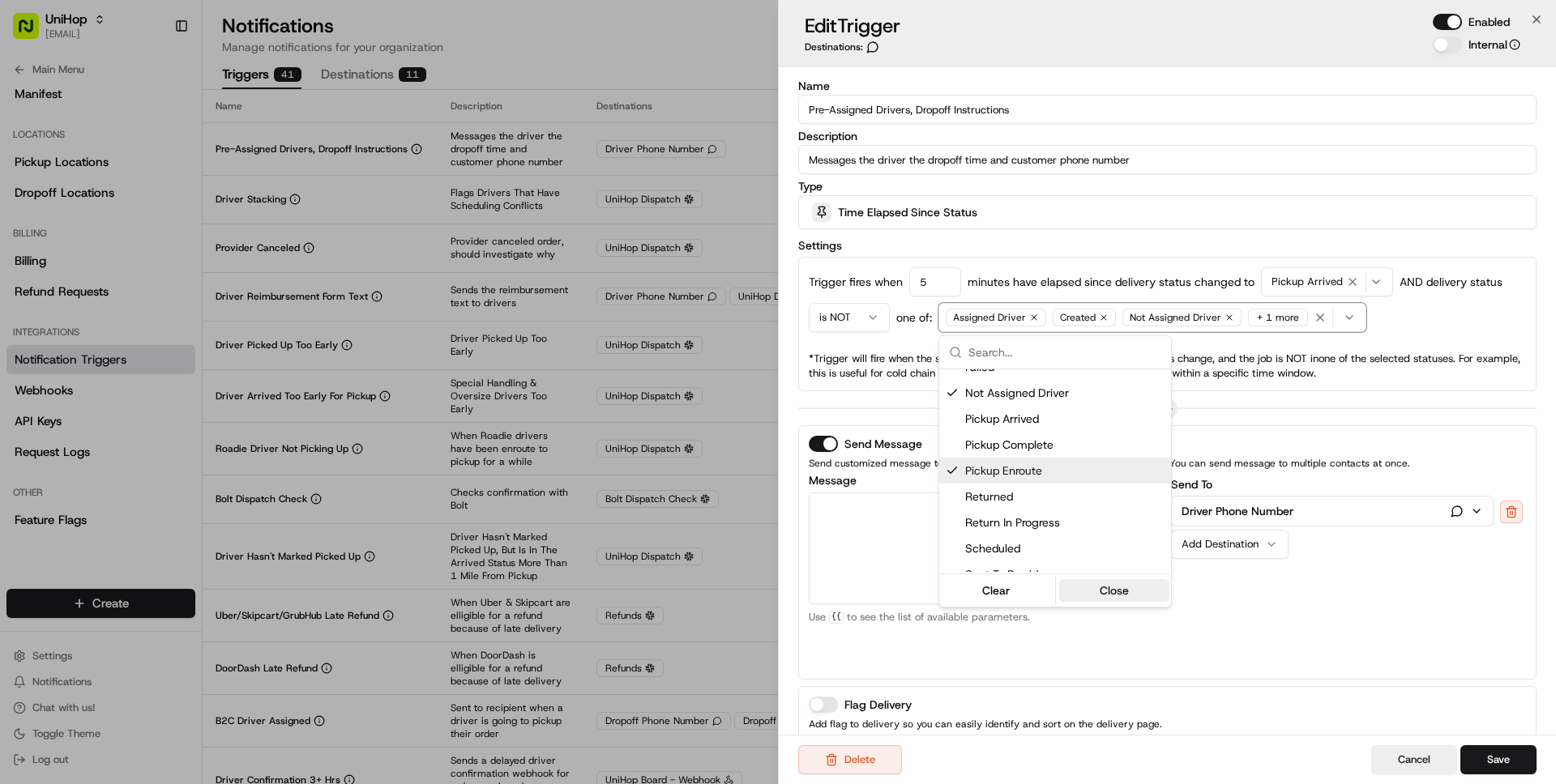 click on "Close" at bounding box center [1114, 590] 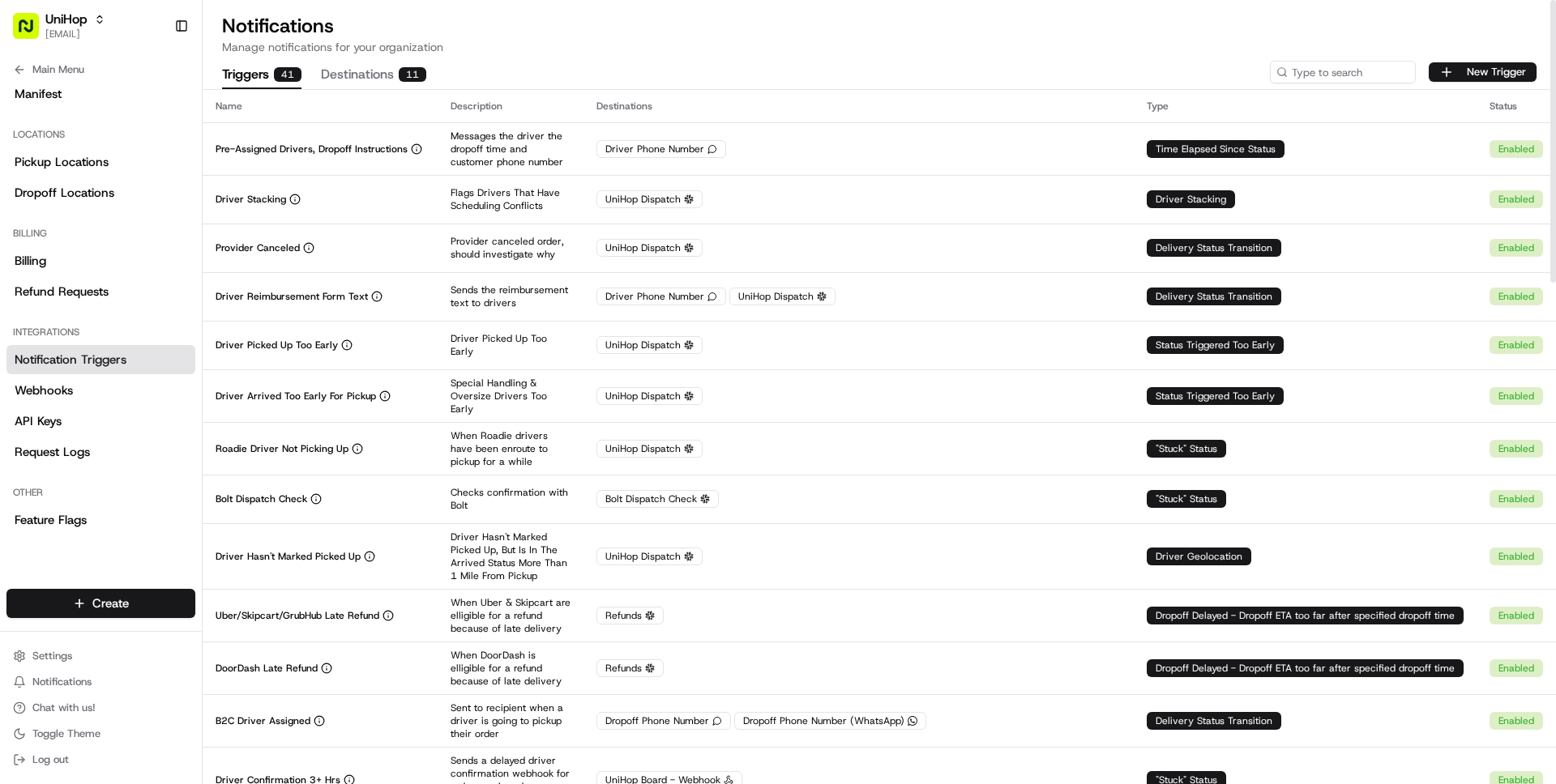click on "Triggers 41 Destinations 11 New Trigger" at bounding box center [879, 72] 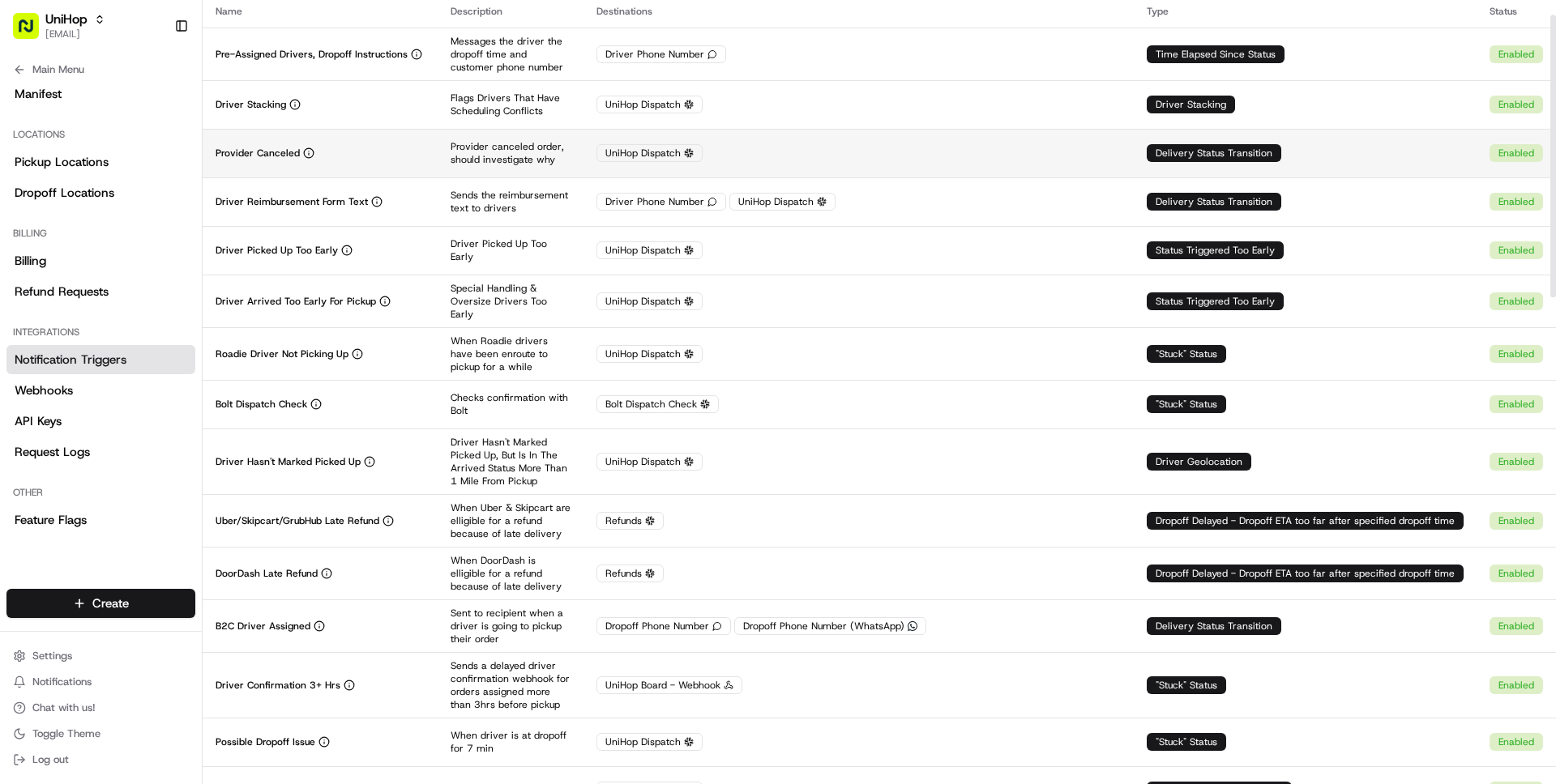 scroll, scrollTop: 0, scrollLeft: 0, axis: both 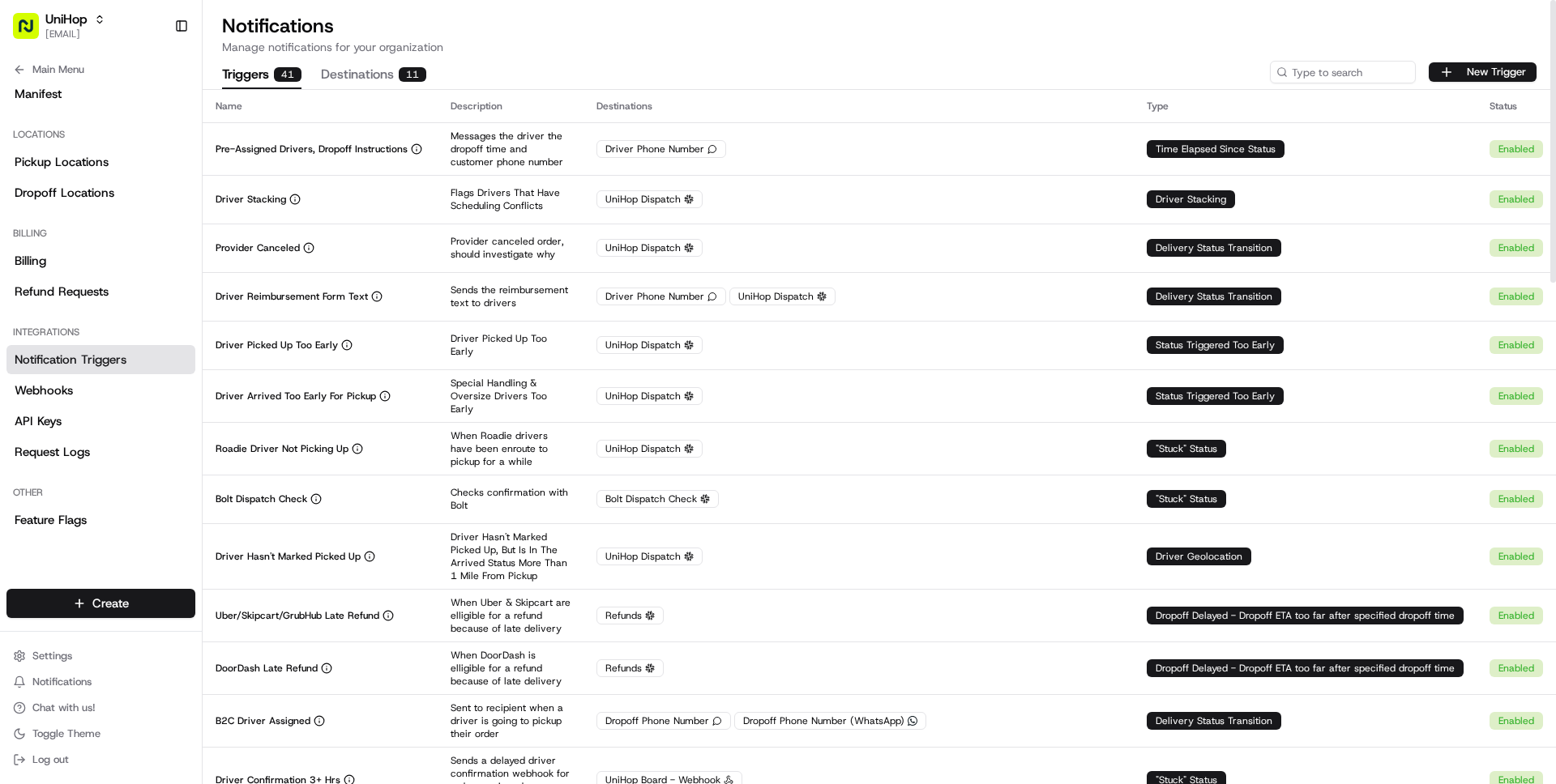 click on "Manage notifications for your organization" at bounding box center [879, 47] 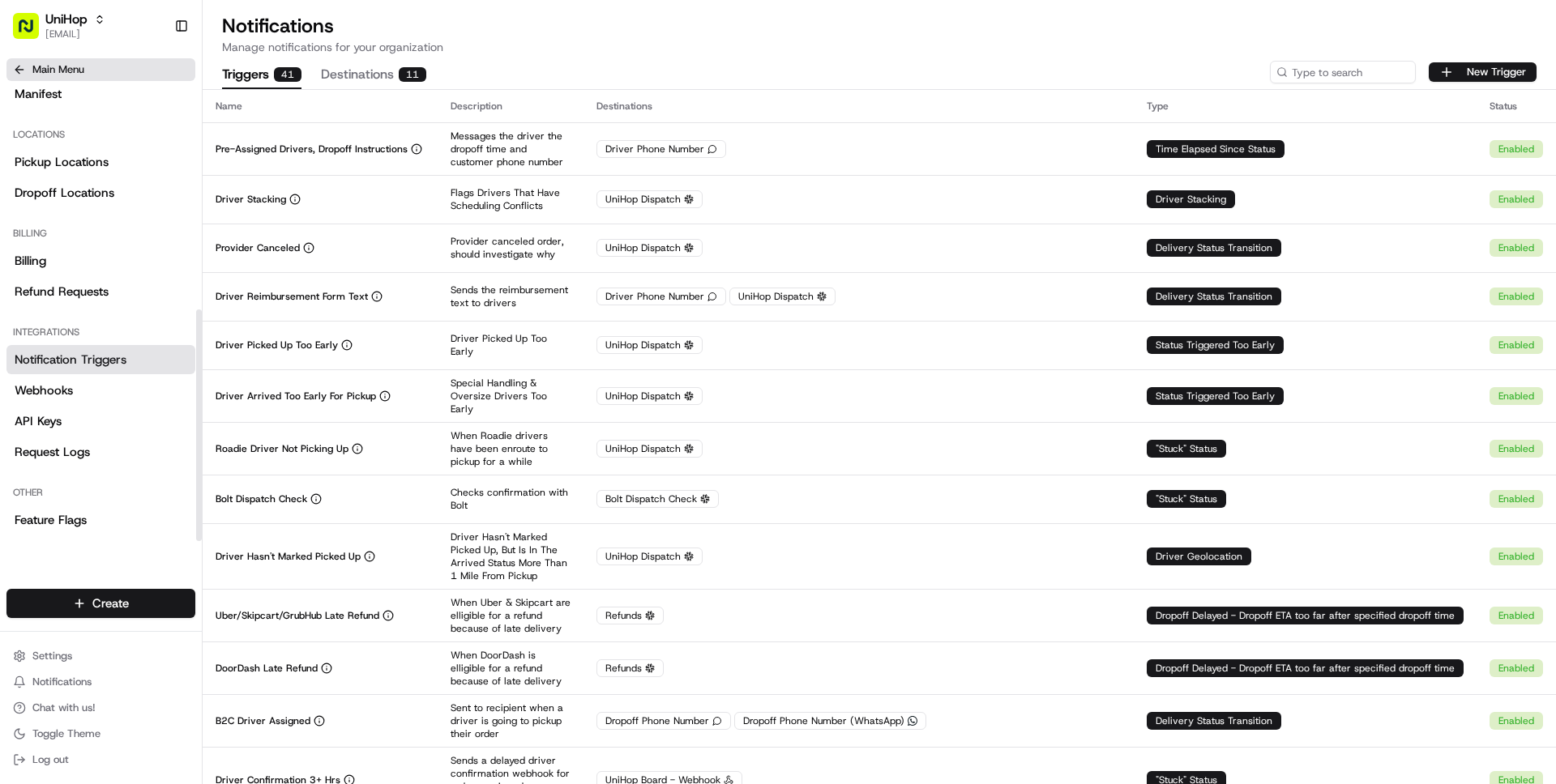 click on "Main Menu" at bounding box center (58, 70) 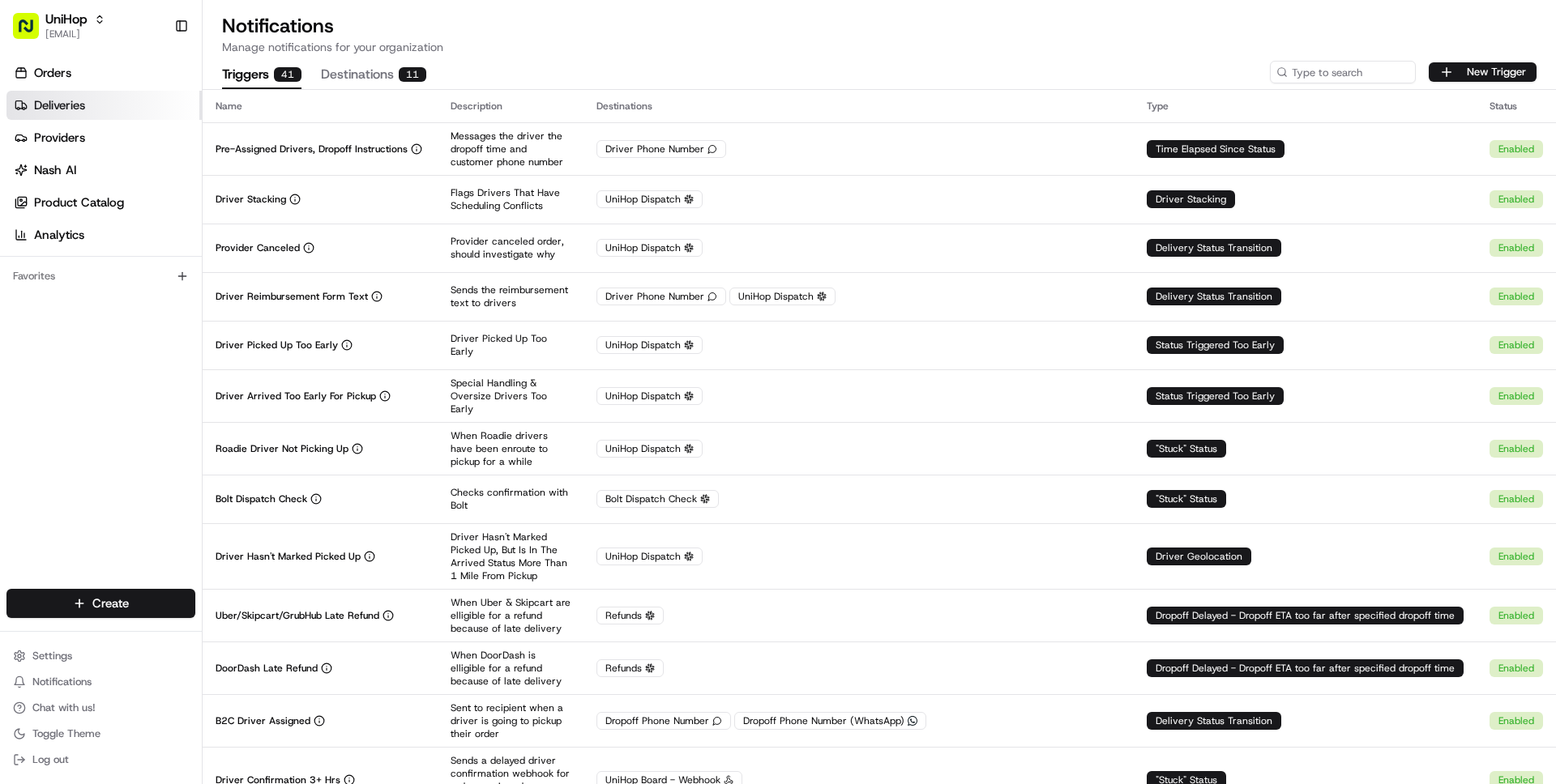 click on "Deliveries" at bounding box center [59, 105] 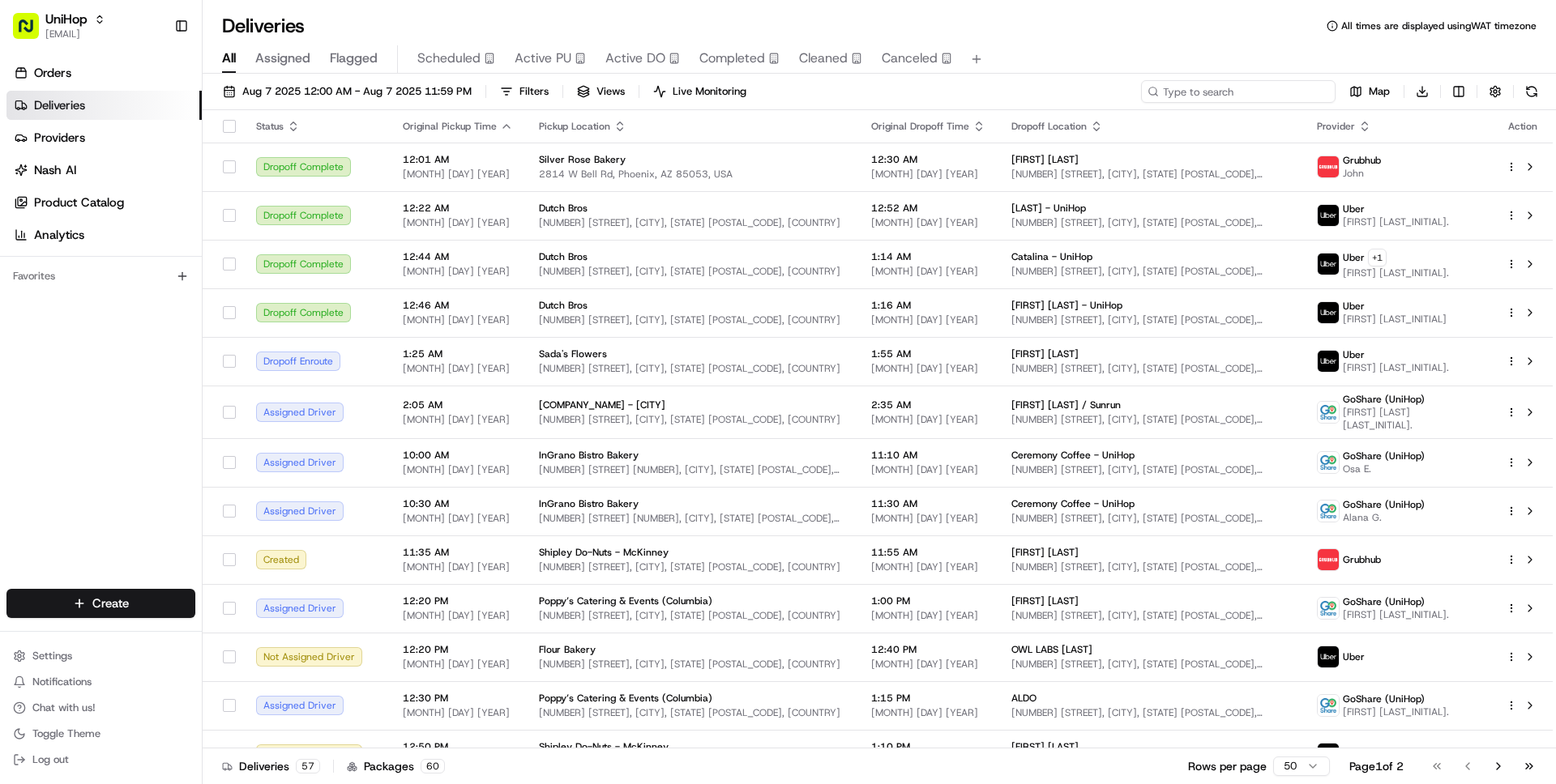 click at bounding box center [1238, 92] 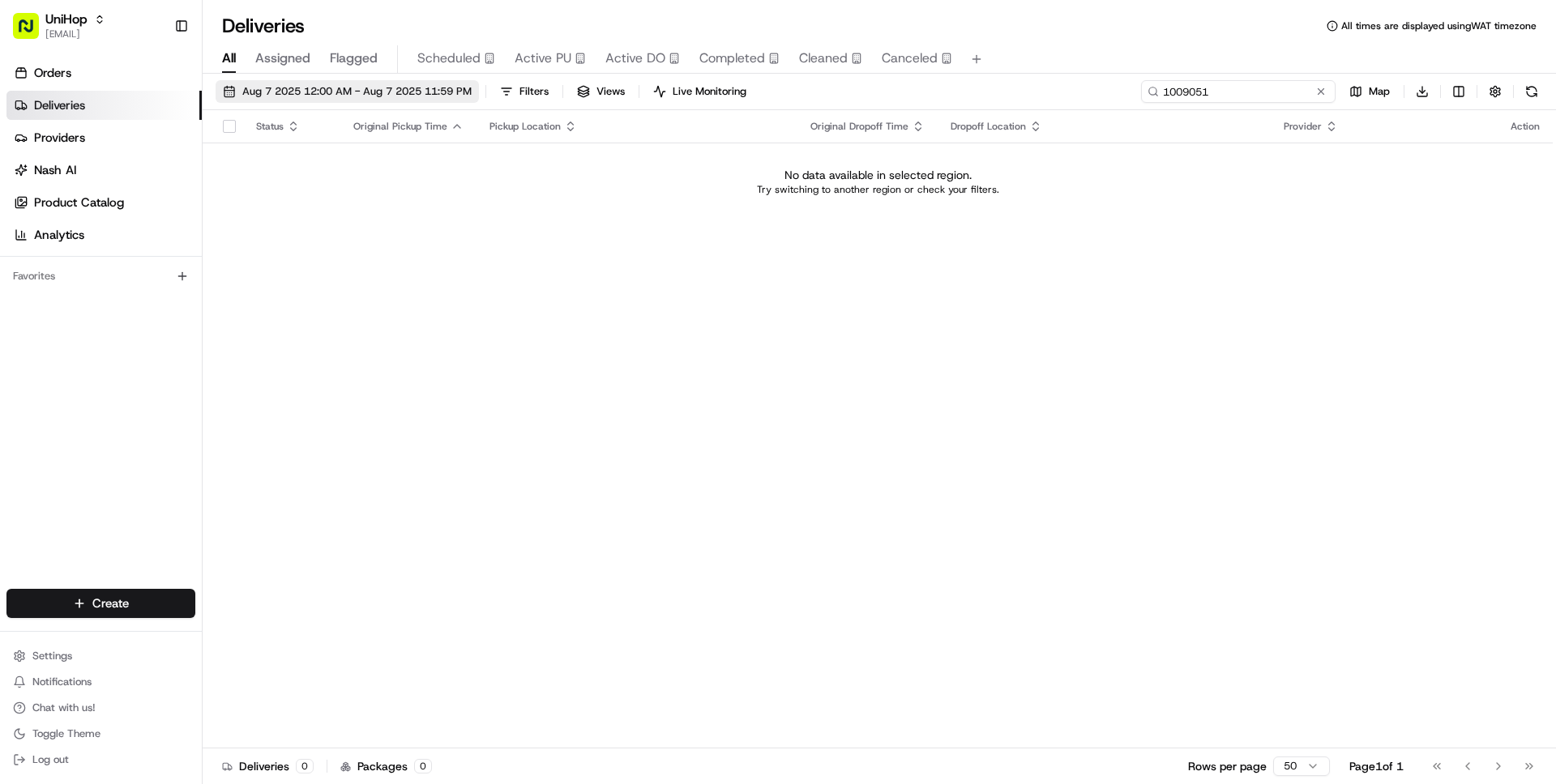 type on "1009051" 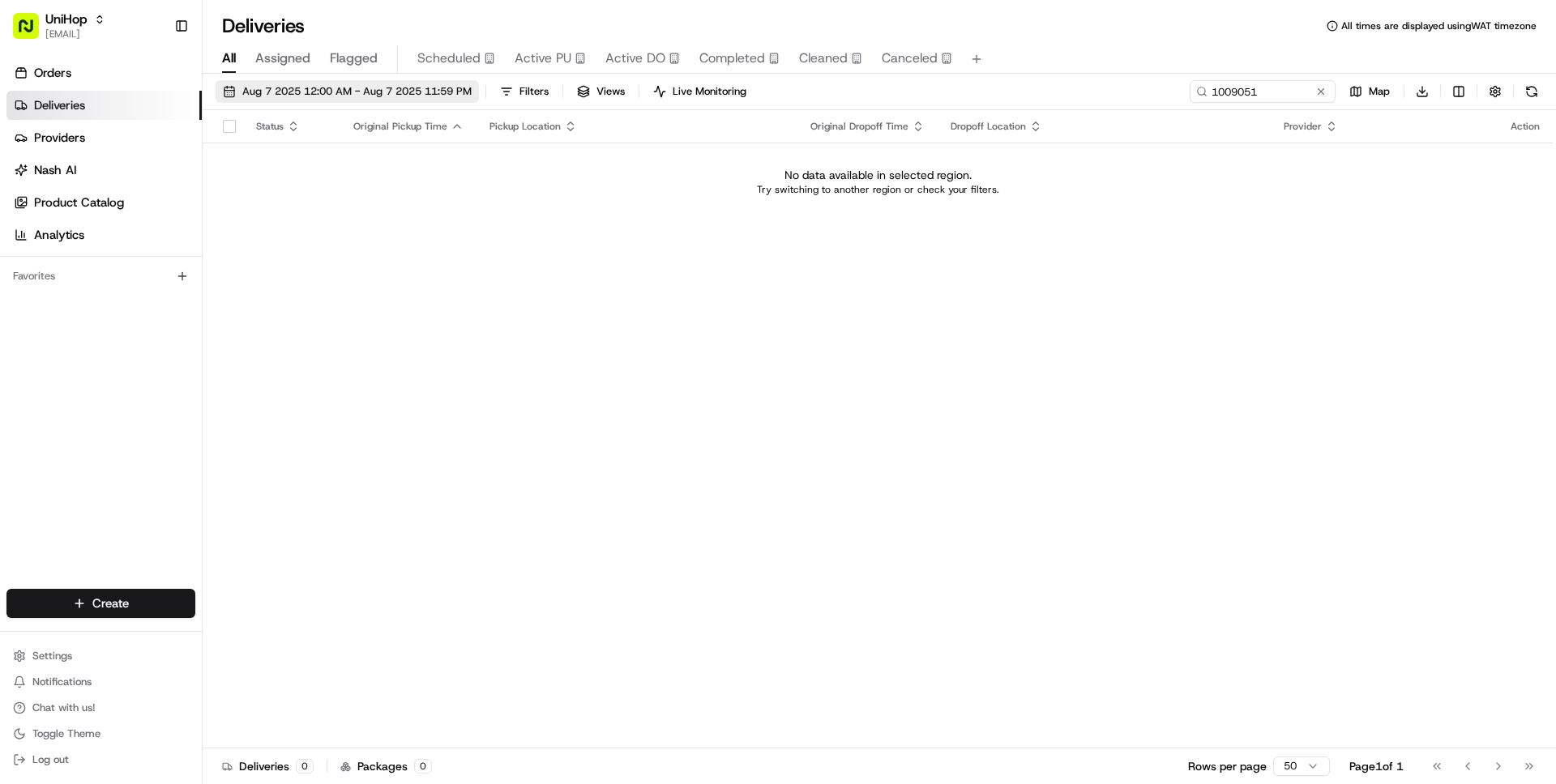 click on "Aug 7 2025 12:00 AM - Aug 7 2025 11:59 PM" at bounding box center [357, 92] 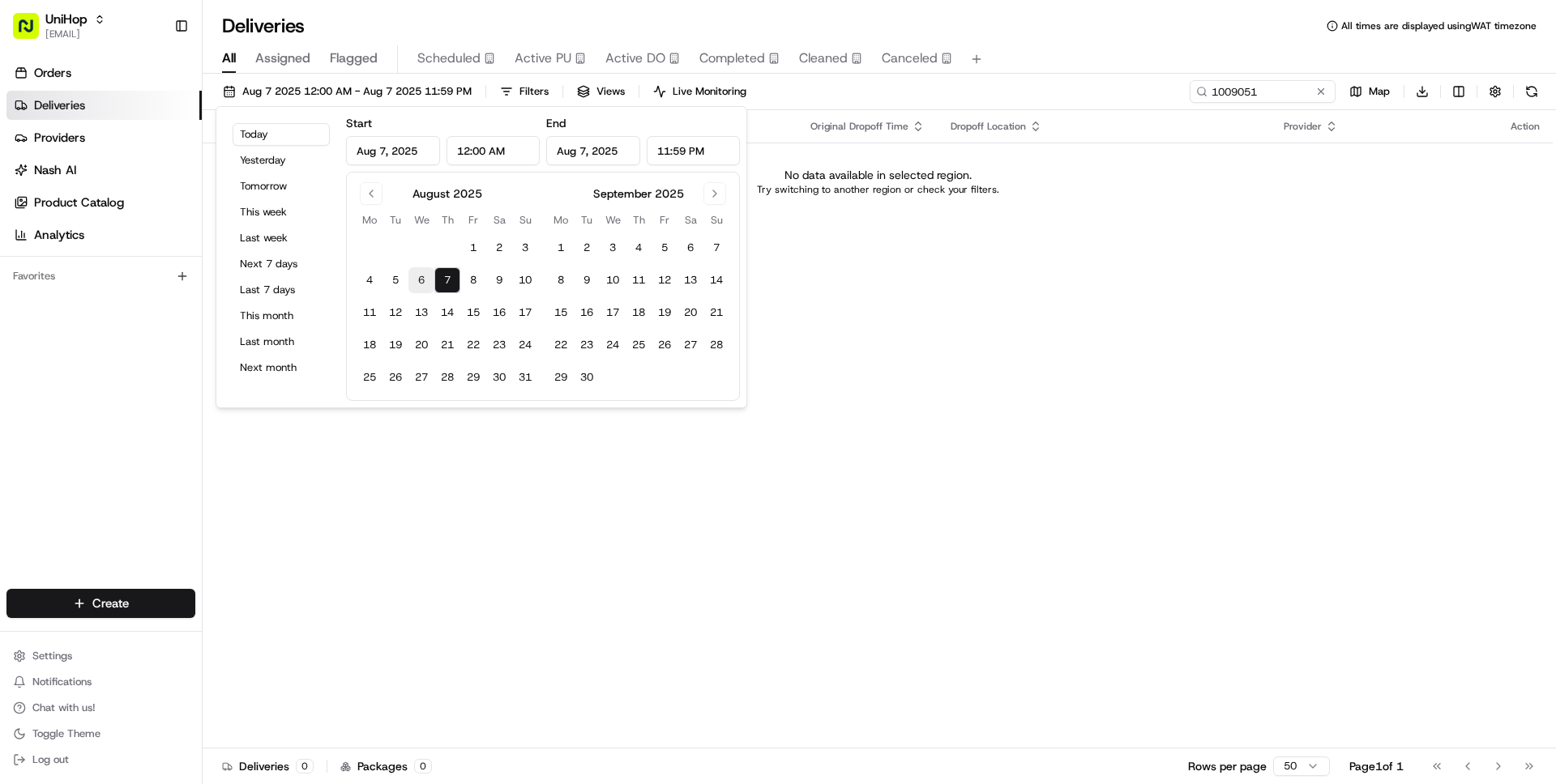 click on "6" at bounding box center (421, 280) 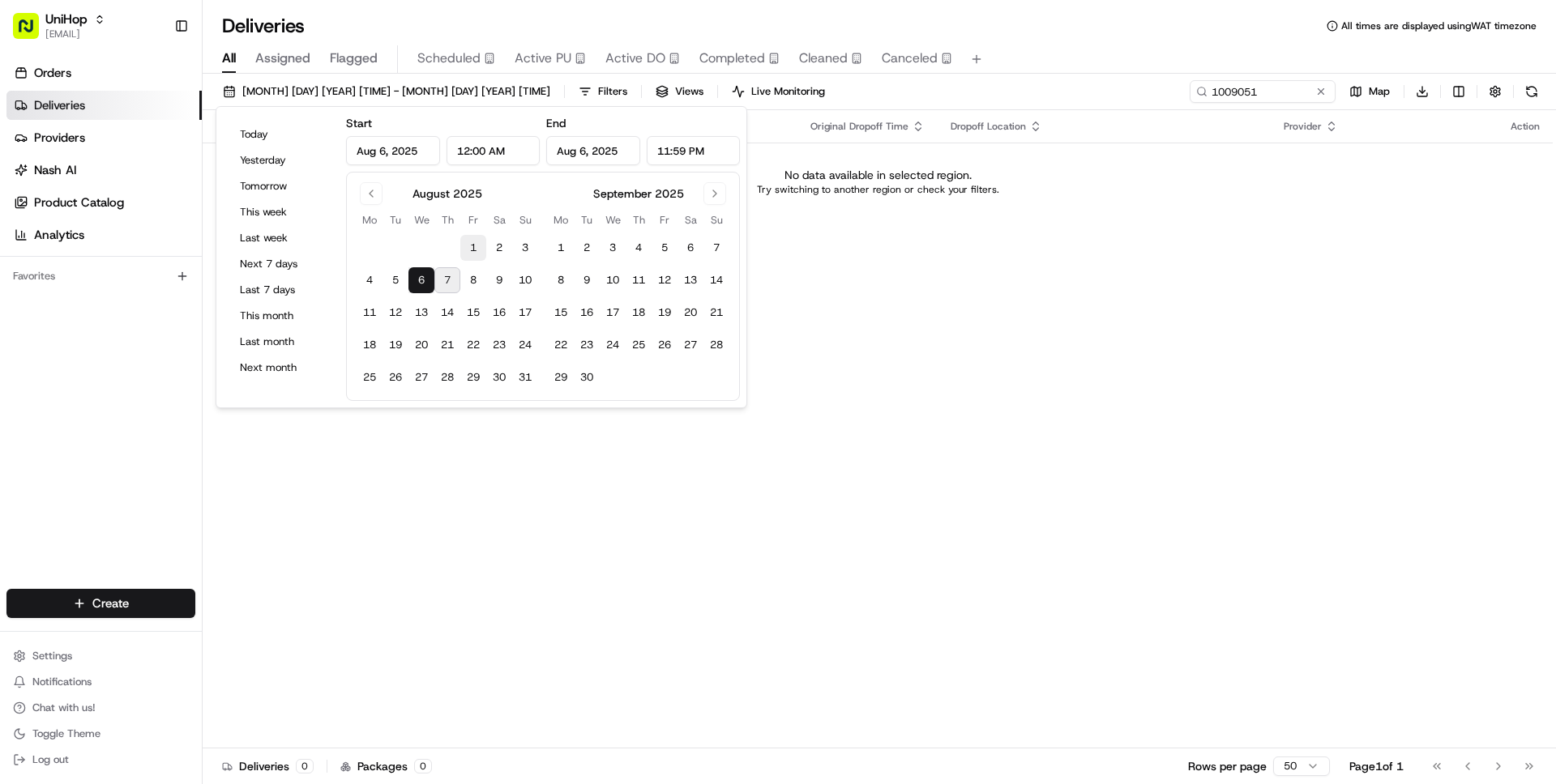 click on "1" at bounding box center [473, 248] 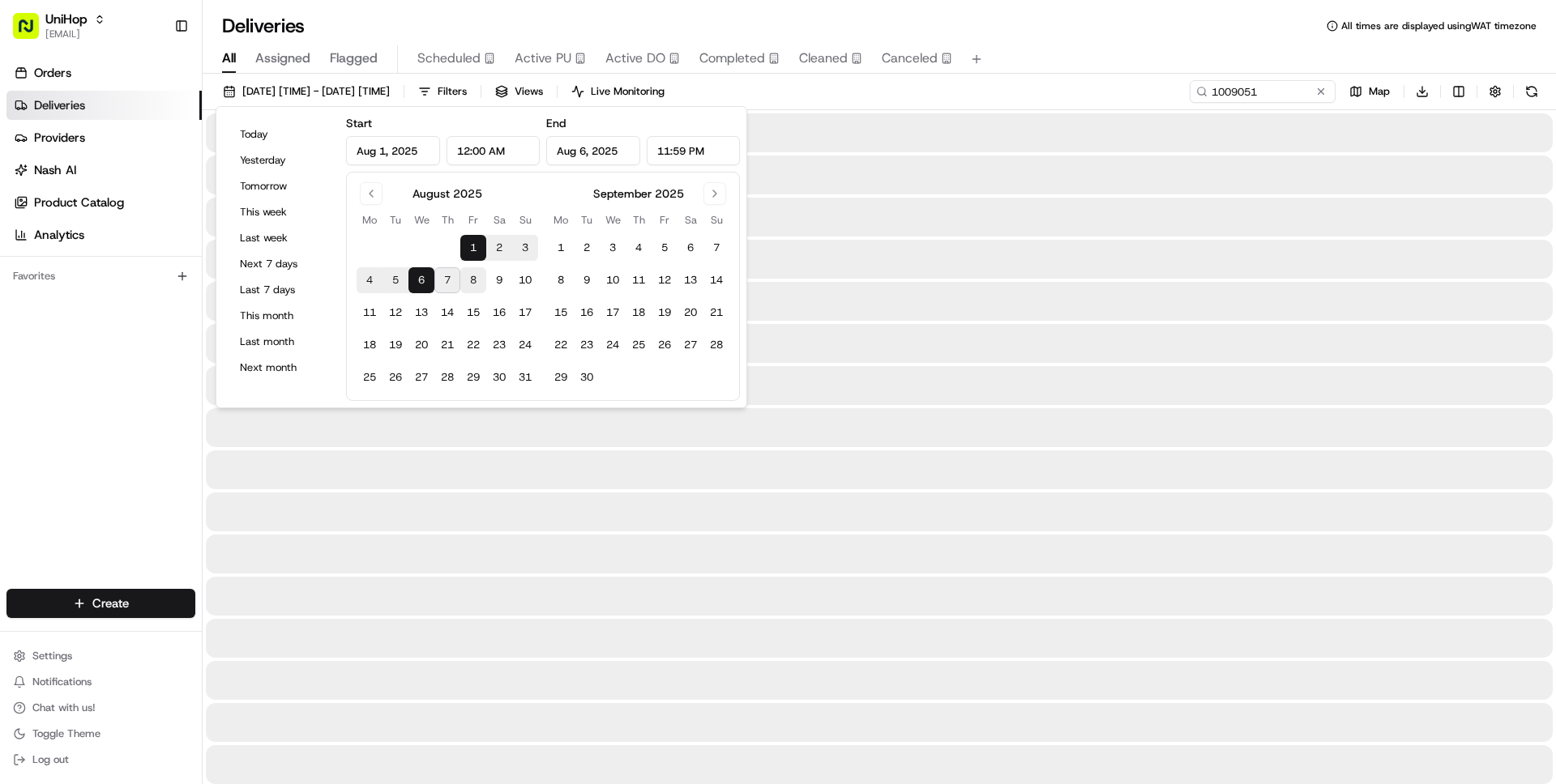 click on "8" at bounding box center (473, 280) 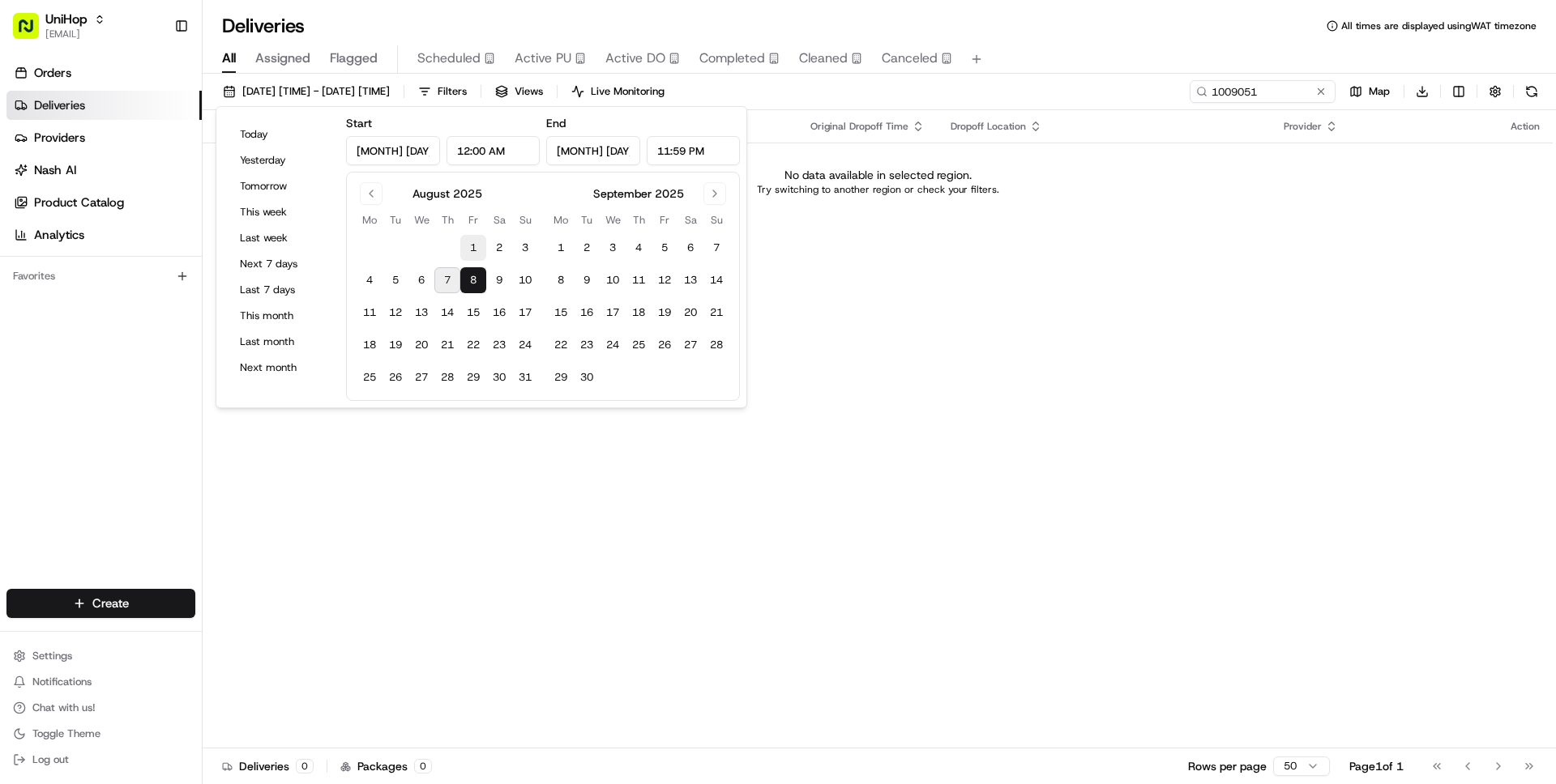 click on "1" at bounding box center [473, 248] 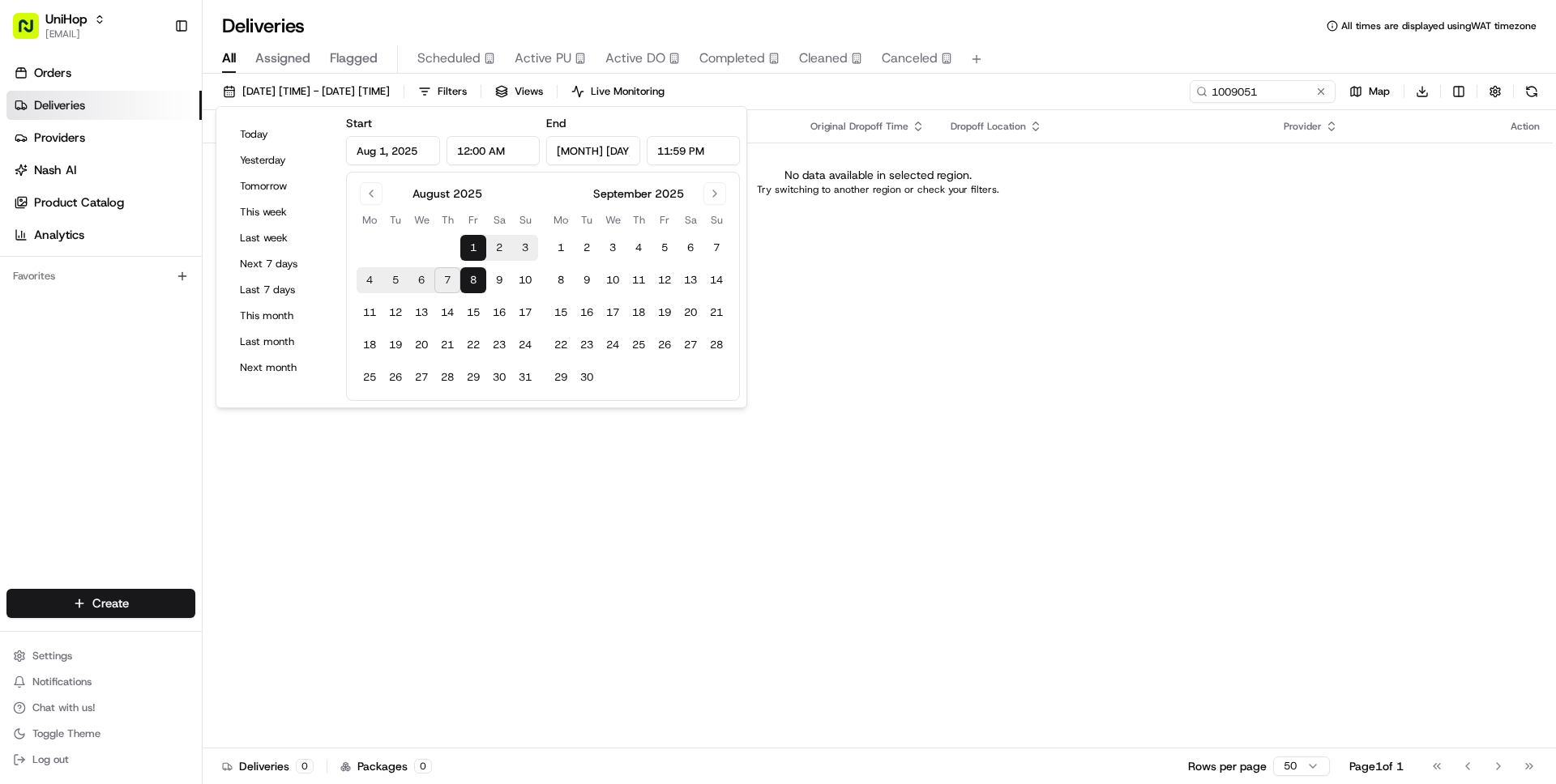 click on "Deliveries All times are displayed using  WAT   timezone" at bounding box center (879, 26) 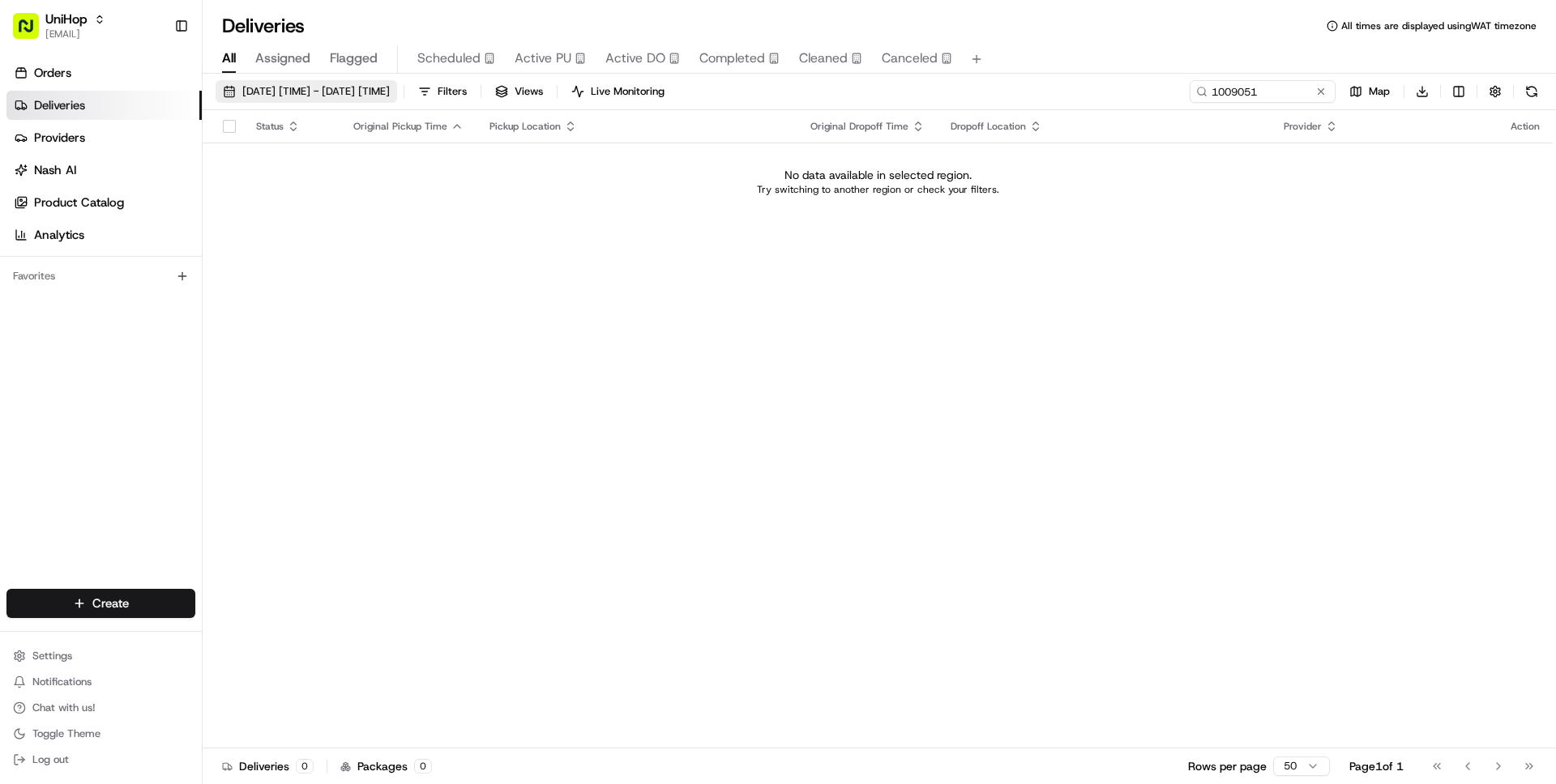 click on "Aug 1 2025 12:00 AM - Aug 8 2025 11:59 PM" at bounding box center [316, 92] 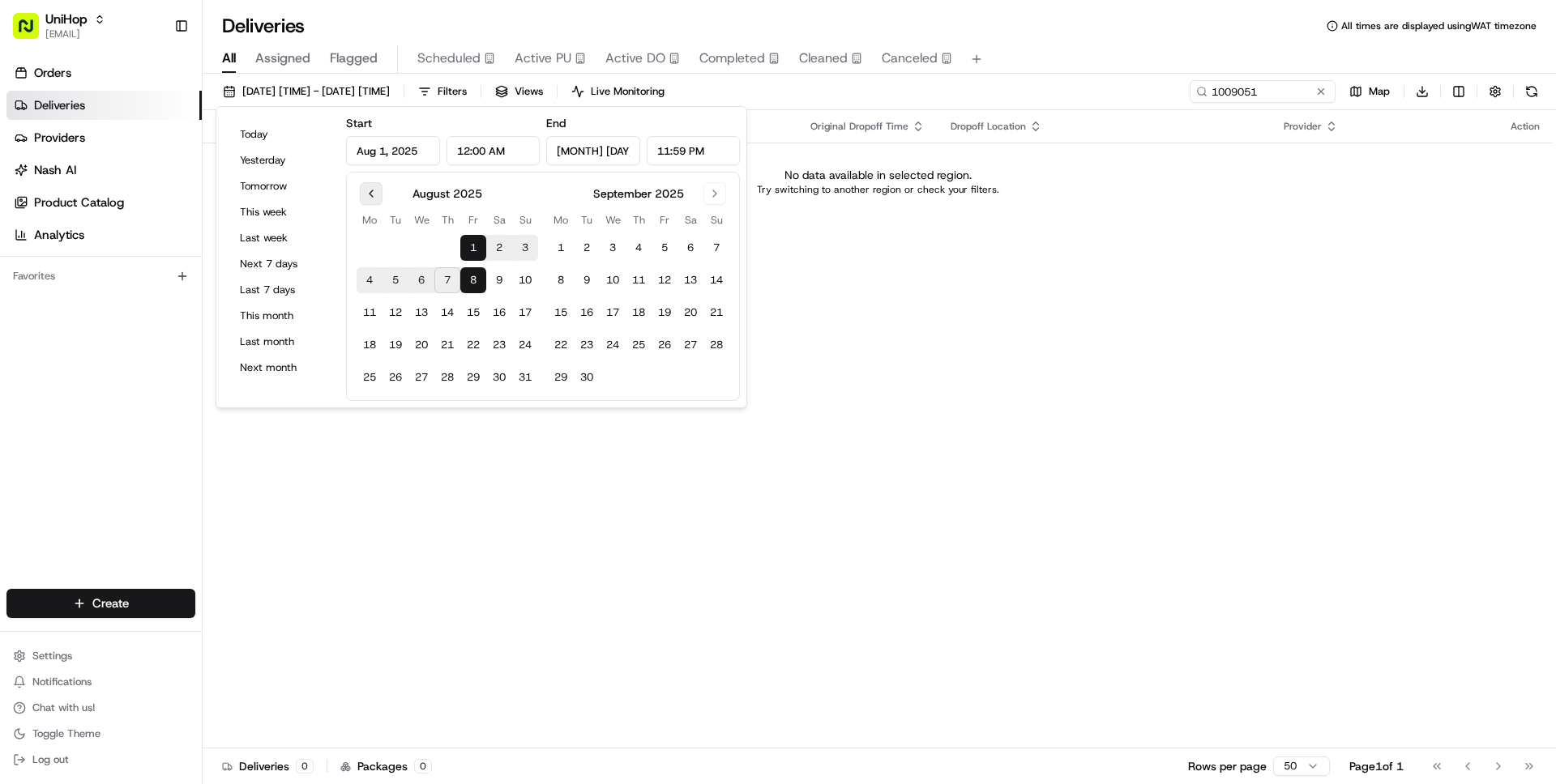 click at bounding box center (371, 194) 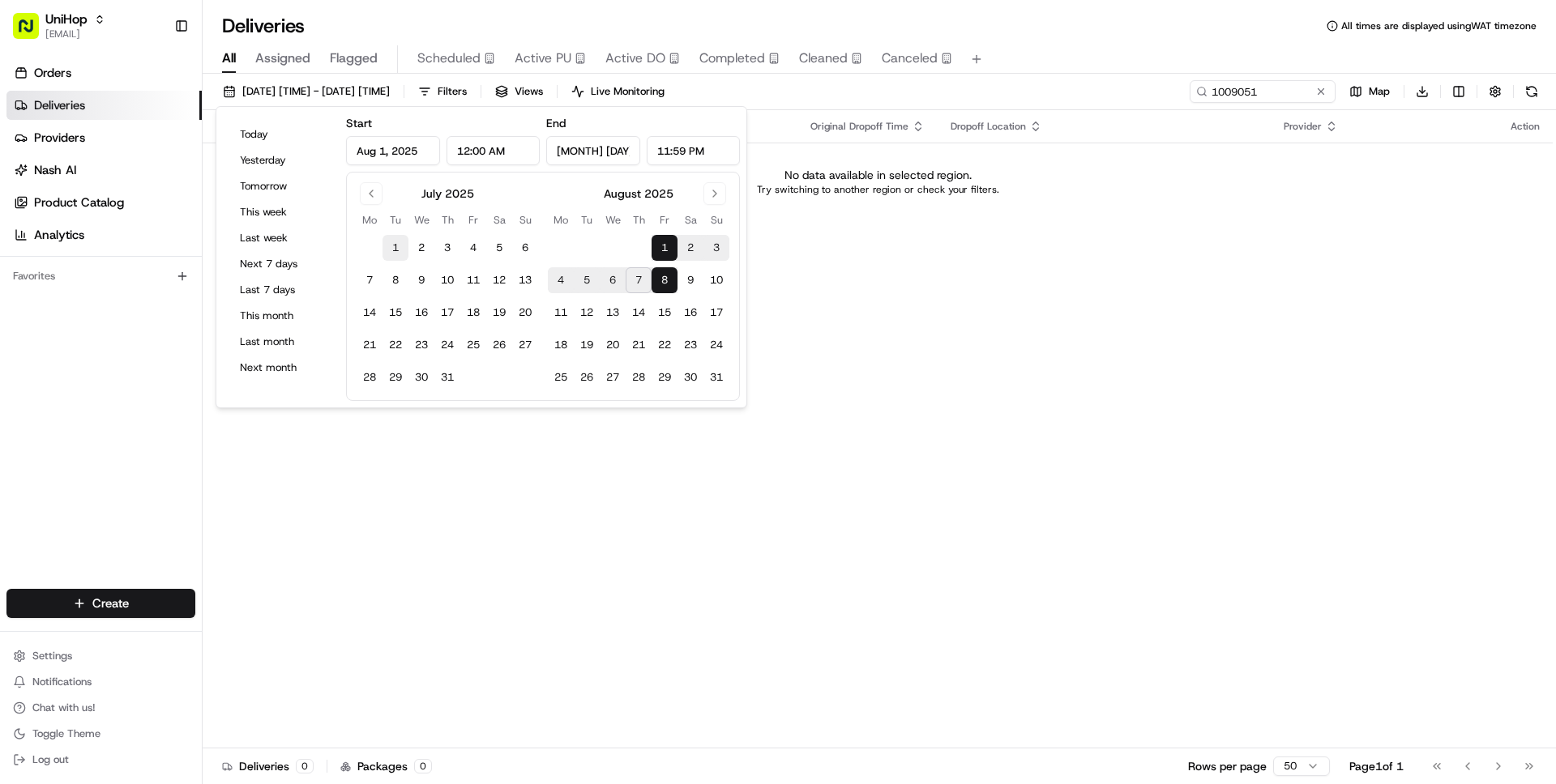 click on "1" at bounding box center [395, 248] 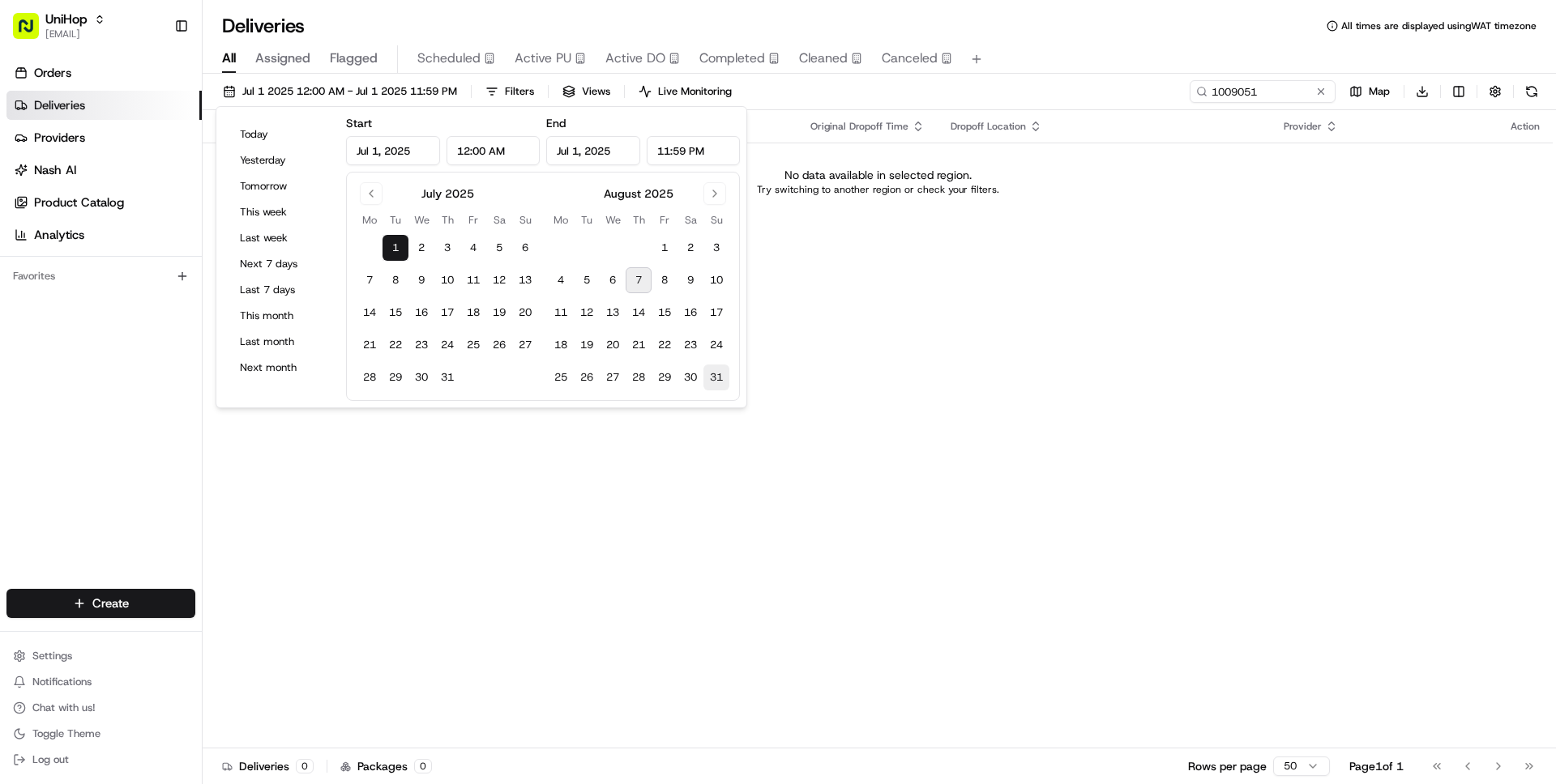 click on "31" at bounding box center (716, 377) 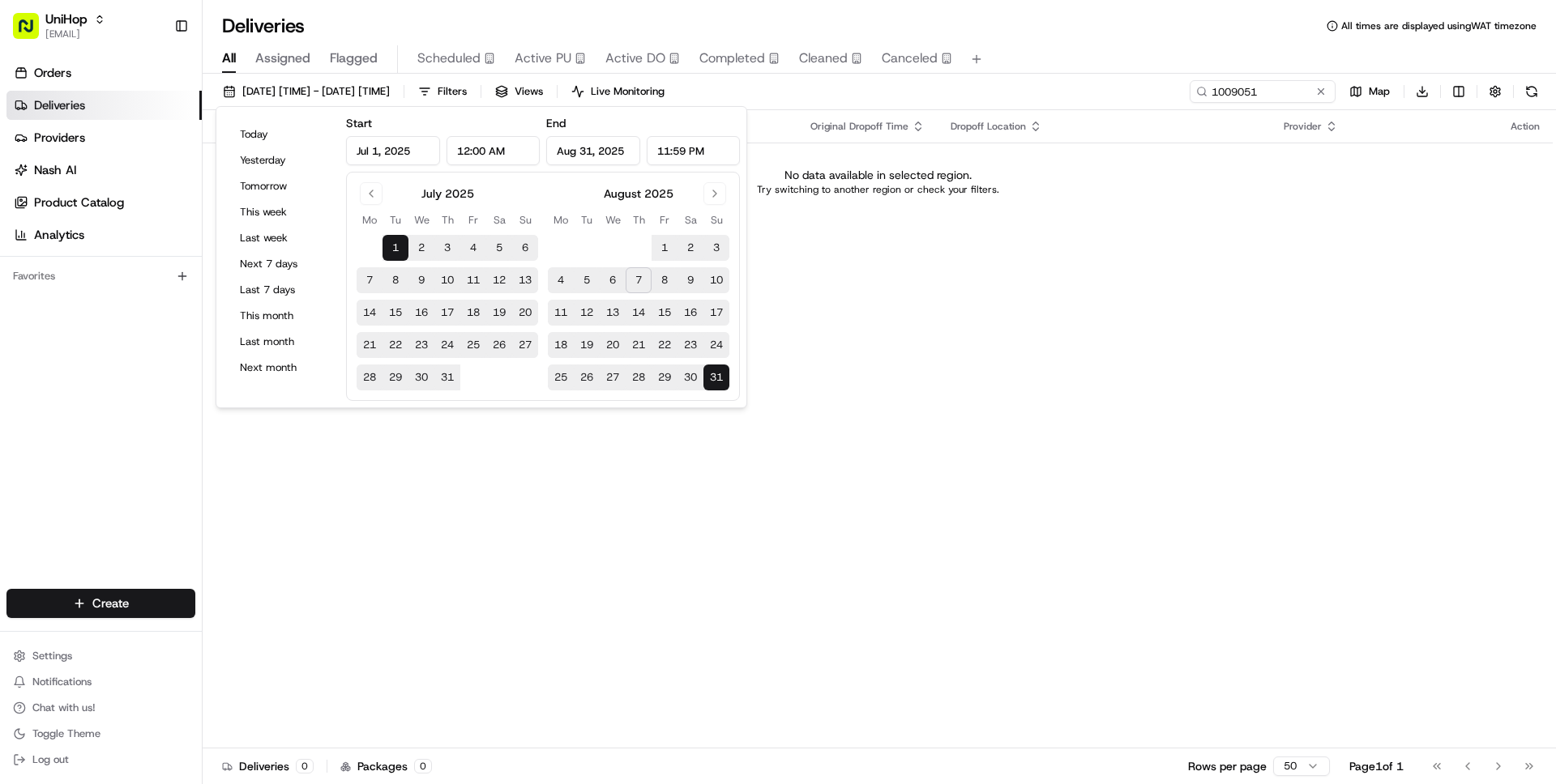 click on "July 2025 Mo Tu We Th Fr Sa Su 1 2 3 4 5 6 7 8 9 10 11 12 13 14 15 16 17 18 19 20 21 22 23 24 25 26 27 28 29 30 31 August 2025 Mo Tu We Th Fr Sa Su 1 2 3 4 5 6 7 8 9 10 11 12 13 14 15 16 17 18 19 20 21 22 23 24 25 26 27 28 29 30 31" at bounding box center (543, 286) 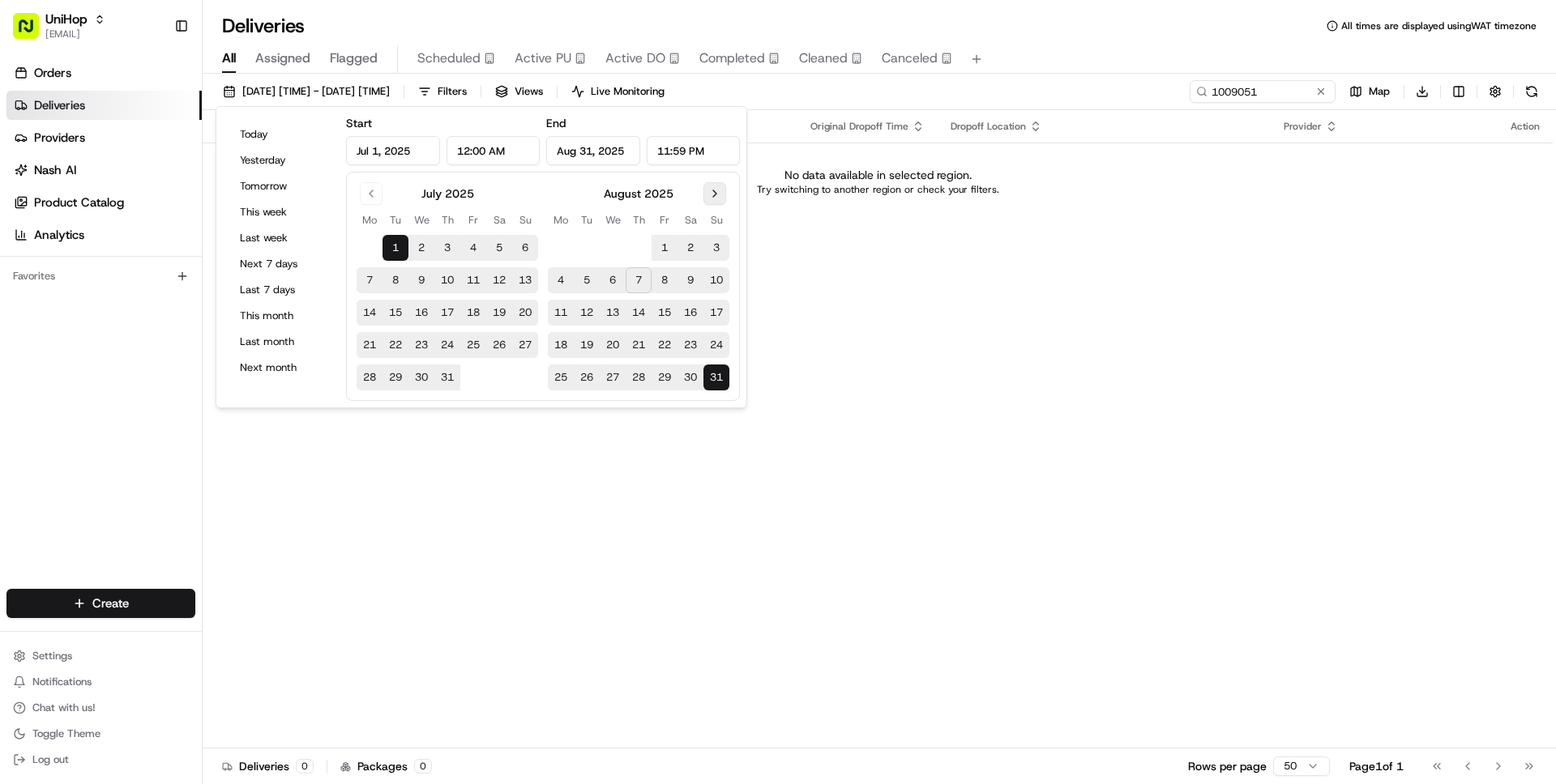 click at bounding box center (715, 194) 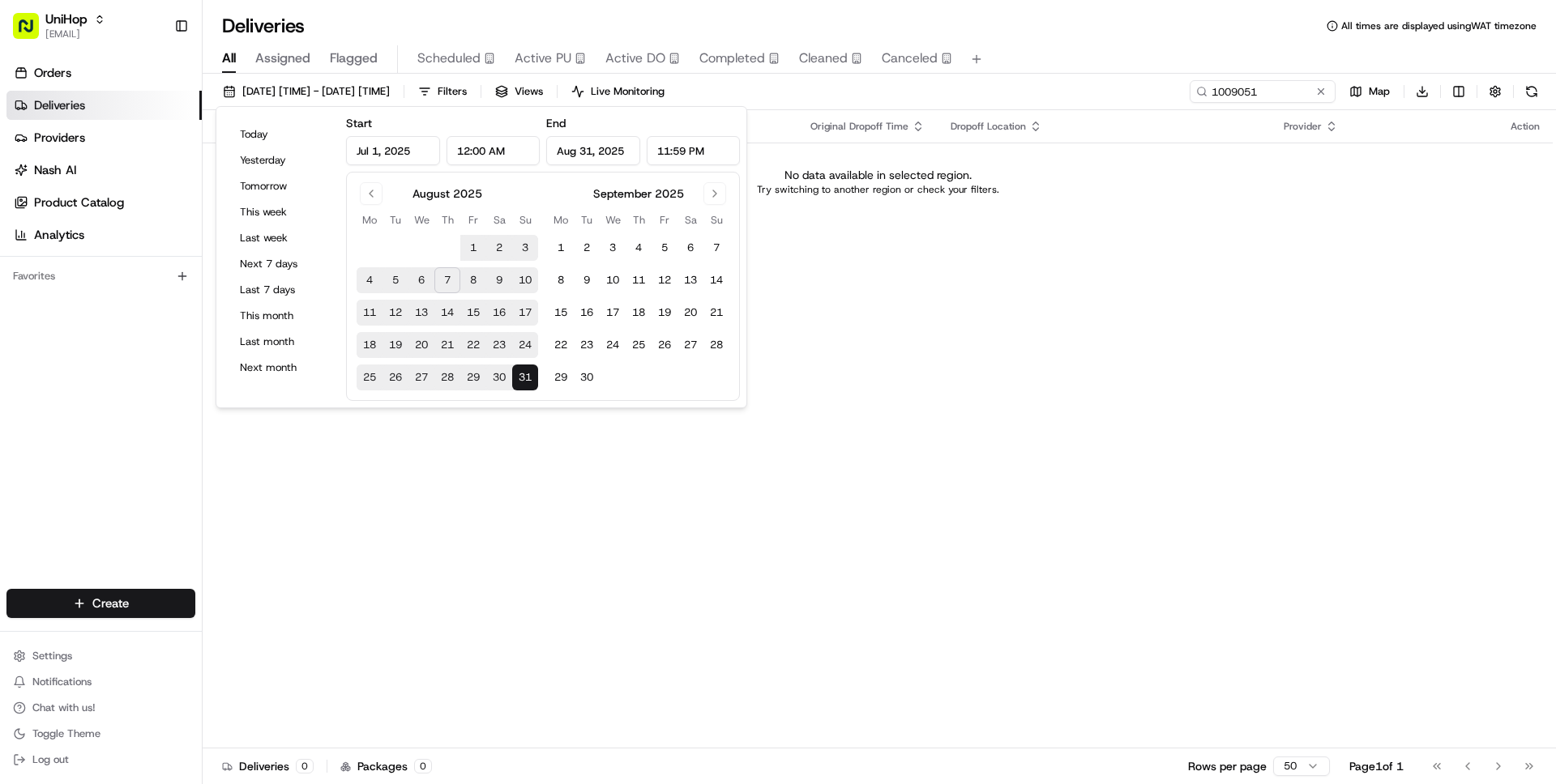 click on "1" at bounding box center [473, 248] 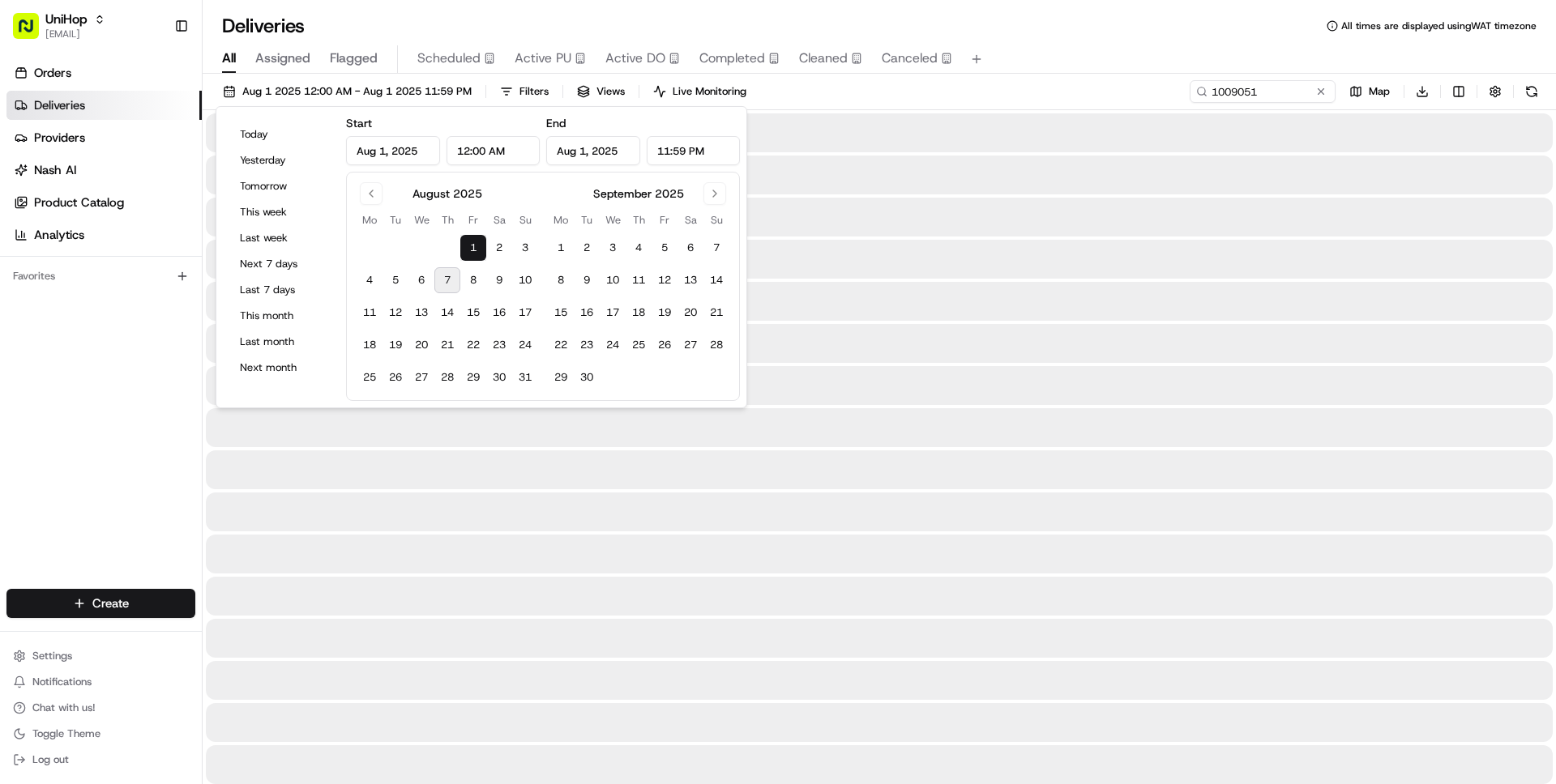 click on "1 2 3 4 5 6 7 8 9 10 11 12 13 14 15 16 17 18 19 20 21 22 23 24 25 26 27 28 29 30" at bounding box center [639, 309] 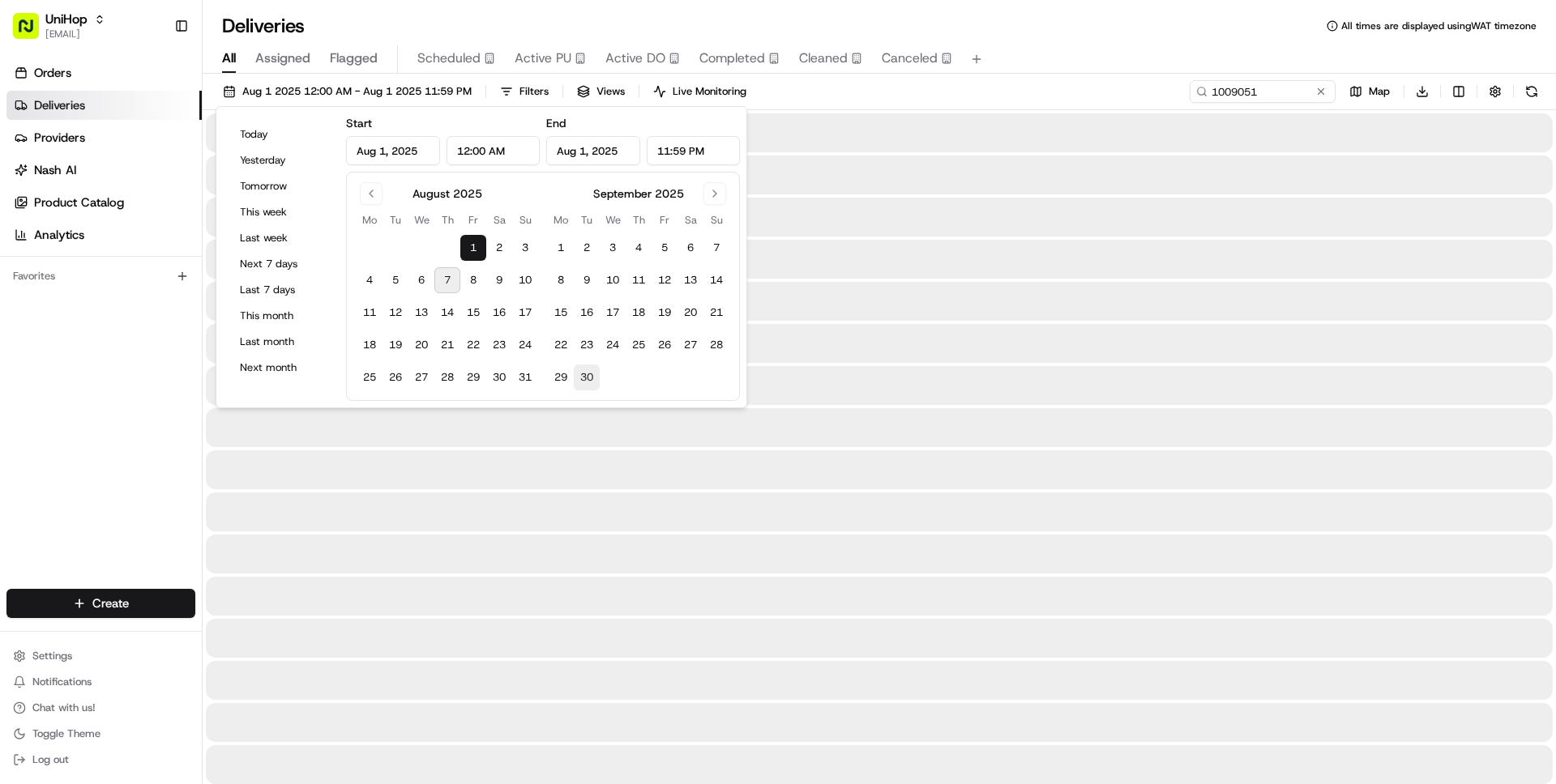 click on "30" at bounding box center [587, 377] 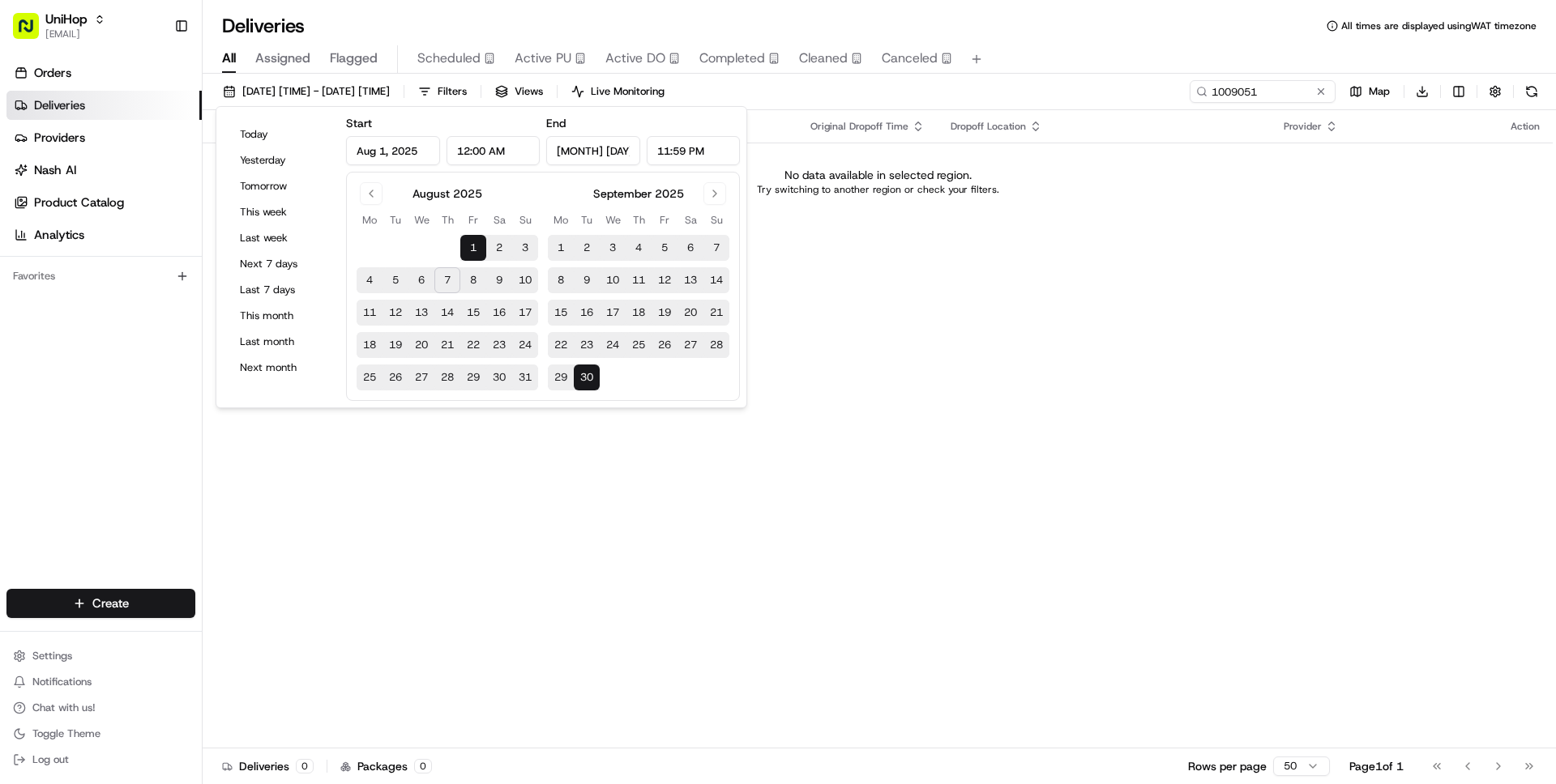 click on "Status Original Pickup Time Pickup Location Original Dropoff Time Dropoff Location Provider Action No data available in selected region. Try switching to another region or check your filters." at bounding box center [878, 429] 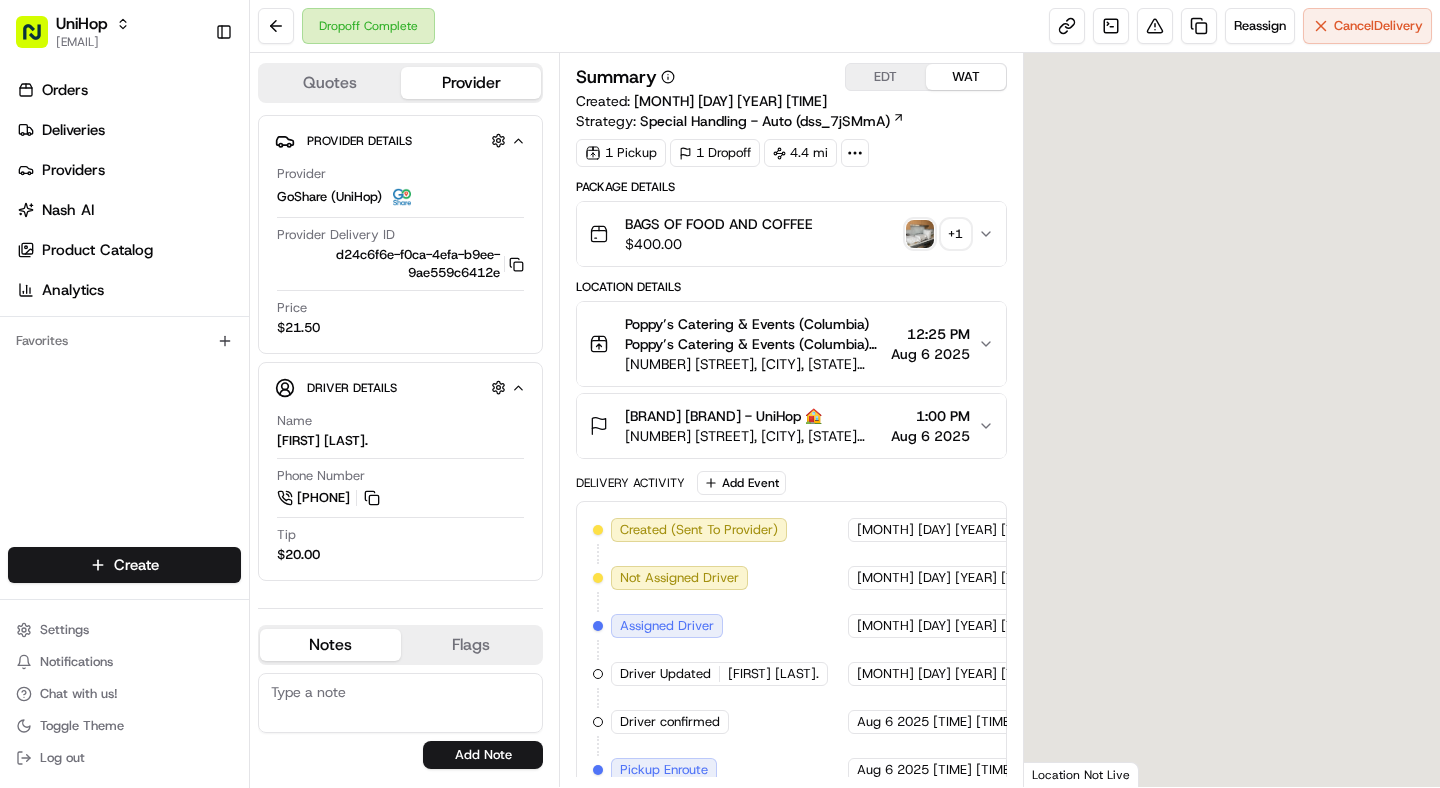scroll, scrollTop: 0, scrollLeft: 0, axis: both 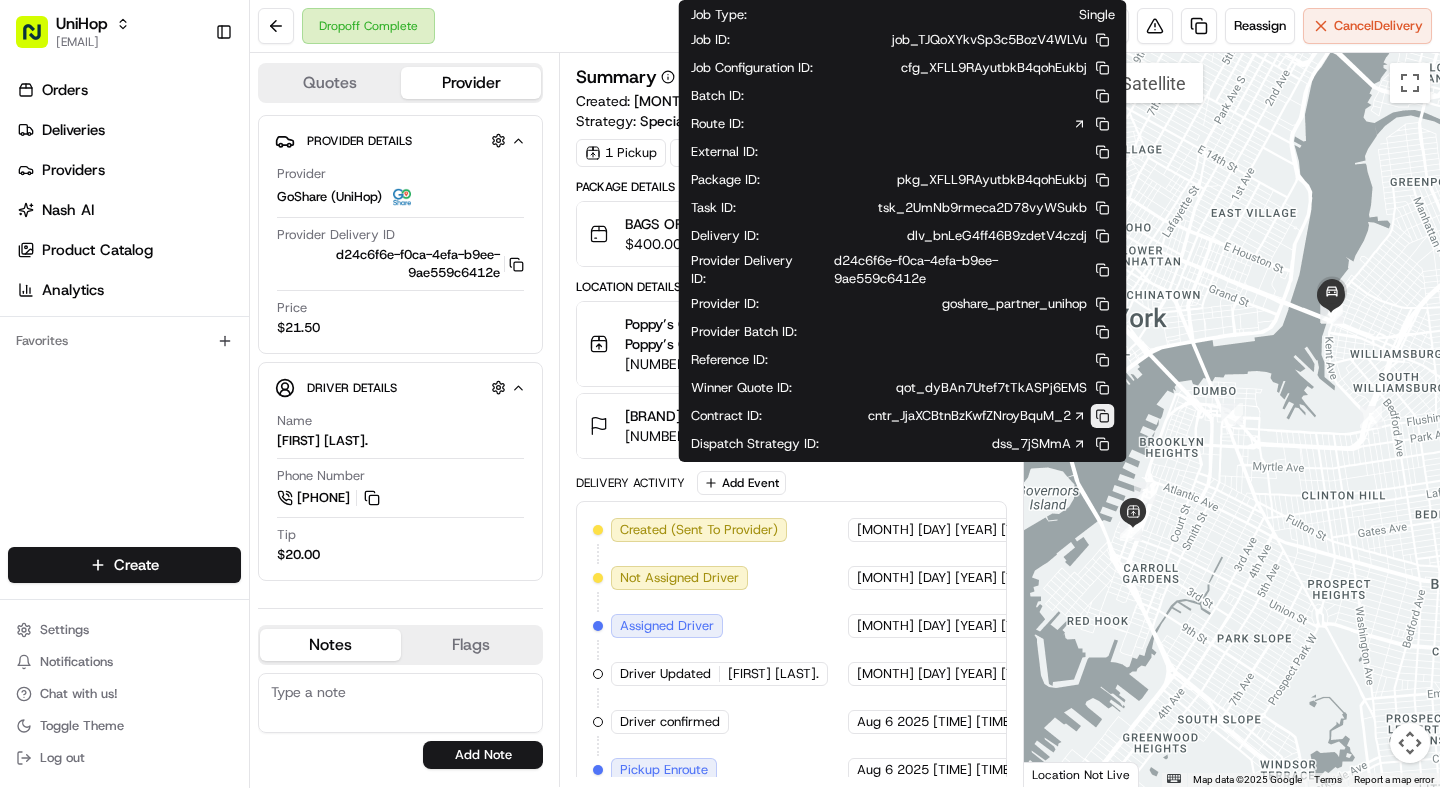 click at bounding box center (1103, 416) 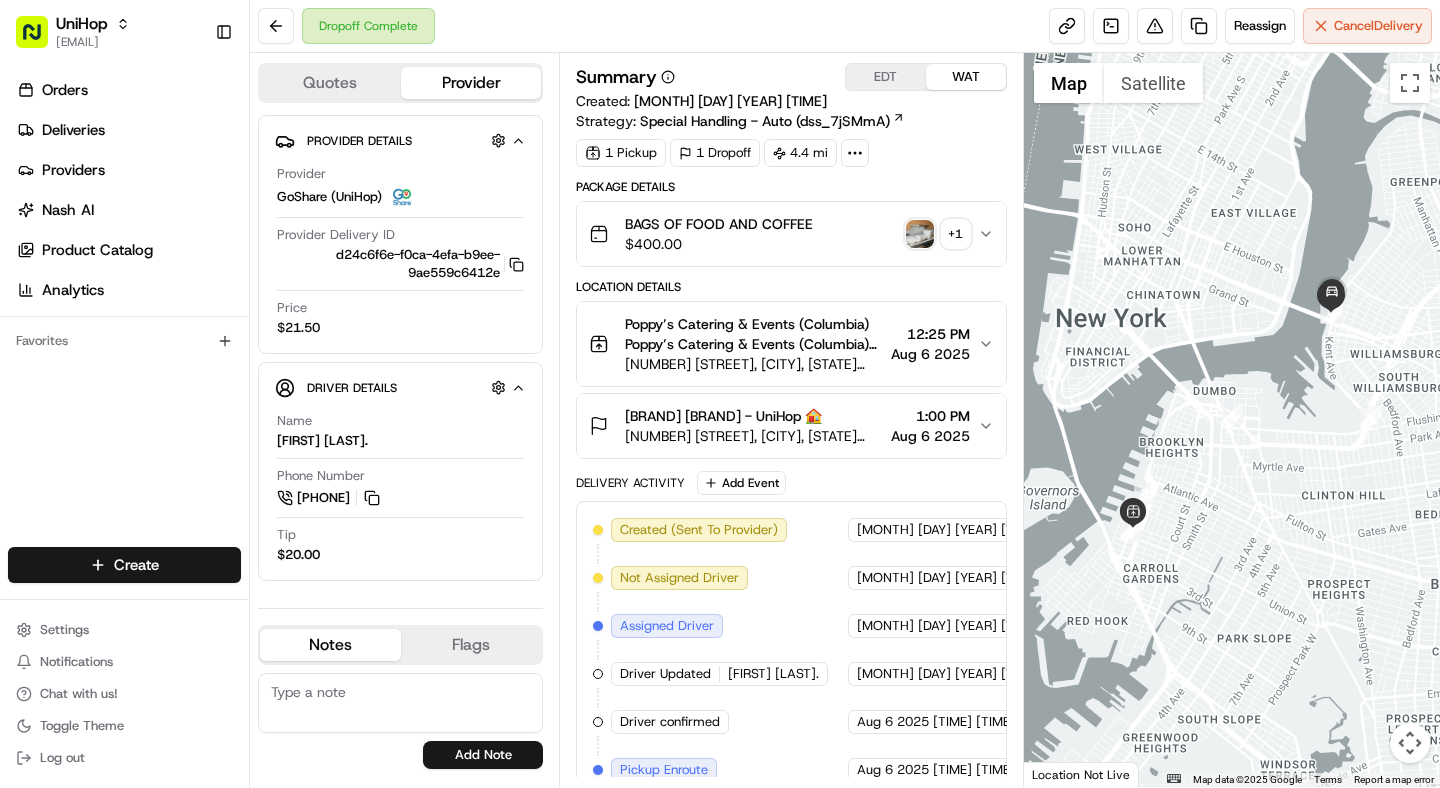 click on "Special Handling - Auto (dss_7jSMmA)" at bounding box center (765, 121) 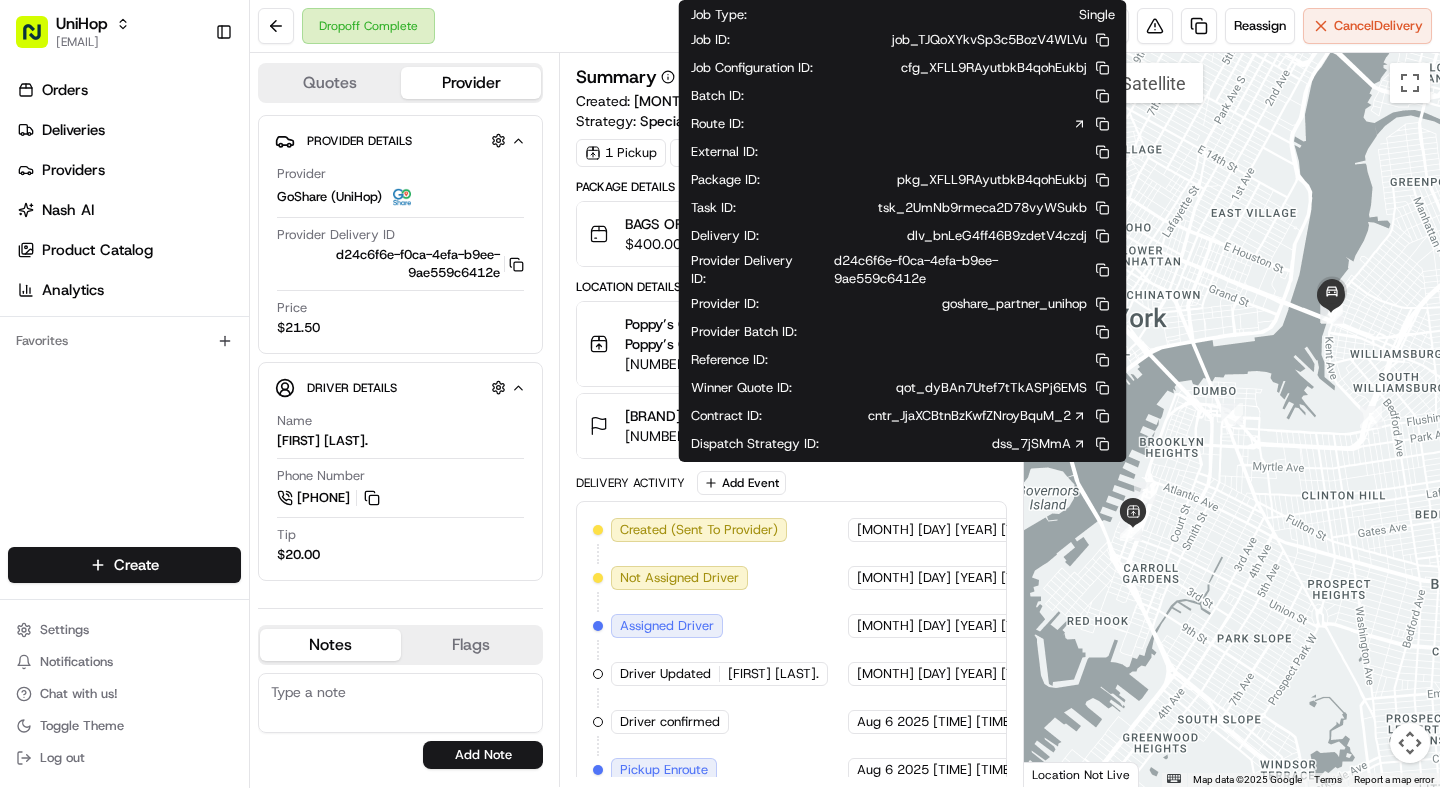click 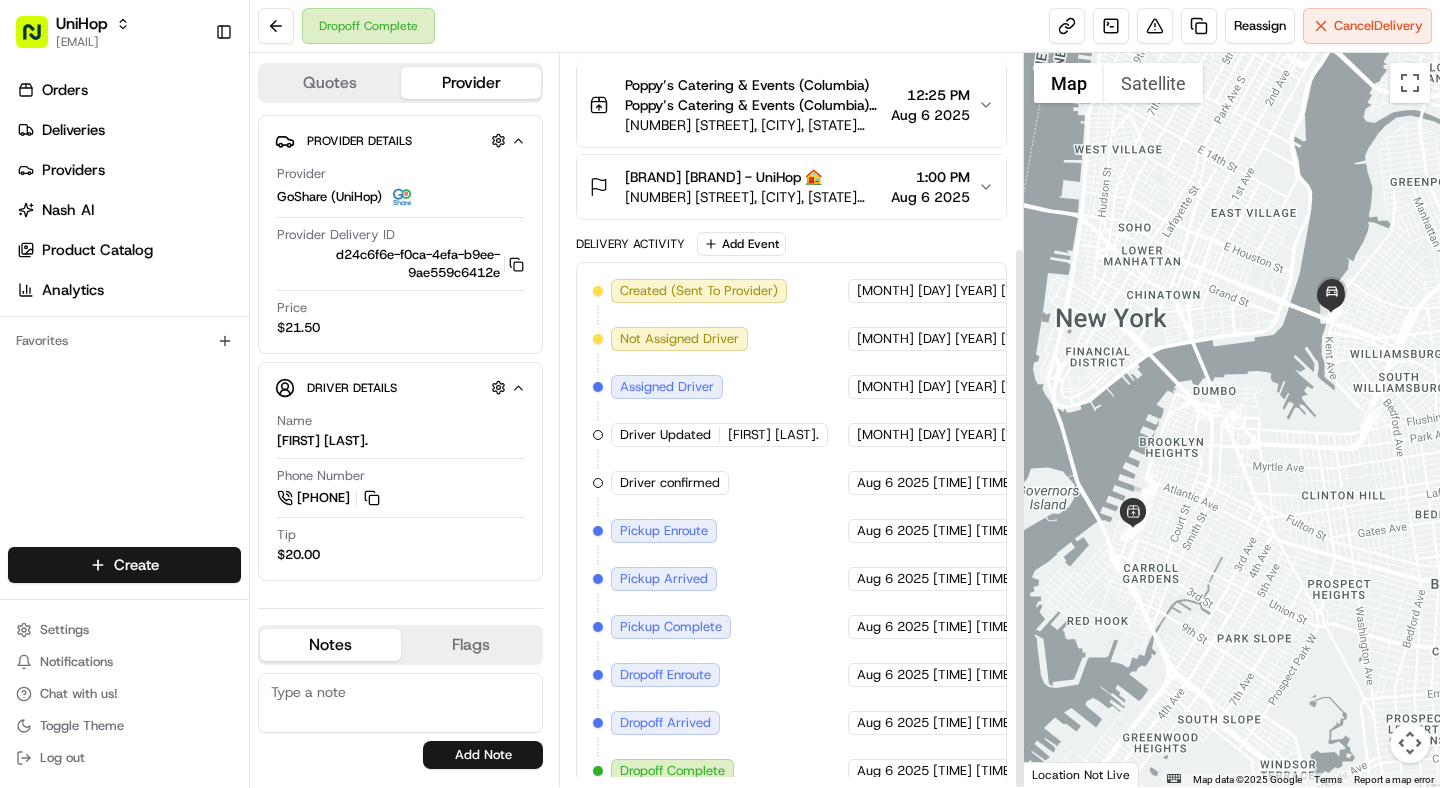 scroll, scrollTop: 262, scrollLeft: 0, axis: vertical 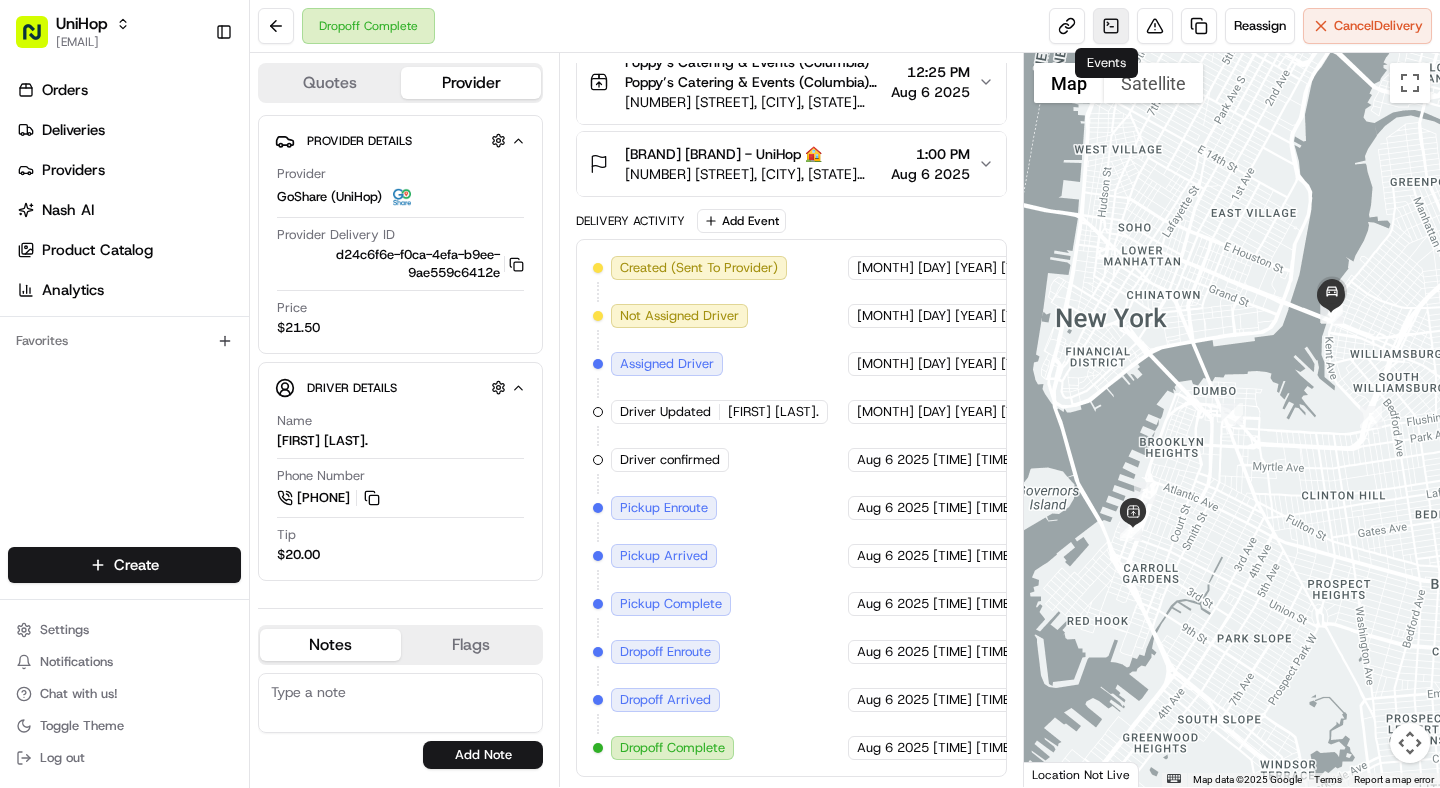 click at bounding box center (1111, 26) 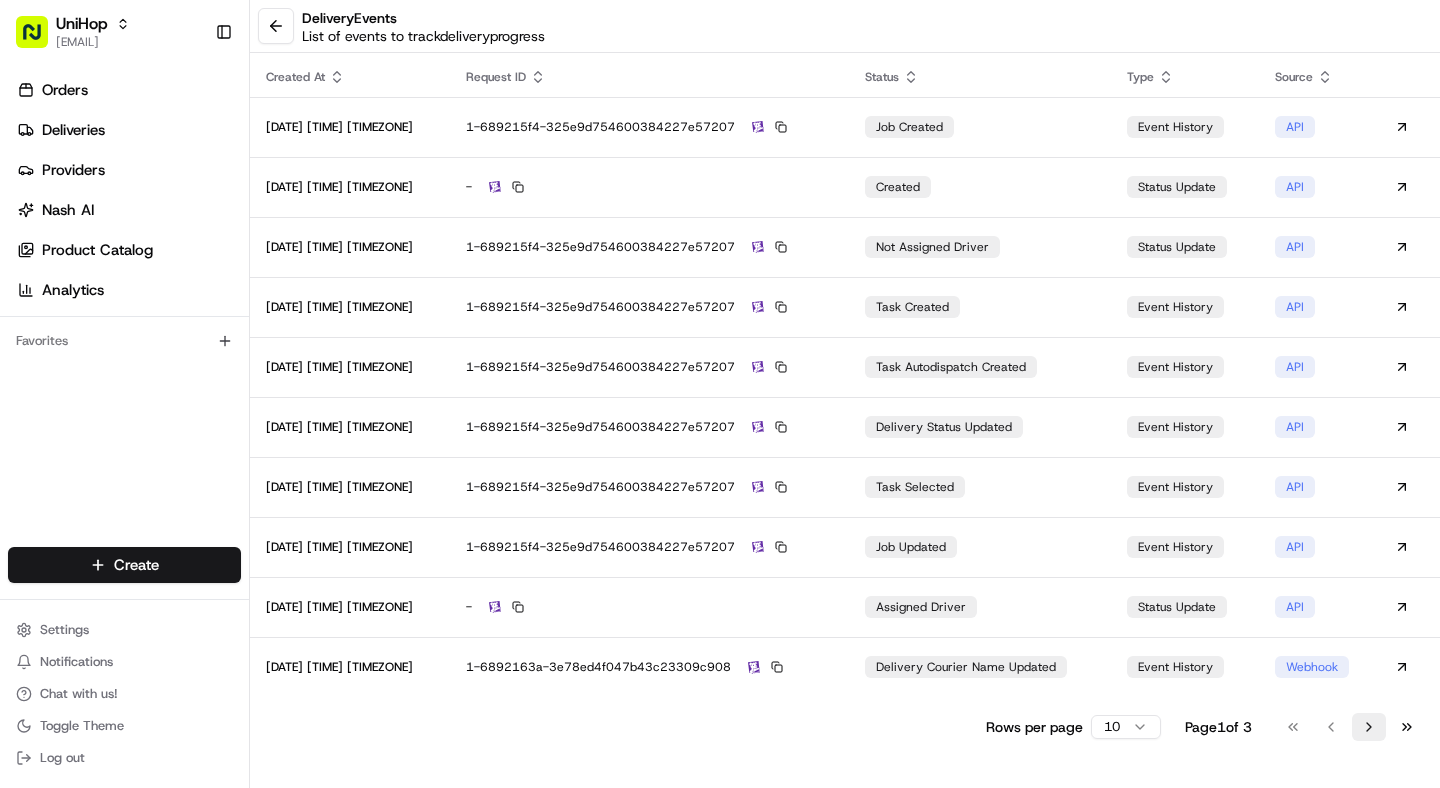 click on "Go to next page" at bounding box center [1369, 727] 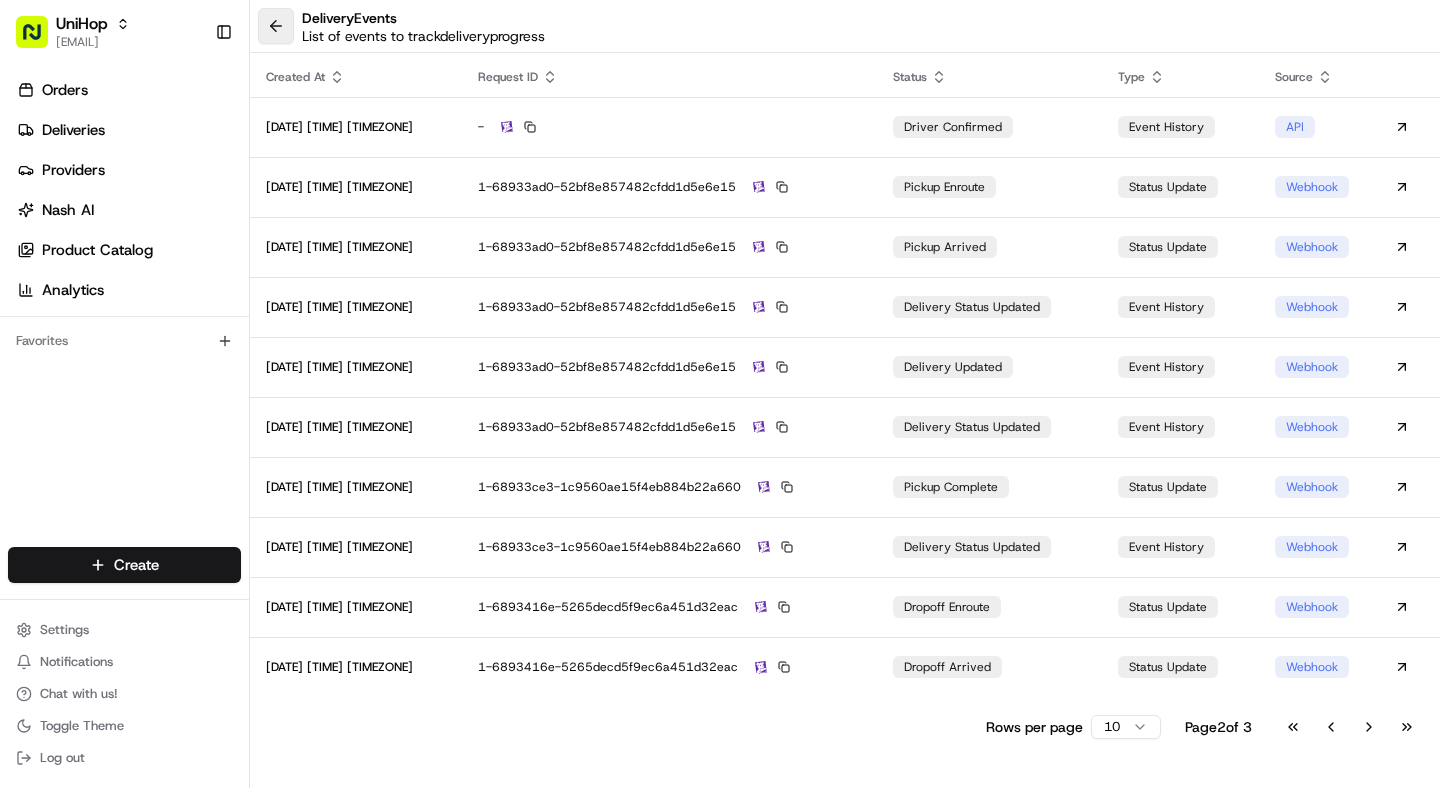 click at bounding box center (276, 26) 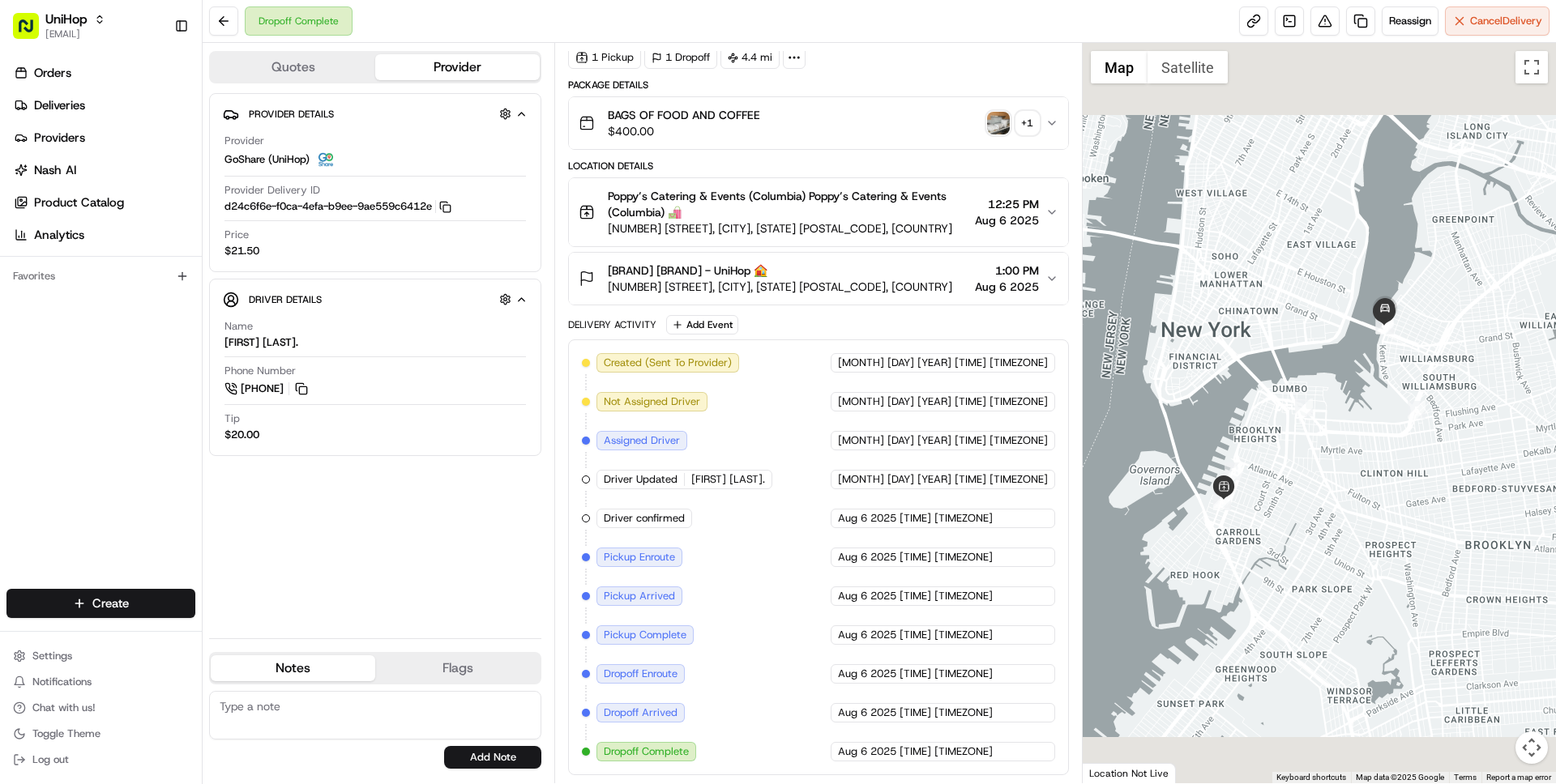 scroll, scrollTop: 66, scrollLeft: 0, axis: vertical 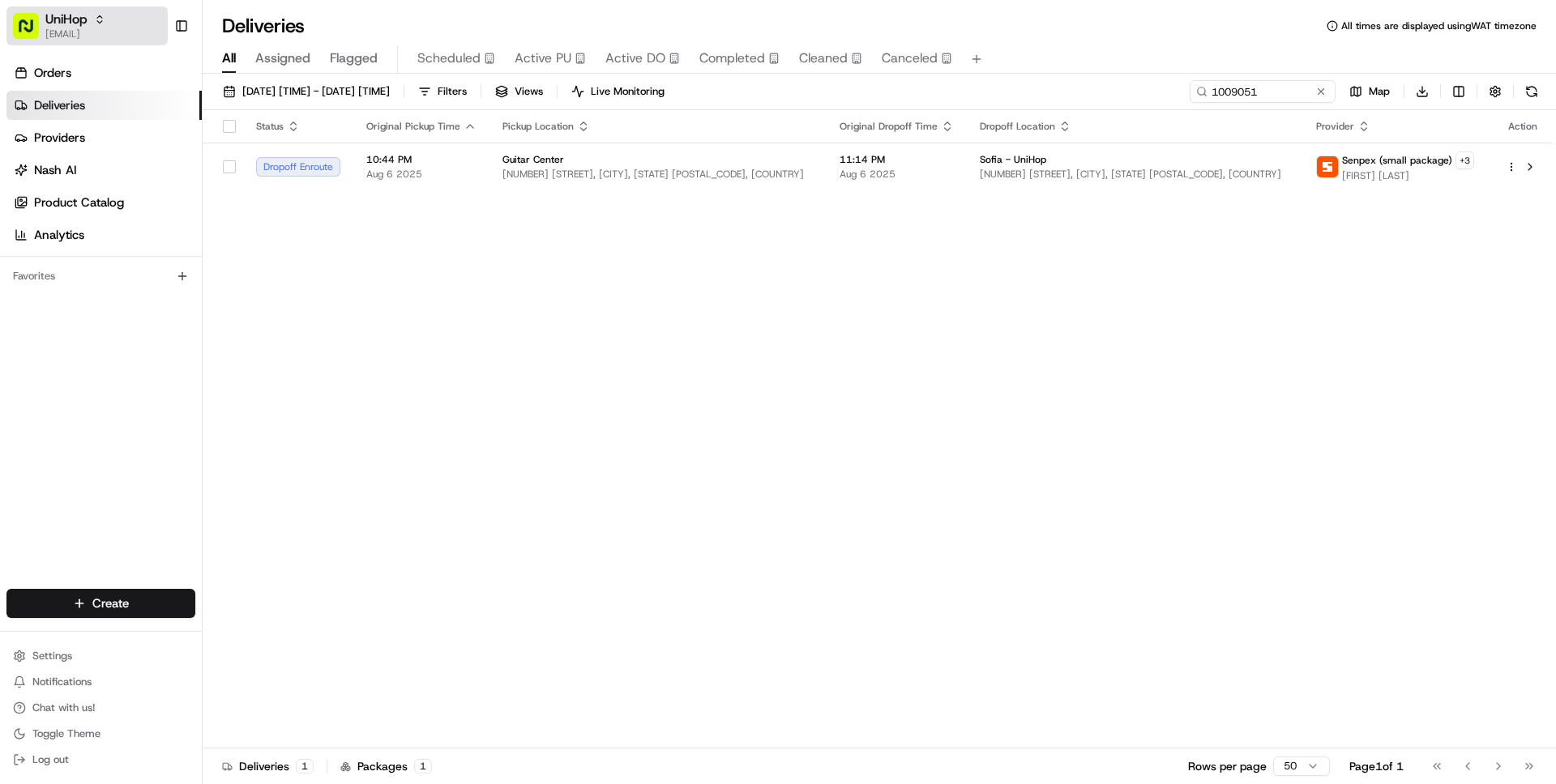 click on "UniHop" at bounding box center [66, 19] 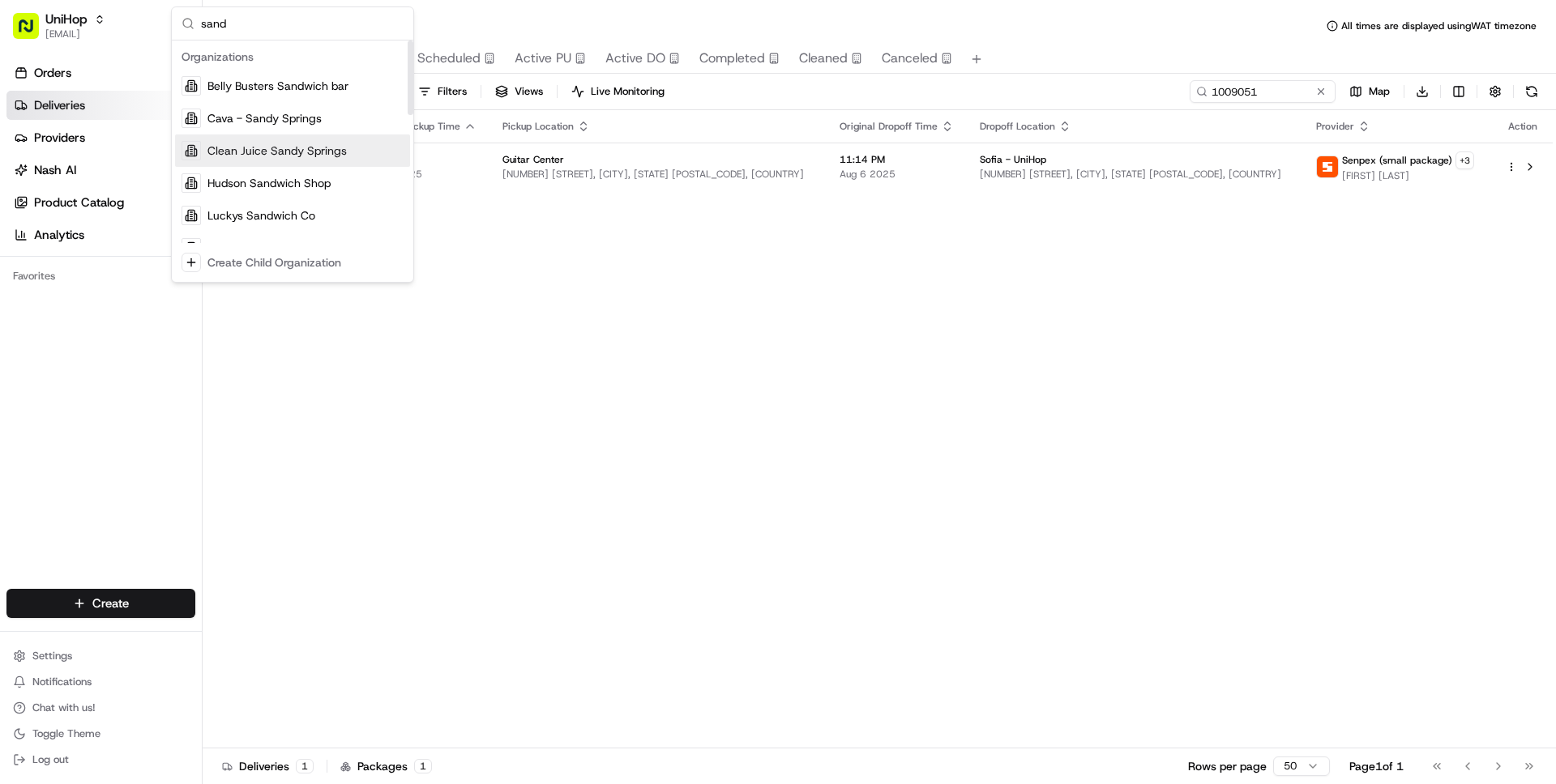 type on "sand" 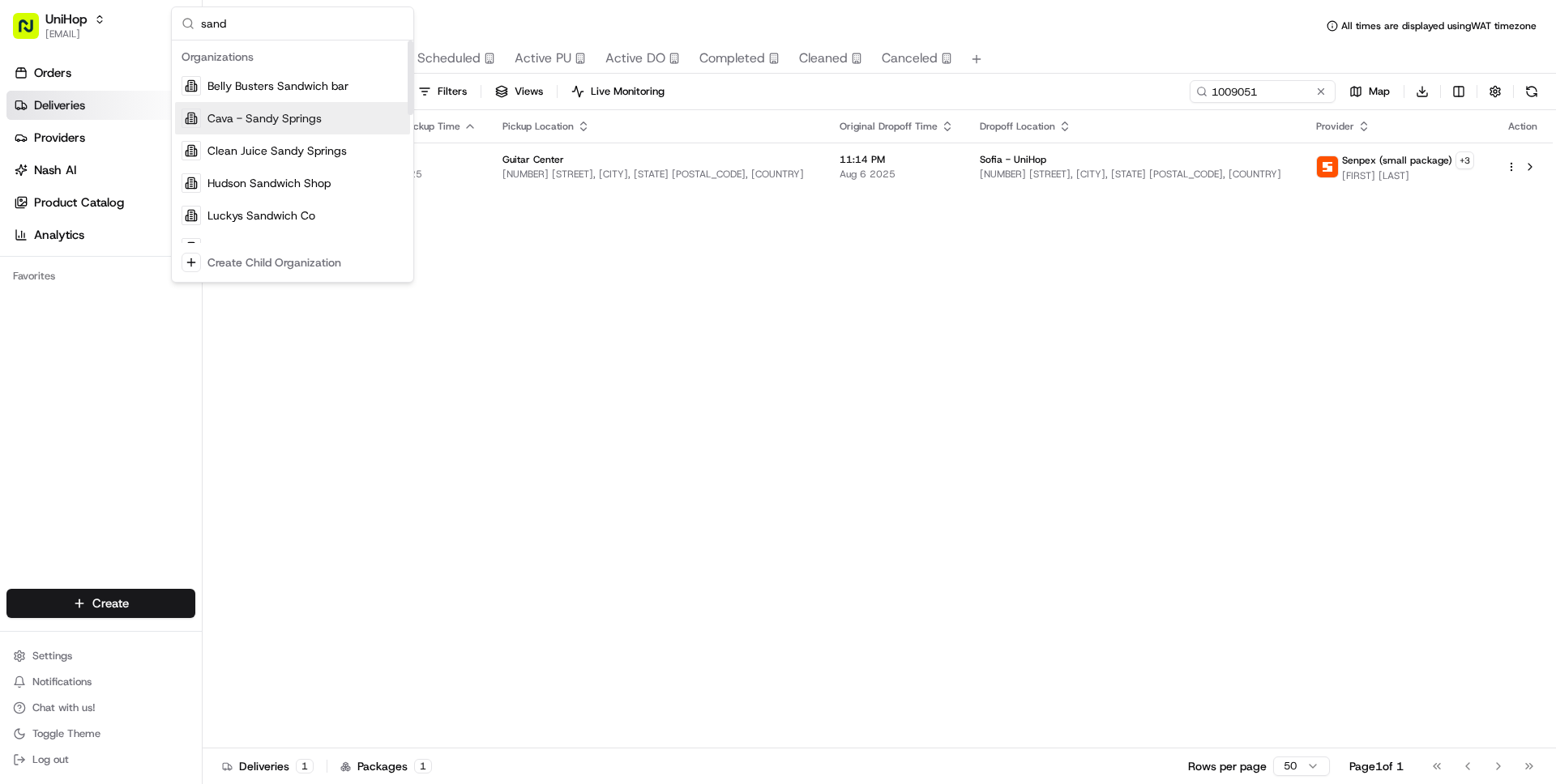 click on "Cava - Sandy Springs" at bounding box center (293, 118) 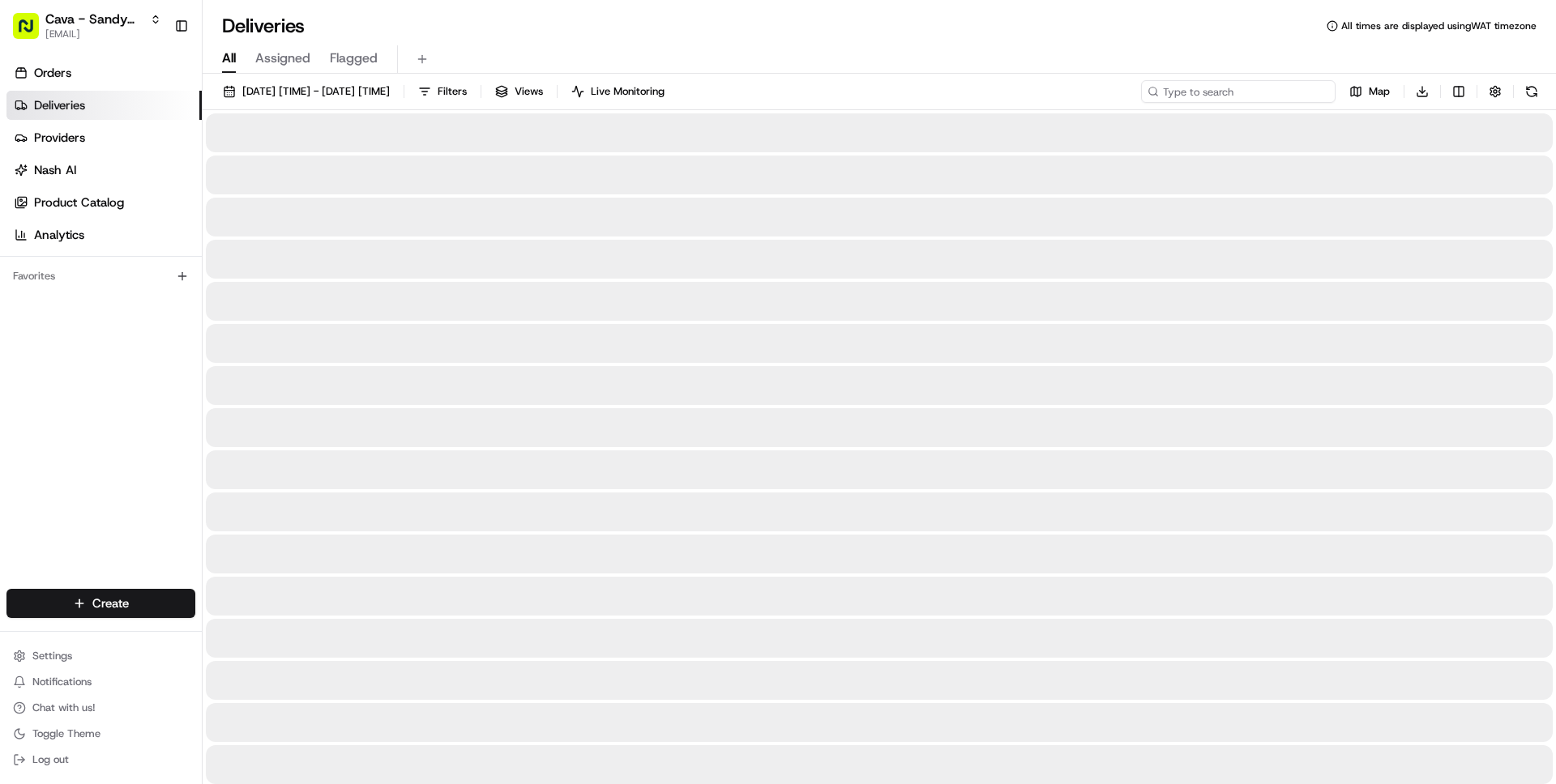 click at bounding box center (1238, 92) 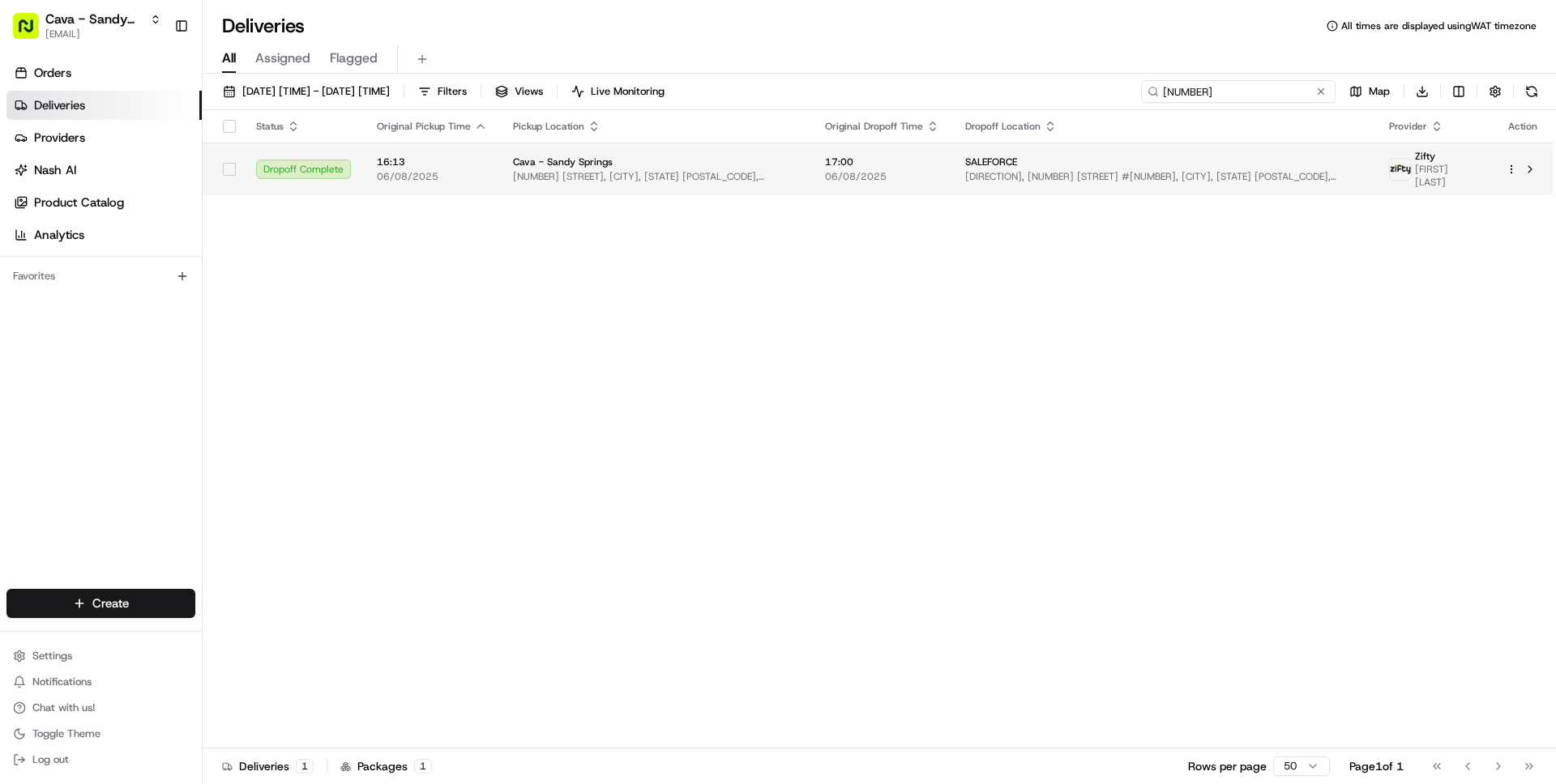 type on "8564850" 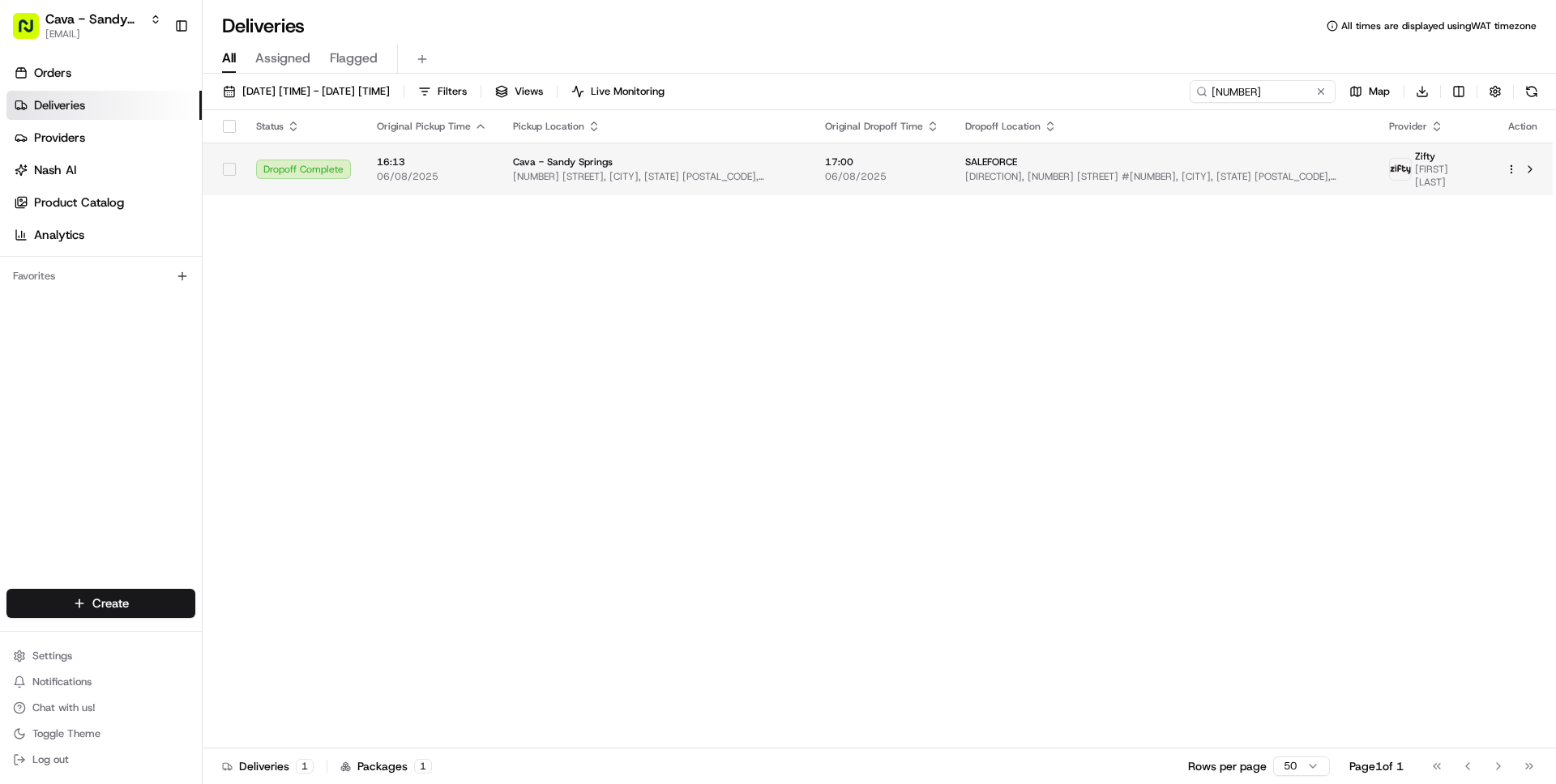 click on "[NUMBER] [STREET_NAME], [CITY], [STATE] [POSTAL_CODE], [COUNTRY]" at bounding box center [656, 177] 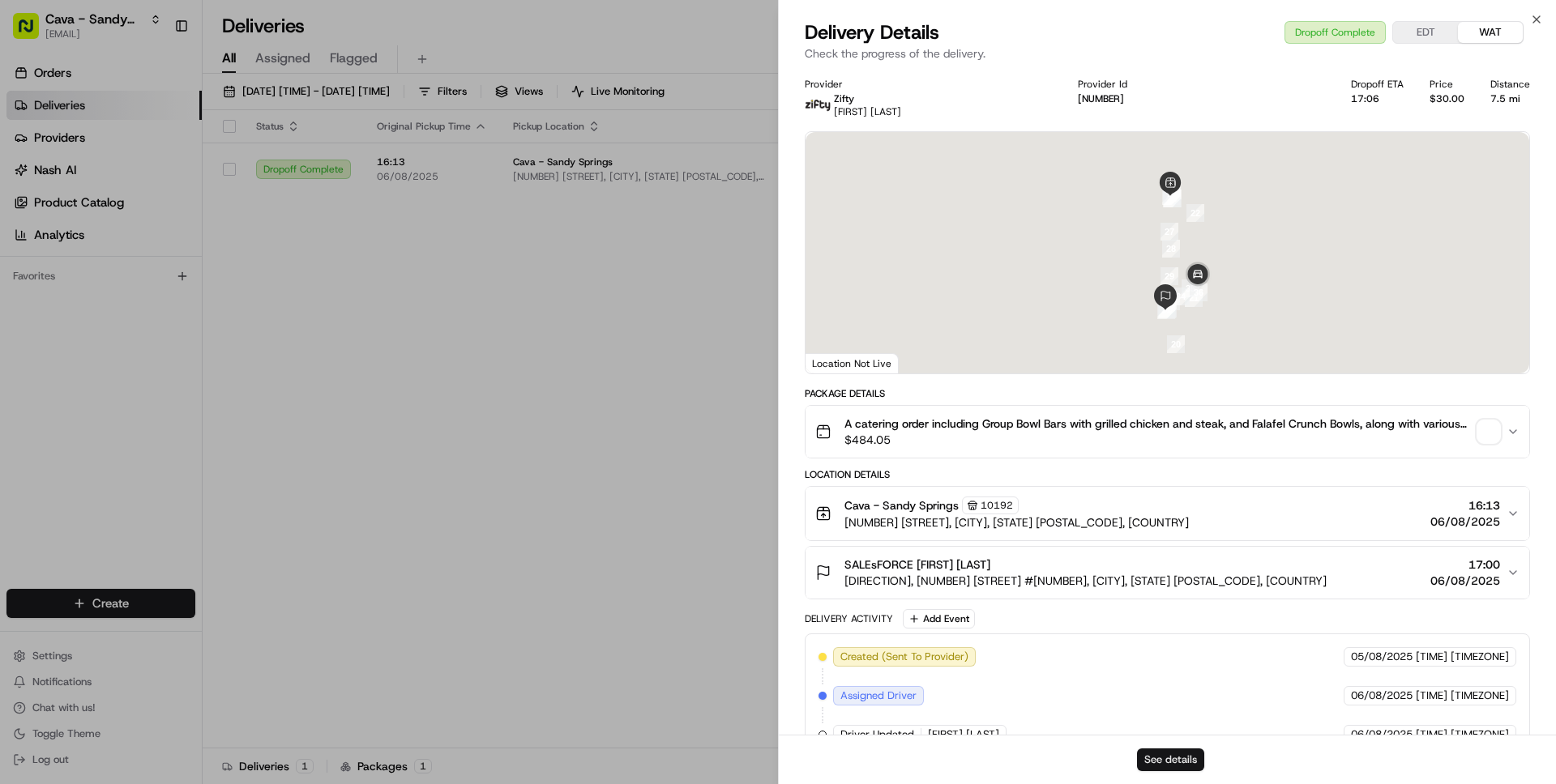 click on "See details" at bounding box center [1170, 760] 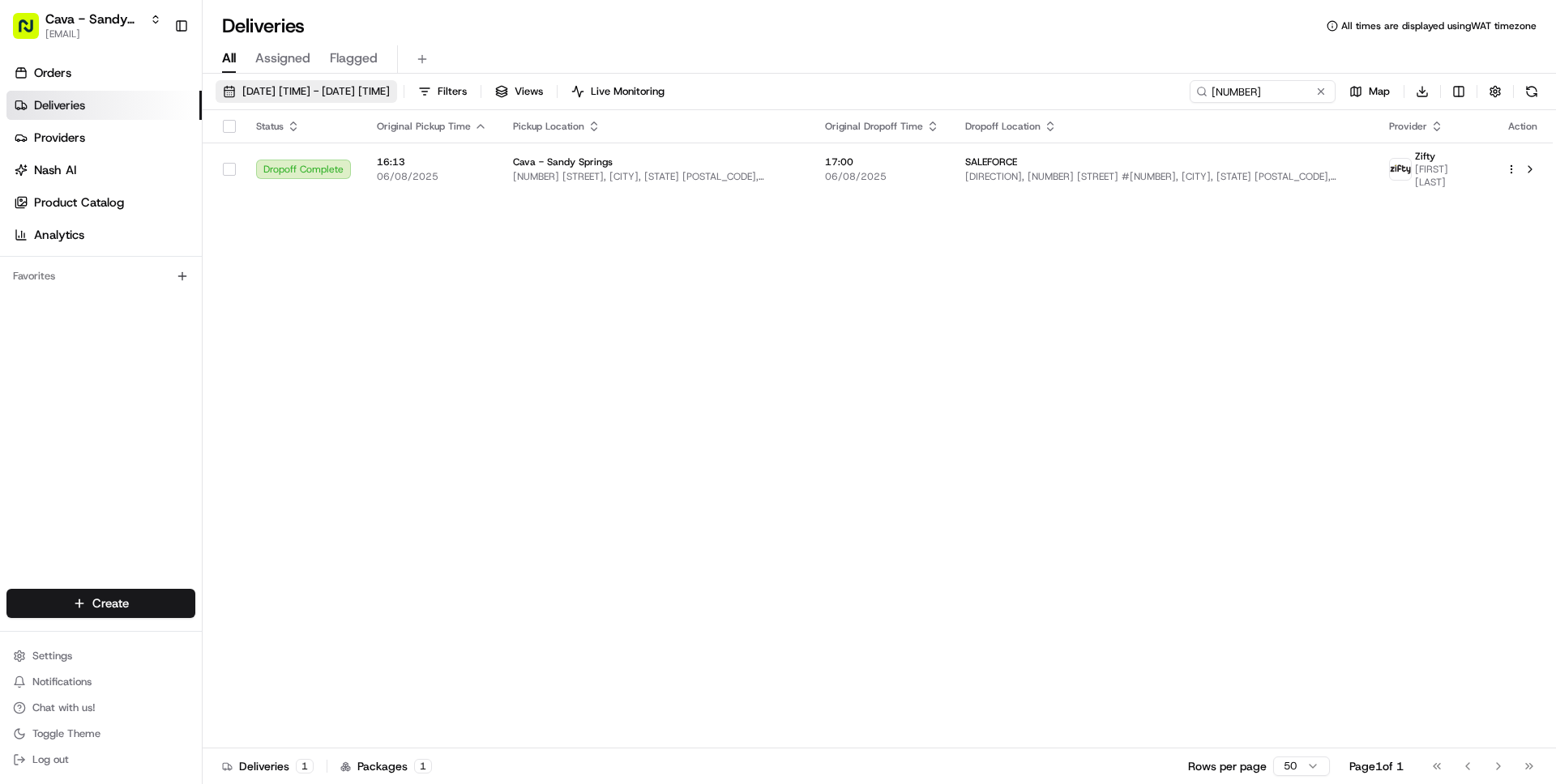 click on "01/08/2025 00:00 - 30/09/2025 23:59" at bounding box center (306, 92) 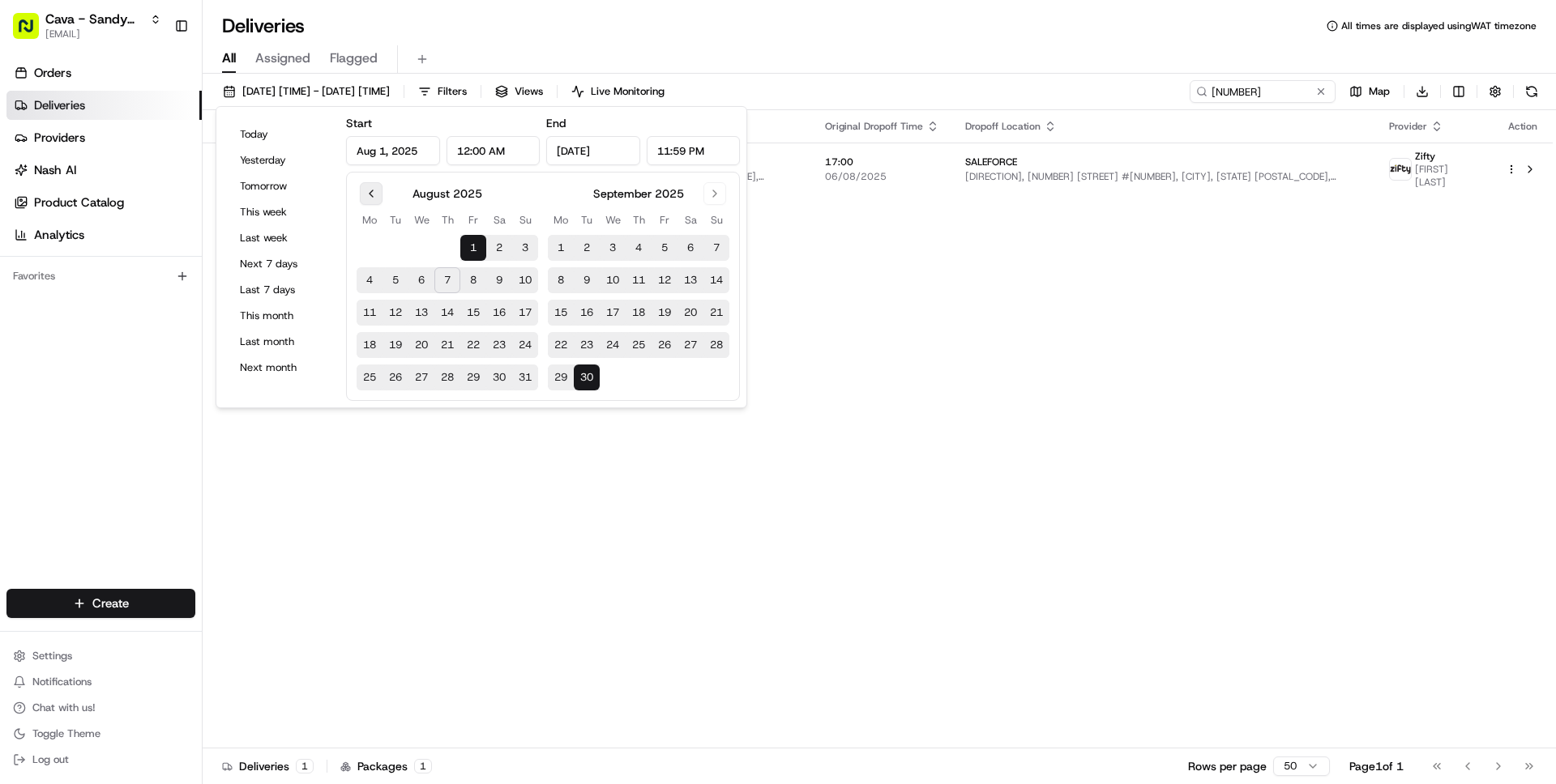 click at bounding box center [371, 194] 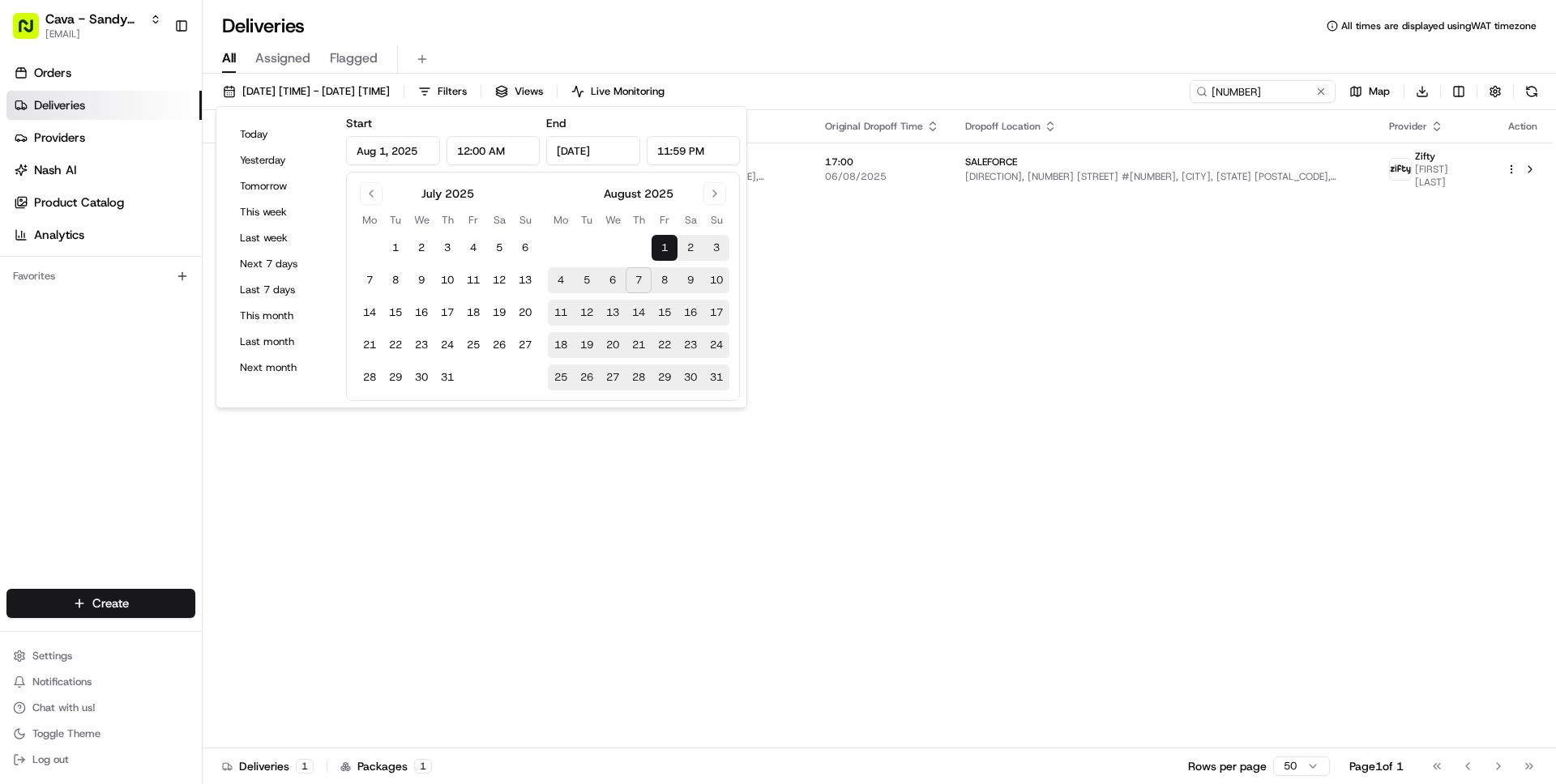 click on "1" at bounding box center (665, 248) 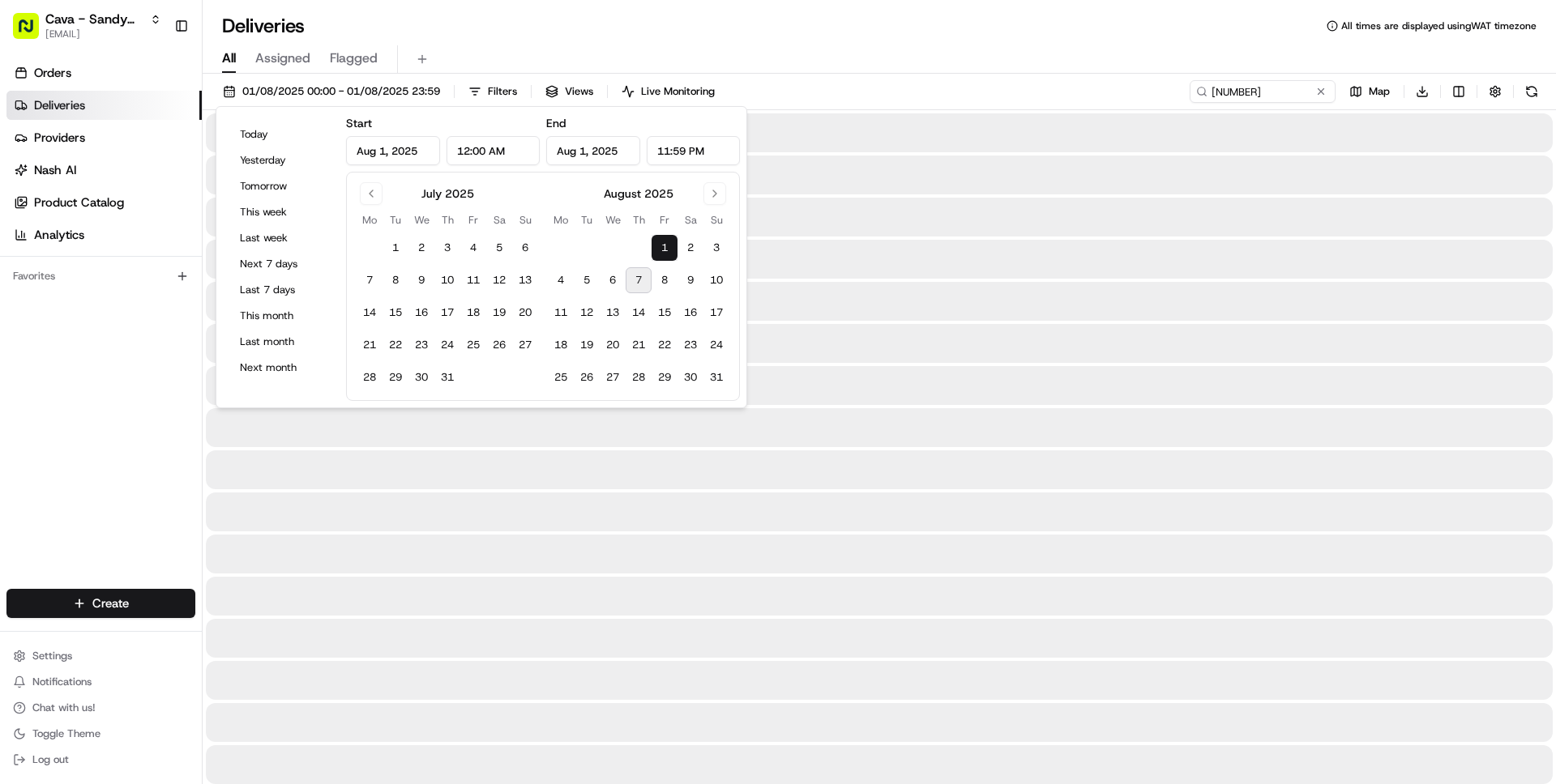click on "7" at bounding box center (639, 280) 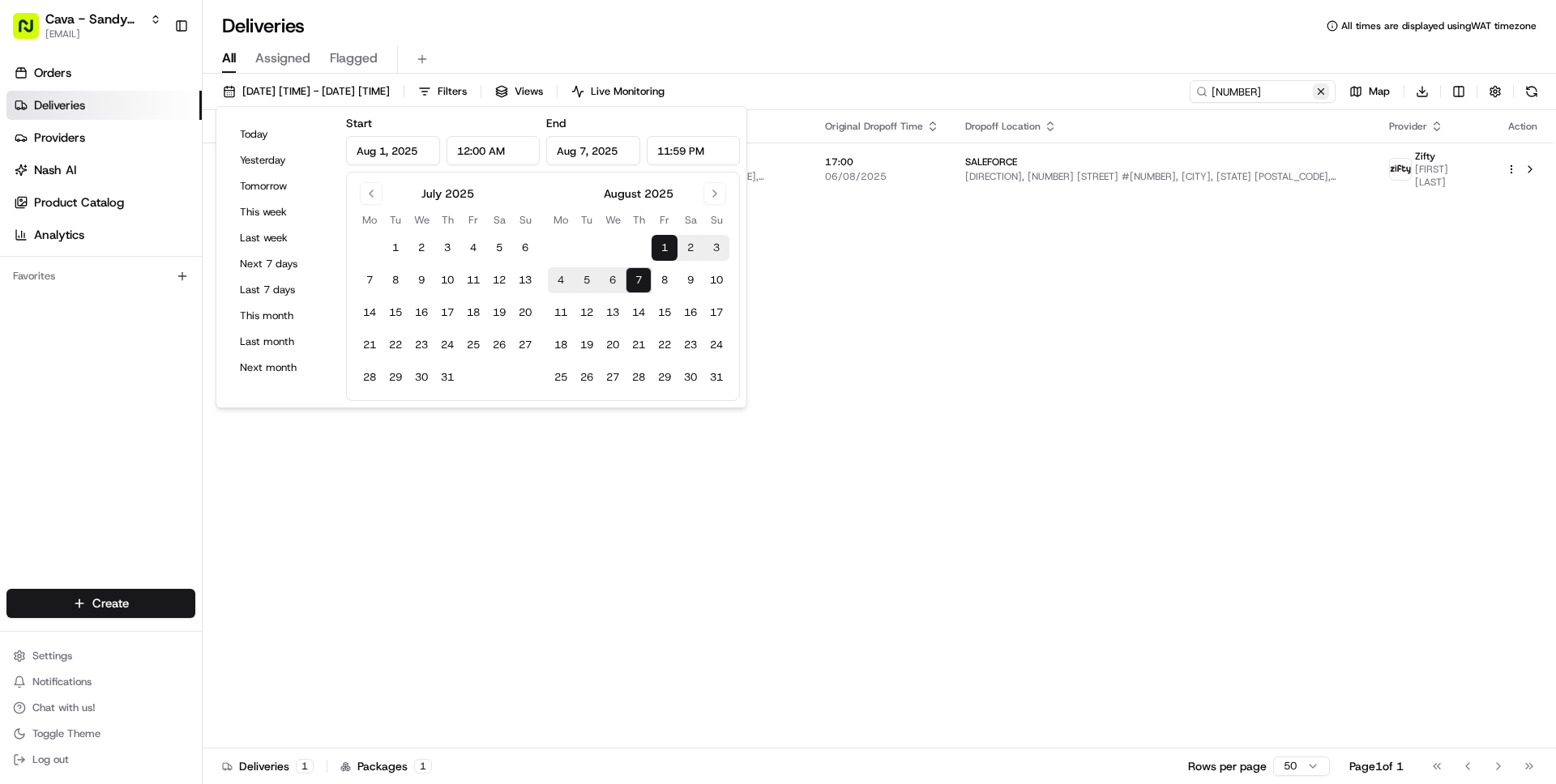 click at bounding box center [1321, 92] 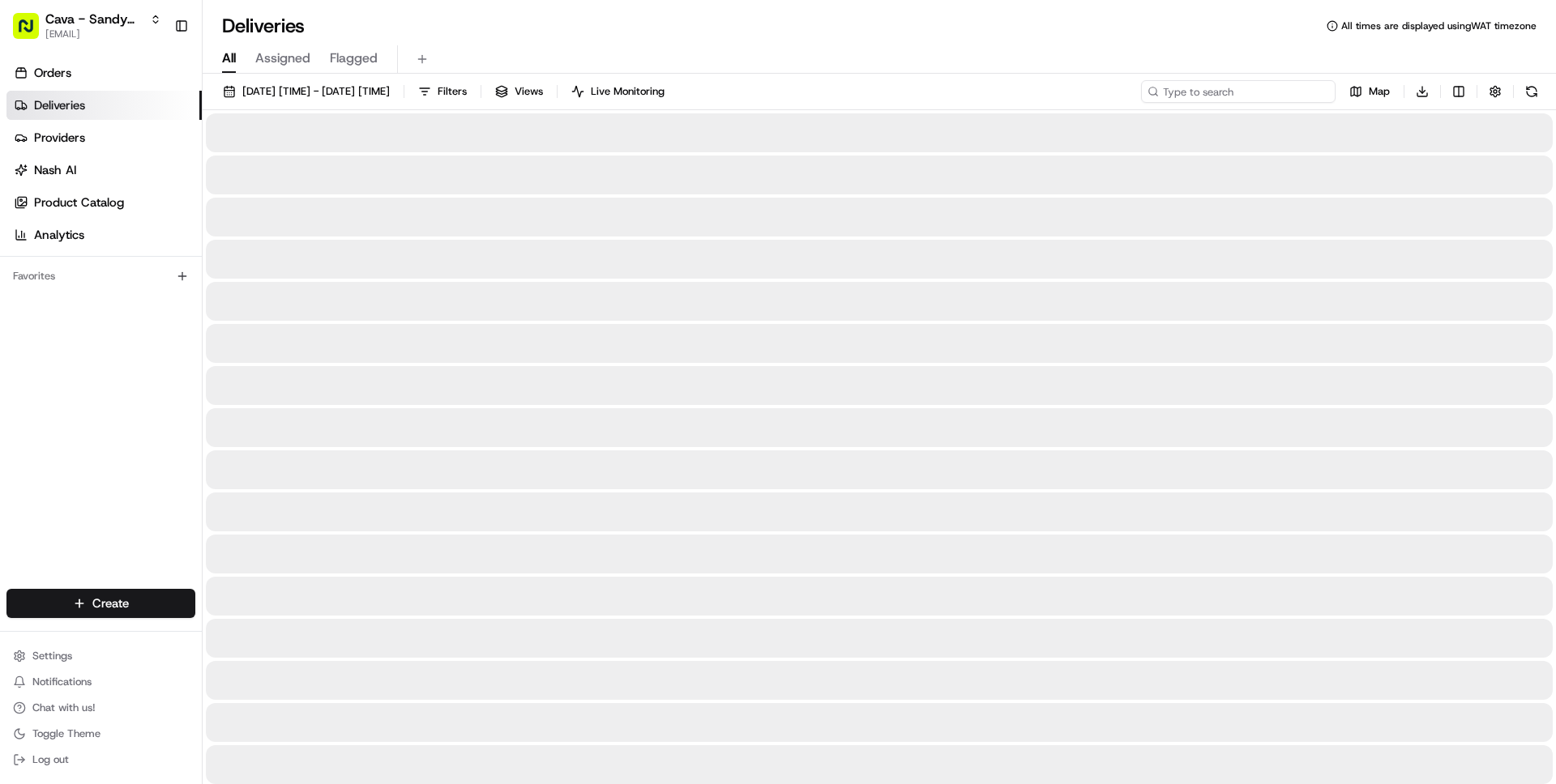 click at bounding box center (1238, 92) 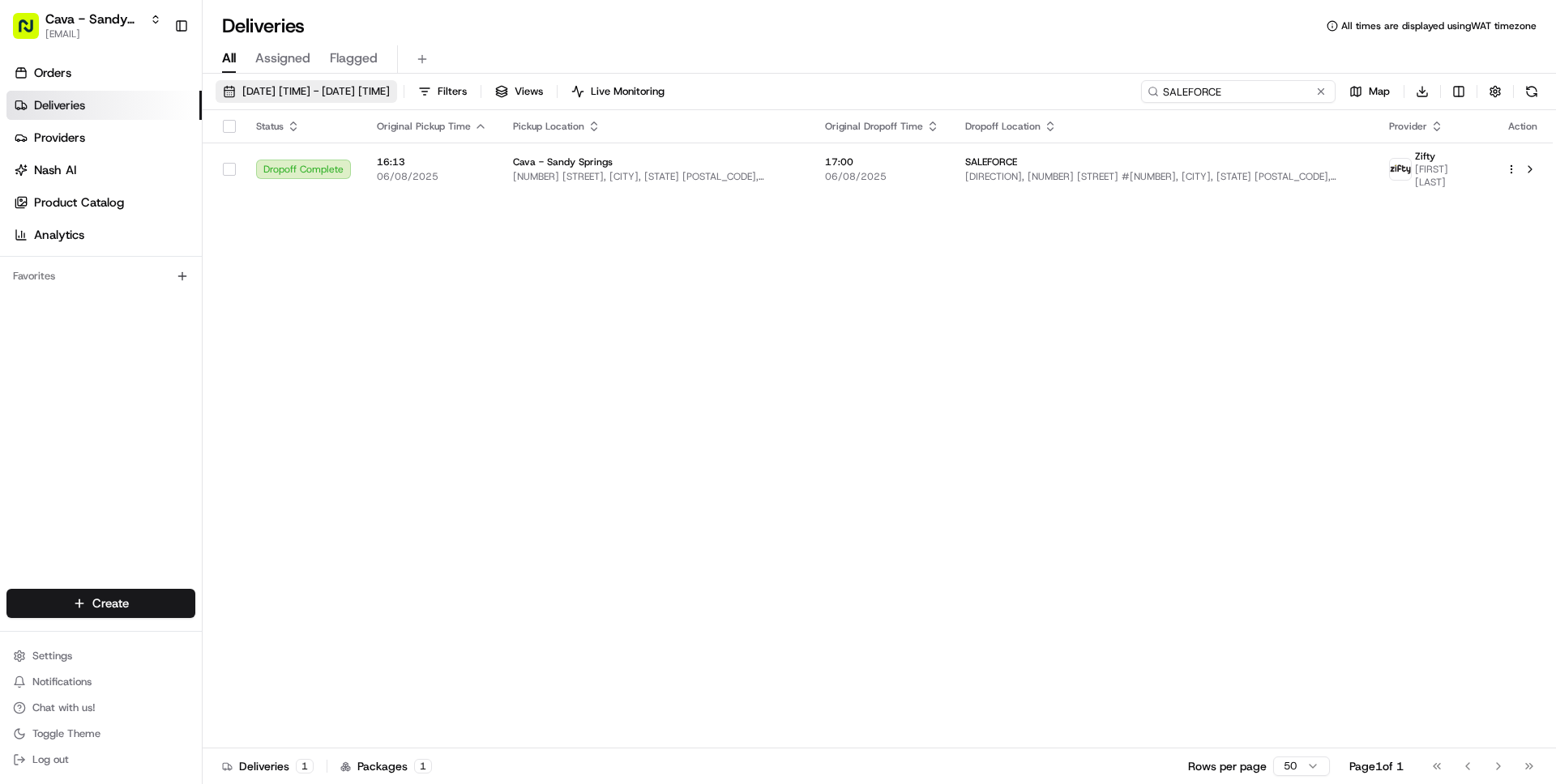 type on "SALEFORCE" 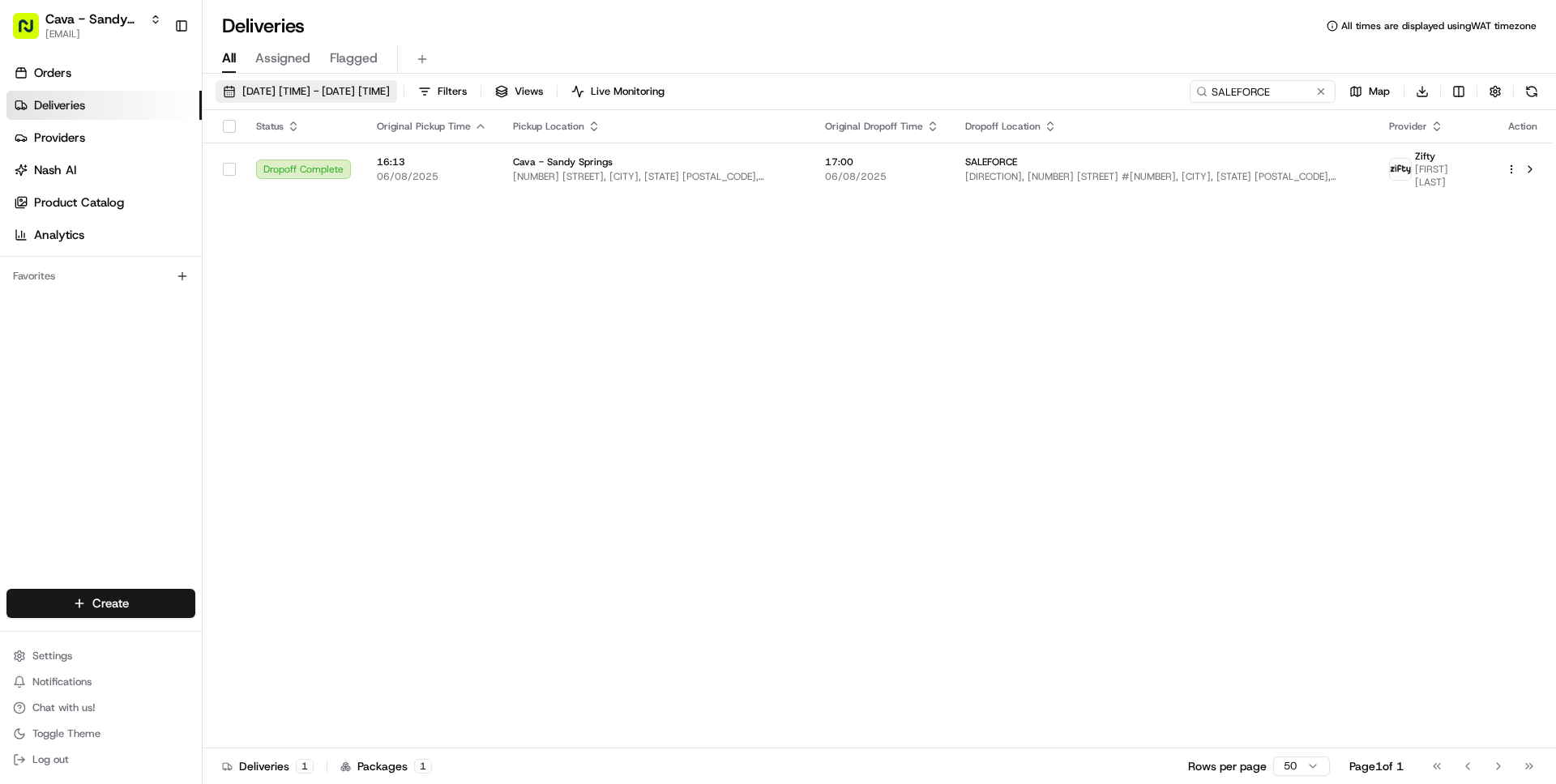 click on "01/08/2025 00:00 - 07/08/2025 23:59" at bounding box center (316, 92) 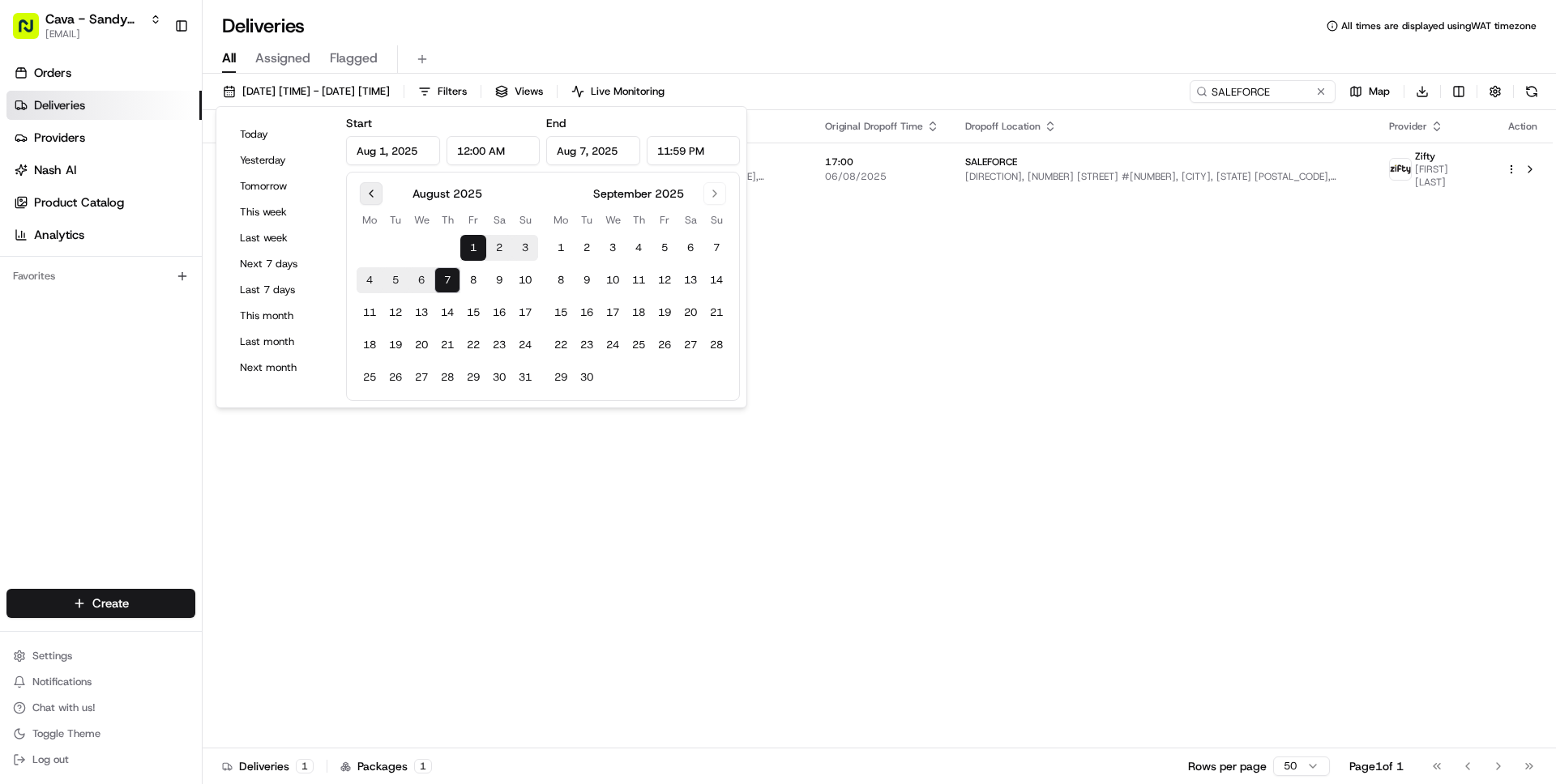 click at bounding box center (371, 194) 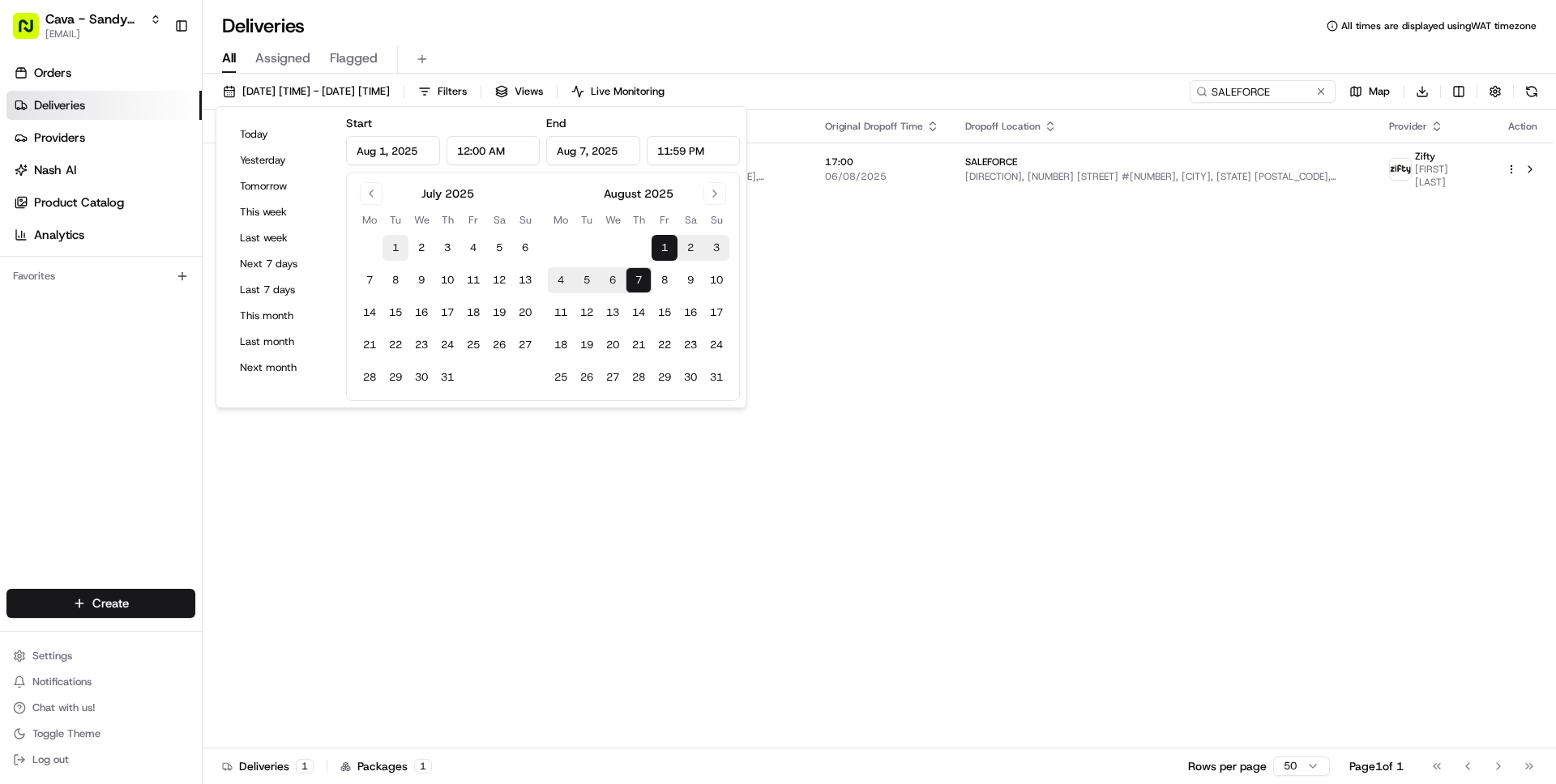 click on "1" at bounding box center (395, 248) 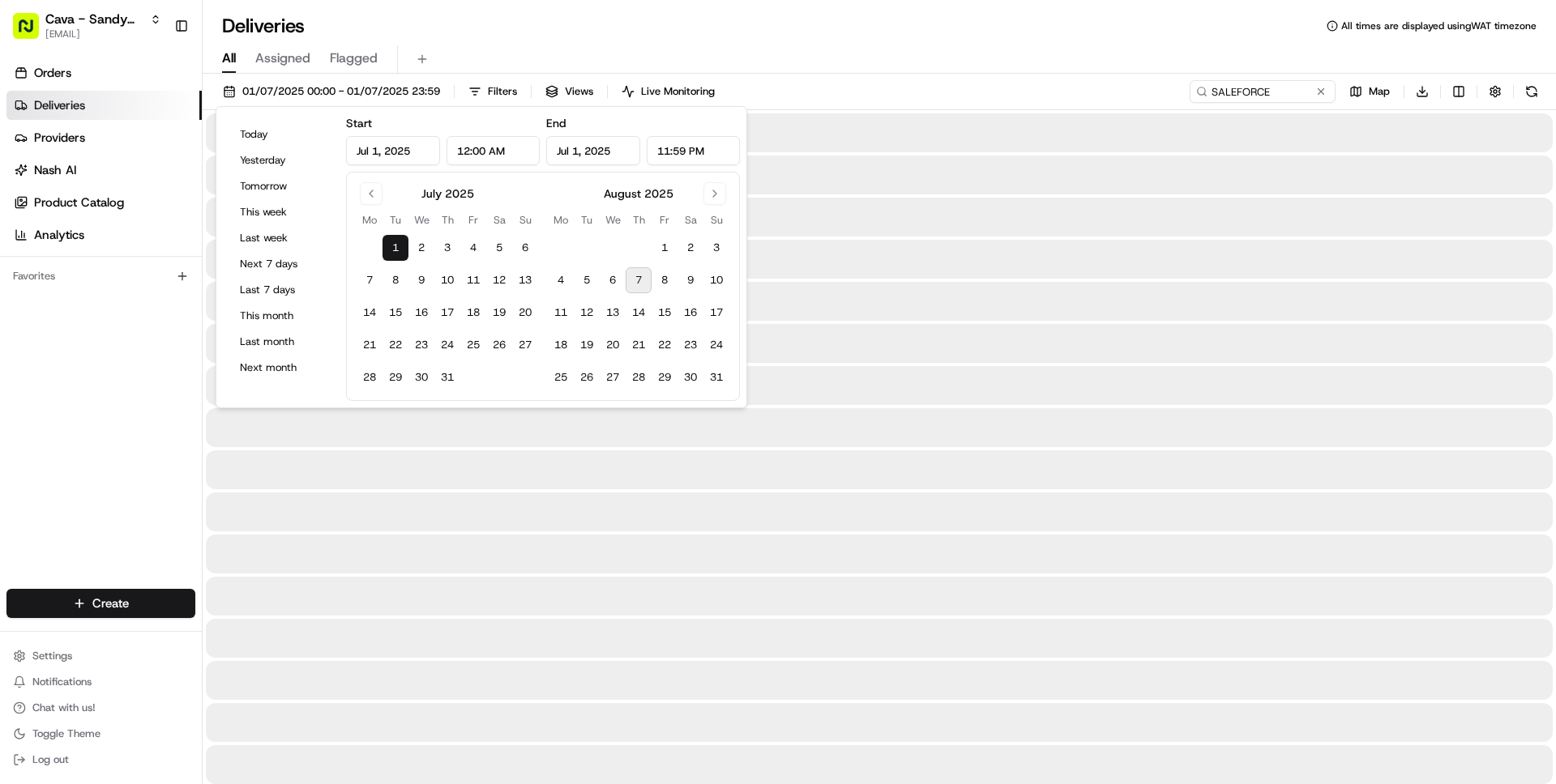 click on "7" at bounding box center [639, 280] 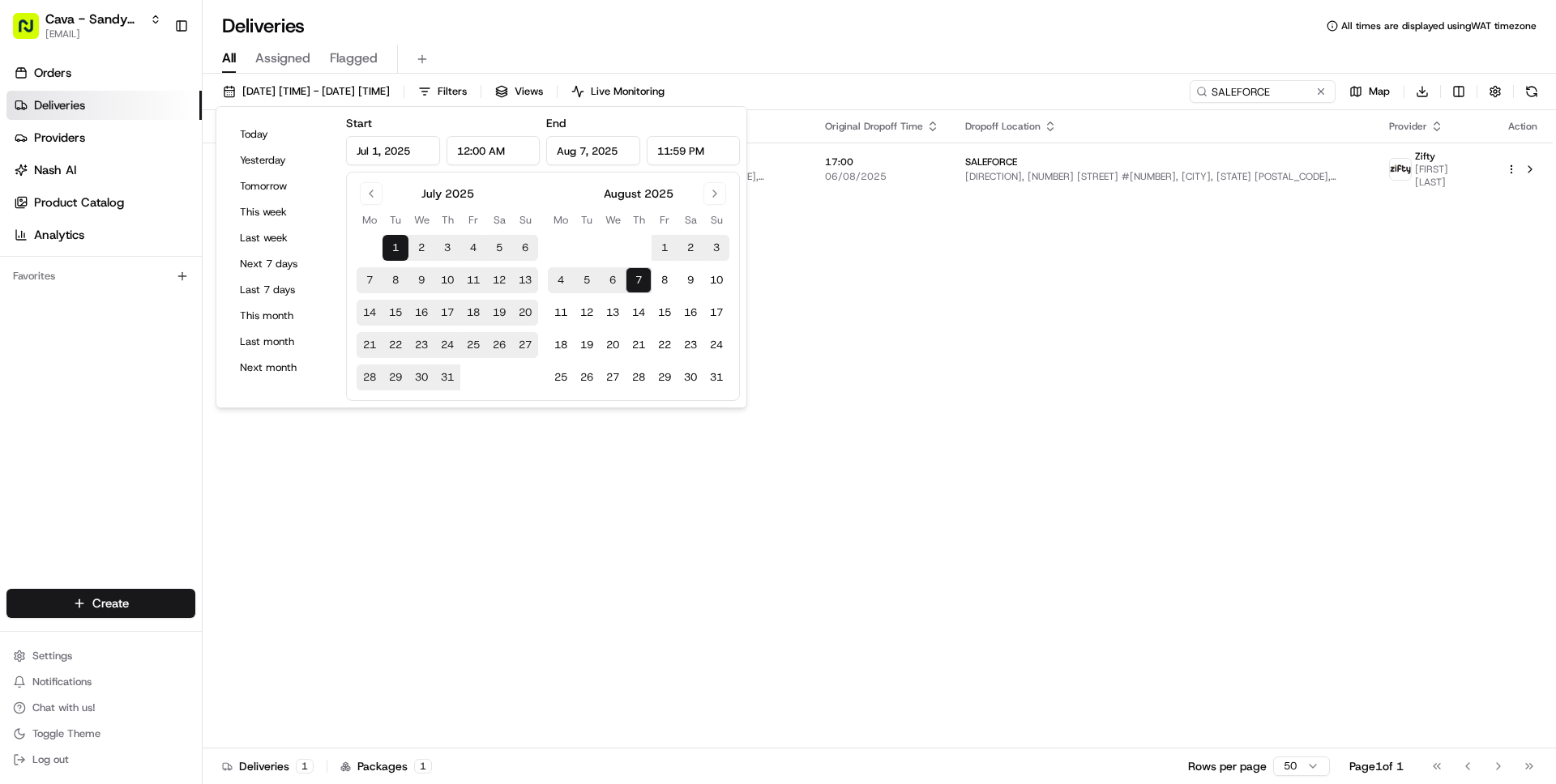 click on "All Assigned Flagged" at bounding box center [879, 59] 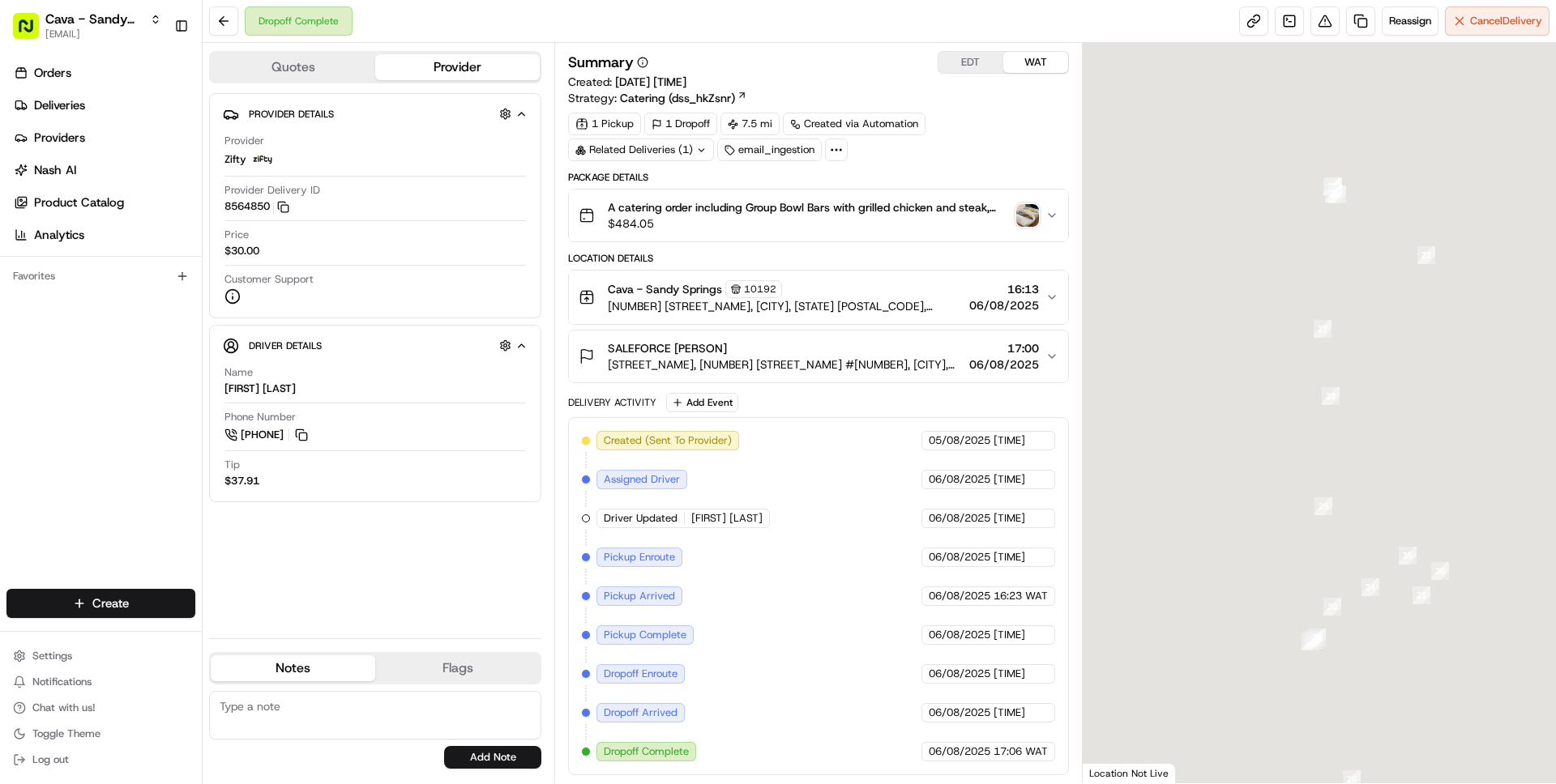 scroll, scrollTop: 0, scrollLeft: 0, axis: both 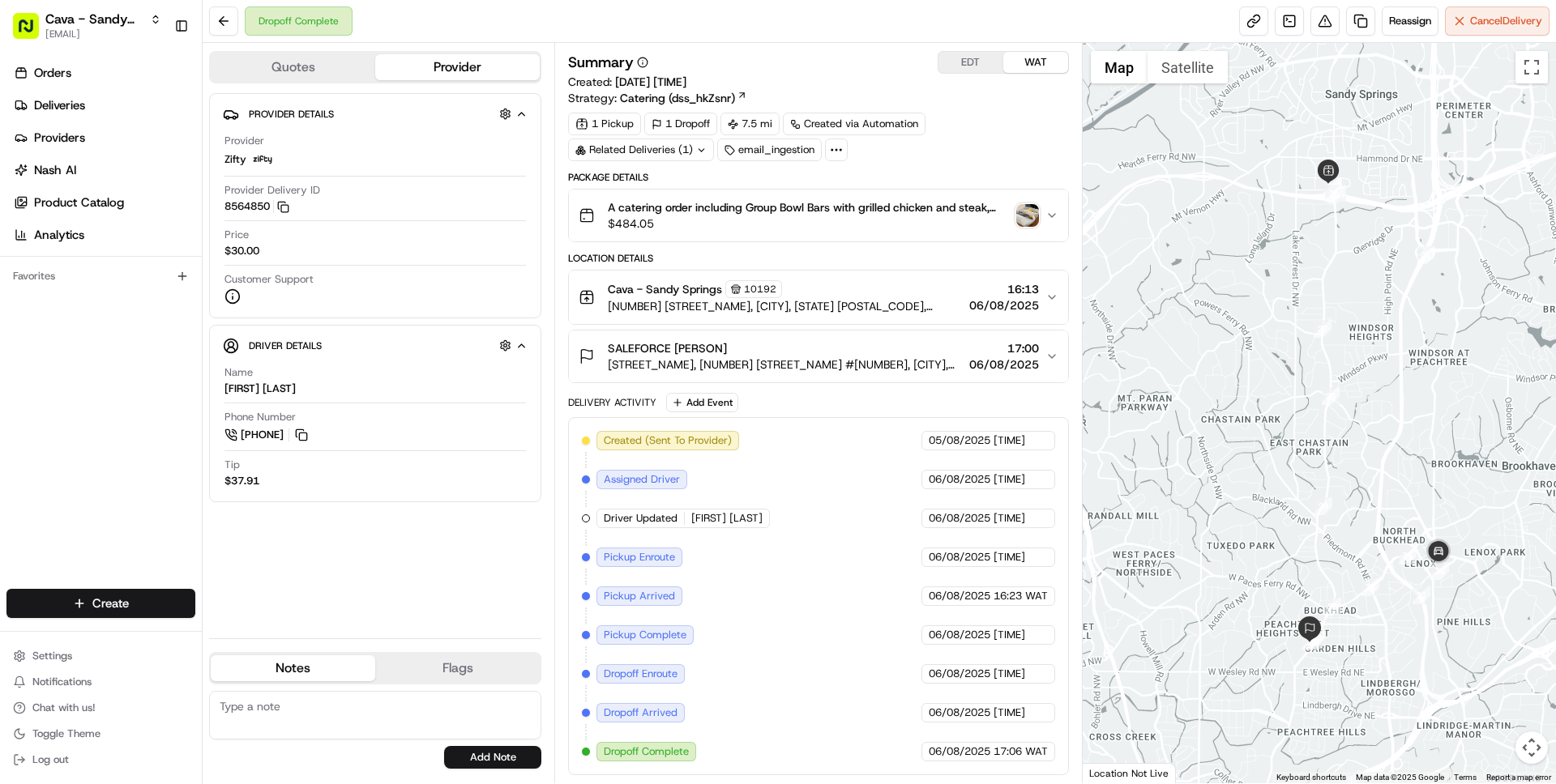 click on "SALEFORCE [PERSON]" at bounding box center (784, 348) 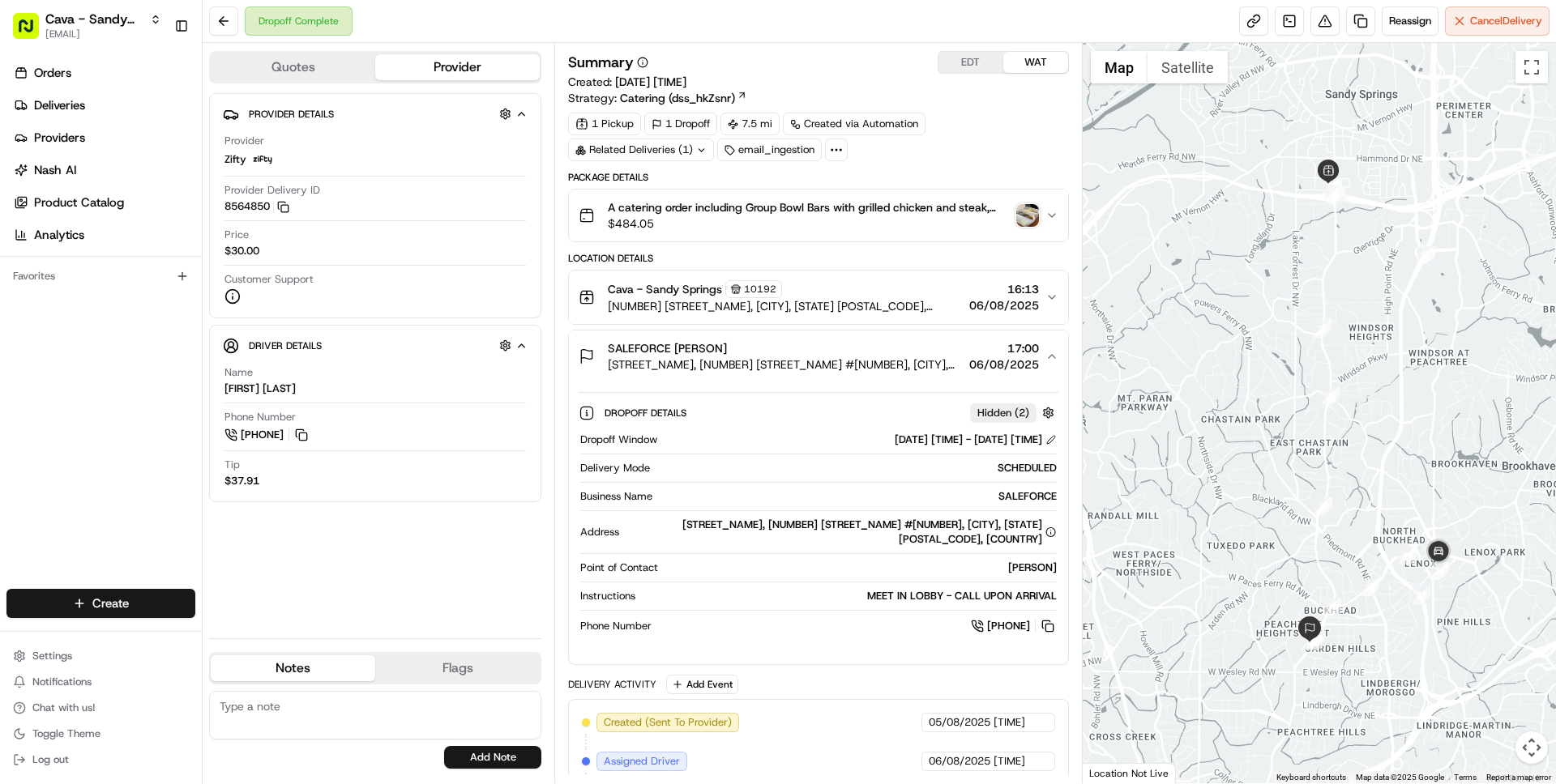 click on "[STREET_NAME], [NUMBER] [STREET_NAME] #[NUMBER], [CITY], [STATE] [POSTAL_CODE], [COUNTRY]" at bounding box center [784, 364] 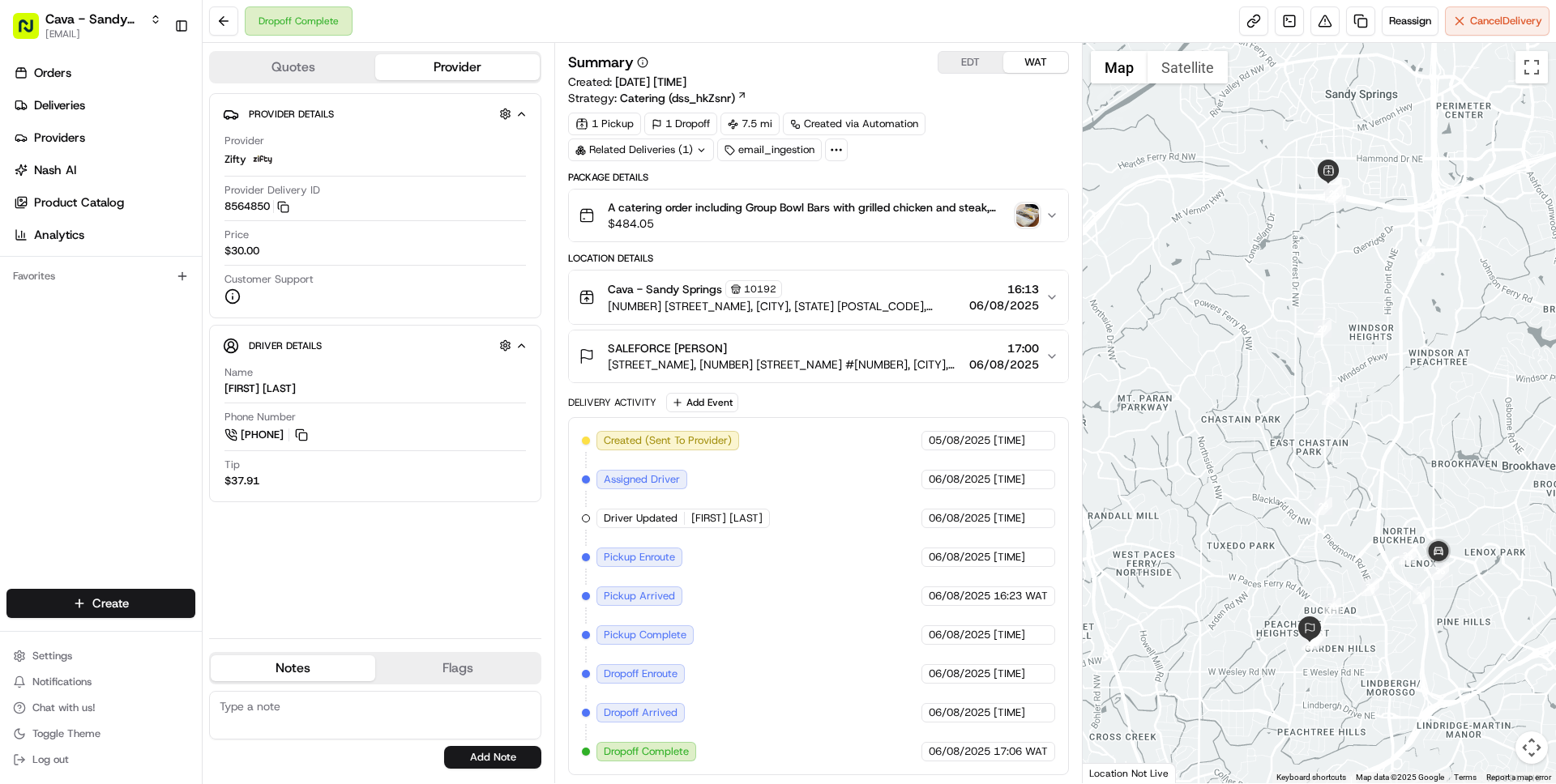 click on "[STREET_NAME], [NUMBER] [STREET_NAME] #[NUMBER], [CITY], [STATE] [POSTAL_CODE], [COUNTRY]" at bounding box center [784, 364] 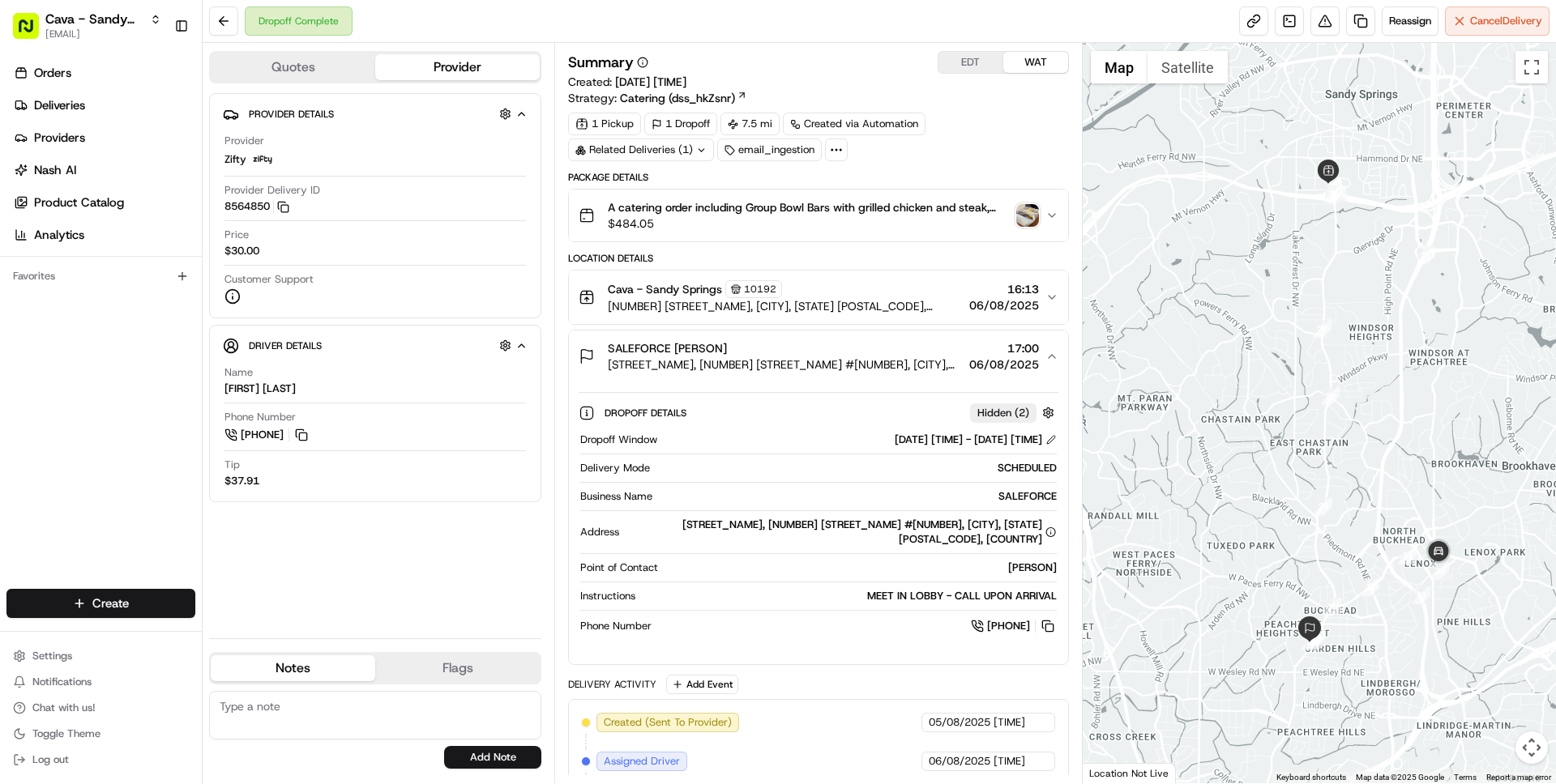 click on "SALEFORCE" at bounding box center [857, 496] 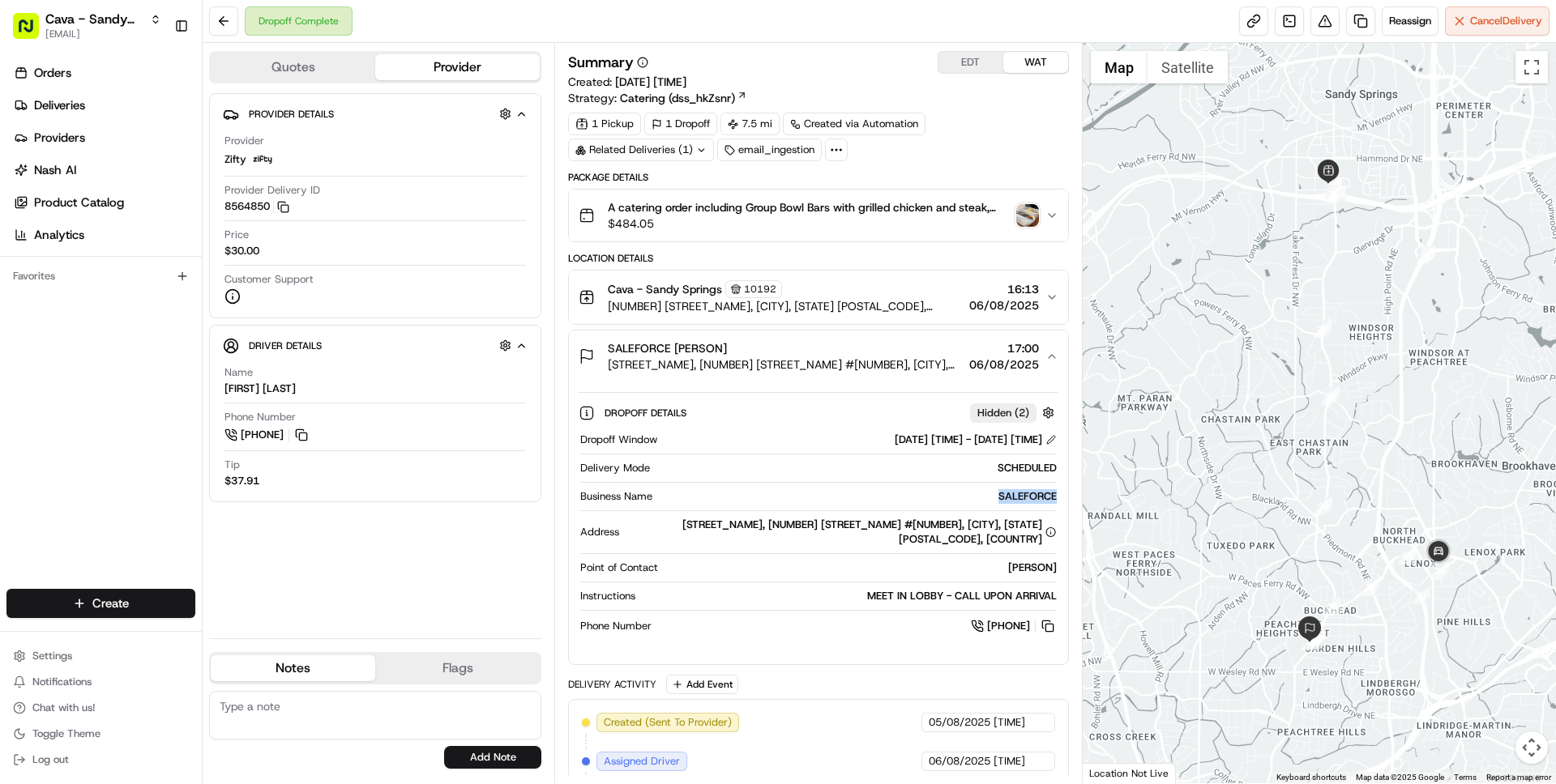 click on "SALEFORCE" at bounding box center [857, 496] 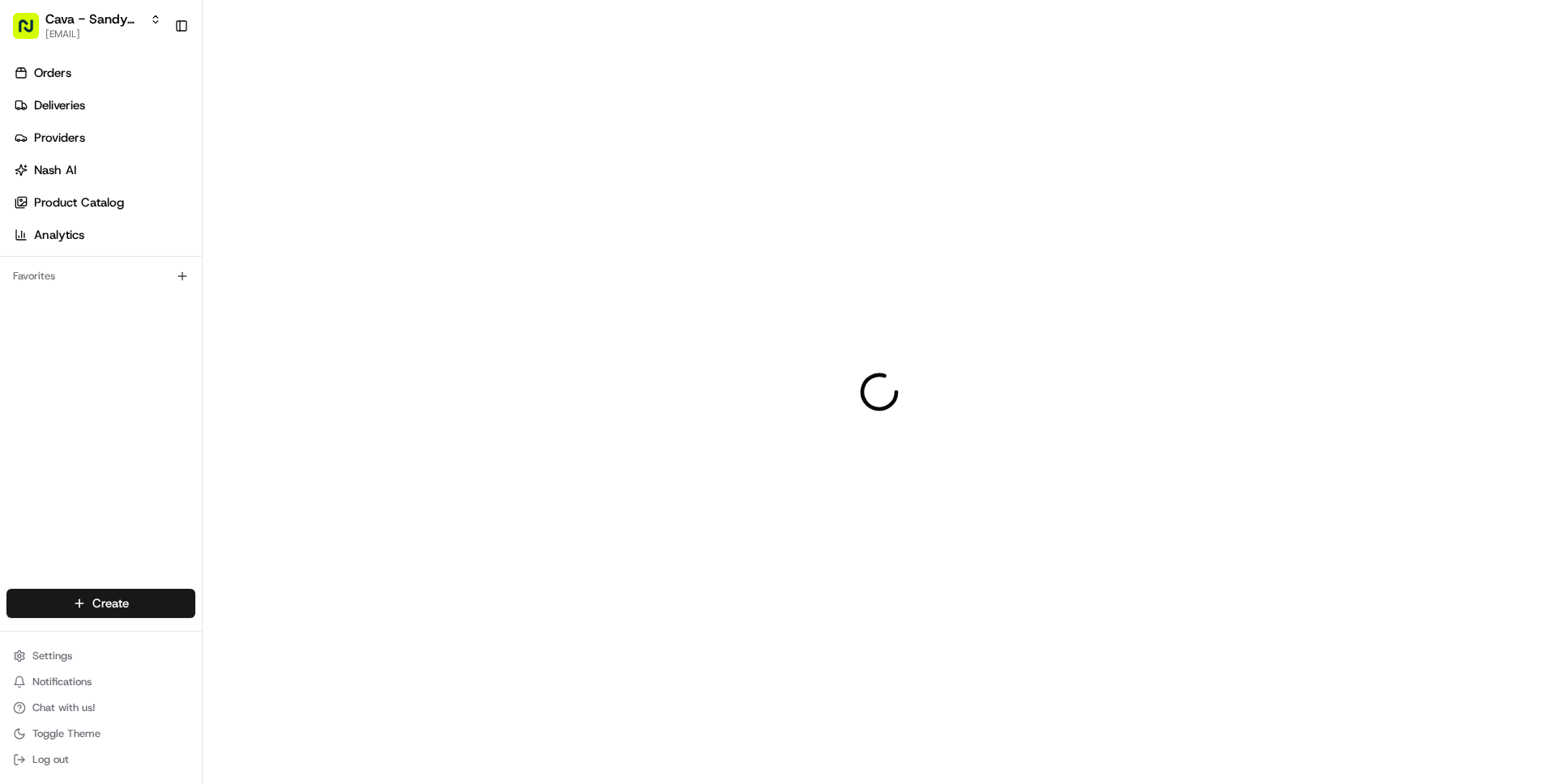 scroll, scrollTop: 0, scrollLeft: 0, axis: both 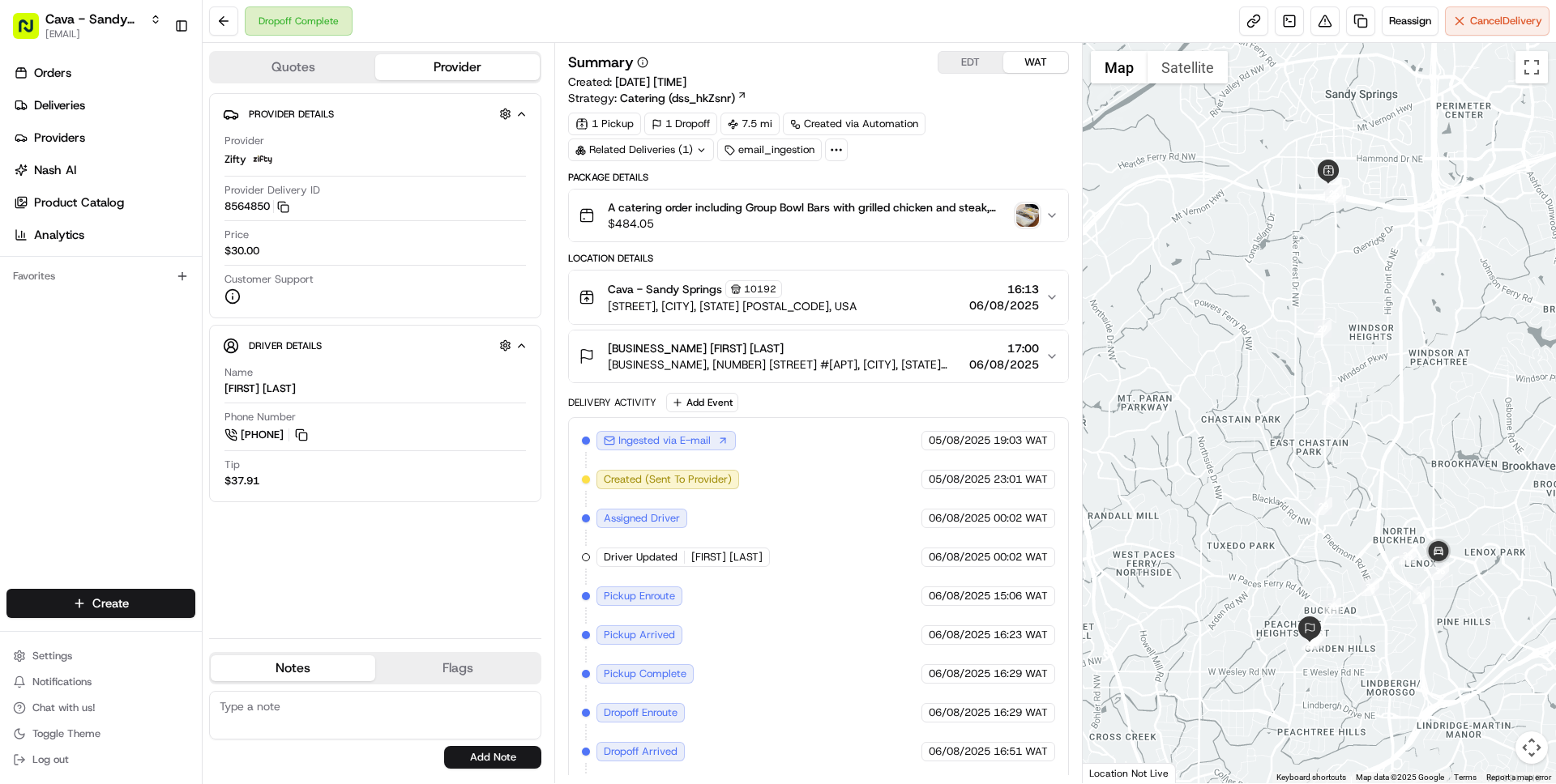 click on "Provider Details Hidden ( 3 ) Provider Zifty   Provider Delivery ID 8564850 Copy  8564850 Price $30.00 Customer Support Driver Details Hidden ( 10 ) Name Jahmal Williams Phone Number +1 321 395 9661 Tip $37.91" at bounding box center (375, 359) 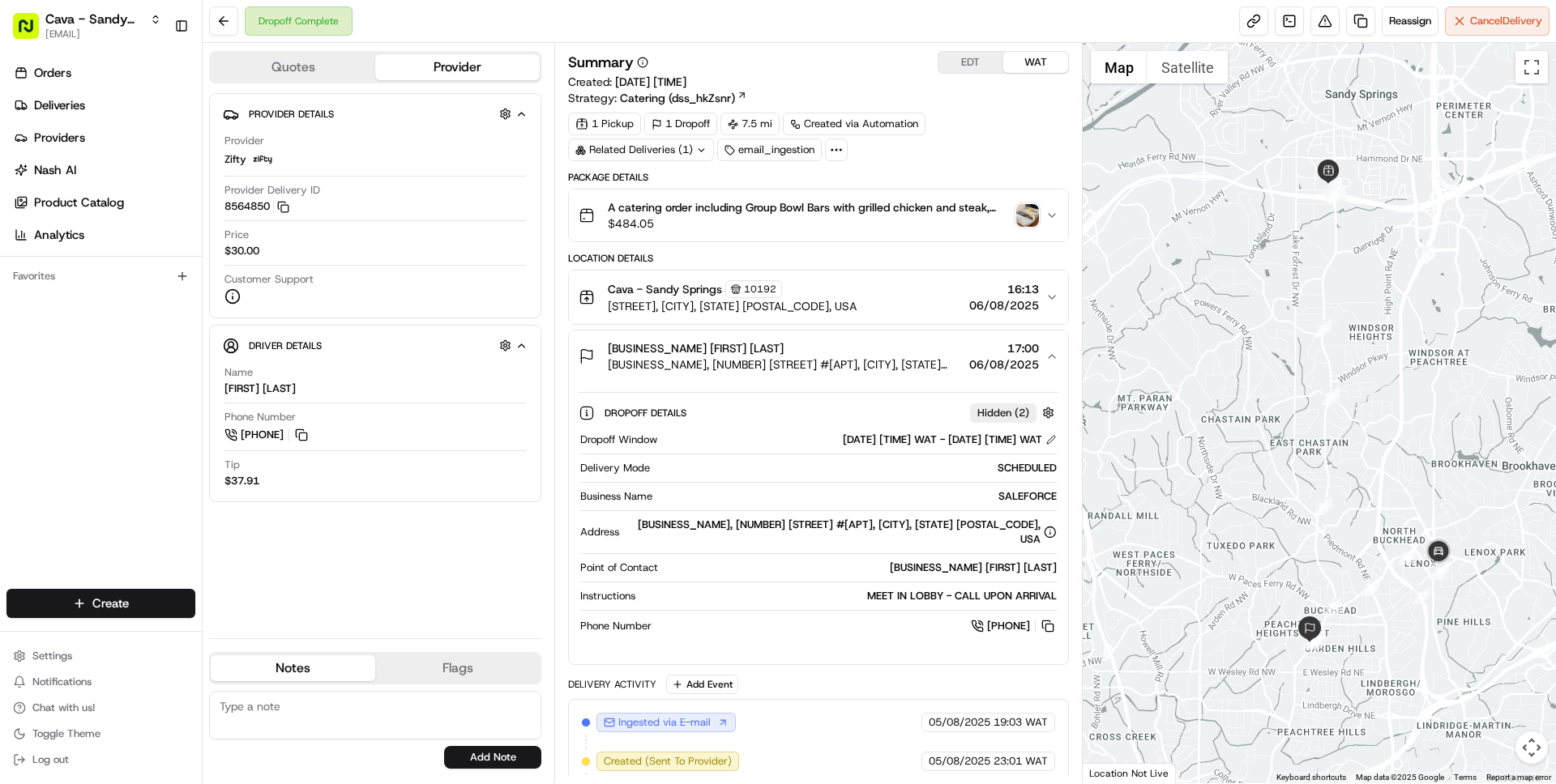 click on "SALEFORCE" at bounding box center (857, 496) 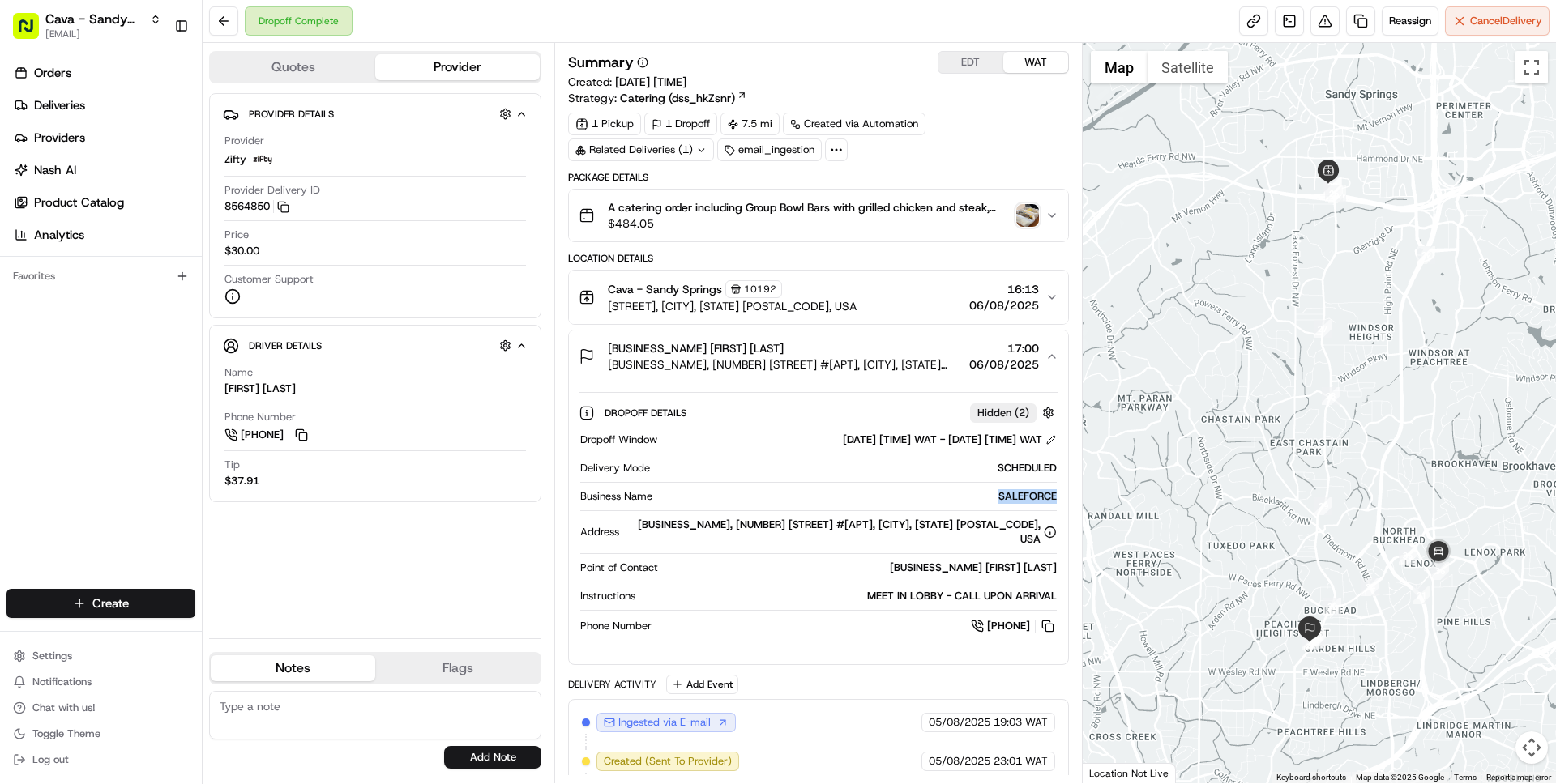 click on "SALEFORCE" at bounding box center (857, 496) 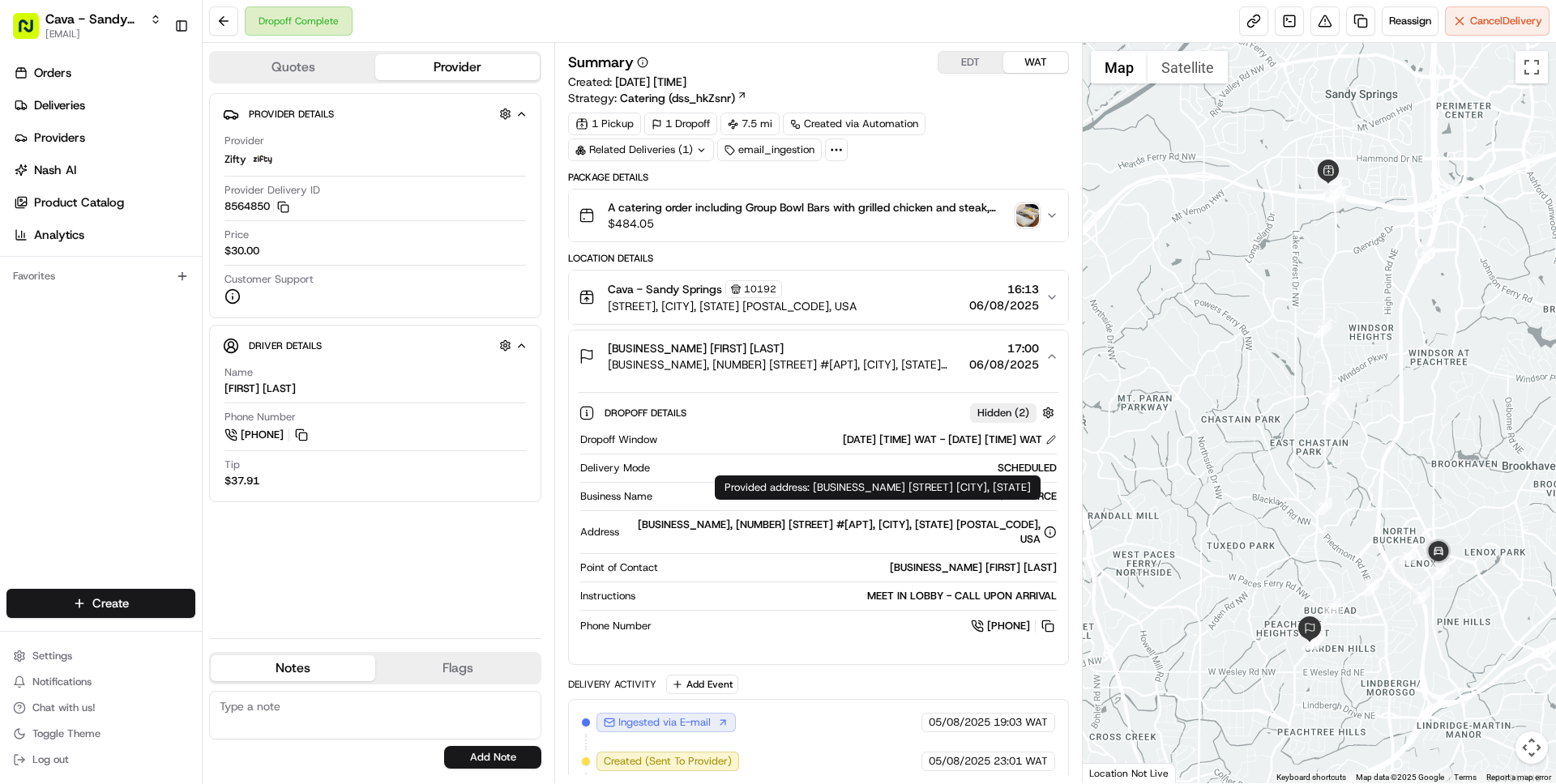 click on "Northwest, 2870 Peachtree Rd #406, Atlanta, GA 30305, USA" at bounding box center [840, 532] 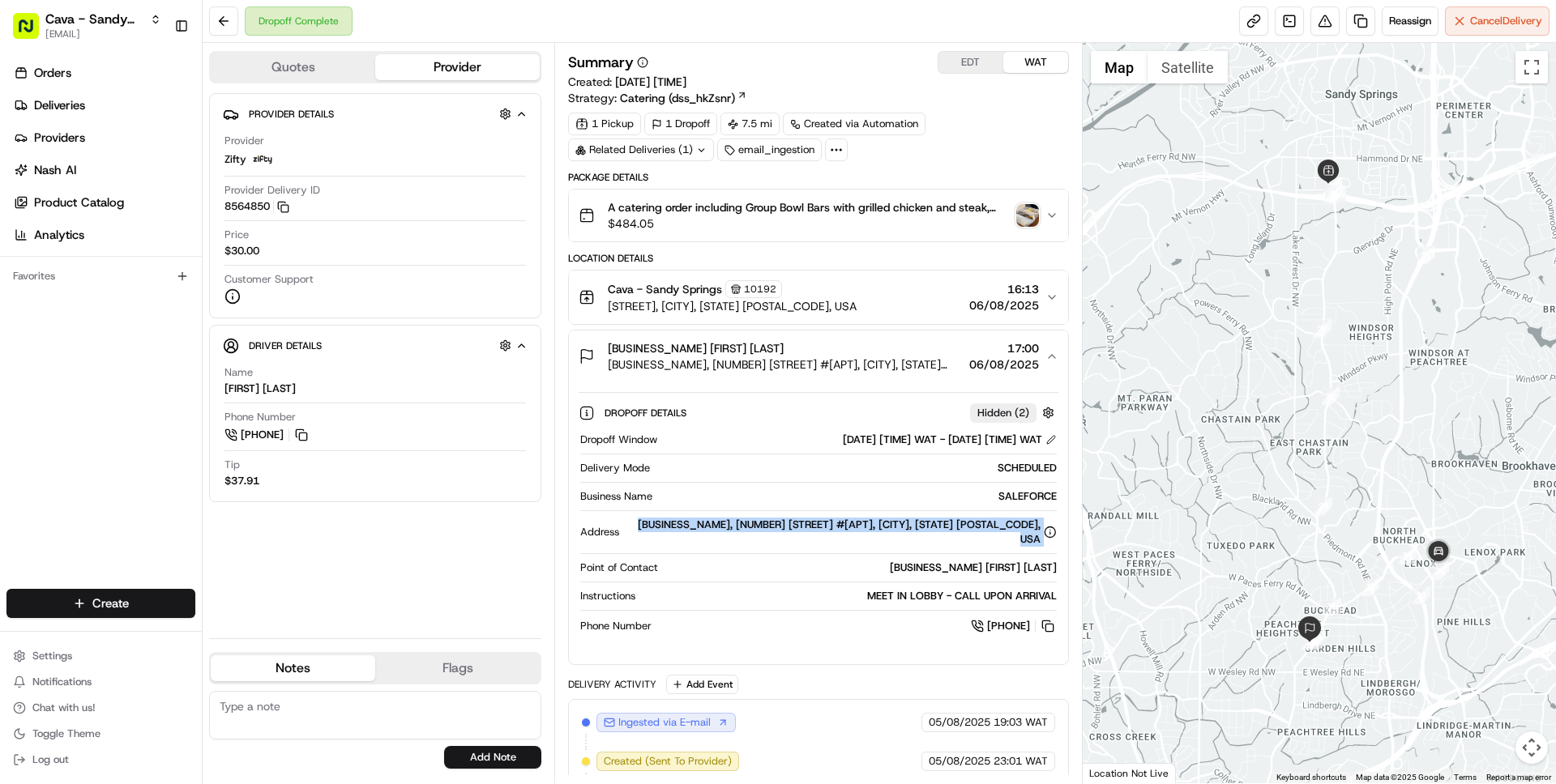 drag, startPoint x: 767, startPoint y: 526, endPoint x: 990, endPoint y: 535, distance: 223.1815 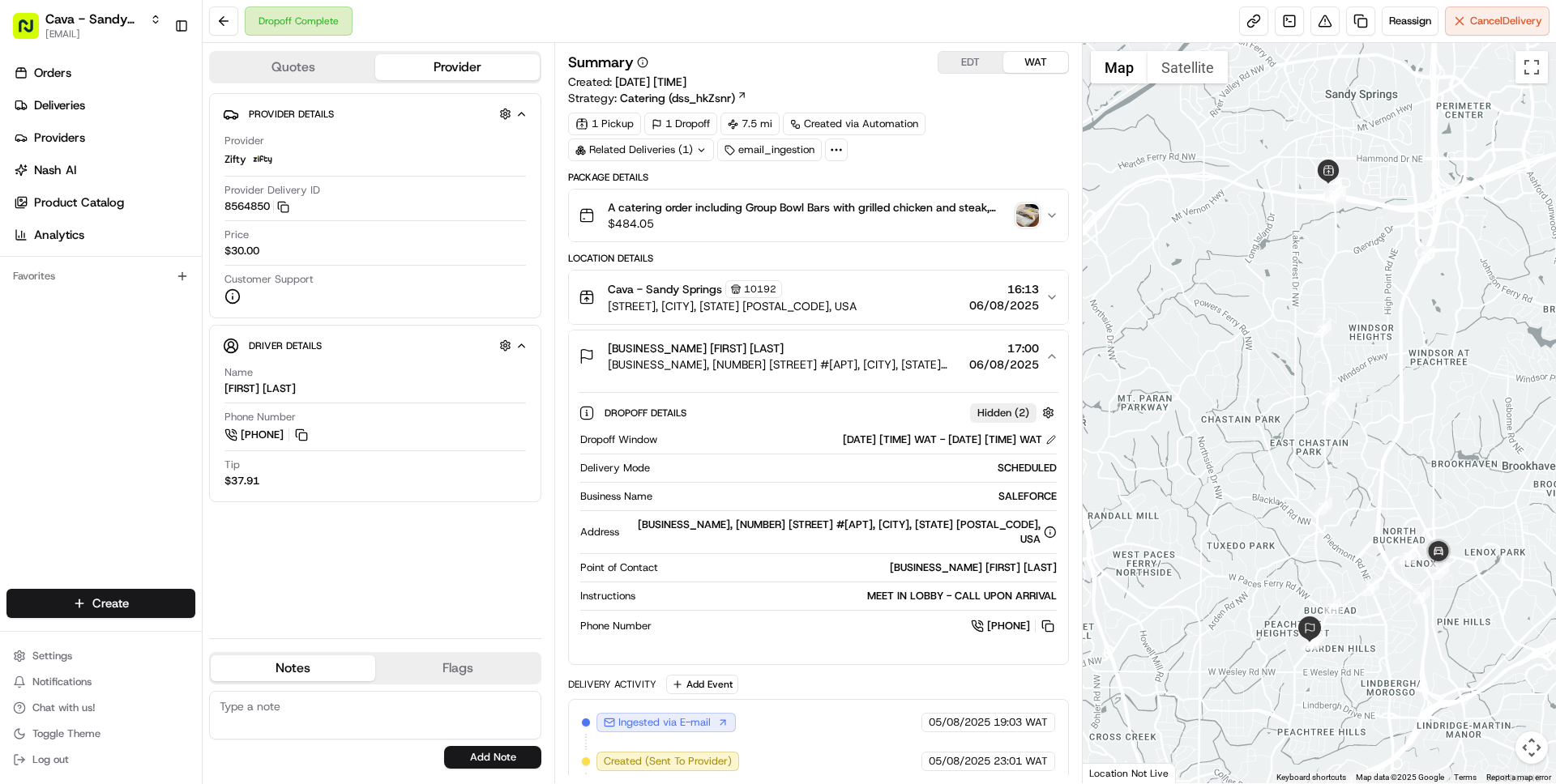 click on "SALEFORCE" at bounding box center (857, 496) 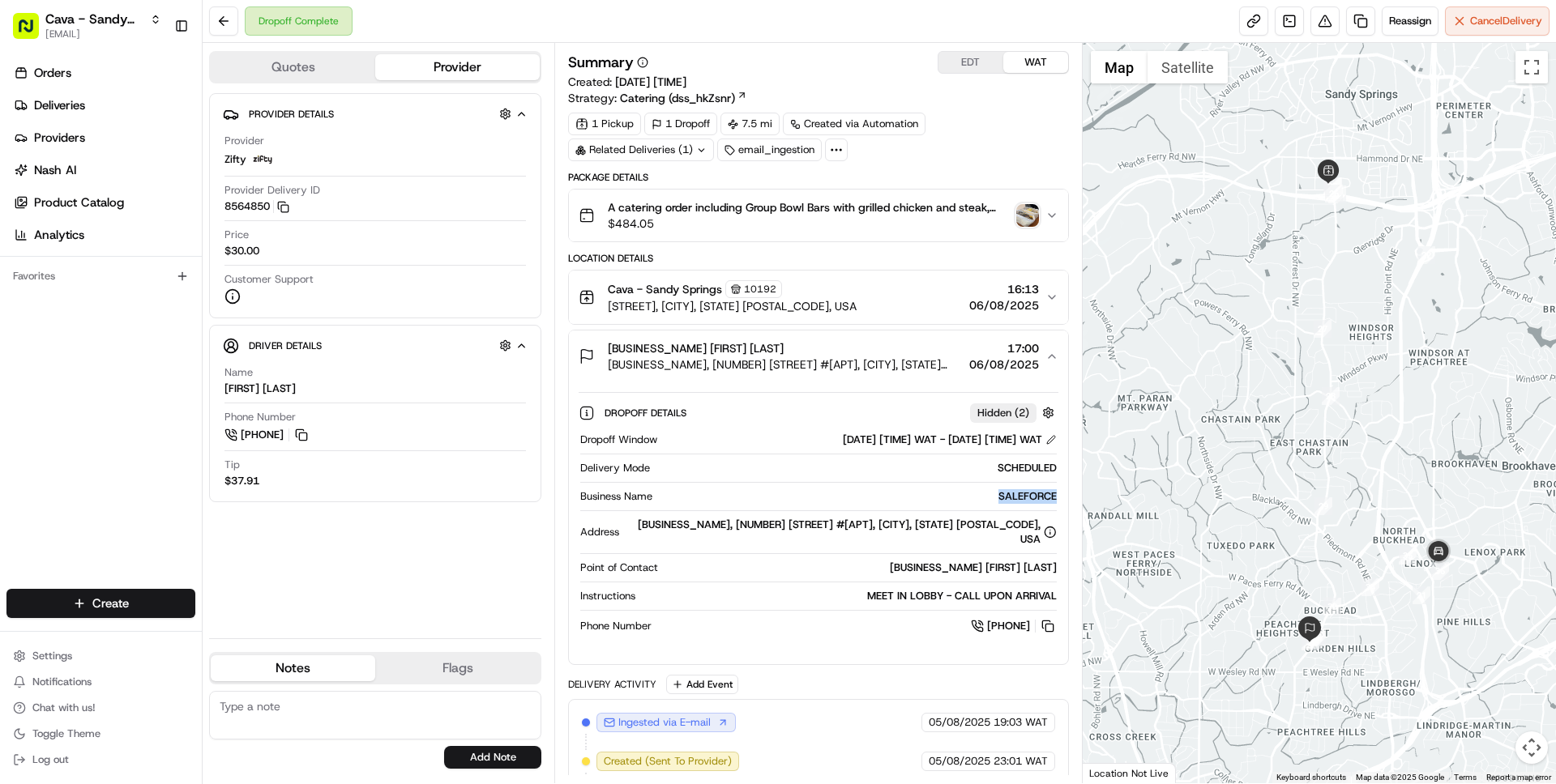 click on "SALEFORCE" at bounding box center (857, 496) 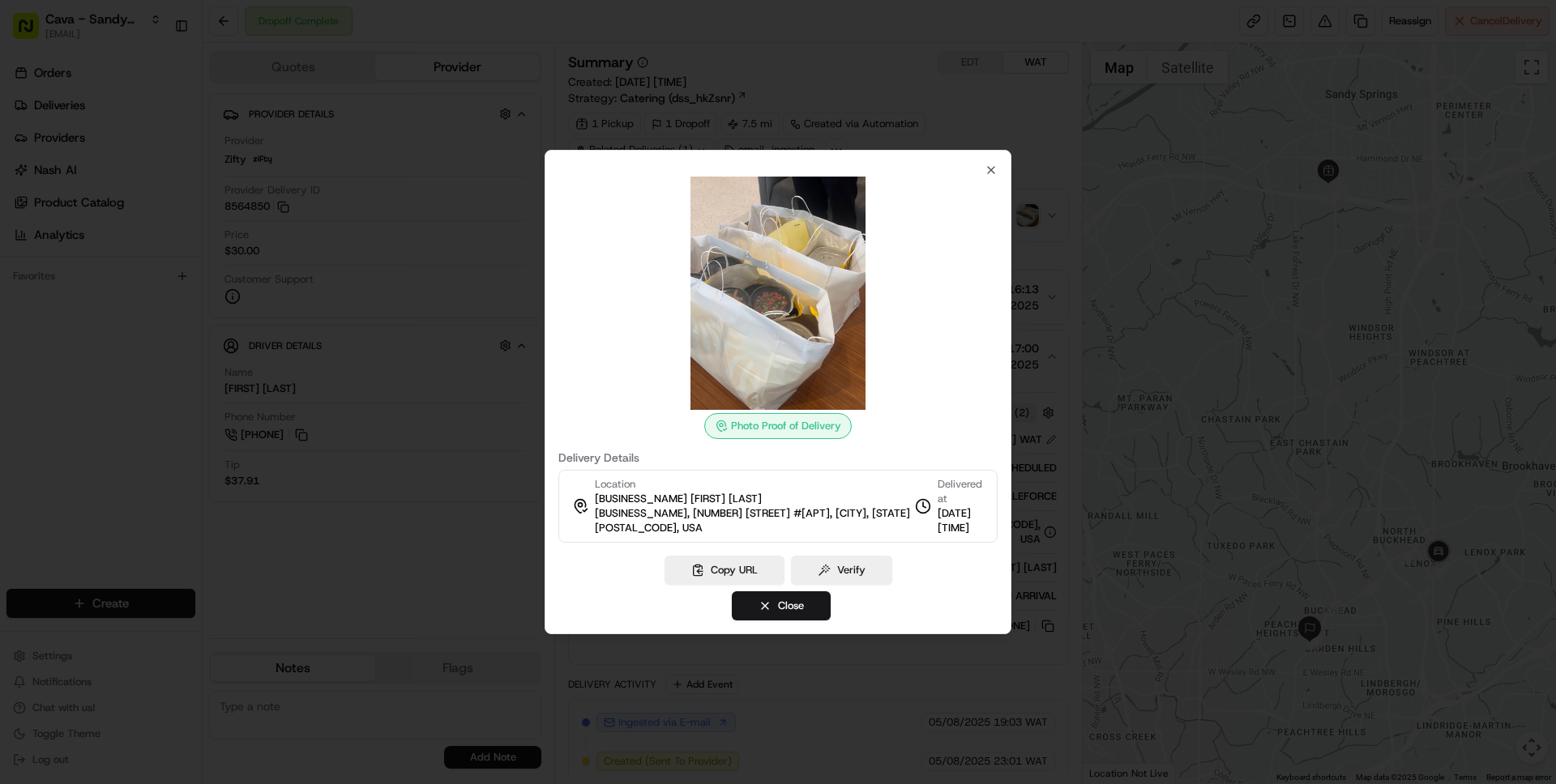 click at bounding box center (778, 392) 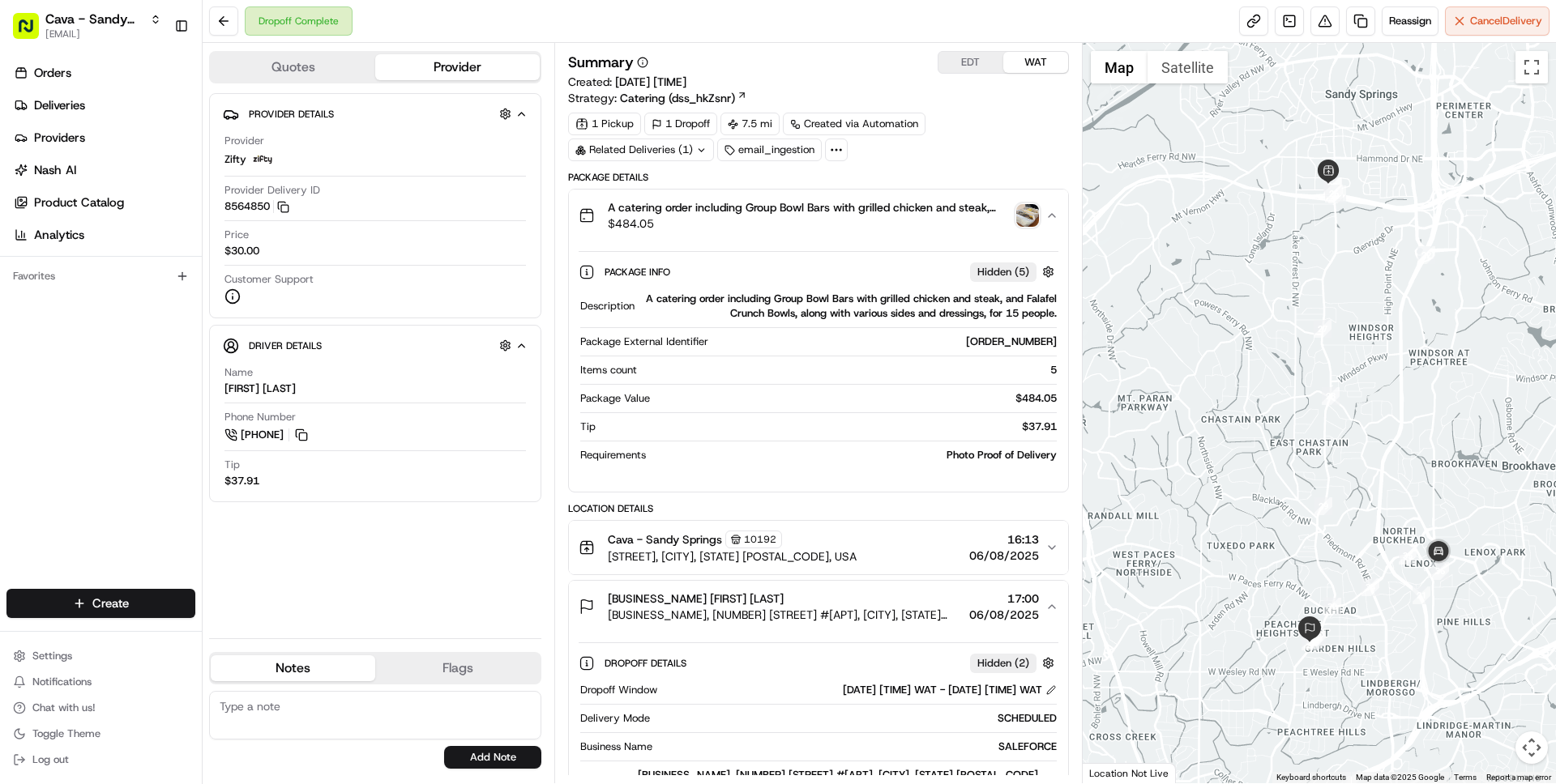 click on "$ 484.05" at bounding box center [808, 224] 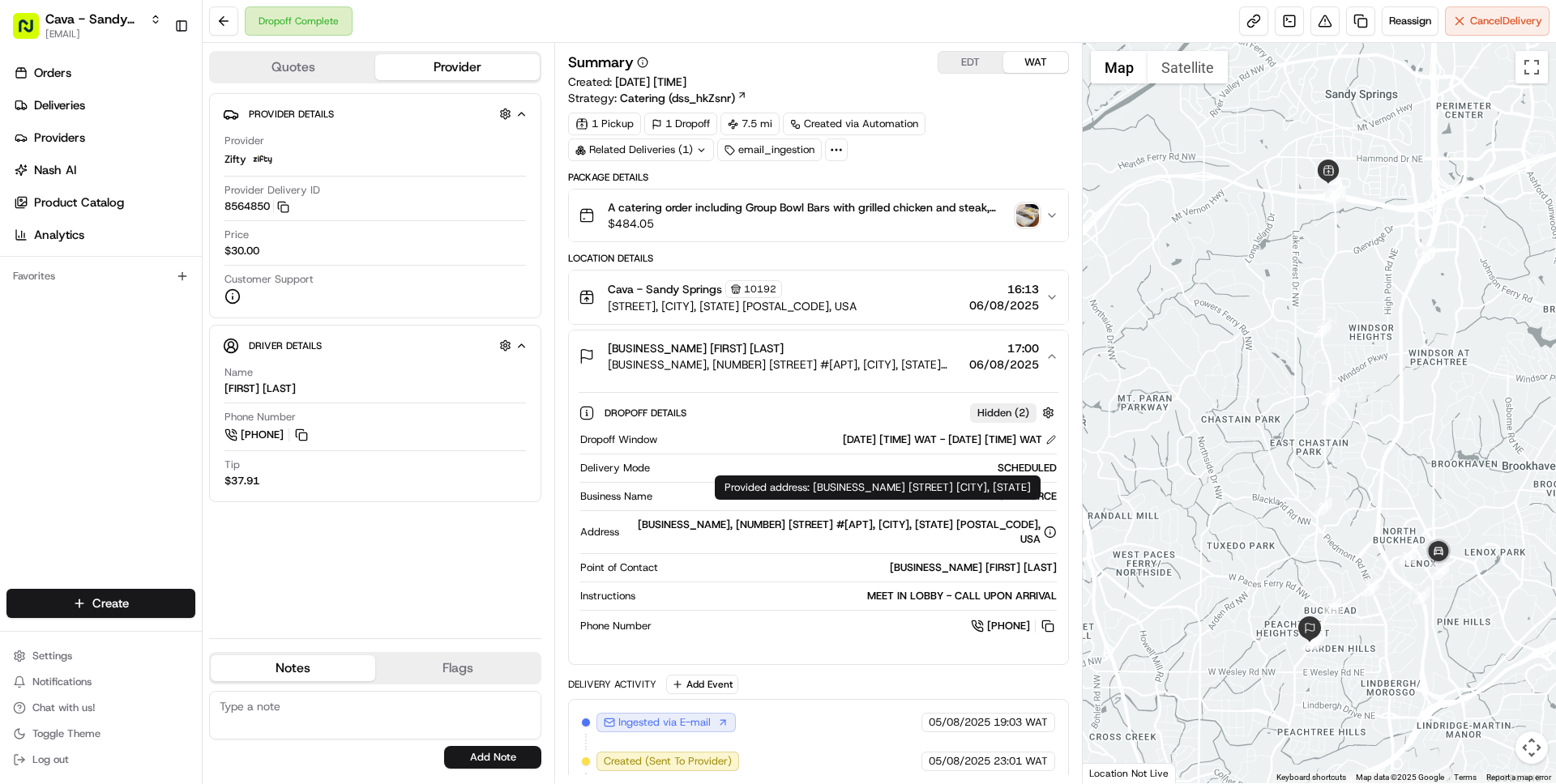 click on "Provided address: SALEFORCE
W Paces Ferry Rd NW
Atlanta, GA 30327 Provided address: SALEFORCE
W Paces Ferry Rd NW
Atlanta, GA 30327" at bounding box center (878, 488) 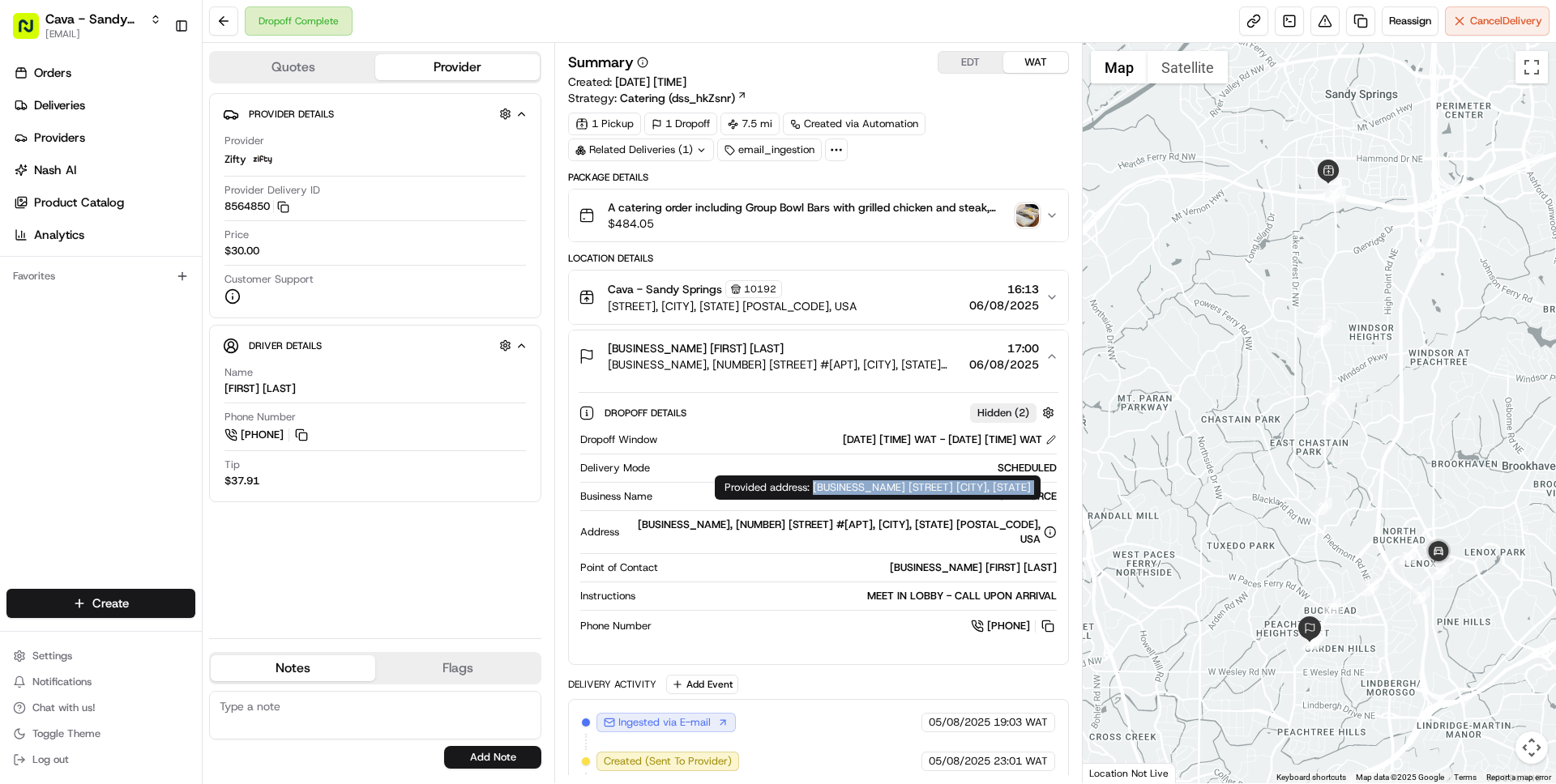 drag, startPoint x: 840, startPoint y: 486, endPoint x: 840, endPoint y: 496, distance: 10 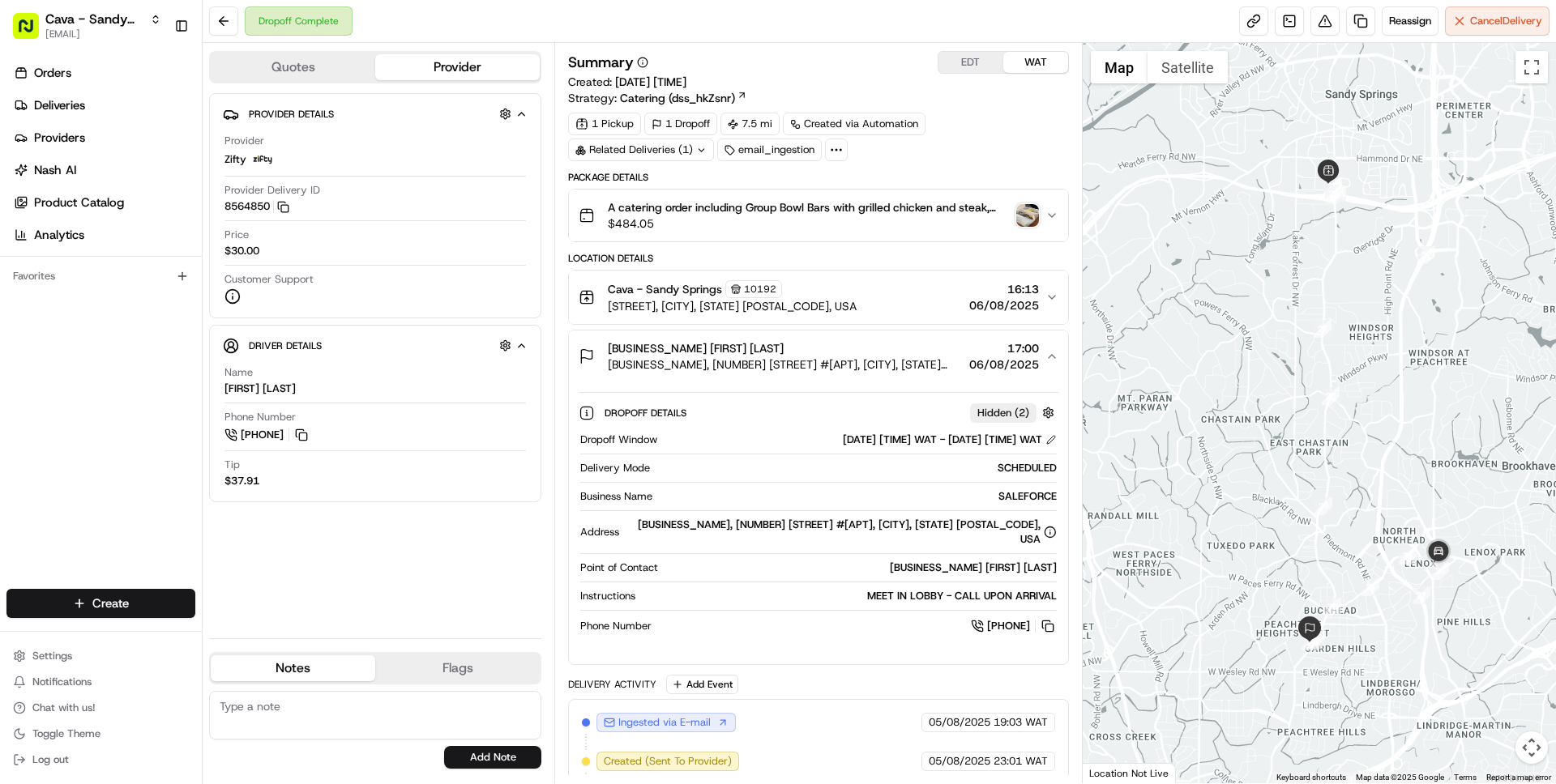 click on "SALEFORCE" at bounding box center (857, 496) 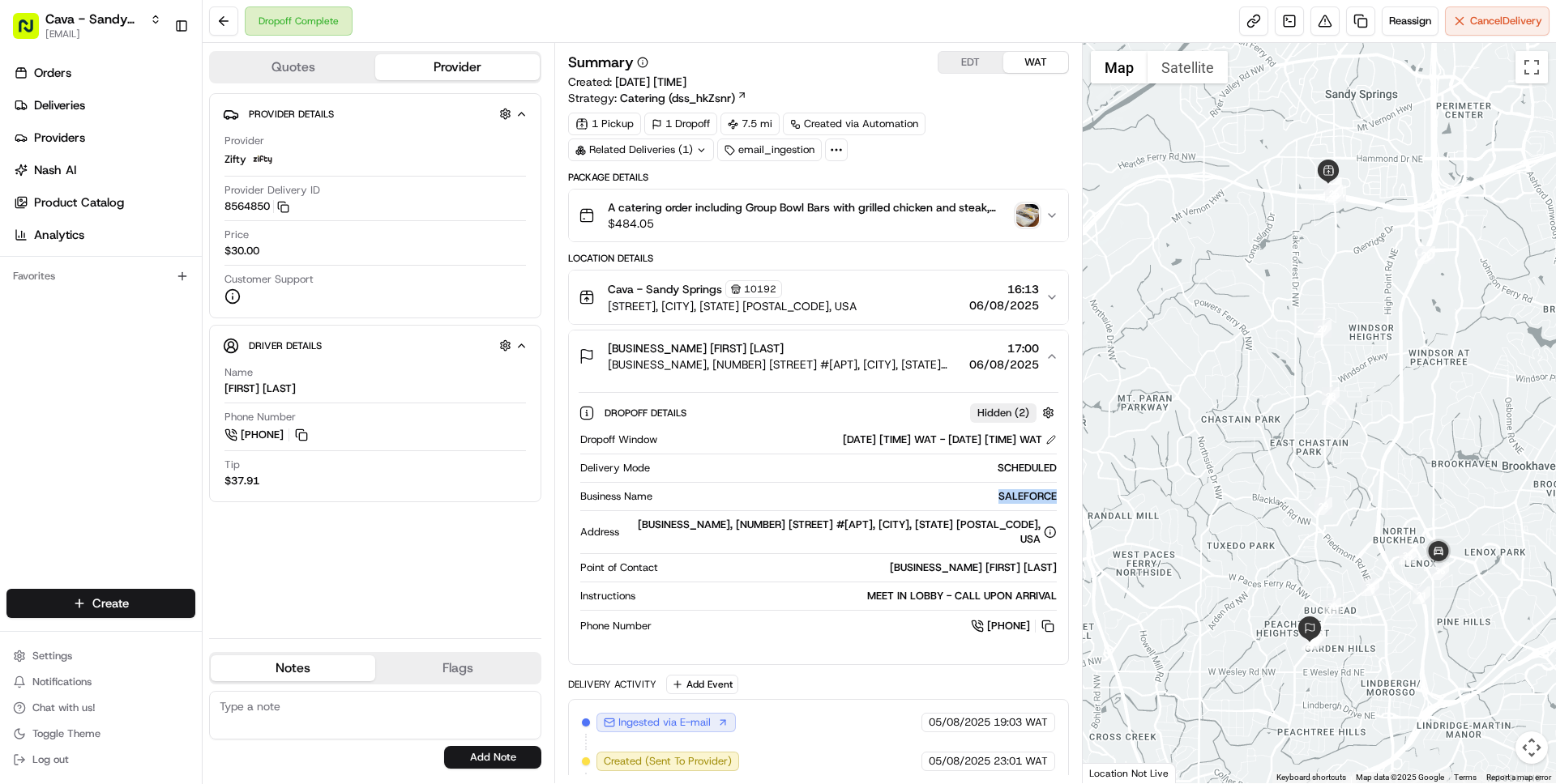 click on "SALEFORCE" at bounding box center (857, 496) 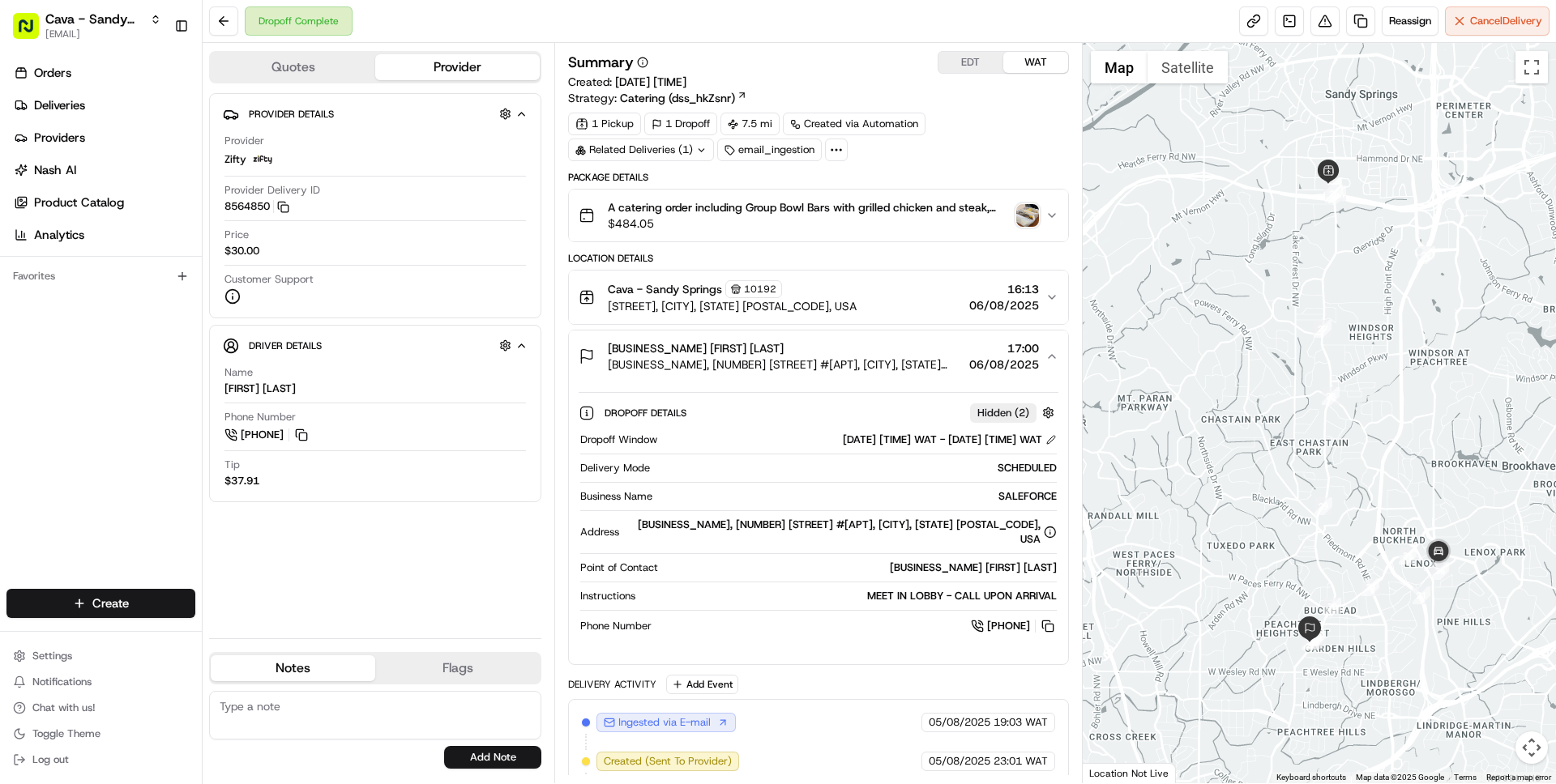 click on "Ingested via E-mail" at bounding box center [666, 722] 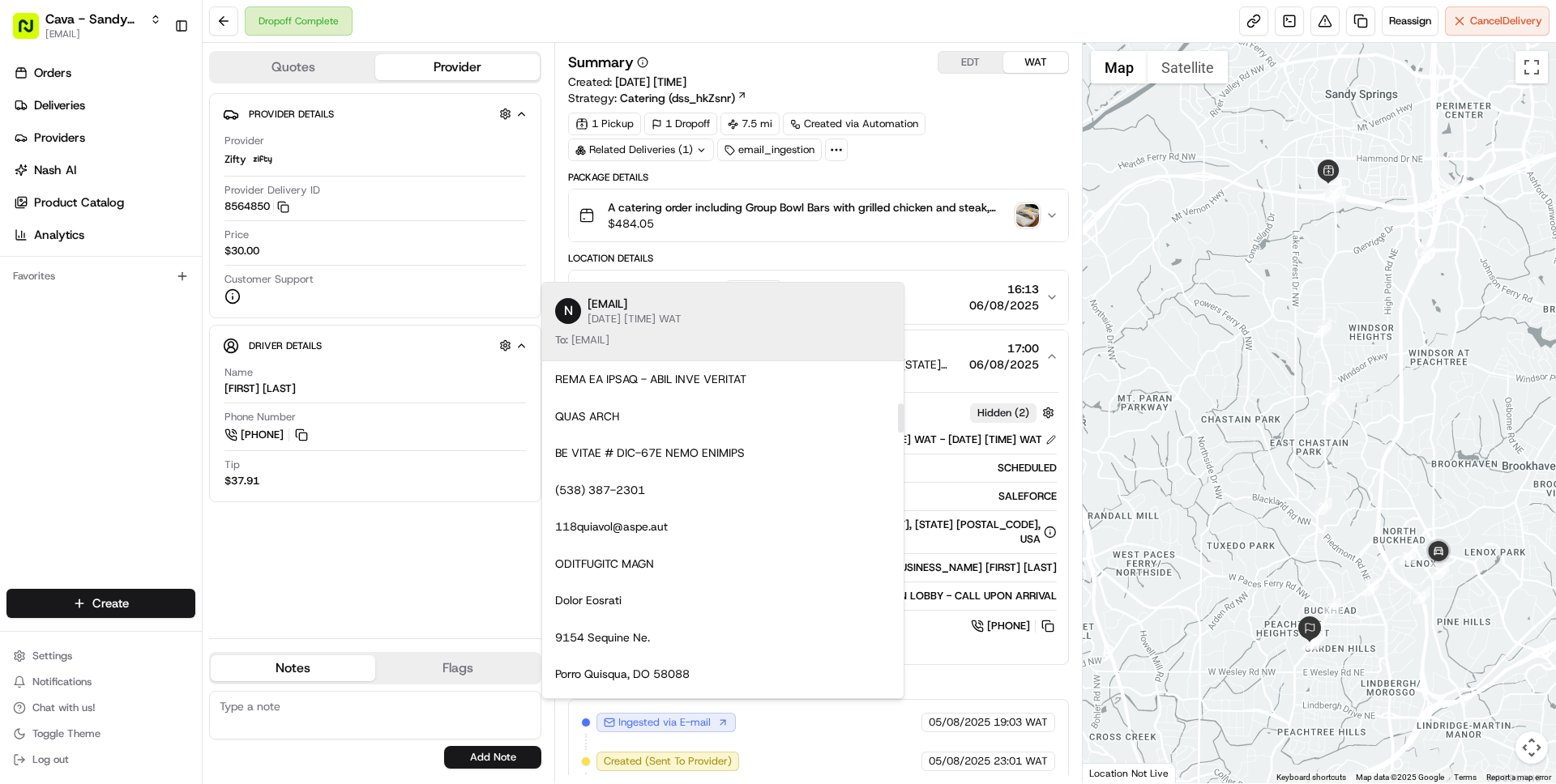 scroll, scrollTop: 0, scrollLeft: 0, axis: both 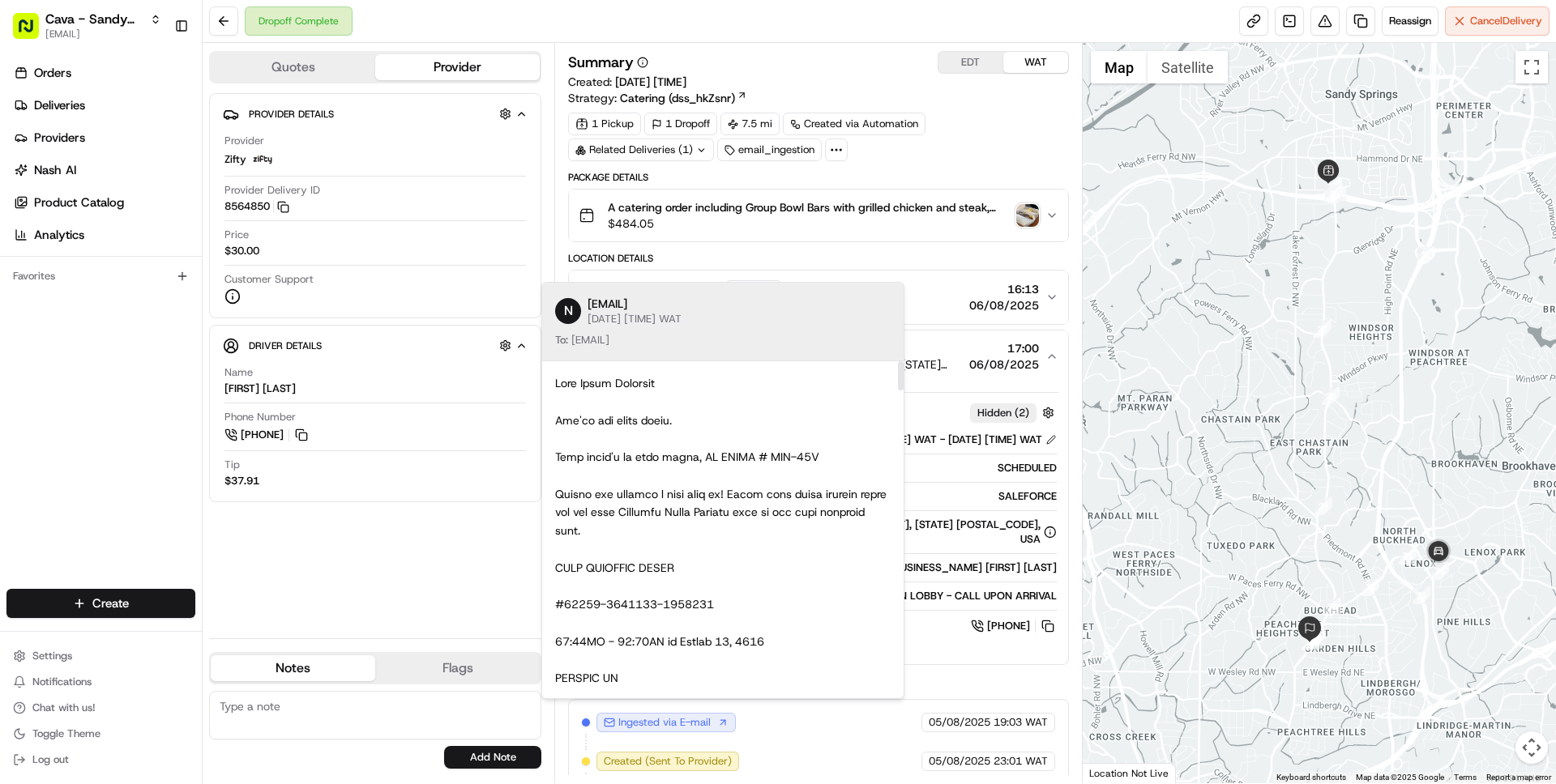 click on "Summary EDT WAT Created:   05/08/2025 23:01 Strategy:   Catering (dss_hkZsnr) 1   Pickup 1   Dropoff 7.5 mi Created via Automation Related Deliveries   (1) email_ingestion Package Details A catering order including Group Bowl Bars with grilled chicken and steak, and Falafel Crunch Bowls, along with various sides and dressings, for 15 people. $ 484.05 Location Details Cava - Sandy Springs 10192 5840 Roswell Rd, Sandy Springs, GA 30328, USA 16:13 06/08/2025 SALEFORCE GREG HENNING Northwest, 2870 Peachtree Rd #406, Atlanta, GA 30305, USA 17:00 06/08/2025 Dropoff Details Hidden ( 2 ) Dropoff Window 06/08/2025 16:45 WAT - 06/08/2025 17:00 WAT Delivery Mode SCHEDULED Business Name SALEFORCE Address Northwest, 2870 Peachtree Rd #406, Atlanta, GA 30305, USA Point of Contact GREG HENNING Instructions MEET IN LOBBY - CALL UPON ARRIVAL Phone Number +1 928 793 8206 Delivery Activity Add Event Ingested via E-mail 05/08/2025 19:03 WAT Created (Sent To Provider) Zifty 05/08/2025 23:01 WAT Assigned Driver Zifty 06/08/2025" at bounding box center (818, 573) 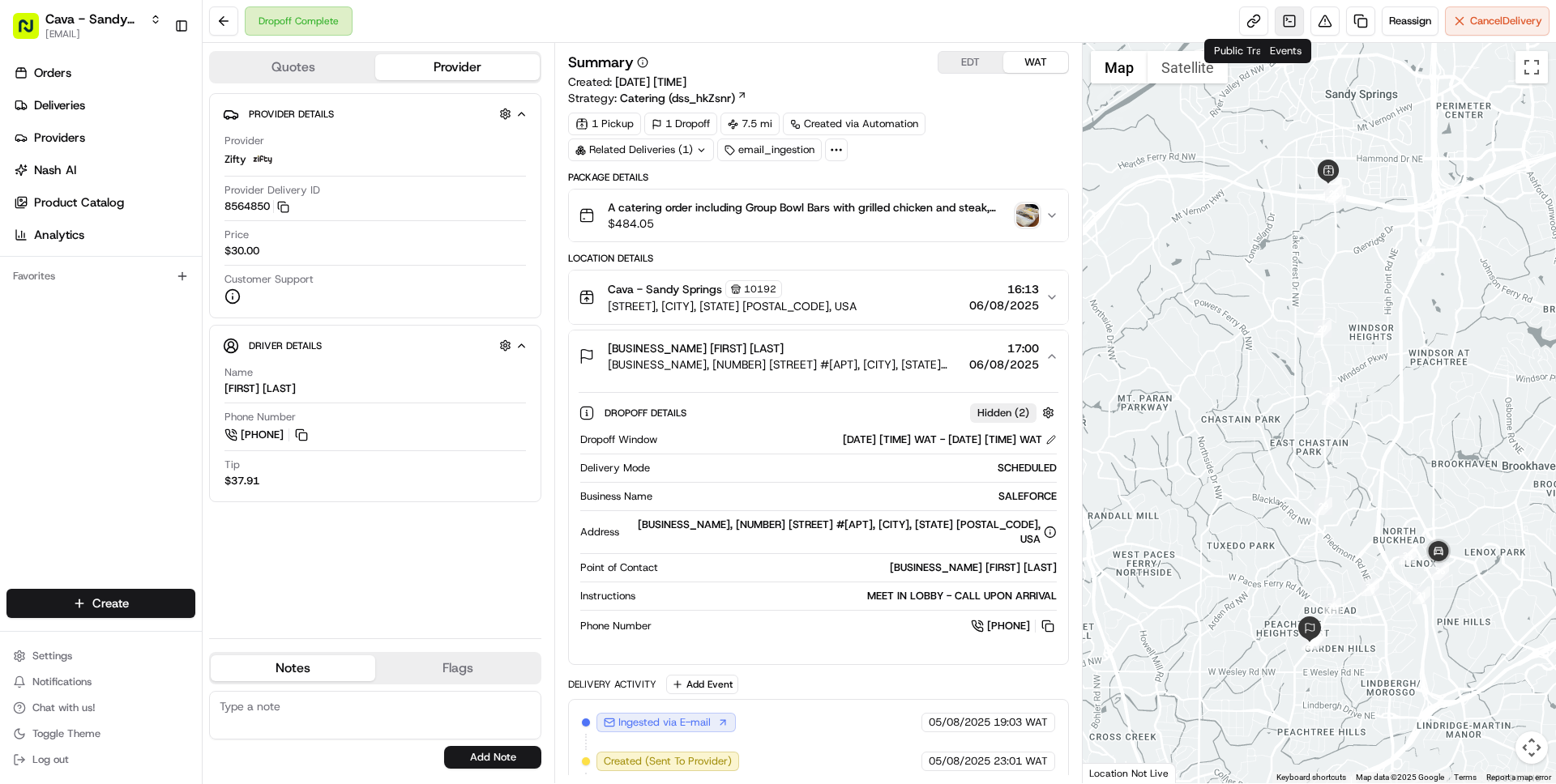 click at bounding box center [1289, 21] 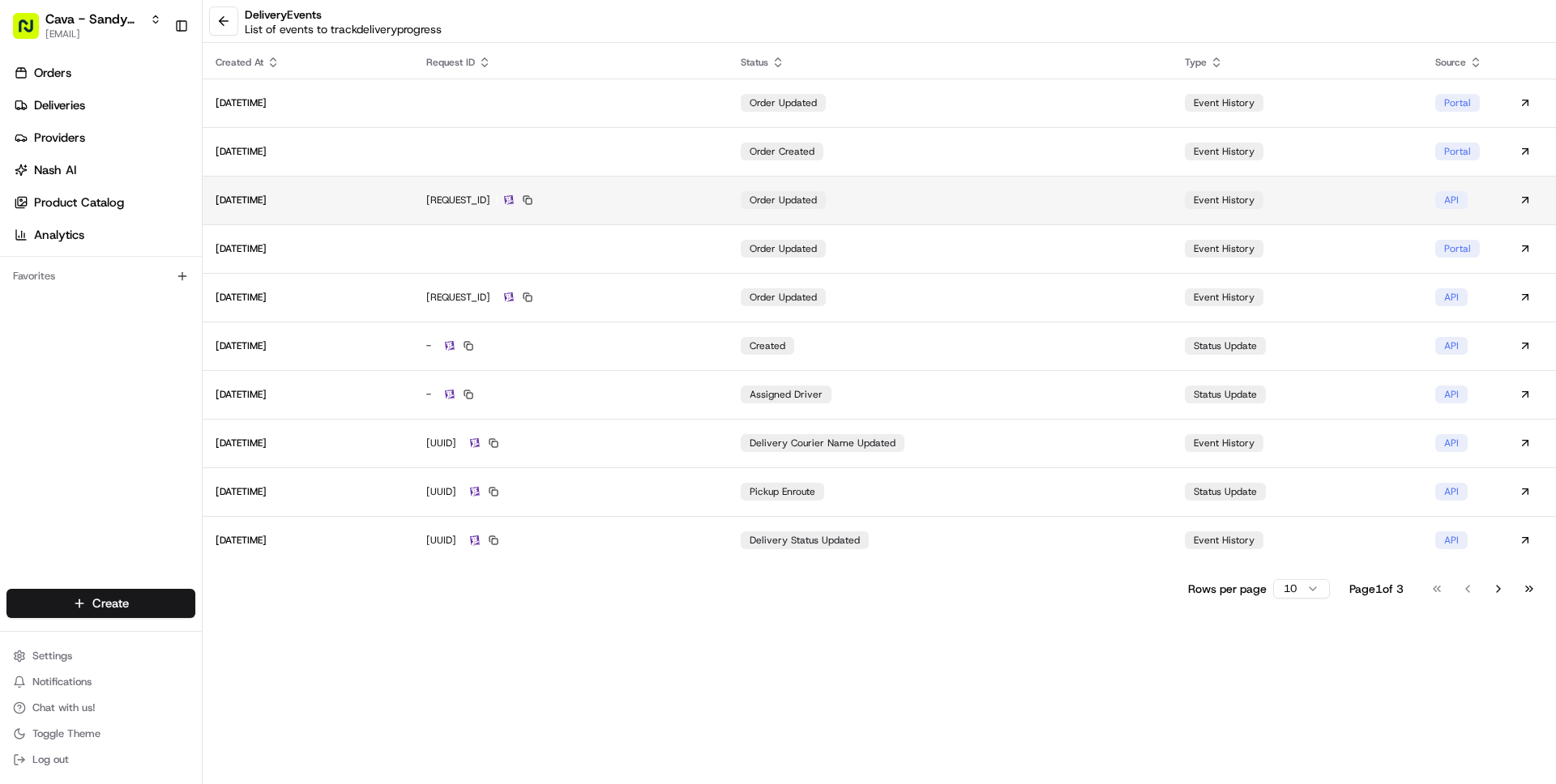 click on "1-68924777-7ea2e0e44ecf947a34522380" at bounding box center (571, 200) 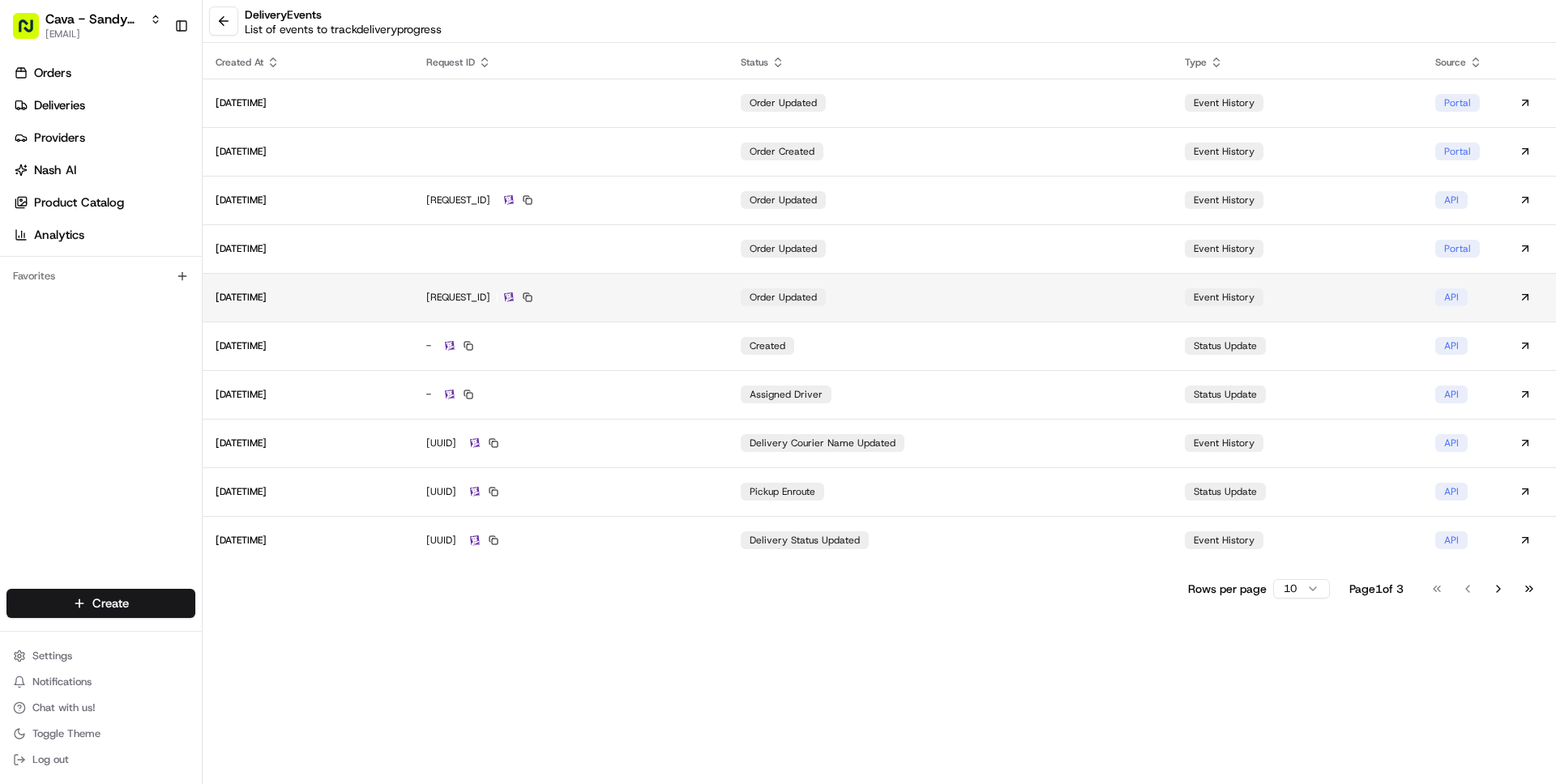 click on "1-68924776-748857aa20db4dc7621f3b7a" at bounding box center (571, 297) 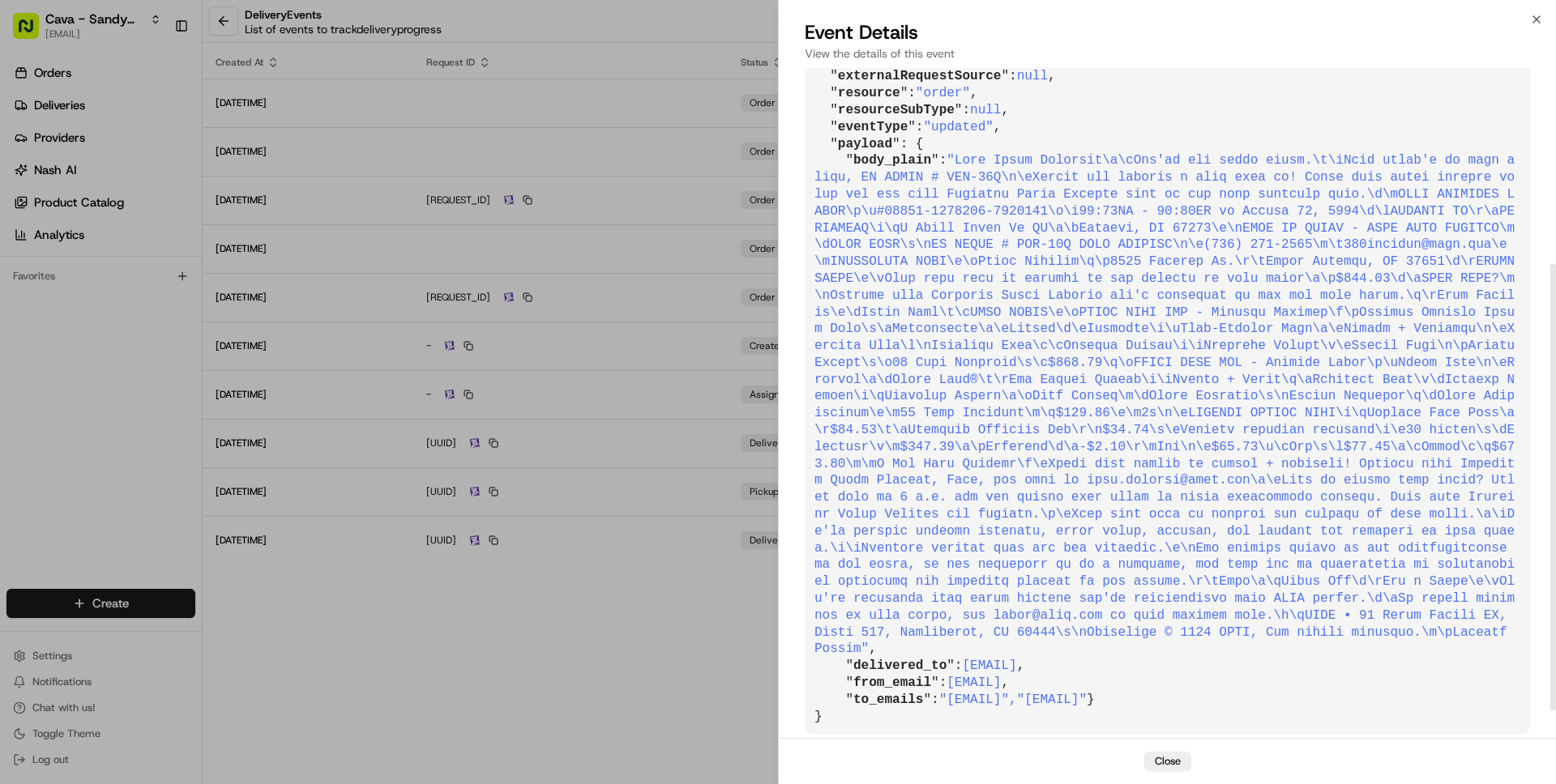 scroll, scrollTop: 333, scrollLeft: 0, axis: vertical 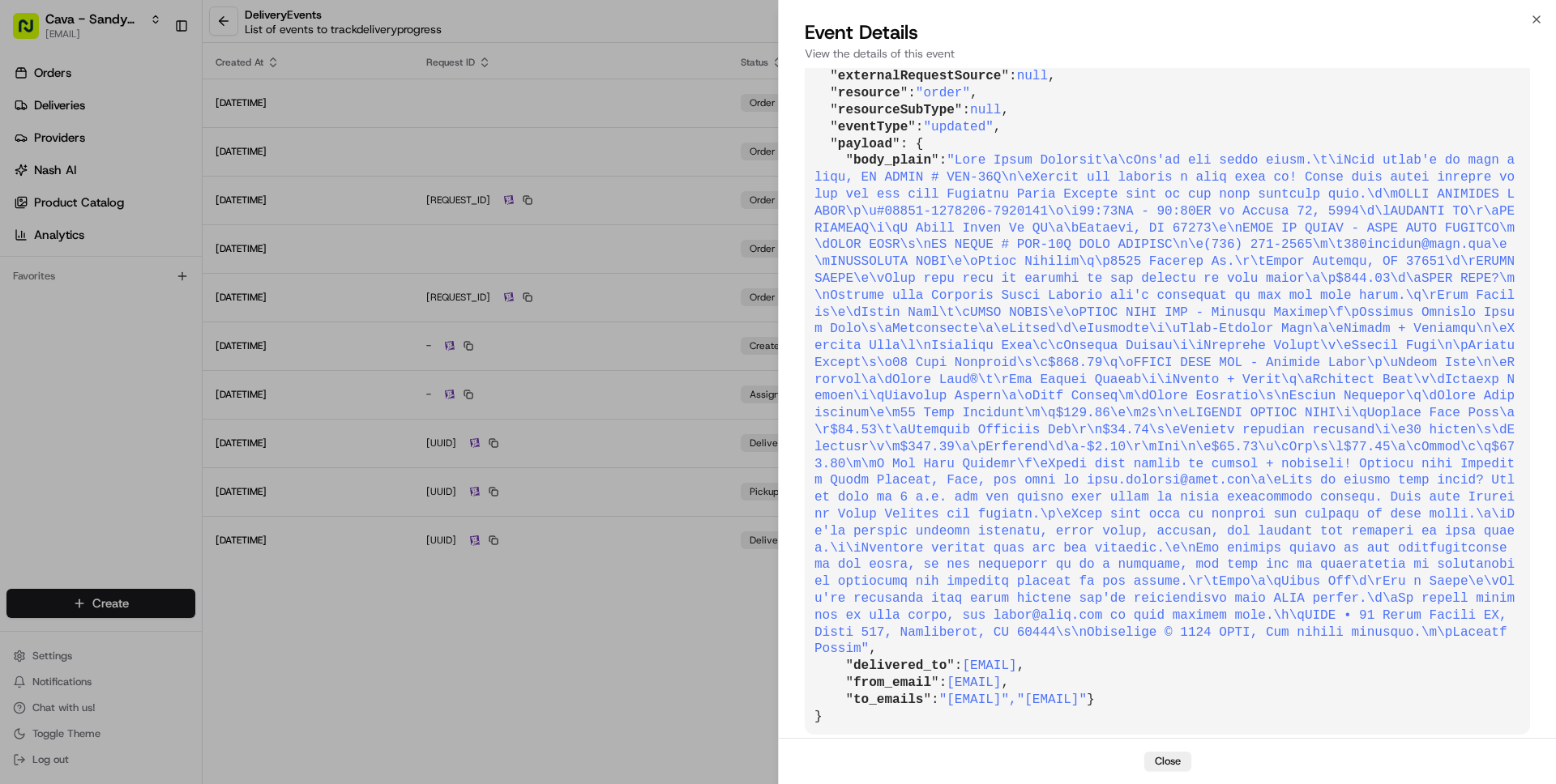 type 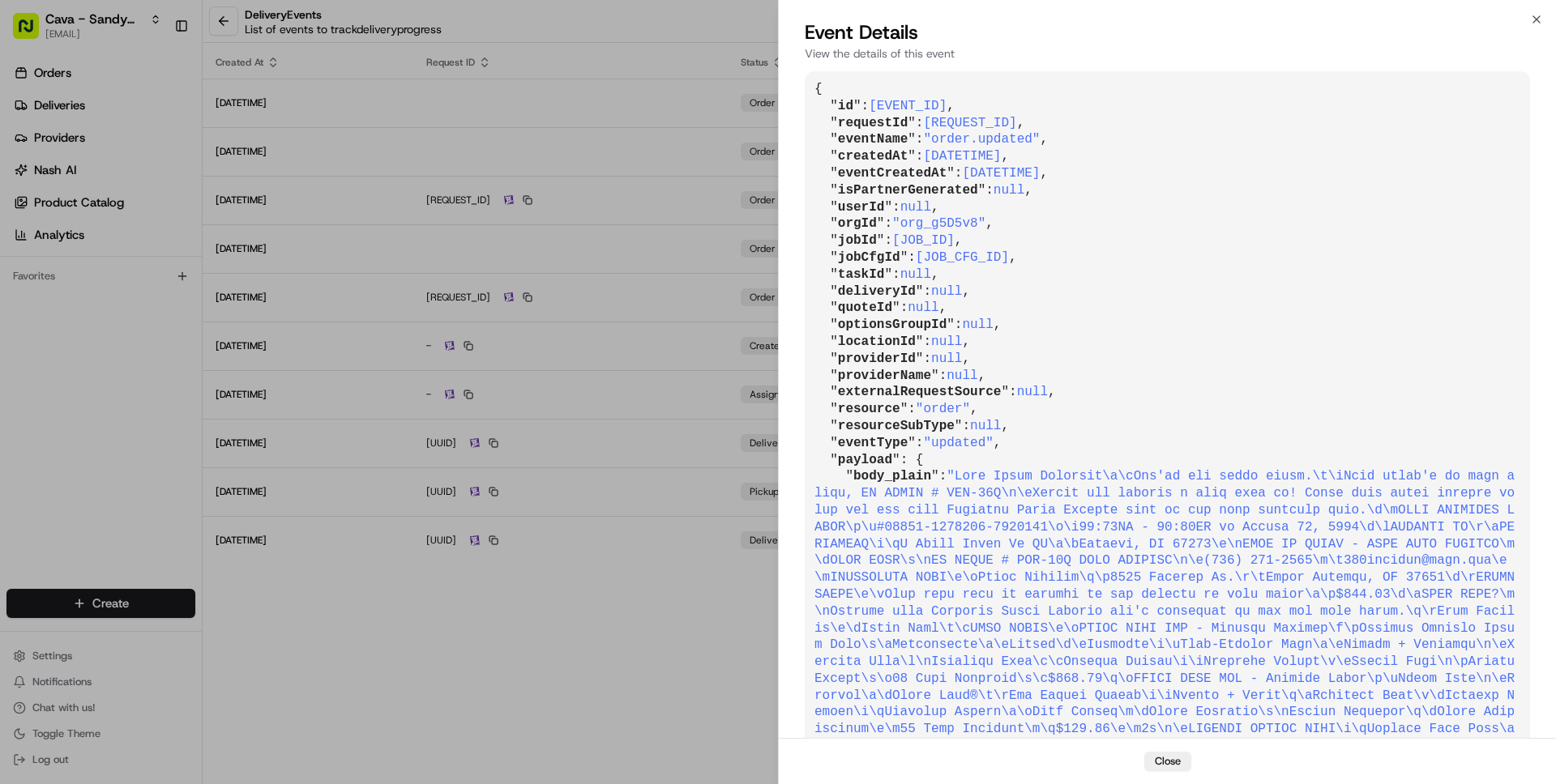 scroll, scrollTop: 333, scrollLeft: 0, axis: vertical 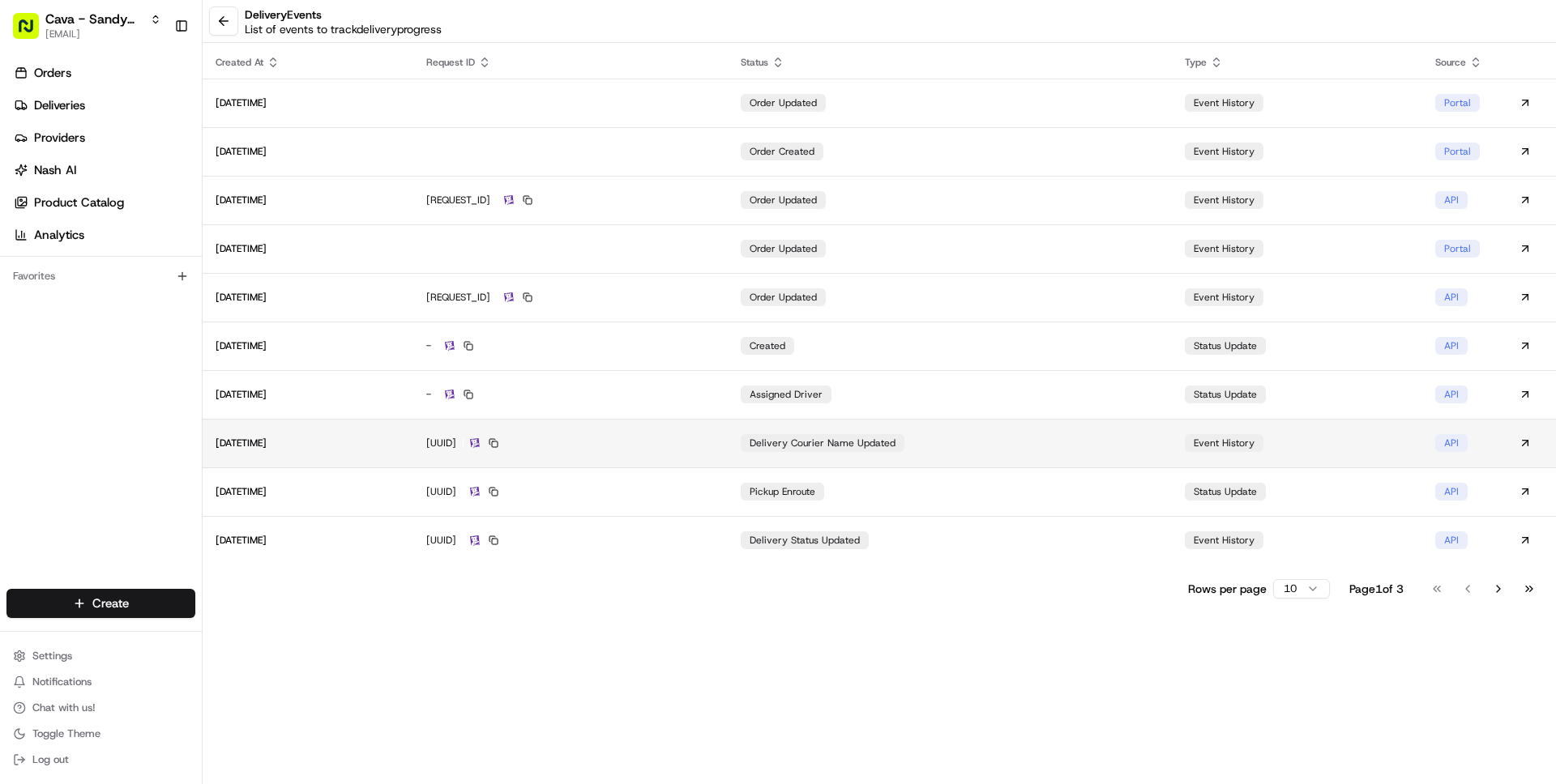 click on "1f17bfa8-77a5-40b7-aad9-17b988fc418e" at bounding box center (571, 443) 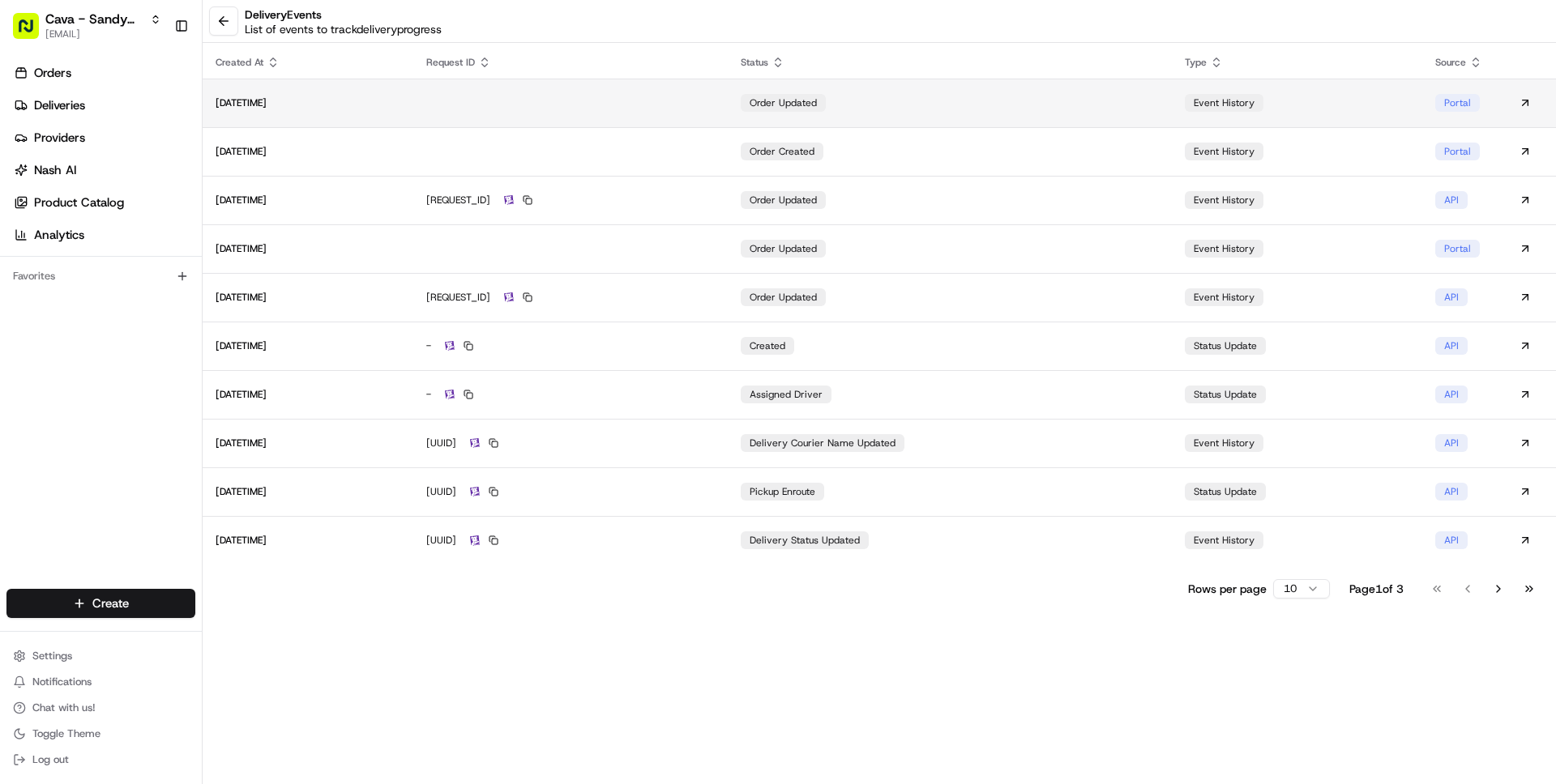click at bounding box center [571, 103] 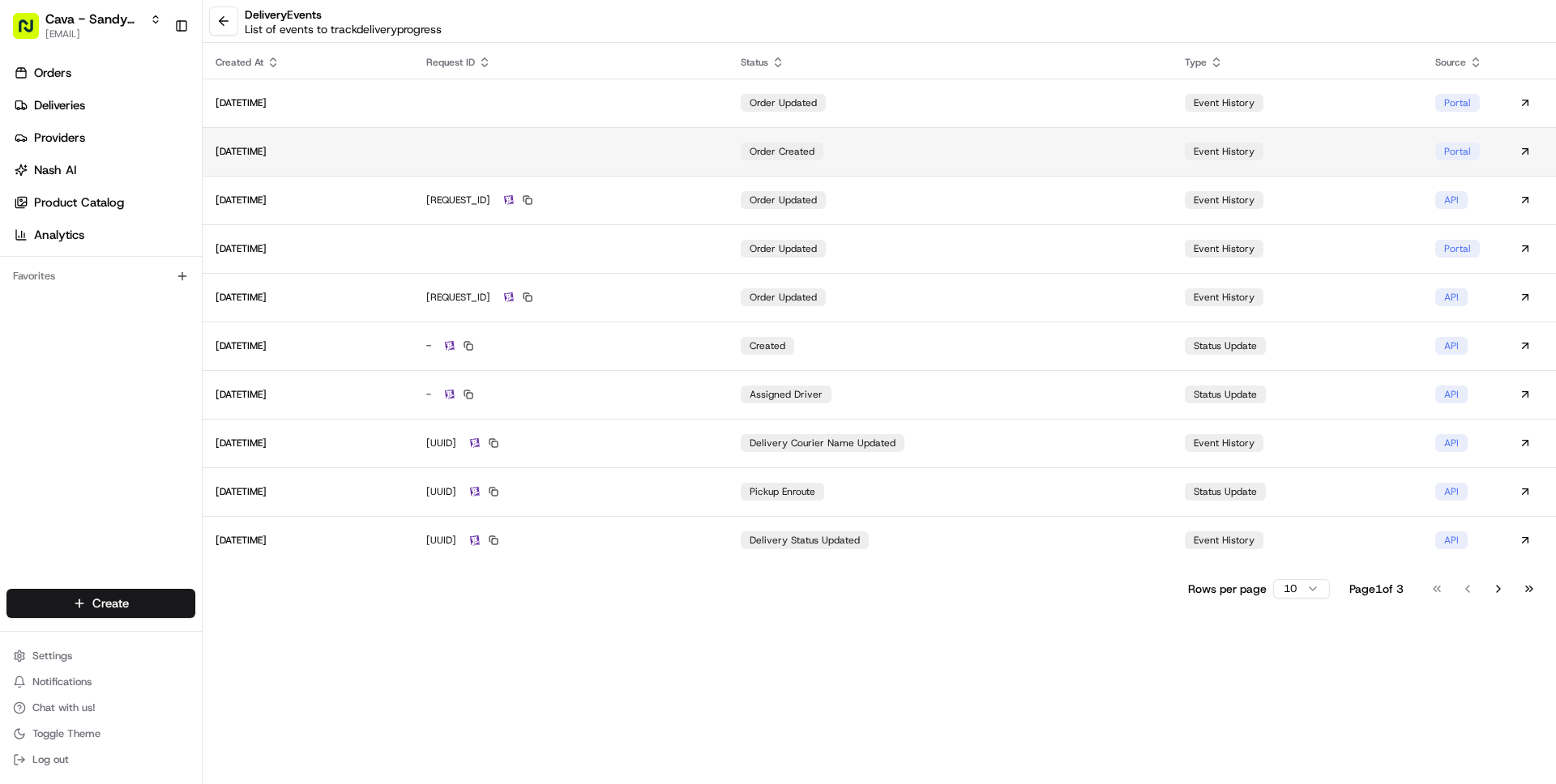 click at bounding box center [571, 151] 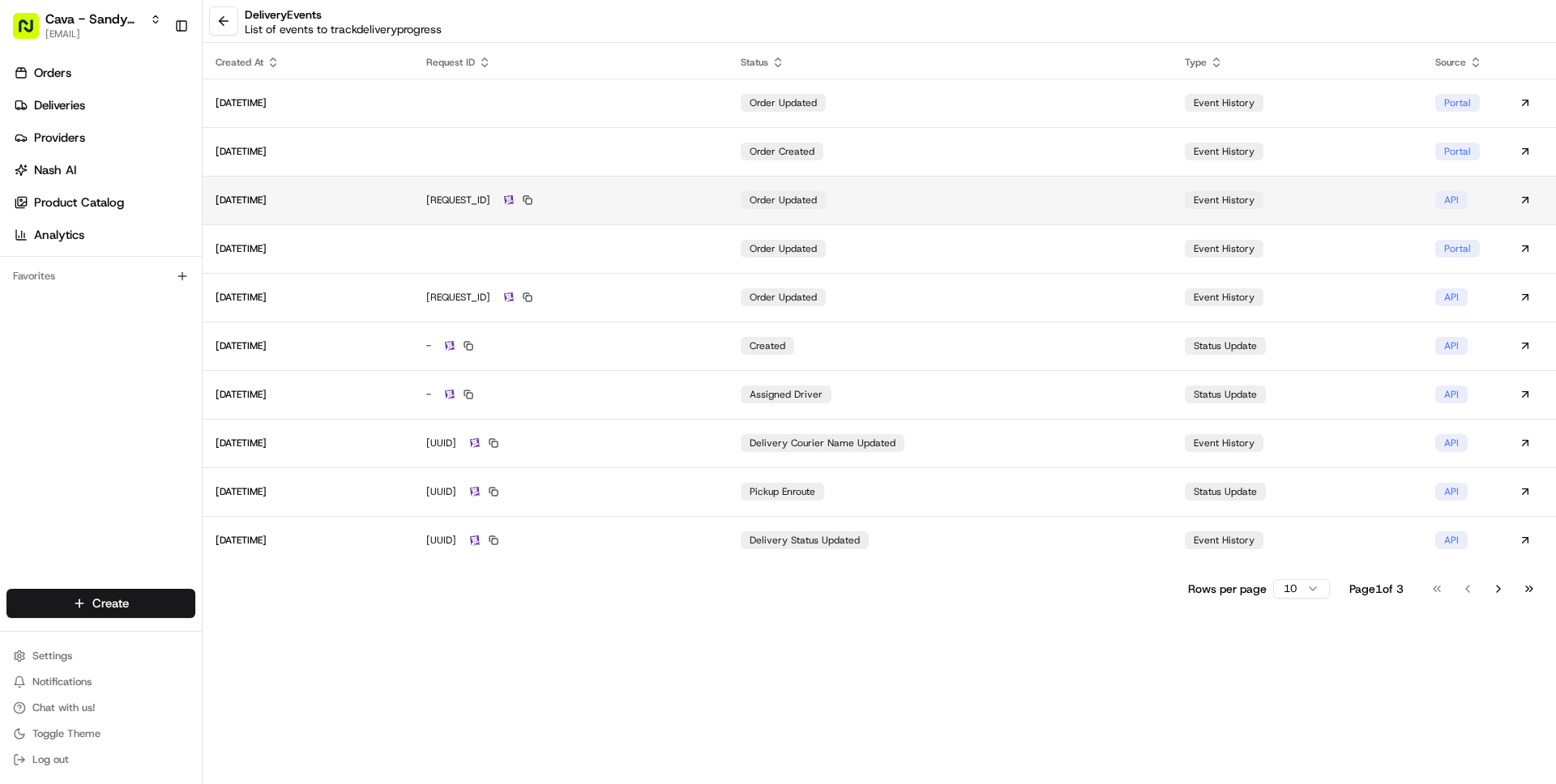 click on "1-68924777-7ea2e0e44ecf947a34522380" at bounding box center (571, 200) 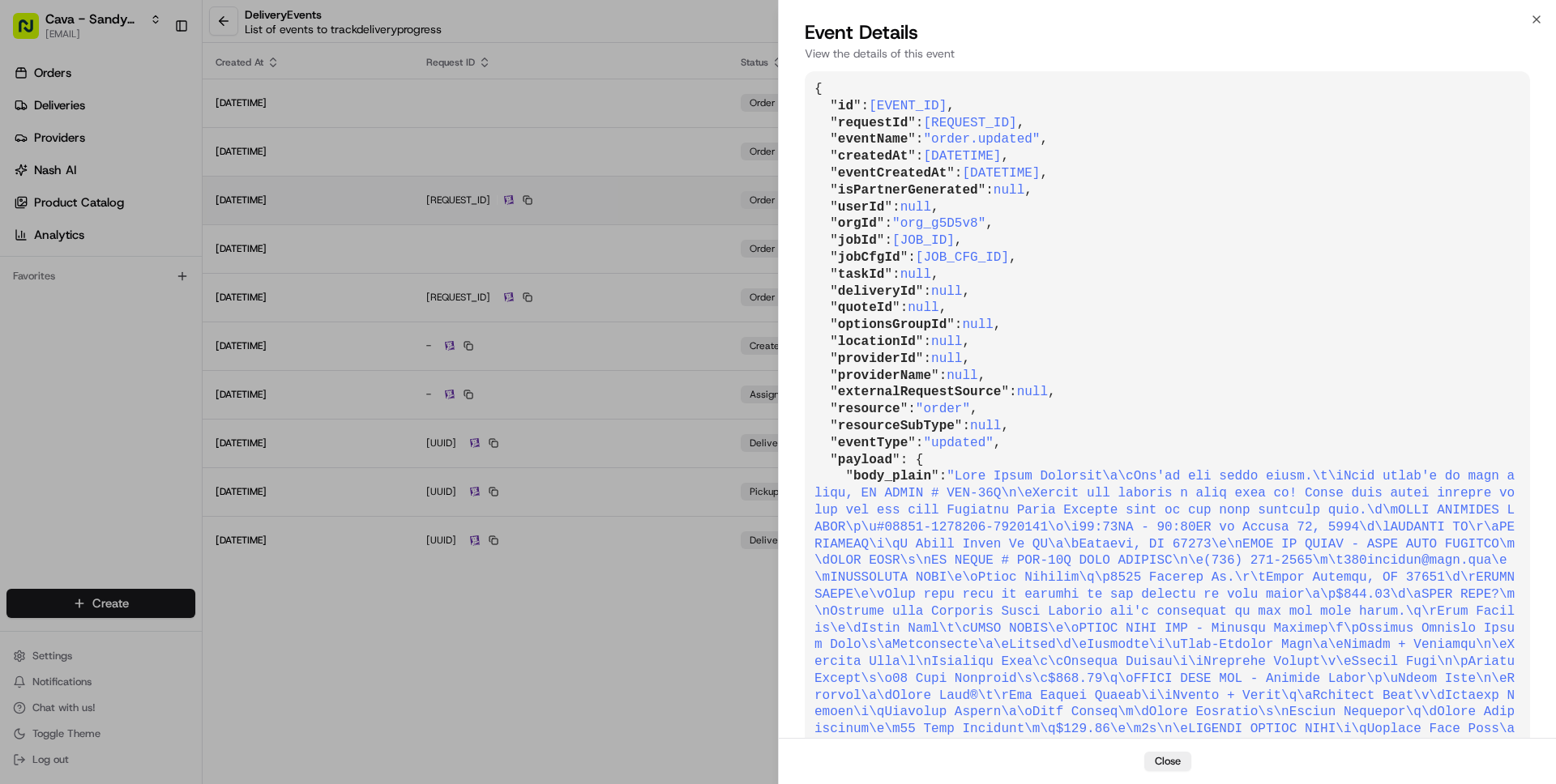 type 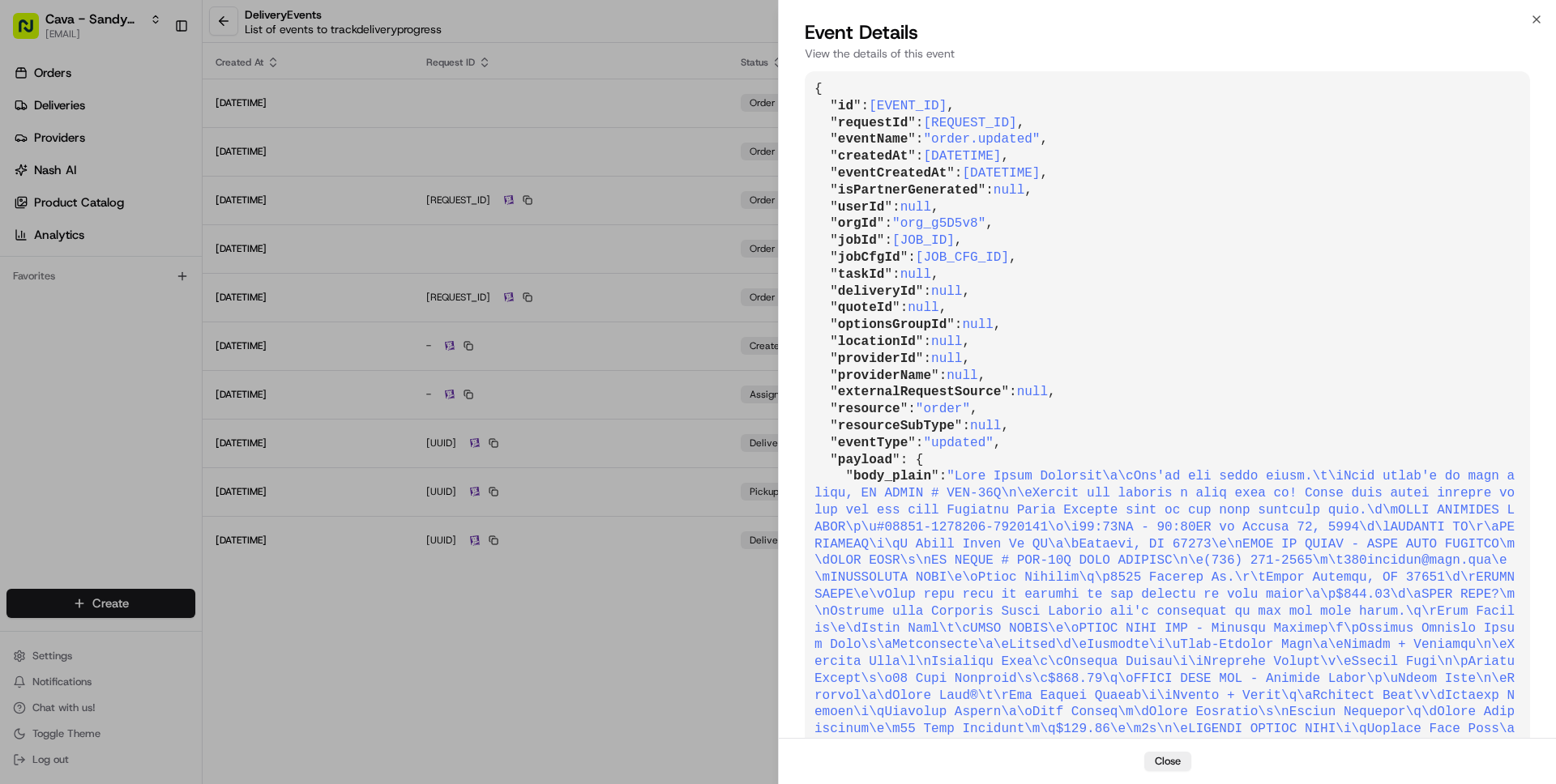 click on "{
" id ":  "evt_gcvs2hUfzvJ5mAyEKBZRqb" ,
" requestId ":  "1-68924777-7ea2e0e44ecf947a34522380" ,
" eventName ":  "order.updated" ,
" createdAt ":  "2025-08-05T18:03:46.911492" ,
" eventCreatedAt ":  "2025-08-05T18:03:45.707363" ,
" isPartnerGenerated ":  null ,
" userId ":  null ,
" orgId ":  "org_g5D5v8" ,
" jobId ":  "job_8qaSC96JyNQrH5tCvHRrhp" ,
" jobCfgId ":  "cfg_QEkcLdWSDJTa3s3kSxqbMe" ,
" taskId ":  null ,
" deliveryId ":  null ,
" quoteId ":  null ,
" optionsGroupId ":  null ,
" locationId ":  null ,
" providerId ":  null ,
" providerName ":  null ,
" externalRequestSource ":  null ,
" resource ":  "order" ,
" resourceSubType ":  null ,
" eventType ":  "updated" ,
" payload ": {
" body_plain ":  ,
" delivered_to ":  "orders-ingest+org_hfds63+prod_c198b4c867@usenash.com" ,
" from_email ":  "noreply@catering.cava.com" ,
" to_emails ":  "123ezcater@cava.com"
}
}" at bounding box center [1167, 560] 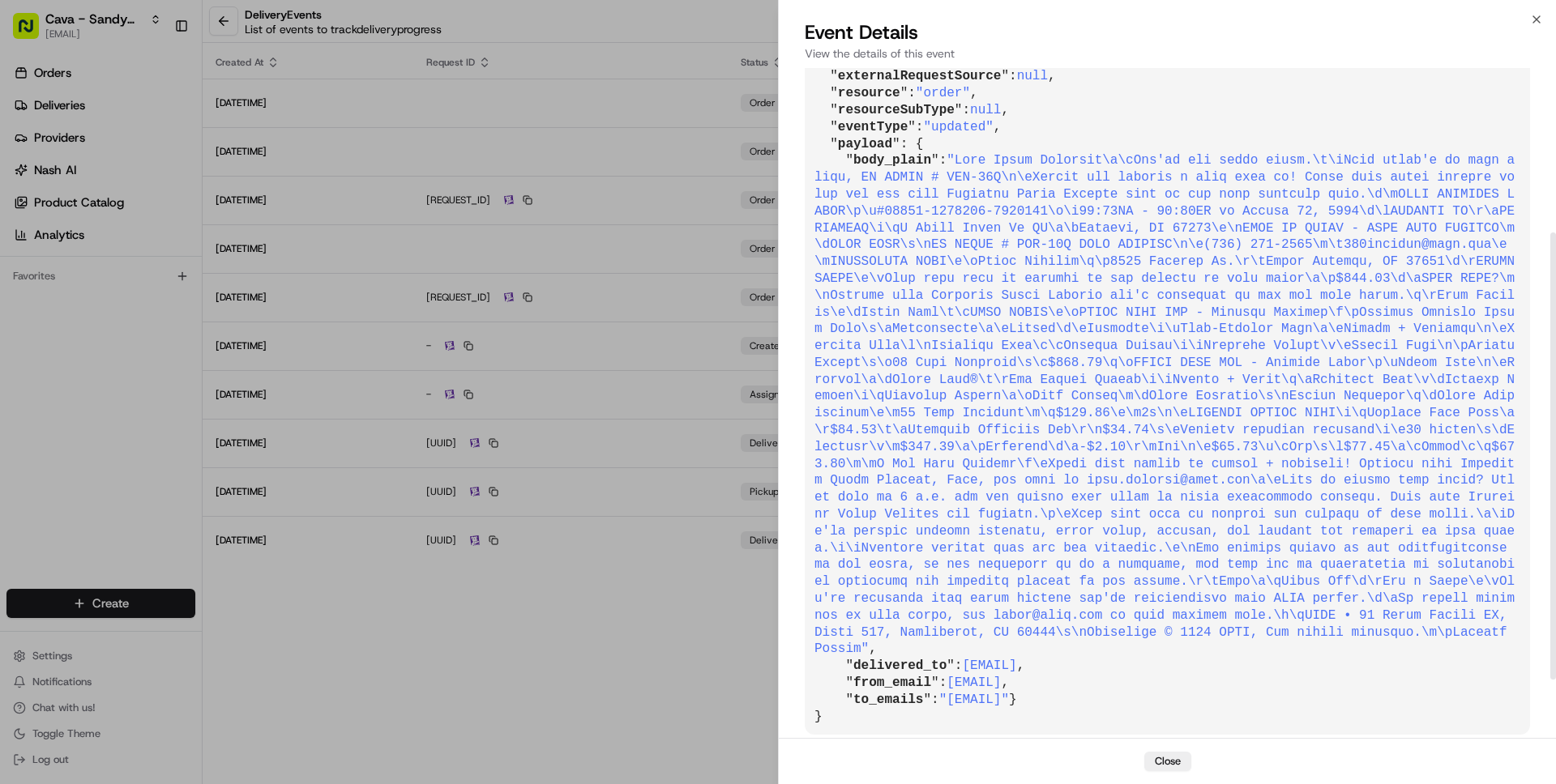 scroll, scrollTop: 333, scrollLeft: 0, axis: vertical 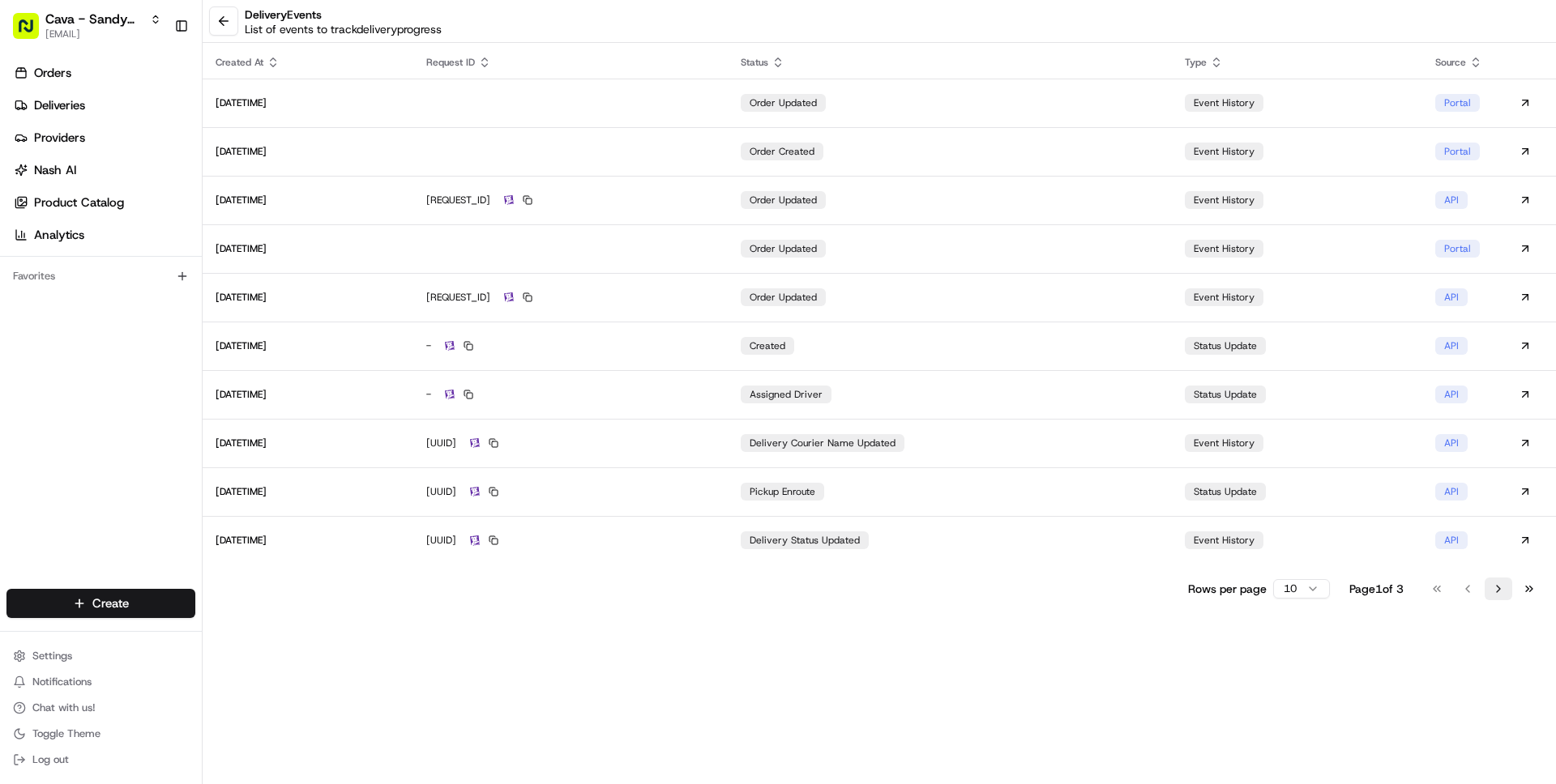 click on "Go to next page" at bounding box center [1498, 589] 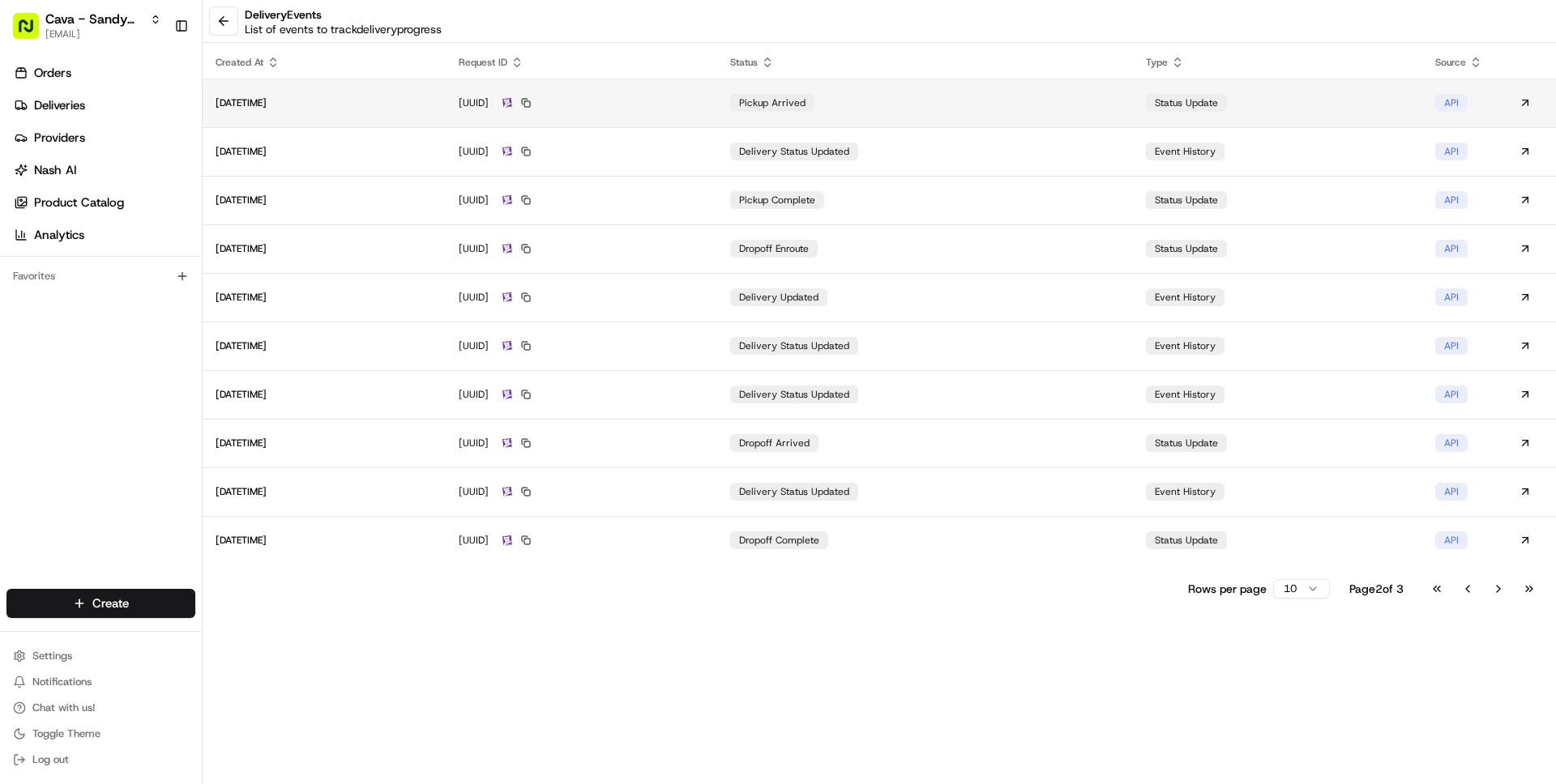 click on "310f22c8-7943-45b3-9451-e9bed84446f1" at bounding box center [581, 103] 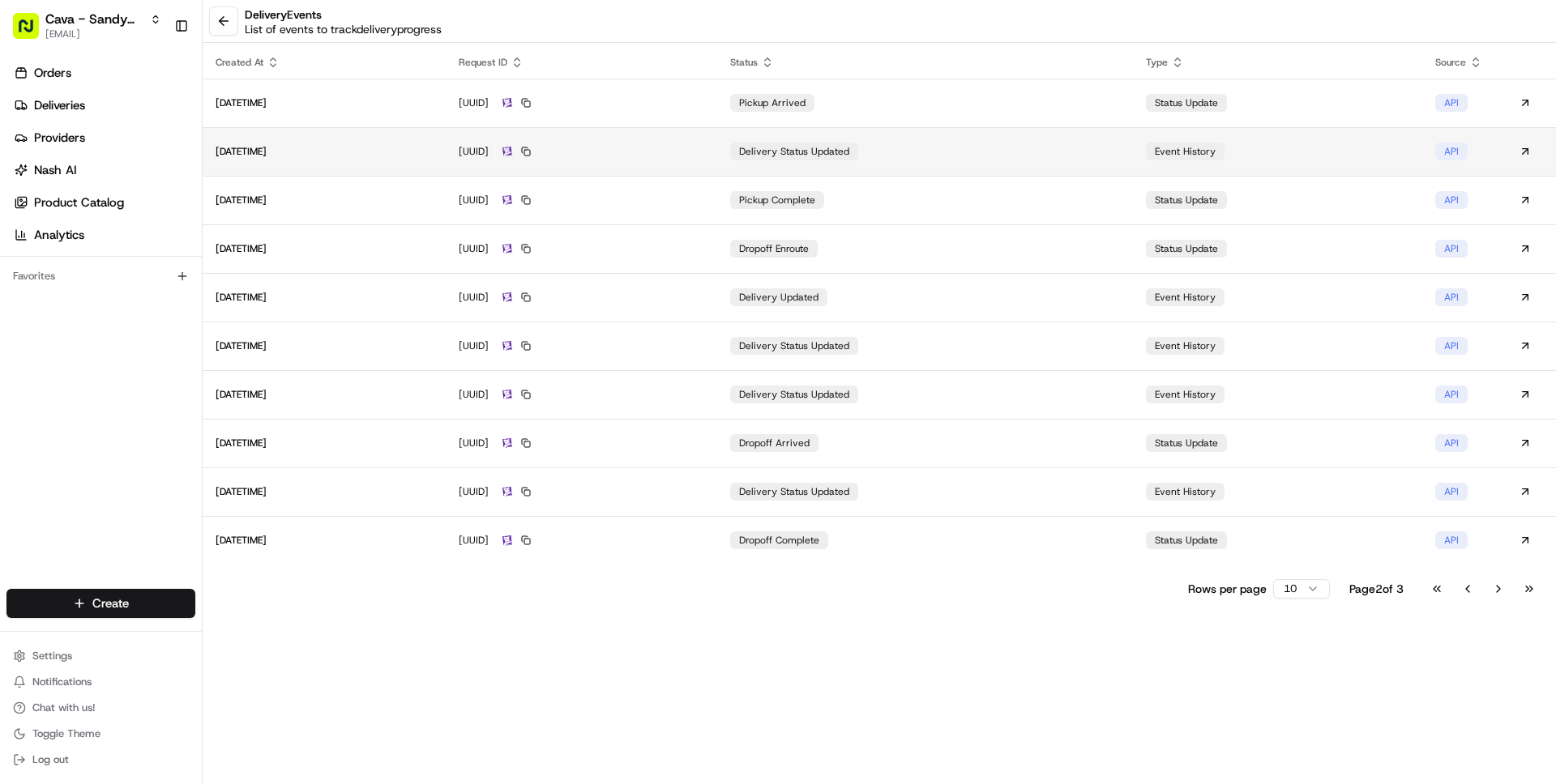 click on "310f22c8-7943-45b3-9451-e9bed84446f1" at bounding box center [581, 151] 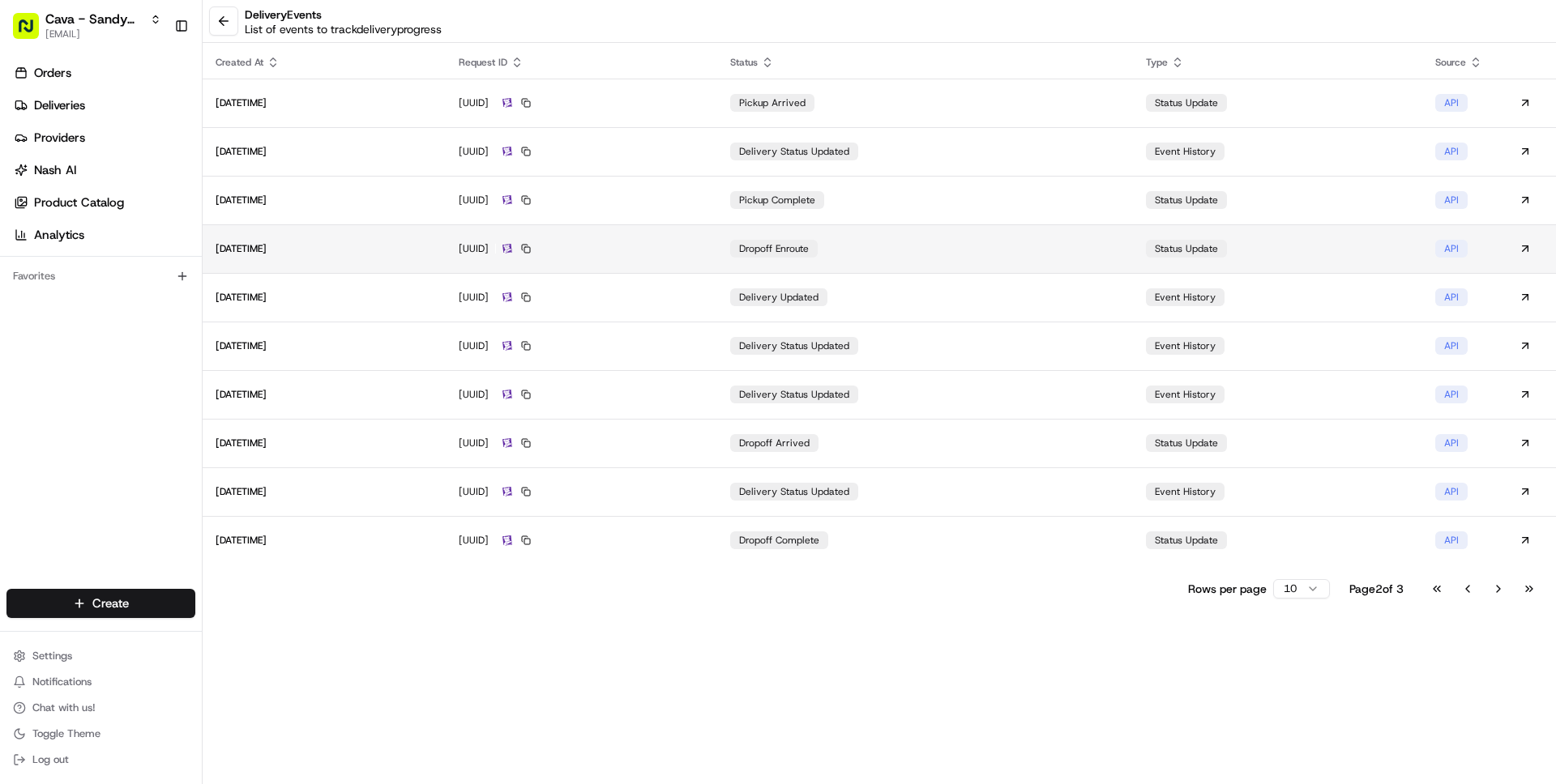 click on "bfdd5572-3219-4462-aae8-06f96099a963" at bounding box center (581, 249) 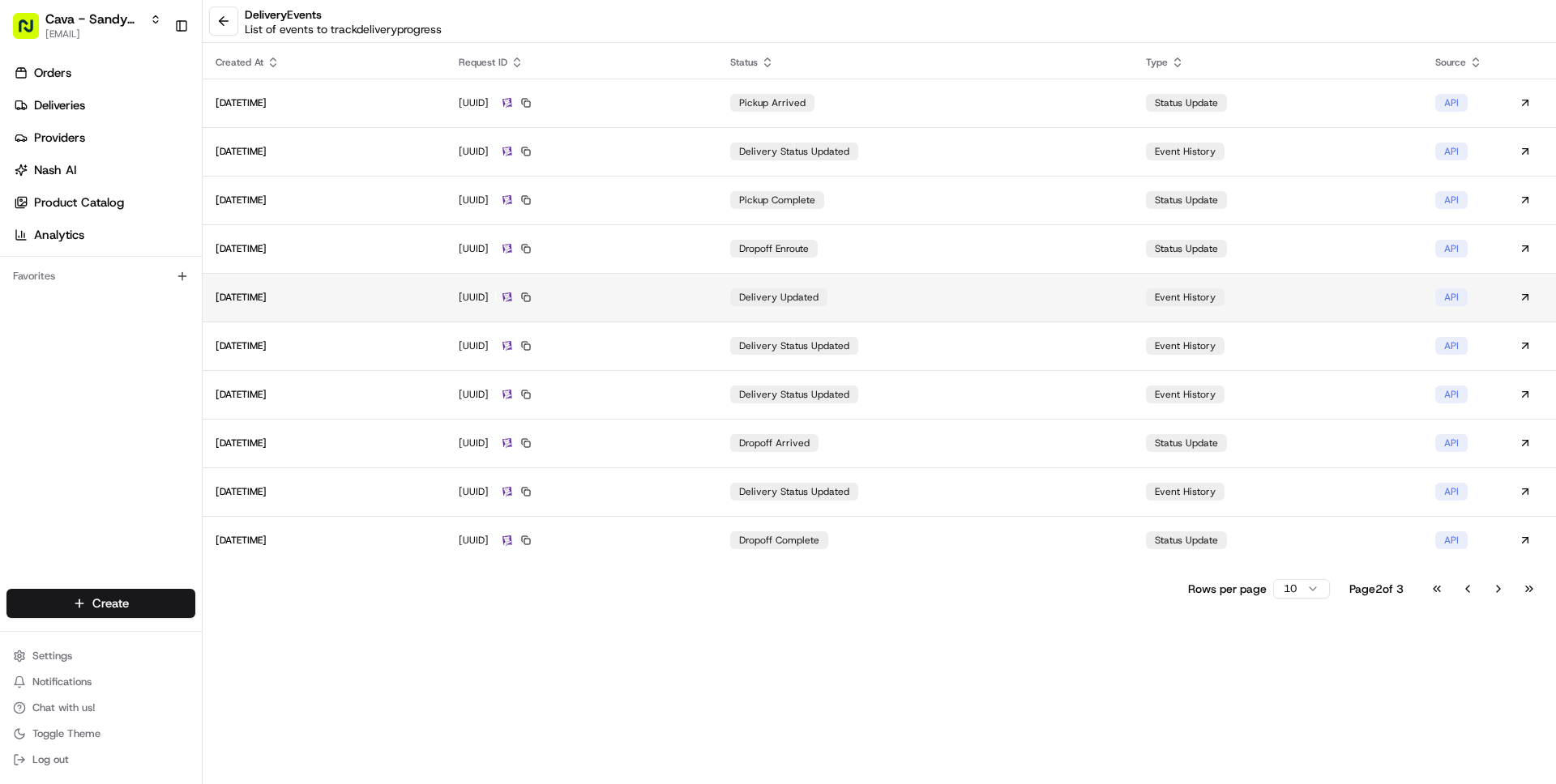 click on "bfdd5572-3219-4462-aae8-06f96099a963" at bounding box center [581, 297] 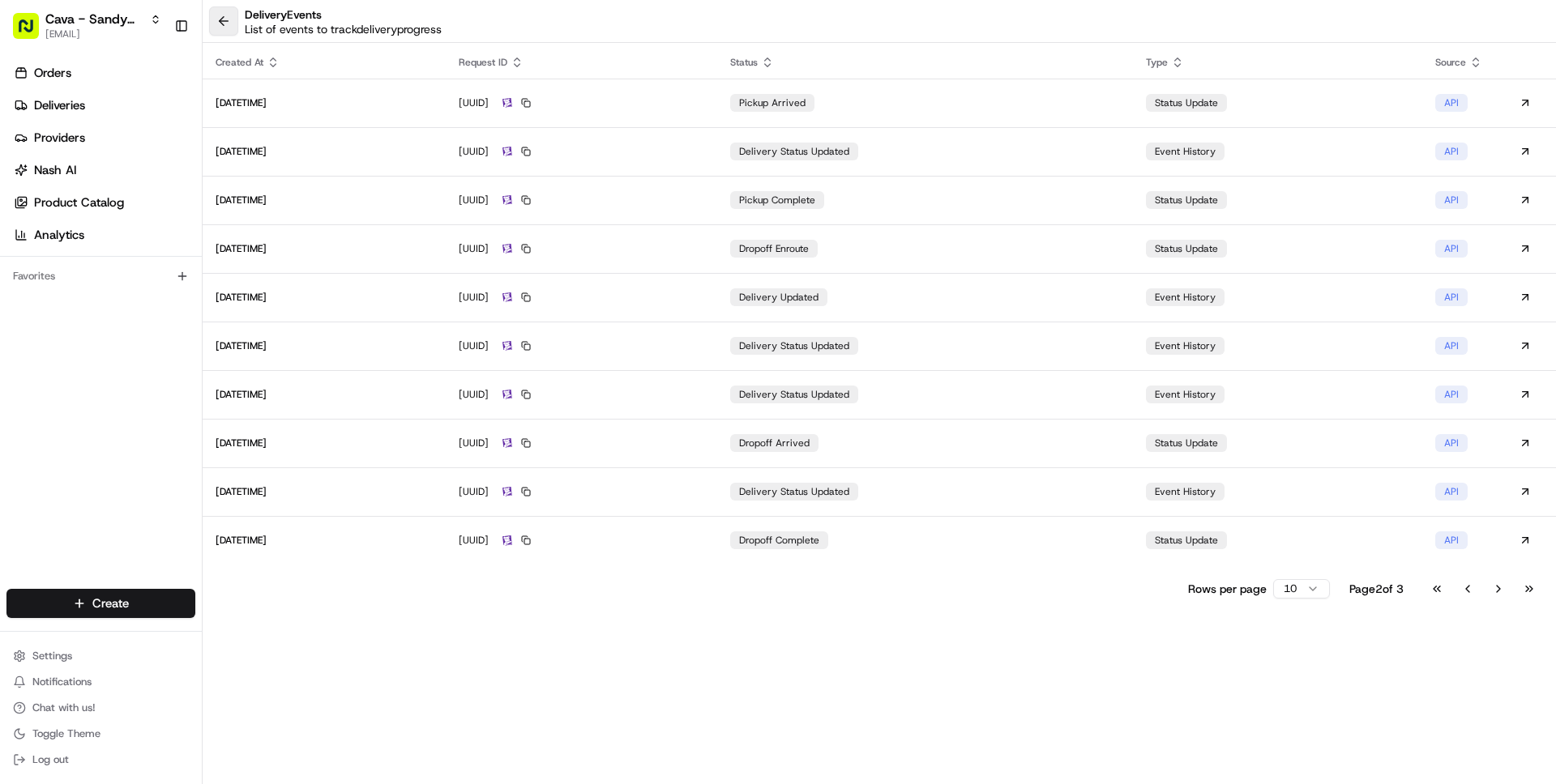 click at bounding box center (224, 21) 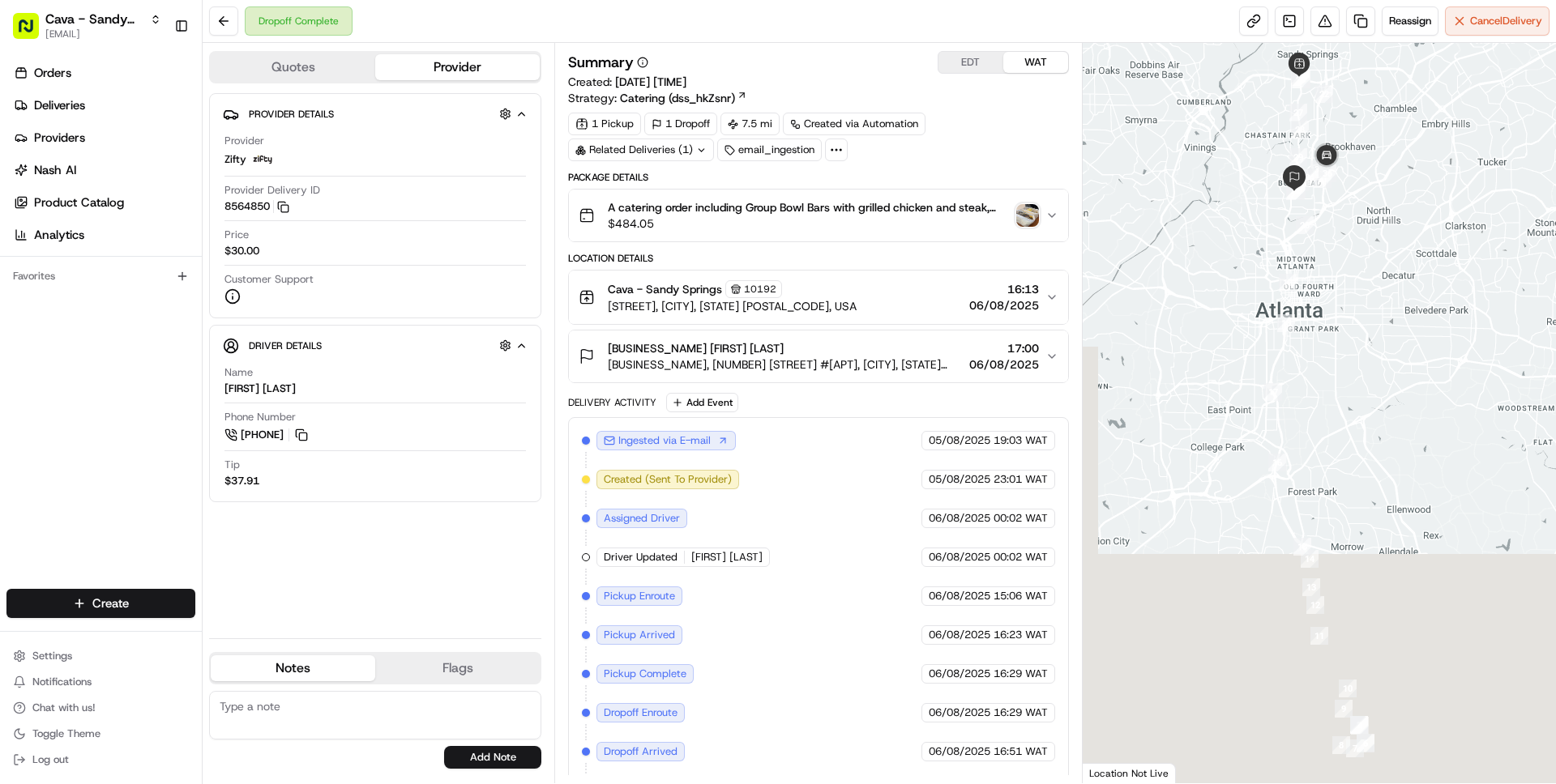 scroll, scrollTop: 39, scrollLeft: 0, axis: vertical 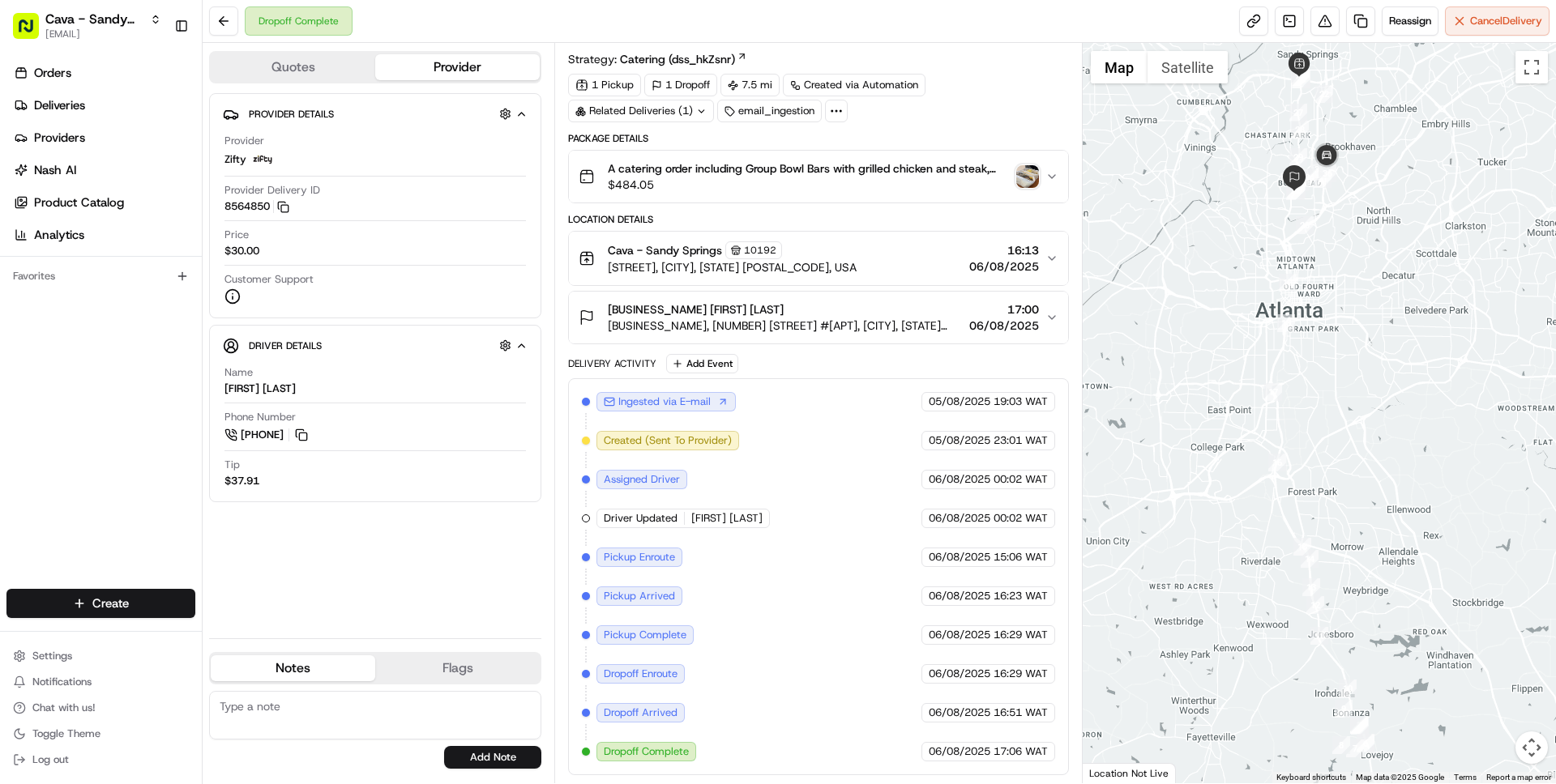 click on "SALEFORCE [LAST] [LAST]" at bounding box center [784, 309] 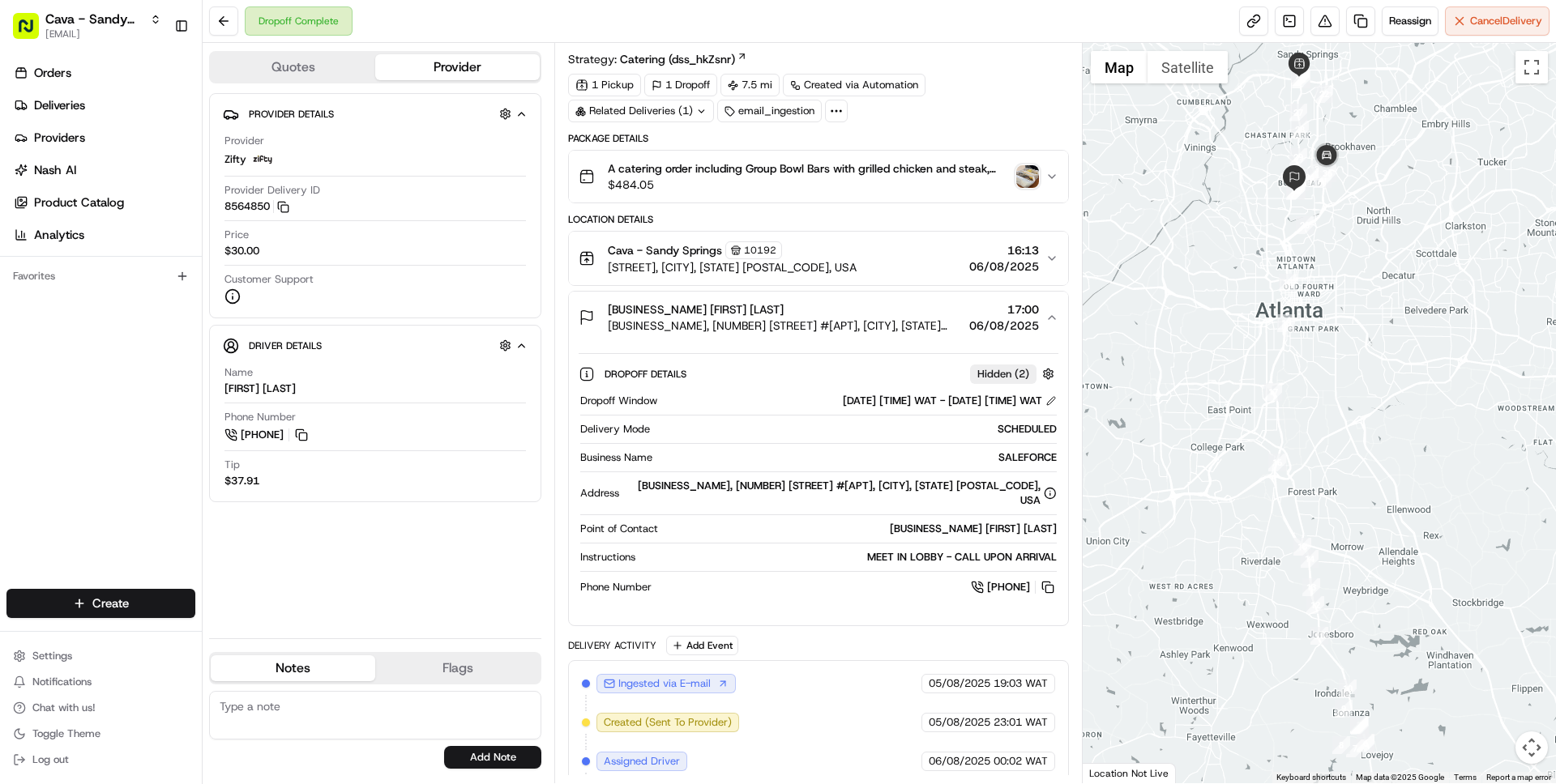 click on "SALEFORCE" at bounding box center (857, 458) 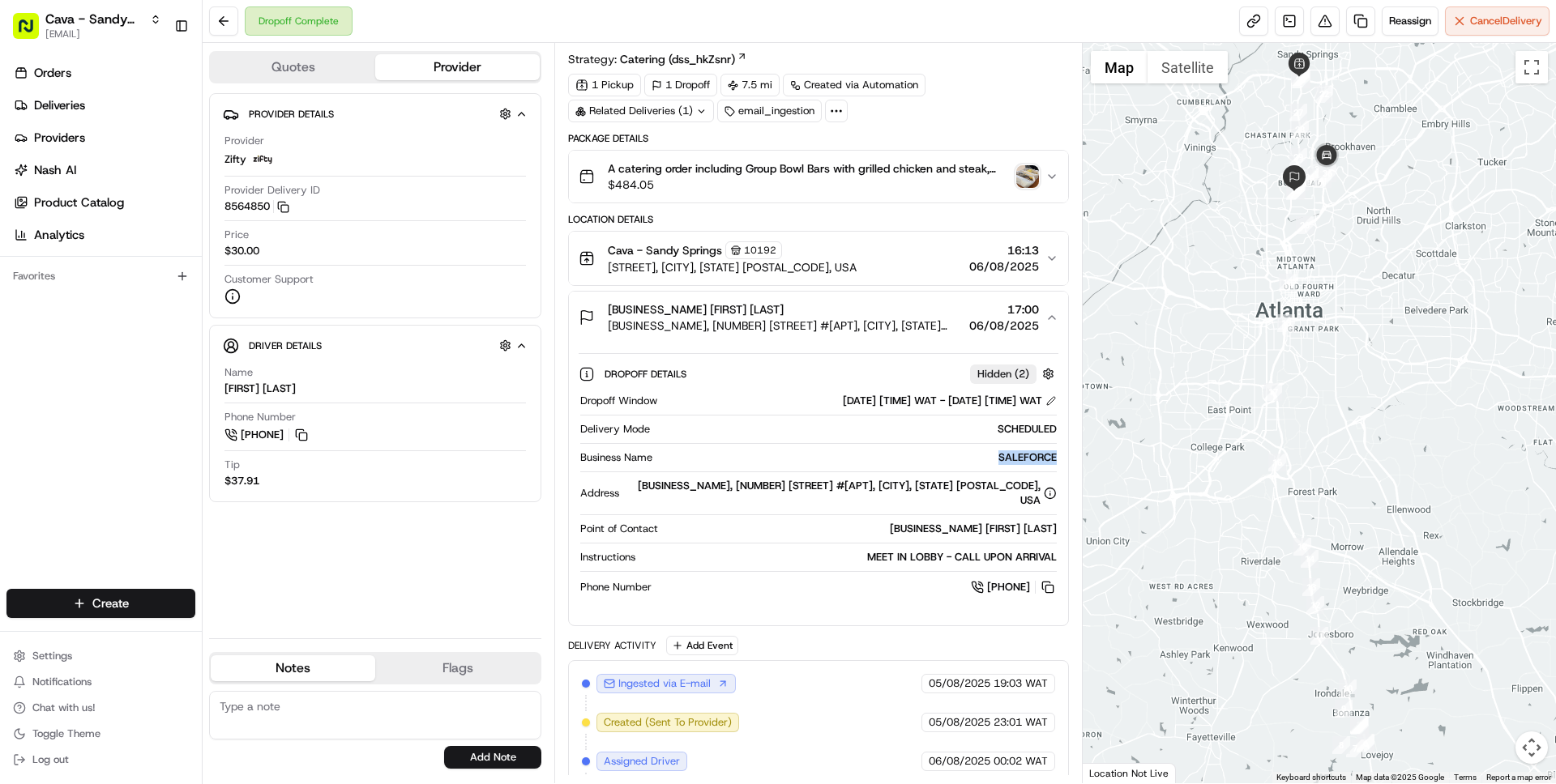 click on "SALEFORCE" at bounding box center [857, 458] 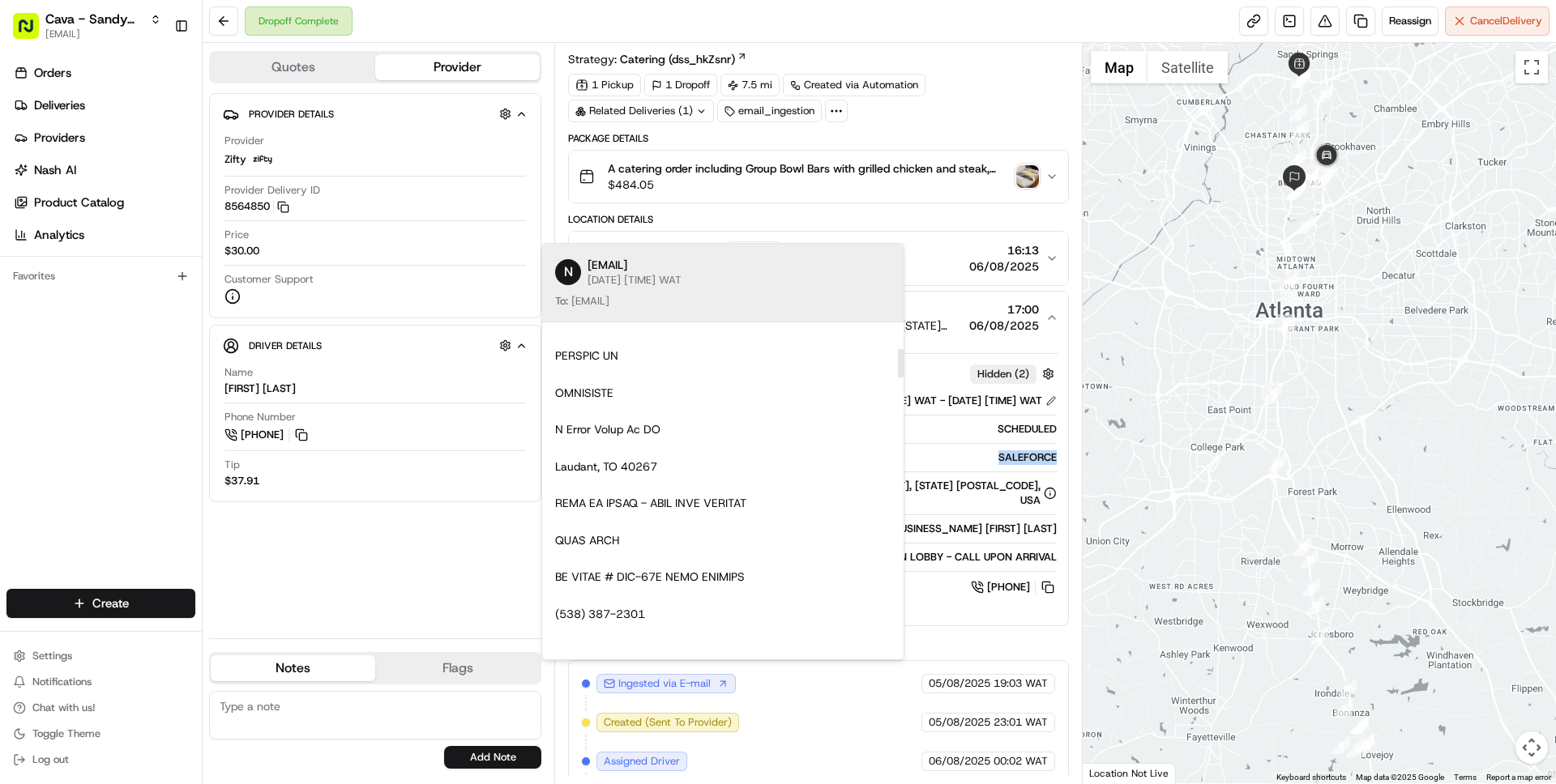 scroll, scrollTop: 272, scrollLeft: 0, axis: vertical 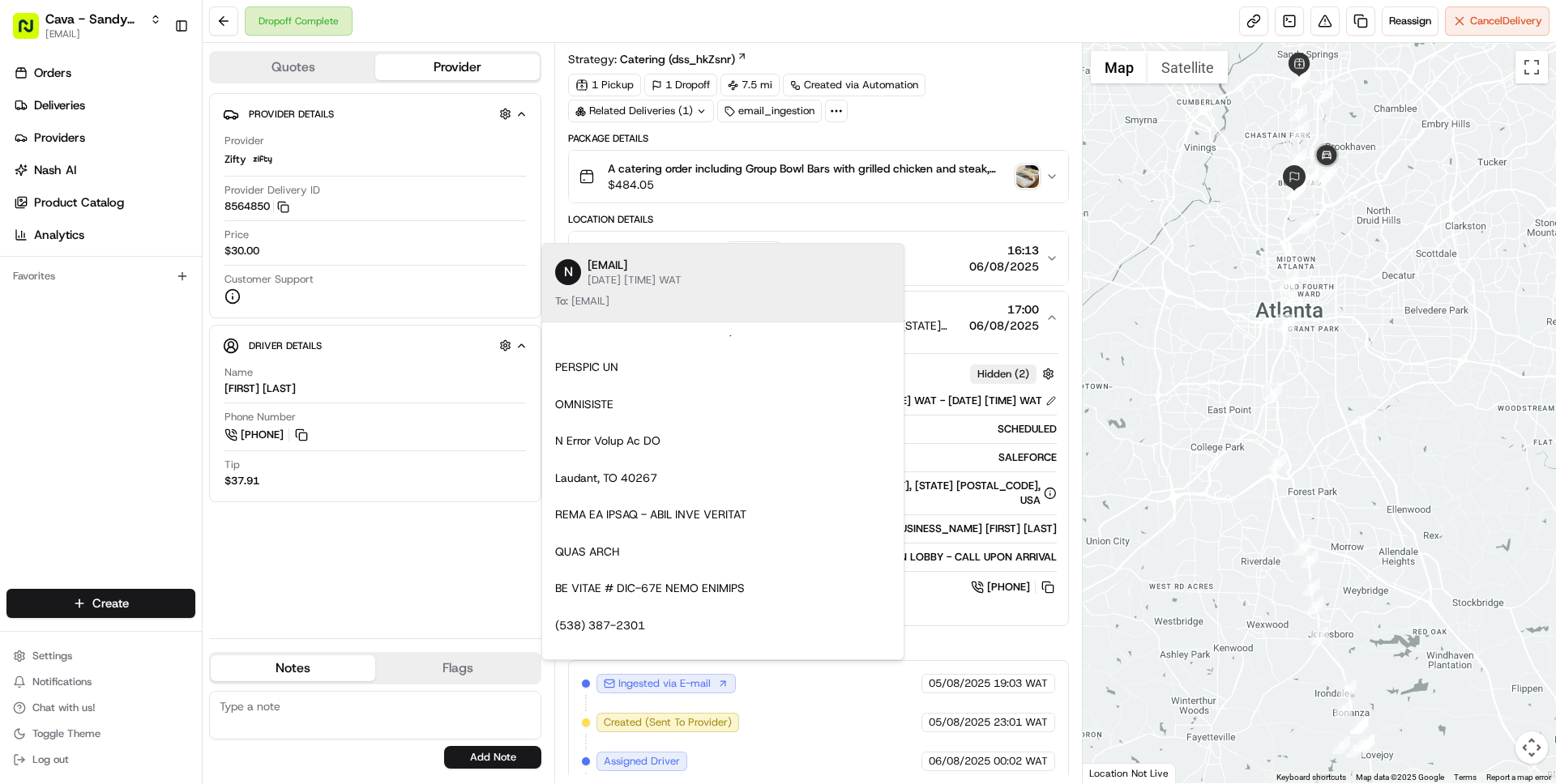 click on "Summary EDT WAT Created:   05/08/2025 23:01 Strategy:   Catering (dss_hkZsnr) 1   Pickup 1   Dropoff 7.5 mi Created via Automation Related Deliveries   (1) email_ingestion Package Details A catering order including Group Bowl Bars with grilled chicken and steak, and Falafel Crunch Bowls, along with various sides and dressings, for 15 people. $ 484.05 Location Details Cava - Sandy Springs 10192 5840 Roswell Rd, Sandy Springs, GA 30328, USA 16:13 06/08/2025 SALEFORCE GREG HENNING Northwest, 2870 Peachtree Rd #406, Atlanta, GA 30305, USA 17:00 06/08/2025 Dropoff Details Hidden ( 2 ) Dropoff Window 06/08/2025 16:45 WAT - 06/08/2025 17:00 WAT Delivery Mode SCHEDULED Business Name SALEFORCE Address Northwest, 2870 Peachtree Rd #406, Atlanta, GA 30305, USA Point of Contact GREG HENNING Instructions MEET IN LOBBY - CALL UPON ARRIVAL Phone Number +1 928 793 8206 Delivery Activity Add Event Ingested via E-mail 05/08/2025 19:03 WAT Created (Sent To Provider) Zifty 05/08/2025 23:01 WAT Assigned Driver Zifty 06/08/2025" at bounding box center [818, 535] 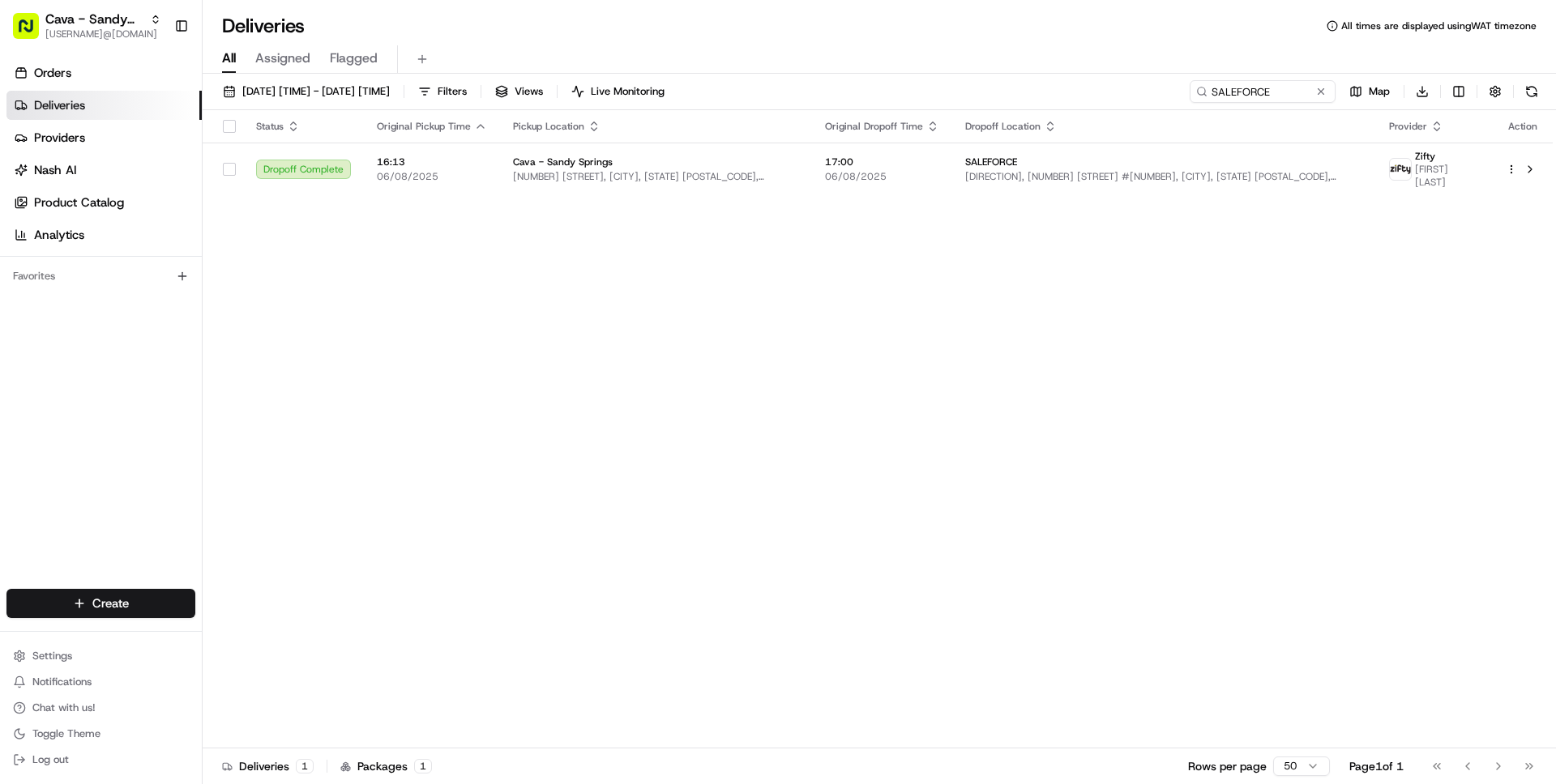scroll, scrollTop: 0, scrollLeft: 0, axis: both 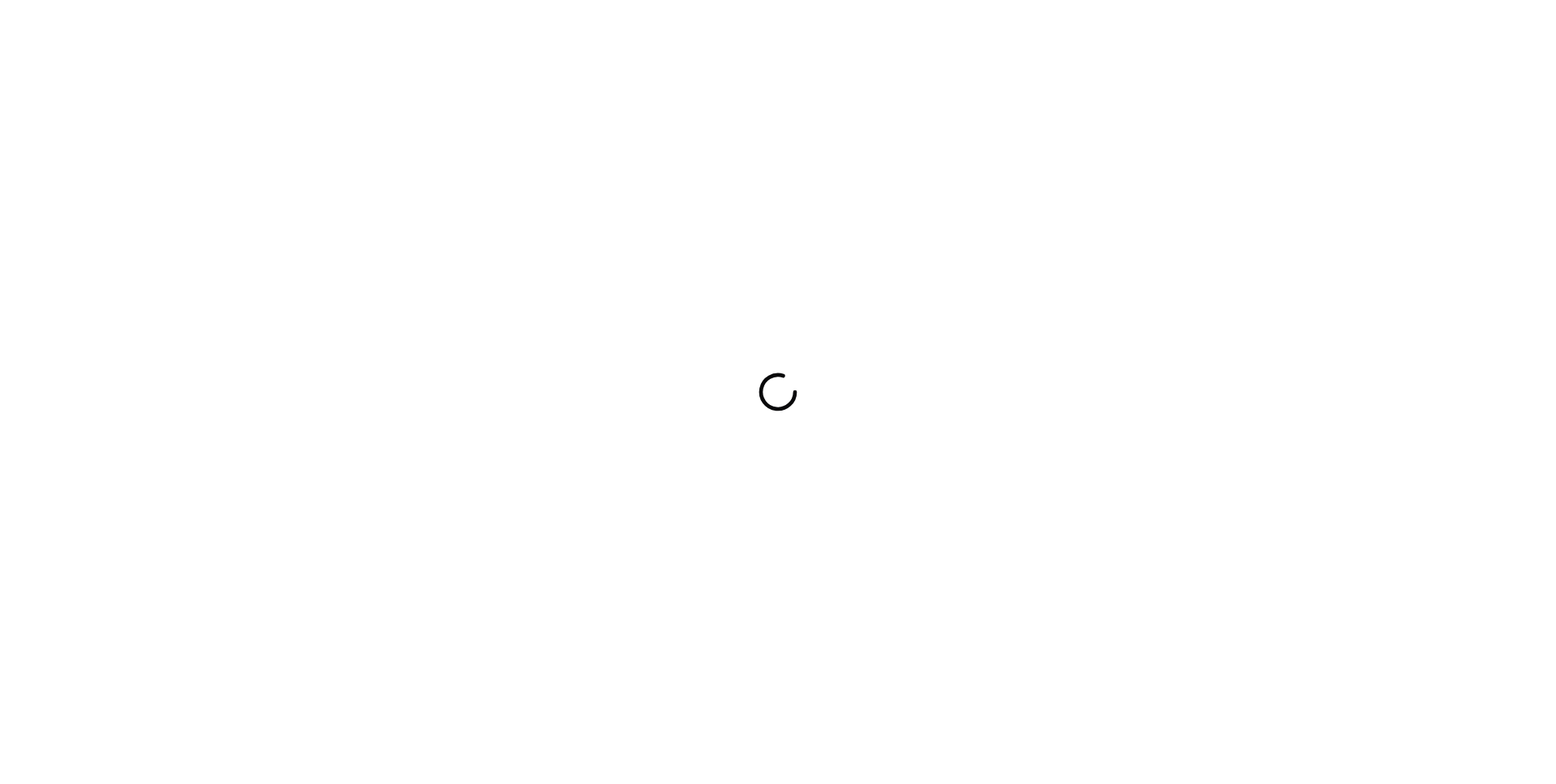 click at bounding box center (778, 392) 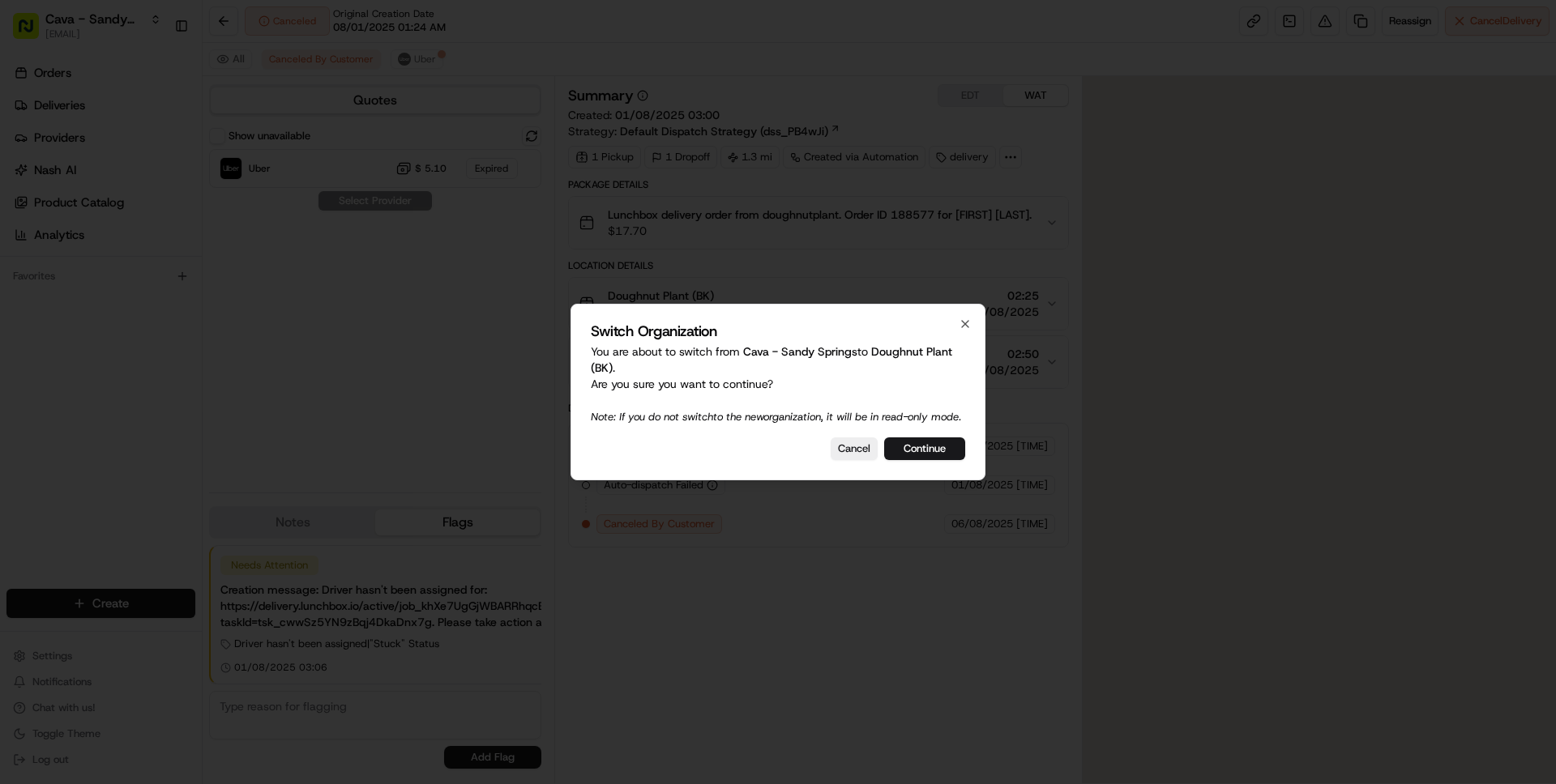 scroll, scrollTop: 0, scrollLeft: 0, axis: both 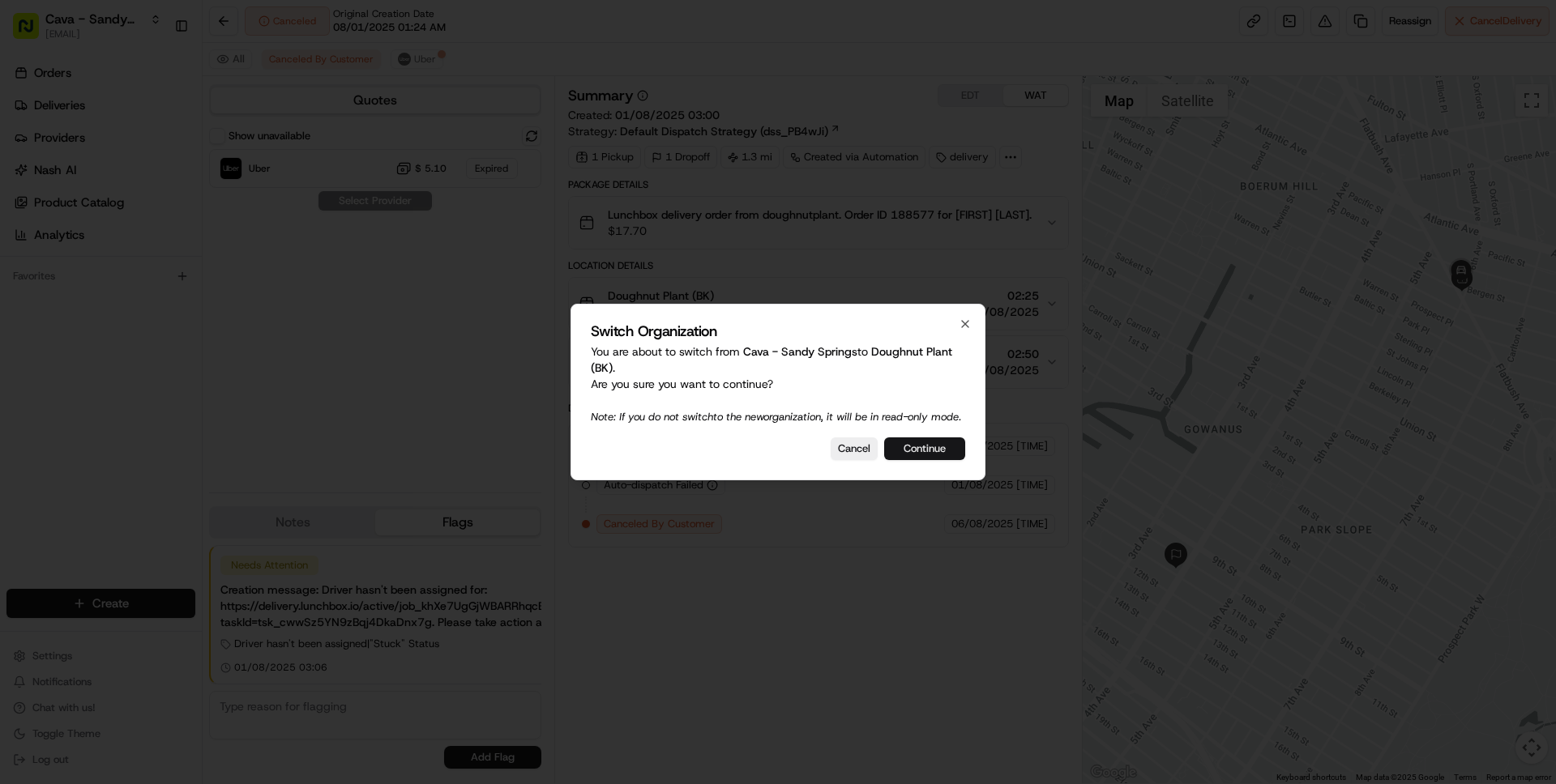 click on "Continue" at bounding box center [925, 449] 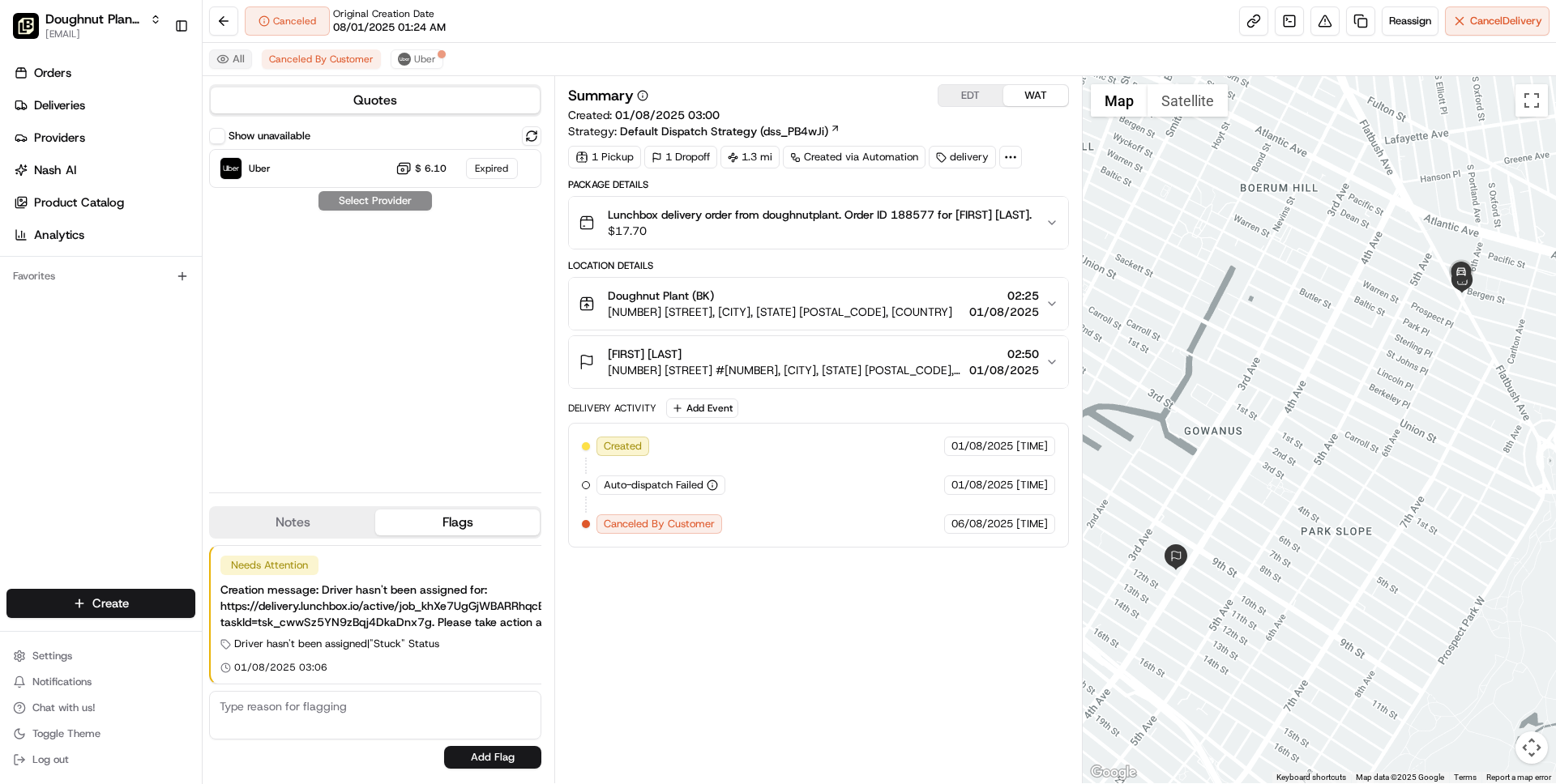 click on "All" at bounding box center [230, 59] 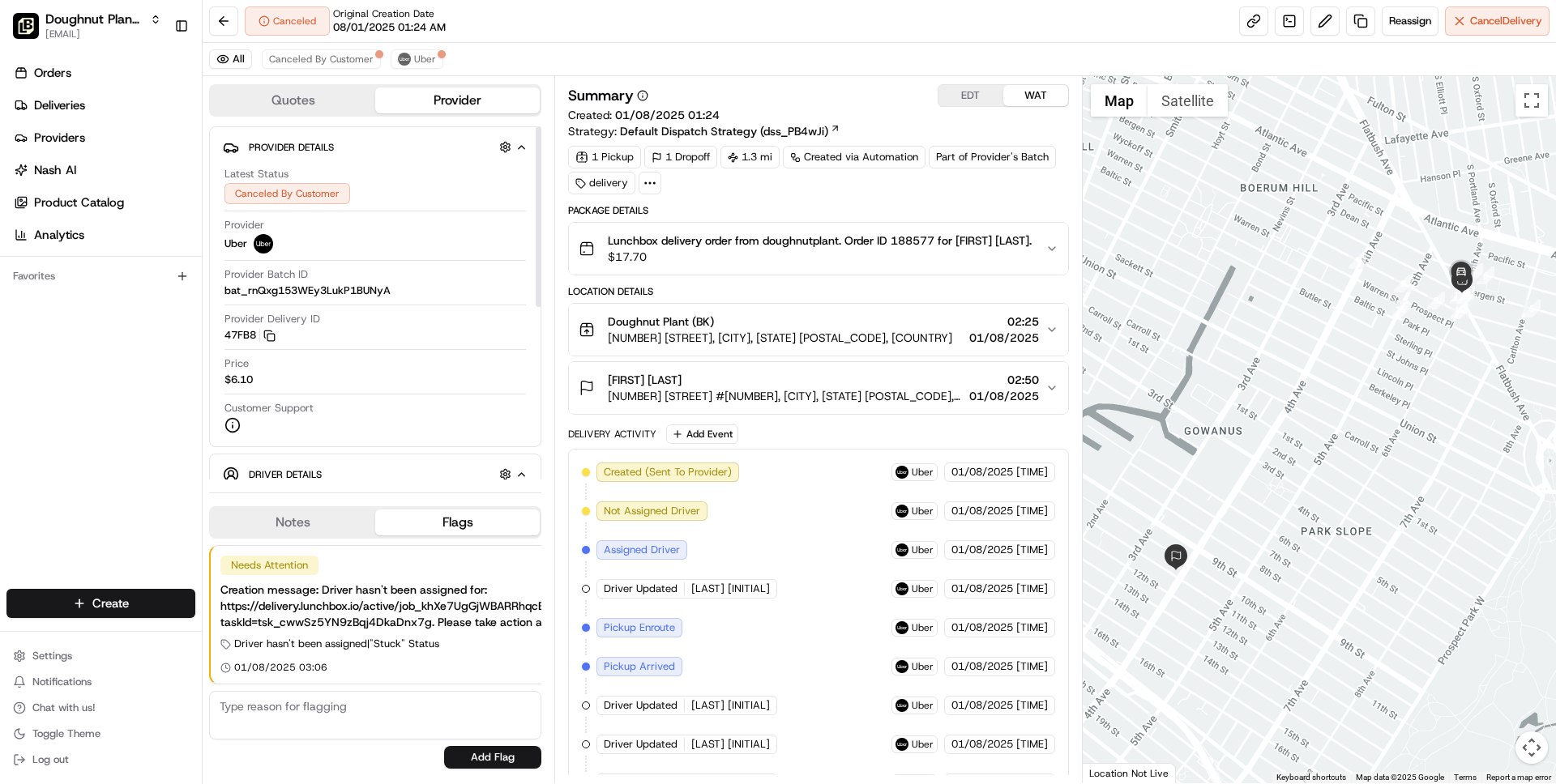 click on "Quotes" at bounding box center (293, 100) 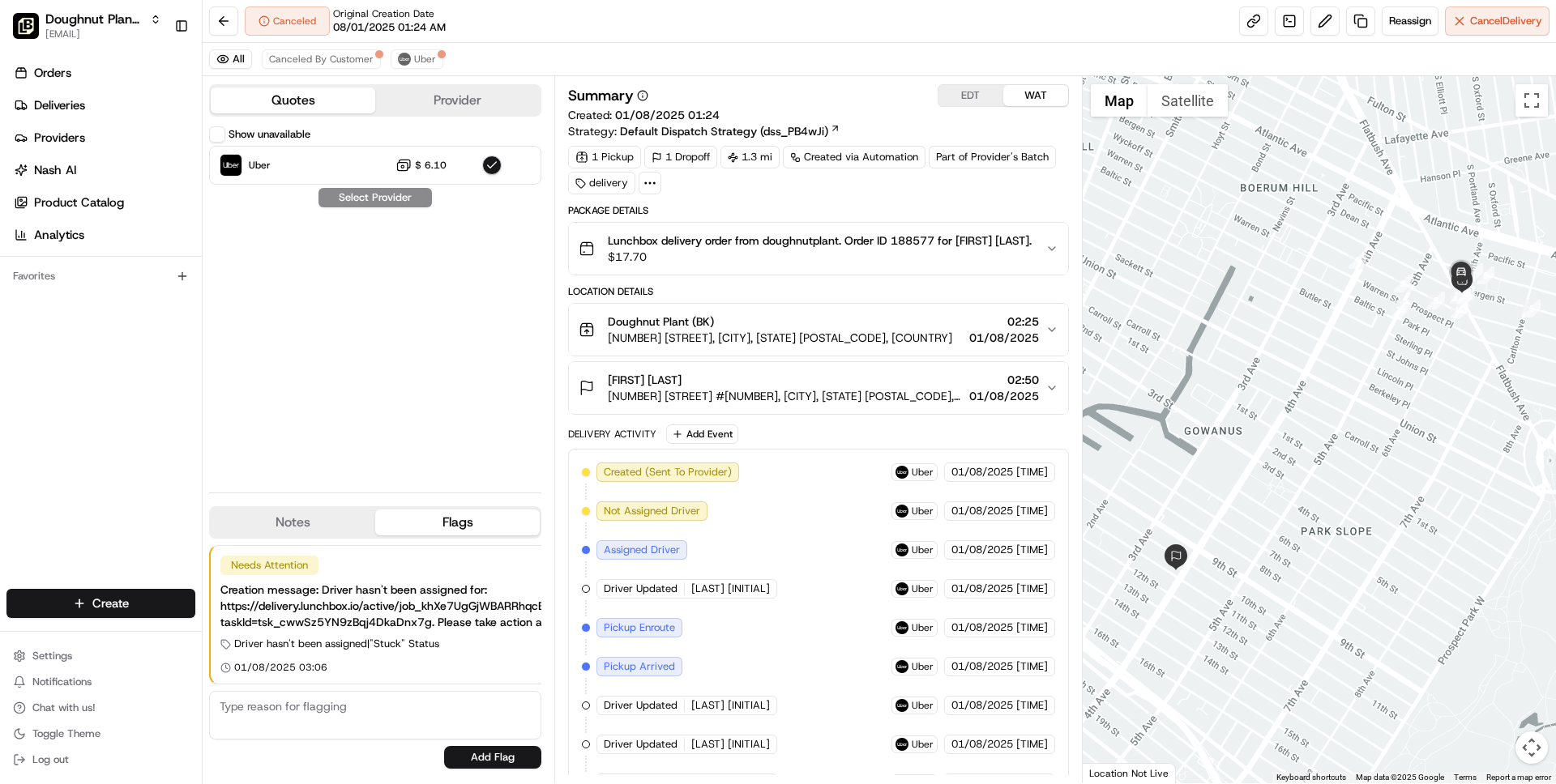 click on "Show unavailable" at bounding box center [217, 134] 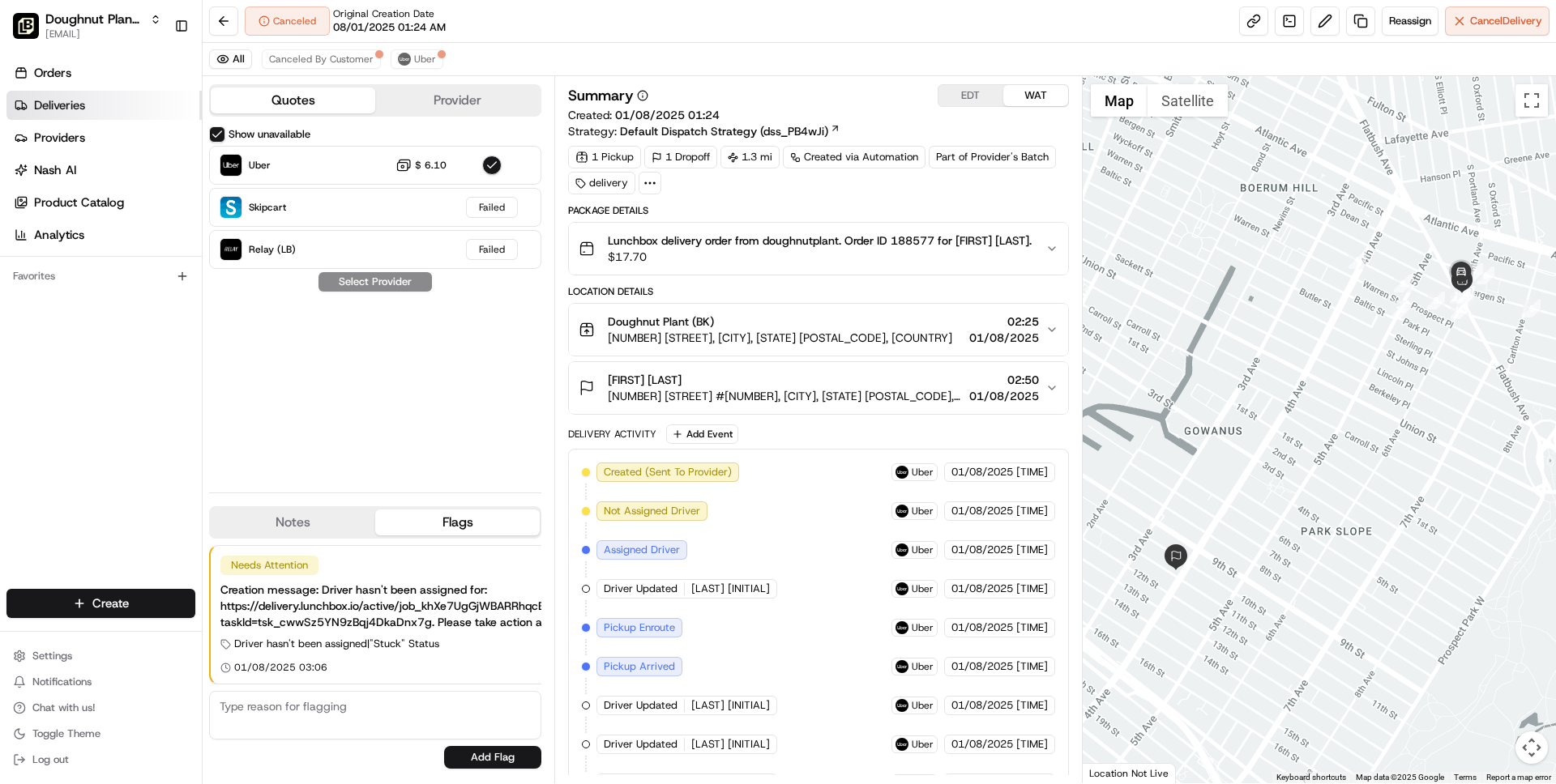 click on "Deliveries" at bounding box center (59, 105) 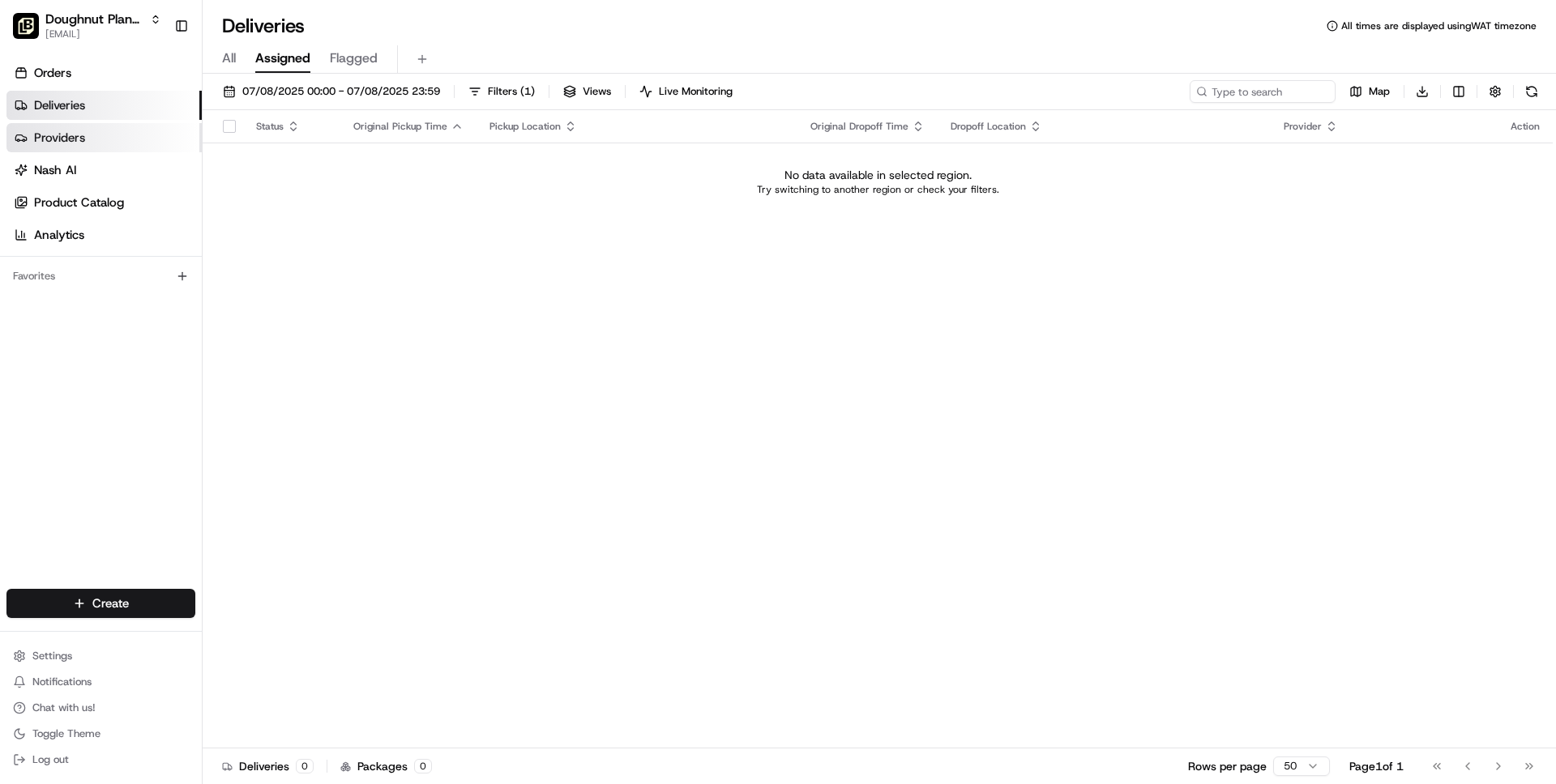 click on "Providers" at bounding box center [59, 138] 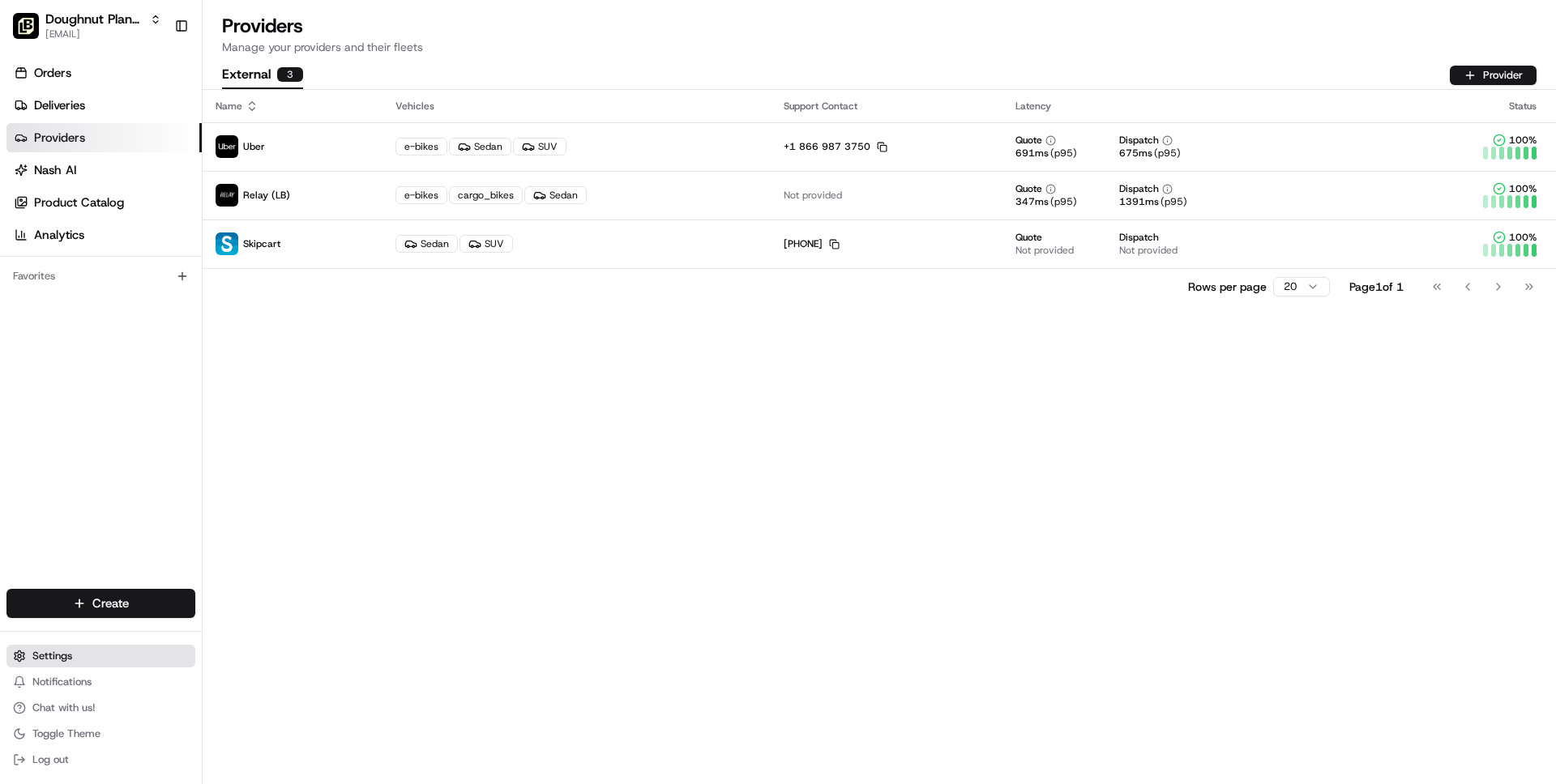 click on "Settings" at bounding box center [52, 656] 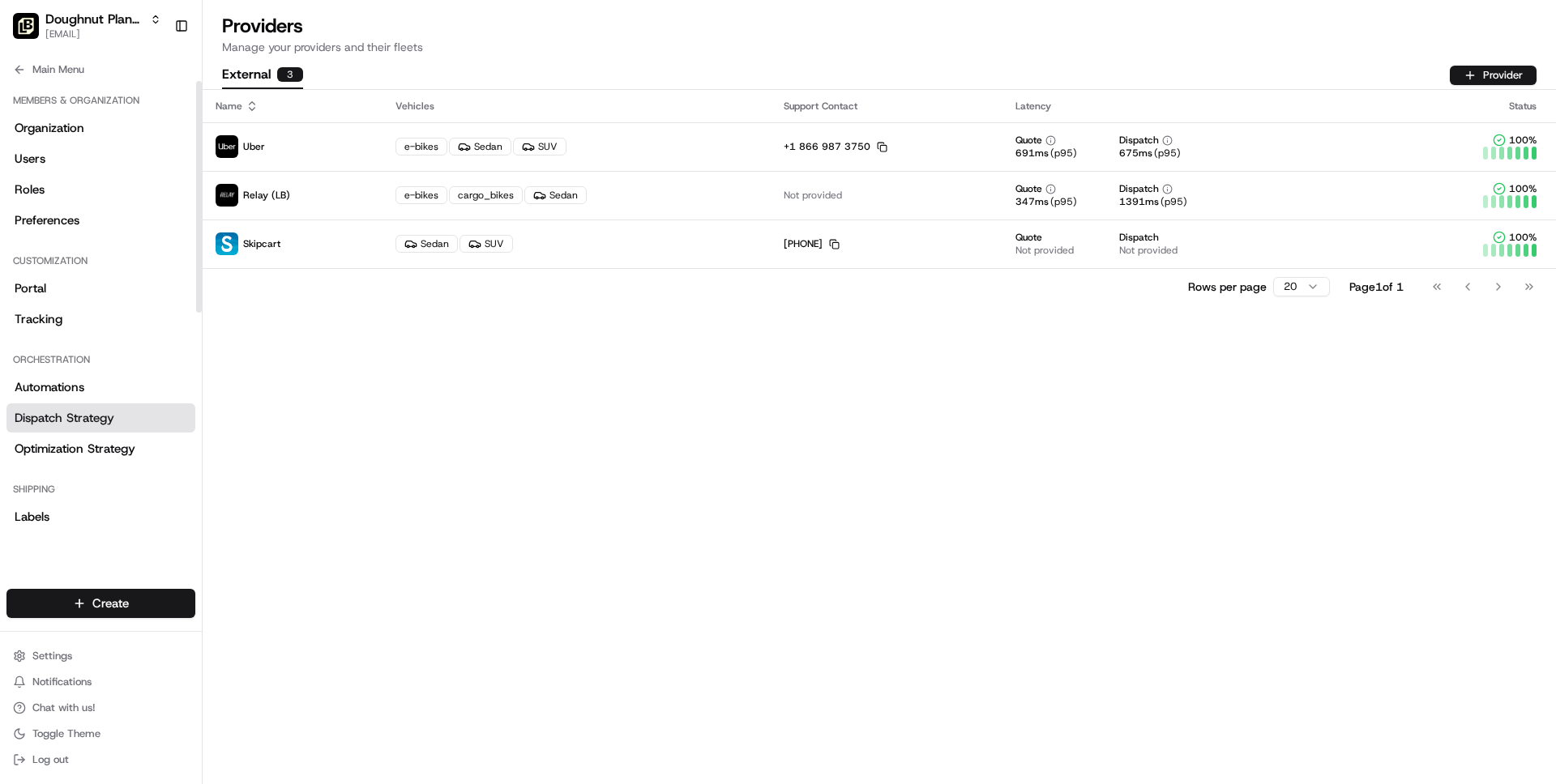 click on "Dispatch Strategy" at bounding box center (64, 418) 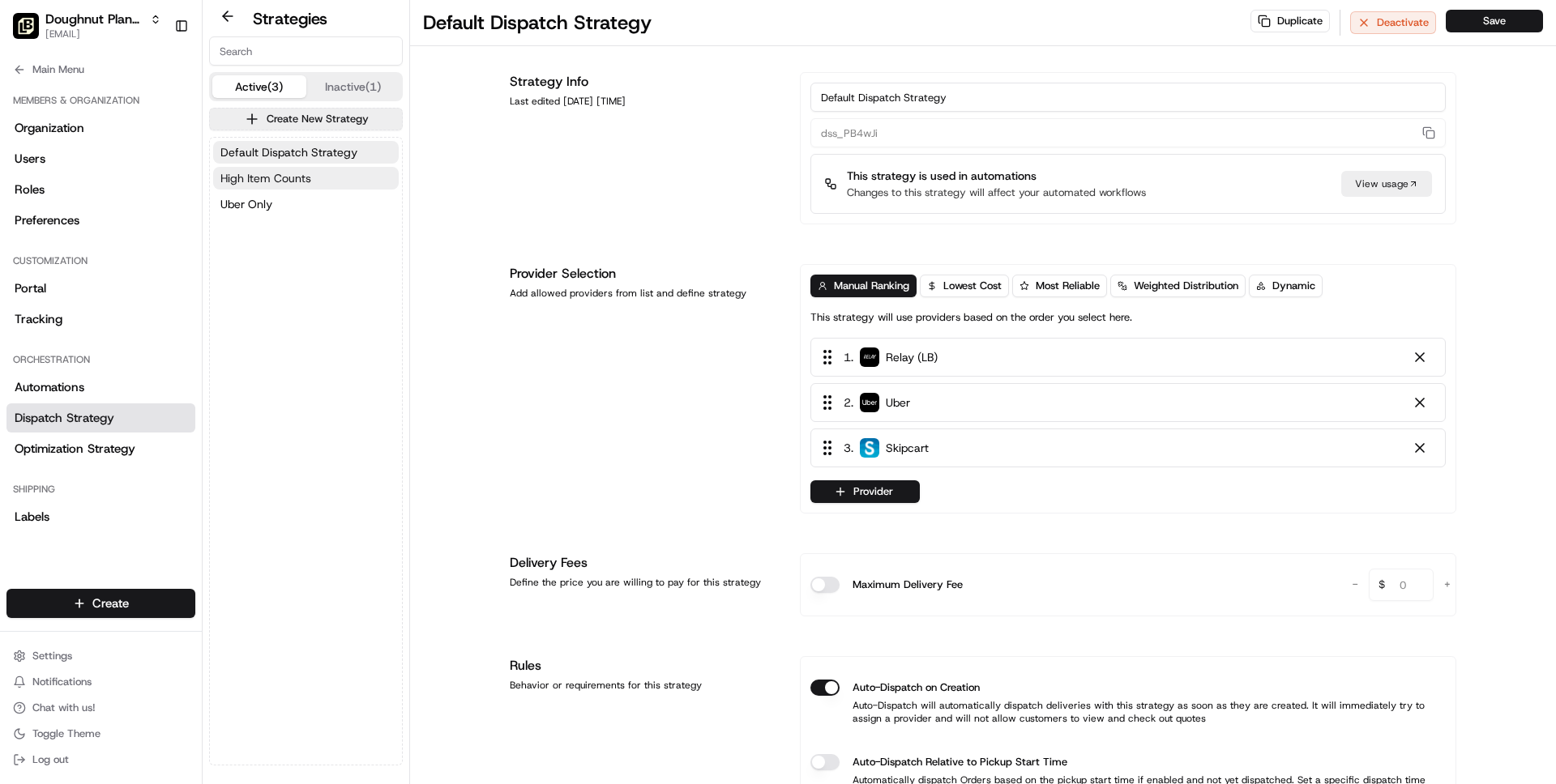 click on "High Item Counts" at bounding box center (266, 178) 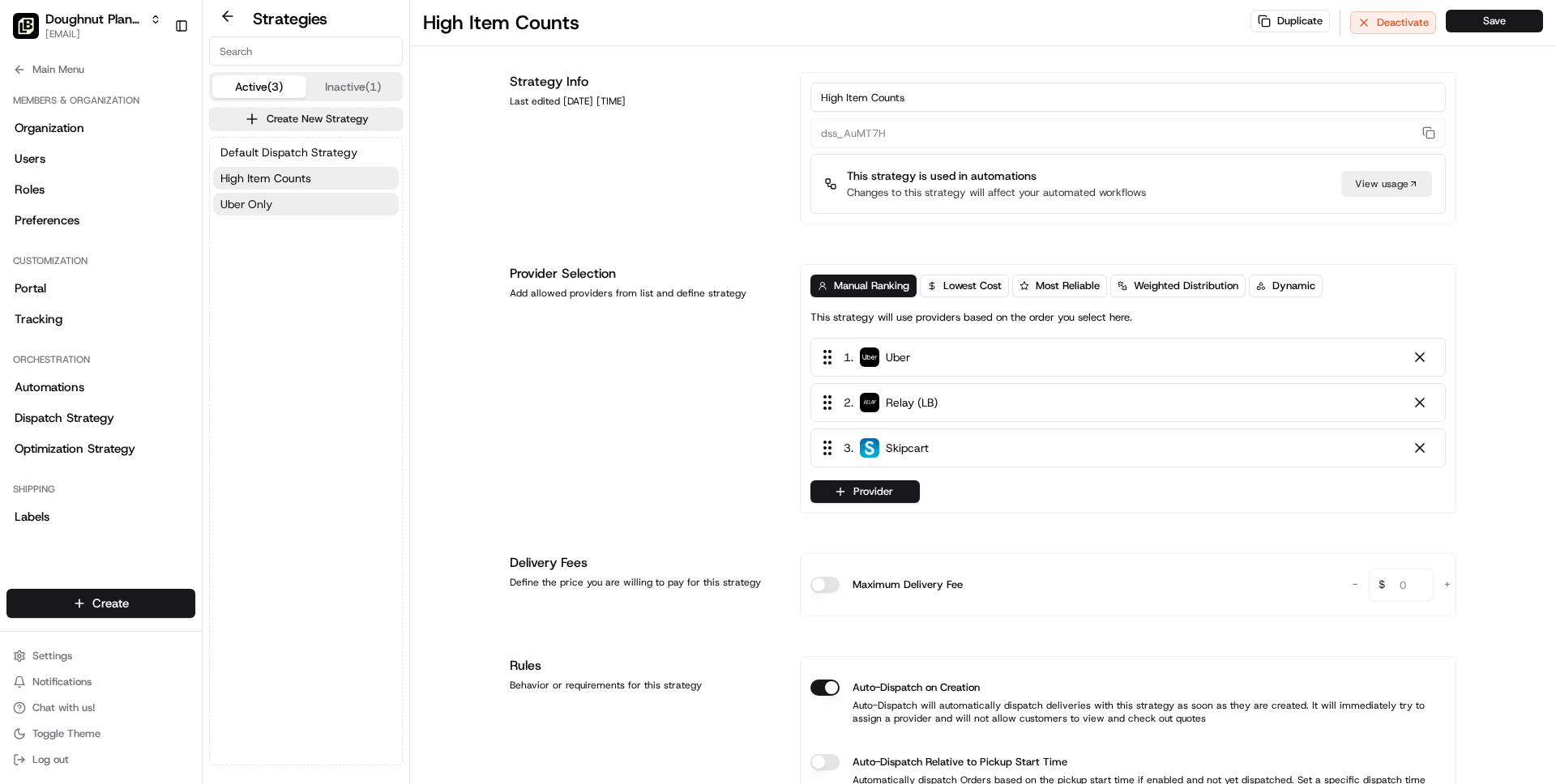 click on "Uber Only" at bounding box center (246, 204) 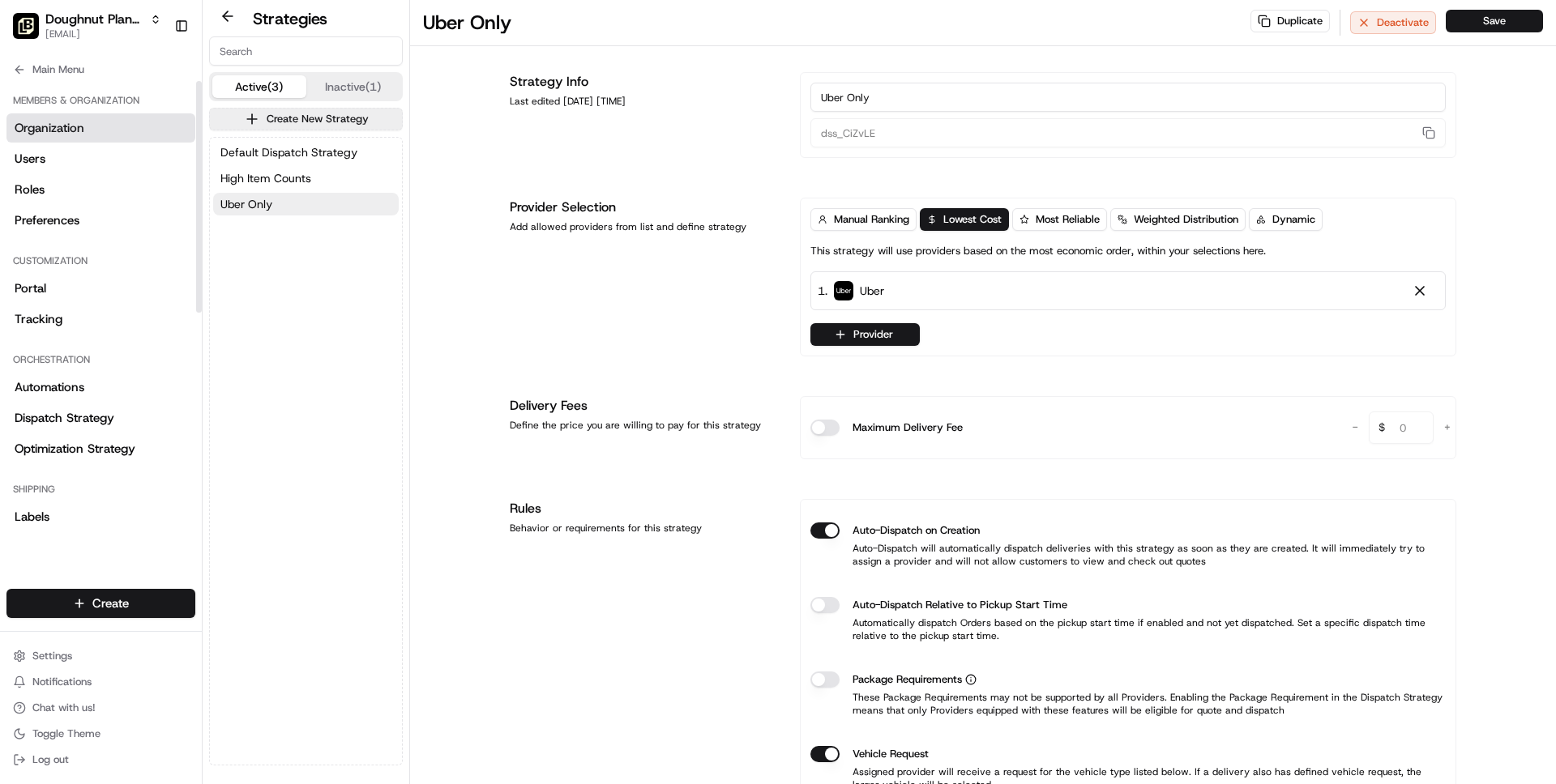 click on "Organization" at bounding box center [49, 128] 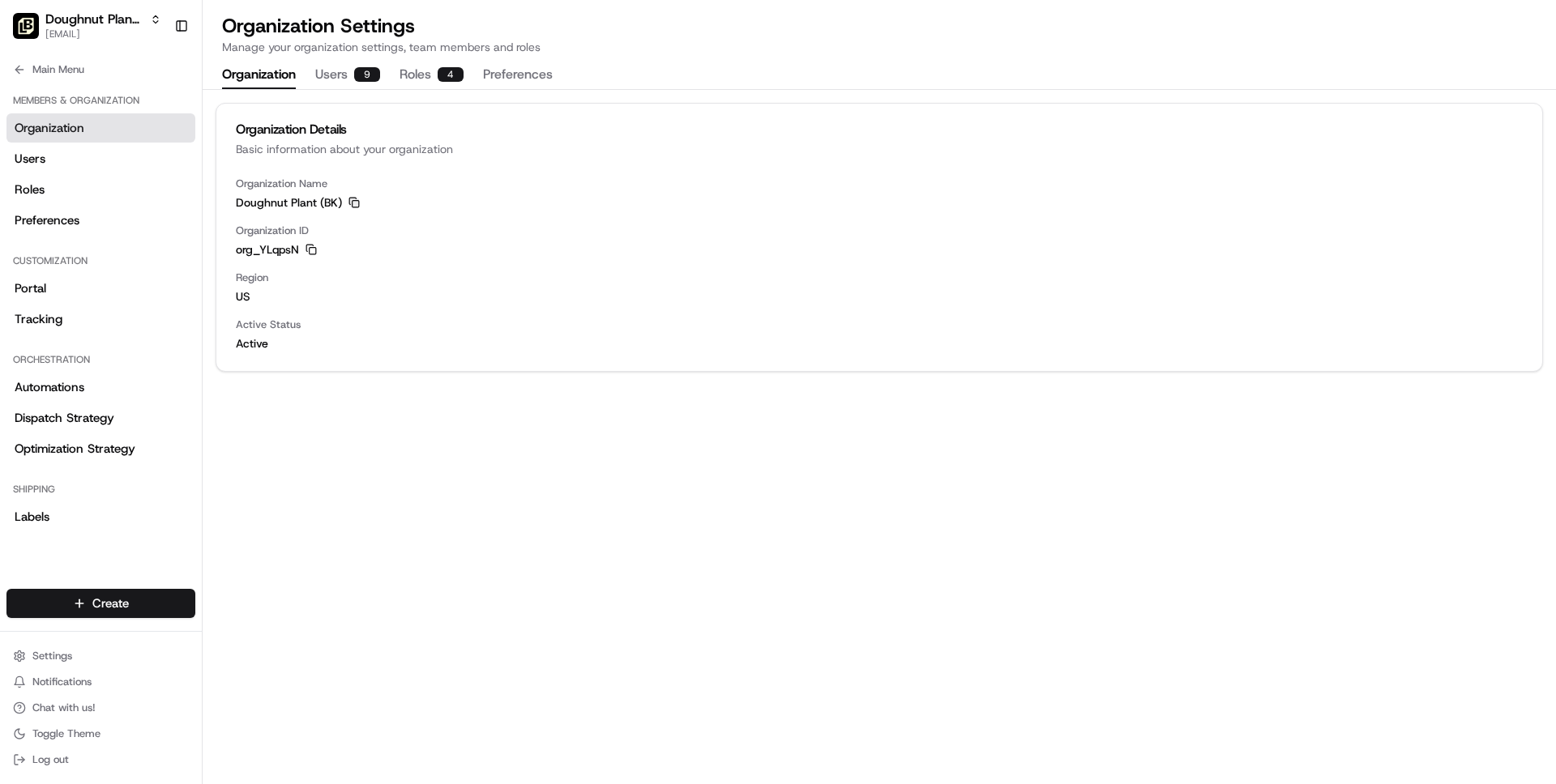 click 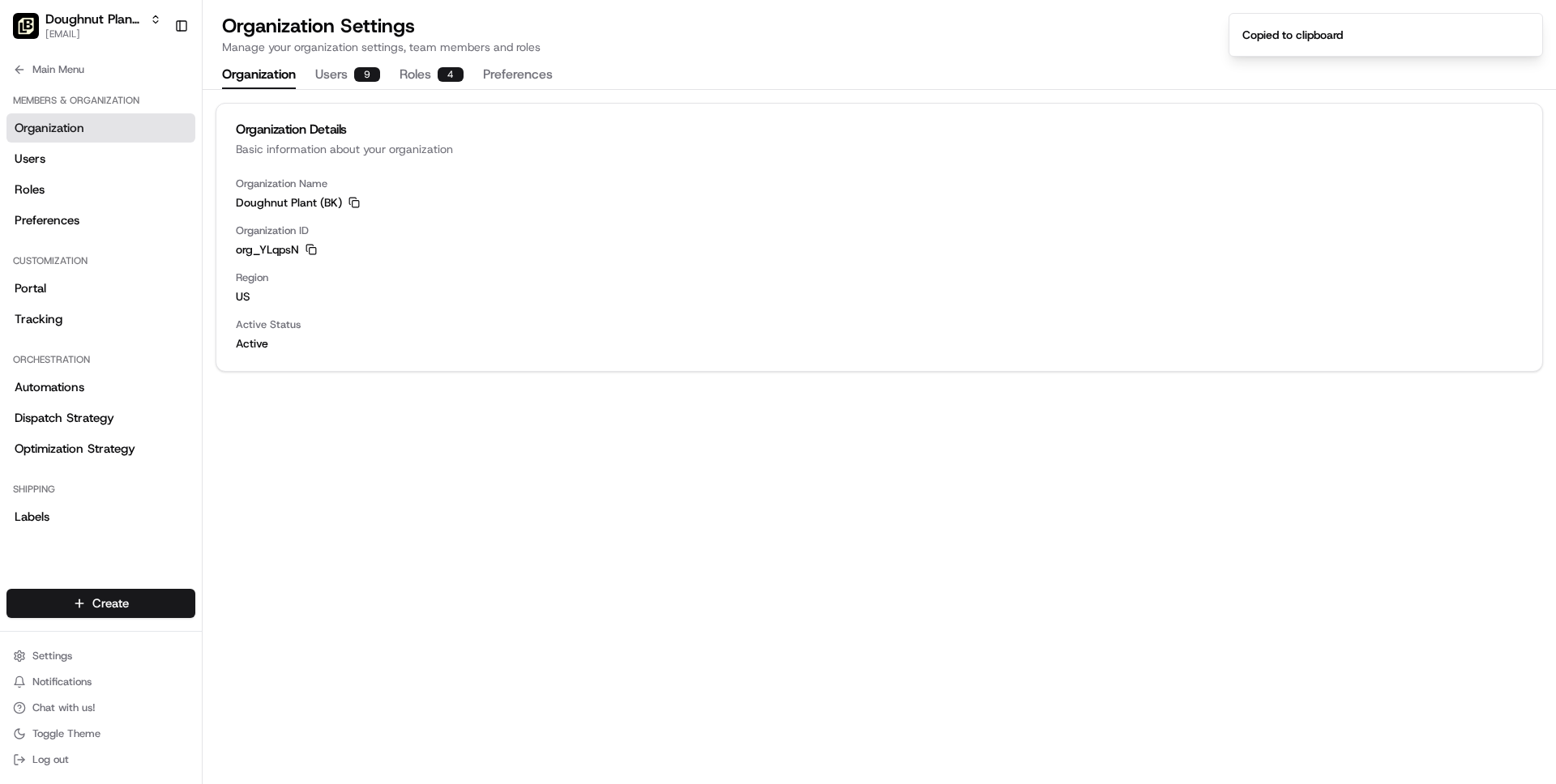 type 